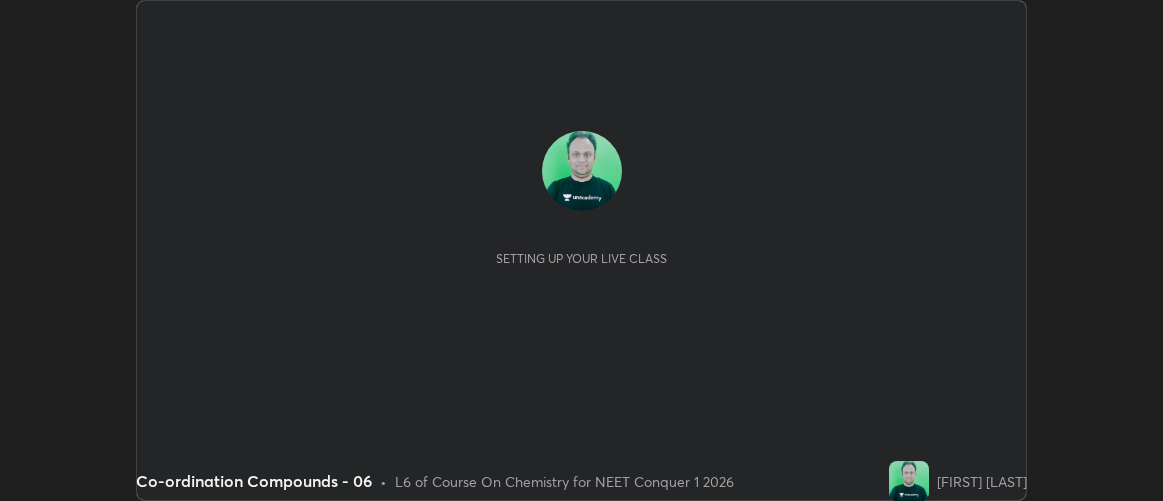 scroll, scrollTop: 0, scrollLeft: 0, axis: both 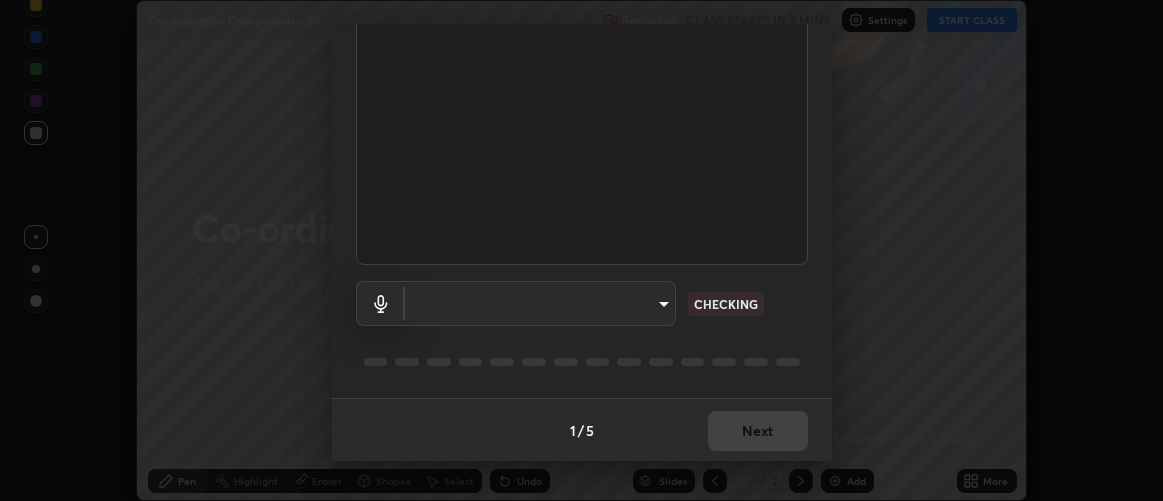 type on "d9b519daceb8a772394af6ea8e45353be5bbf62d8cb1cf3345c472de64055974" 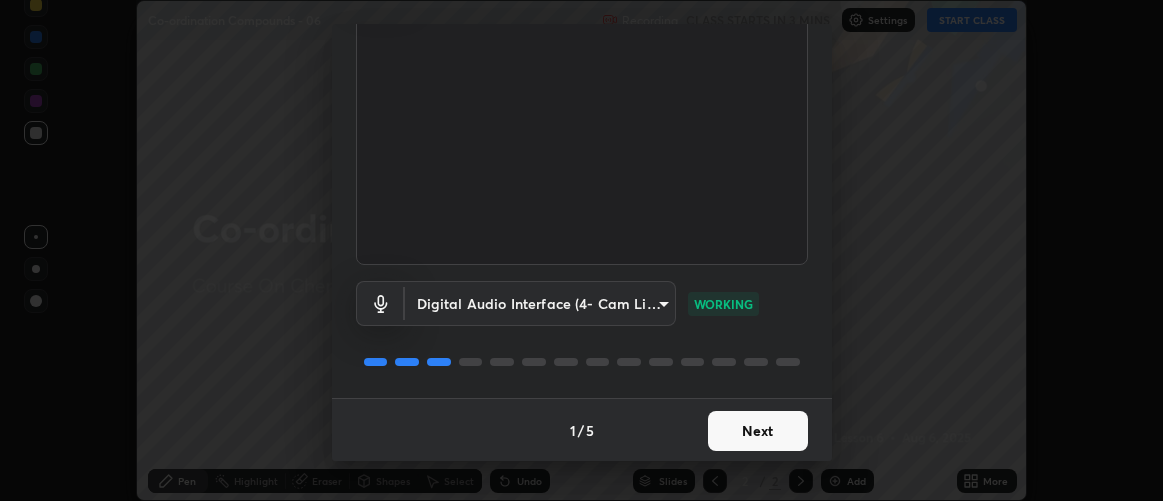 click on "Next" at bounding box center [758, 431] 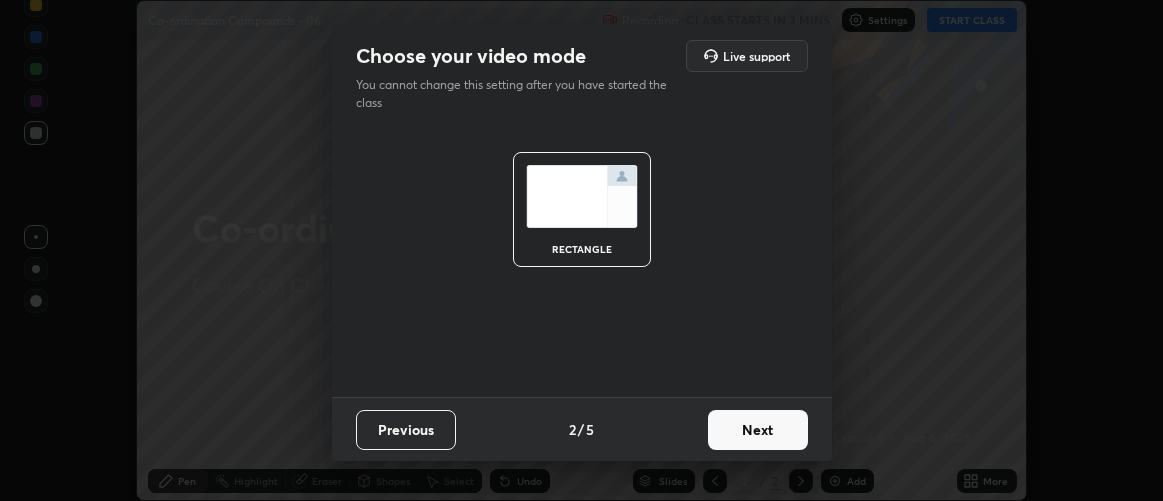 scroll, scrollTop: 0, scrollLeft: 0, axis: both 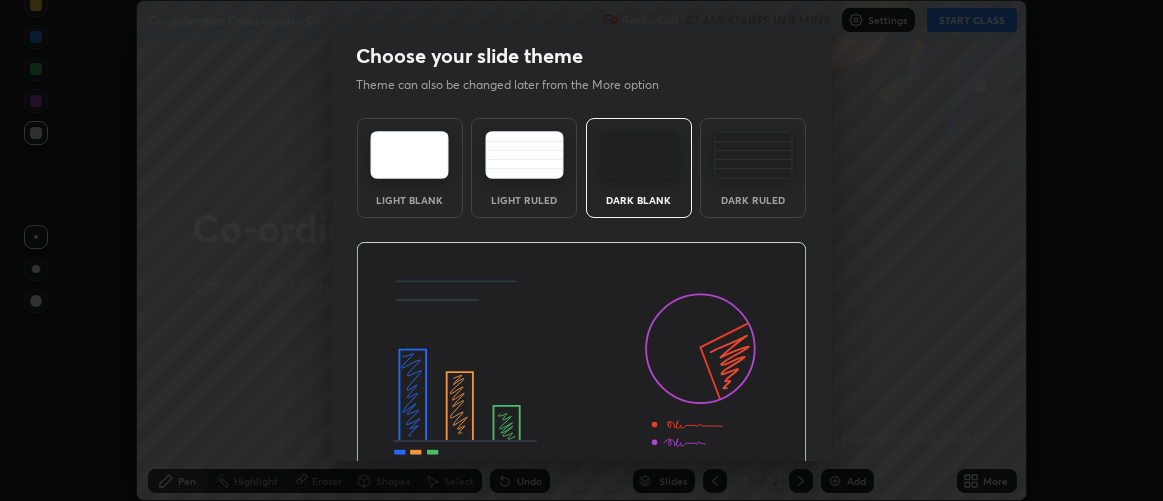 click at bounding box center [581, 369] 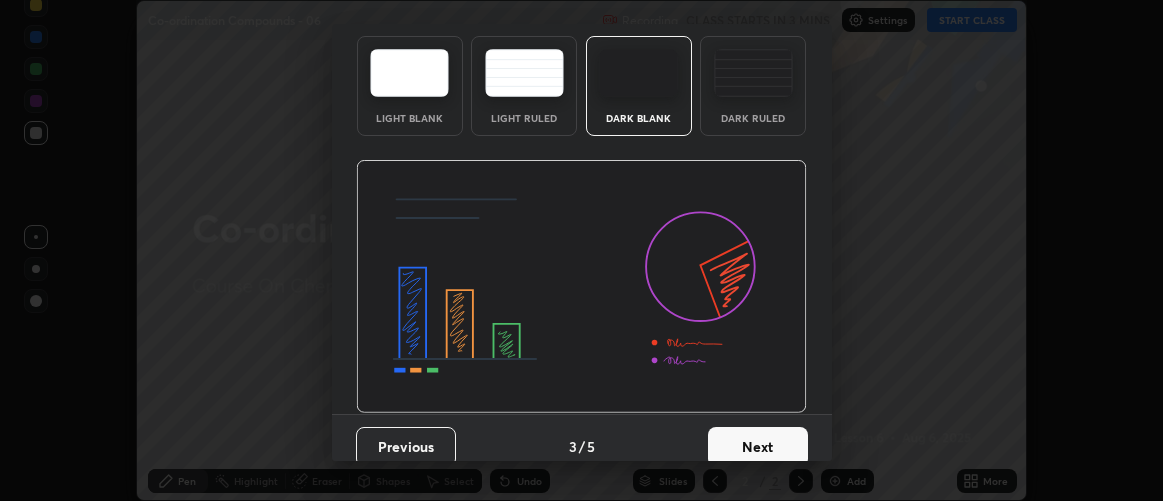 scroll, scrollTop: 98, scrollLeft: 0, axis: vertical 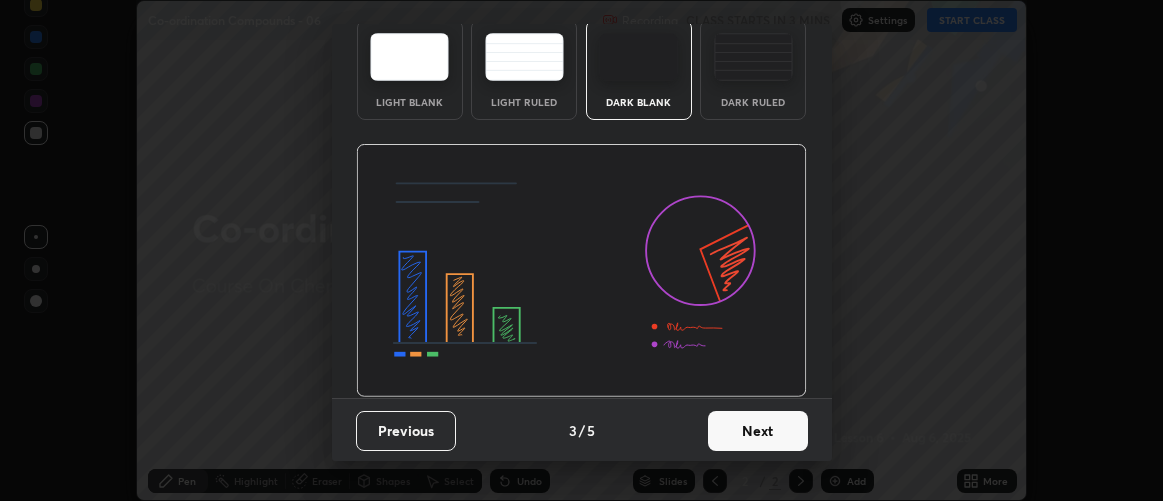 click on "Next" at bounding box center (758, 431) 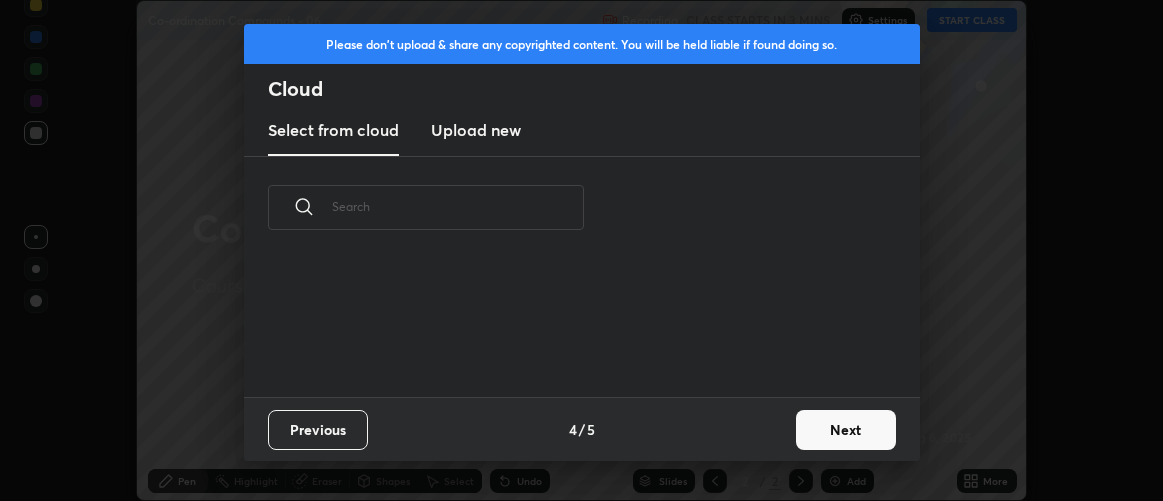 scroll, scrollTop: 0, scrollLeft: 0, axis: both 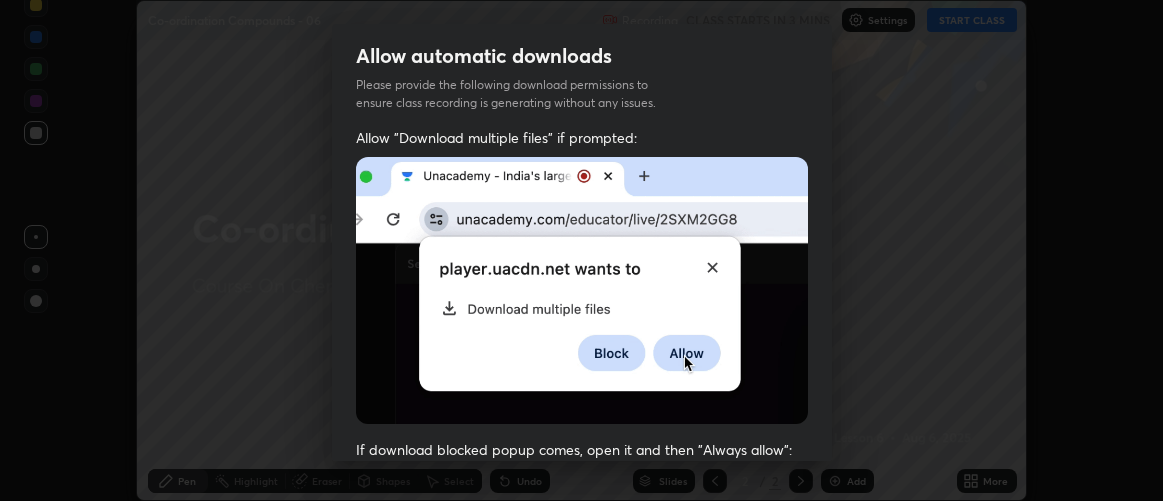 click on "Allow "Download multiple files" if prompted: If download blocked popup comes, open it and then "Always allow": I agree that if I don't provide required permissions, class recording will not be generated" at bounding box center (582, 549) 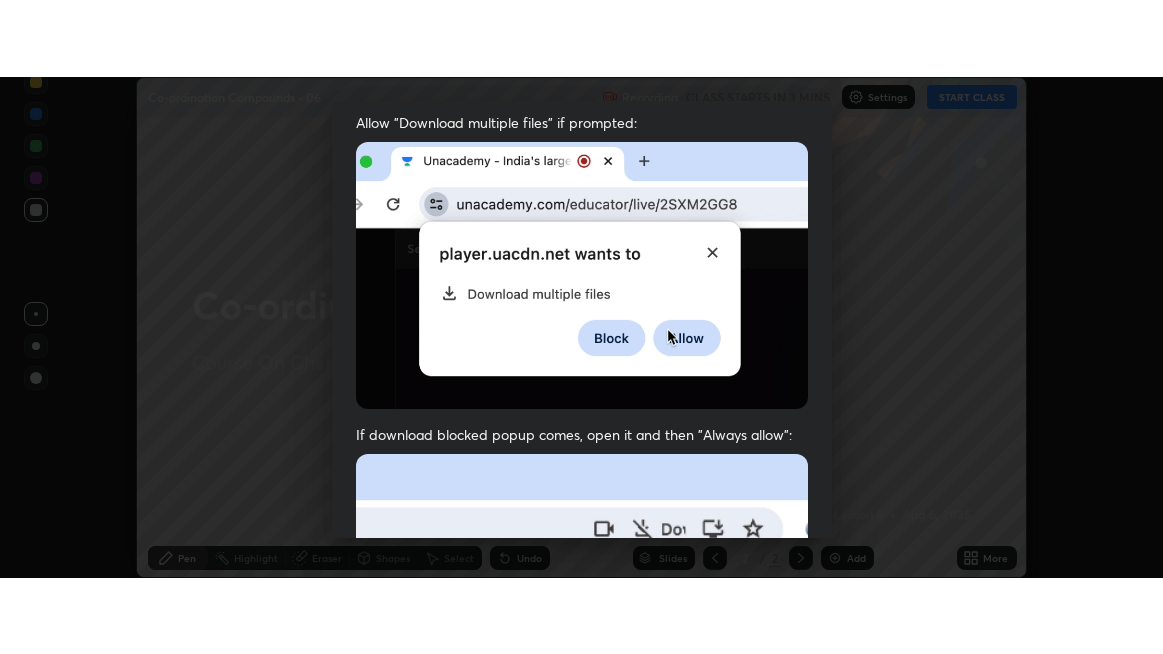 scroll, scrollTop: 563, scrollLeft: 0, axis: vertical 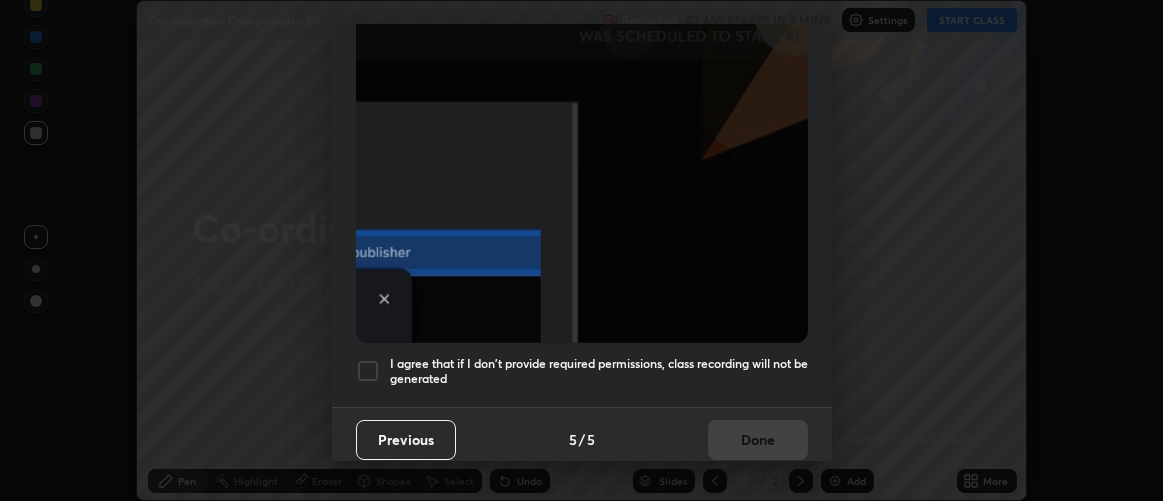 click on "I agree that if I don't provide required permissions, class recording will not be generated" at bounding box center (599, 371) 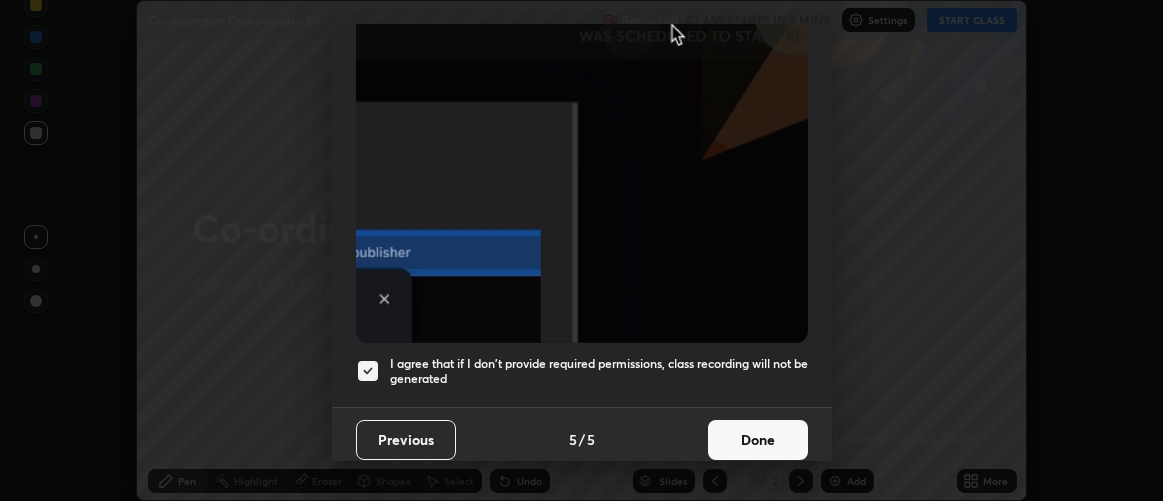 click on "Done" at bounding box center (758, 440) 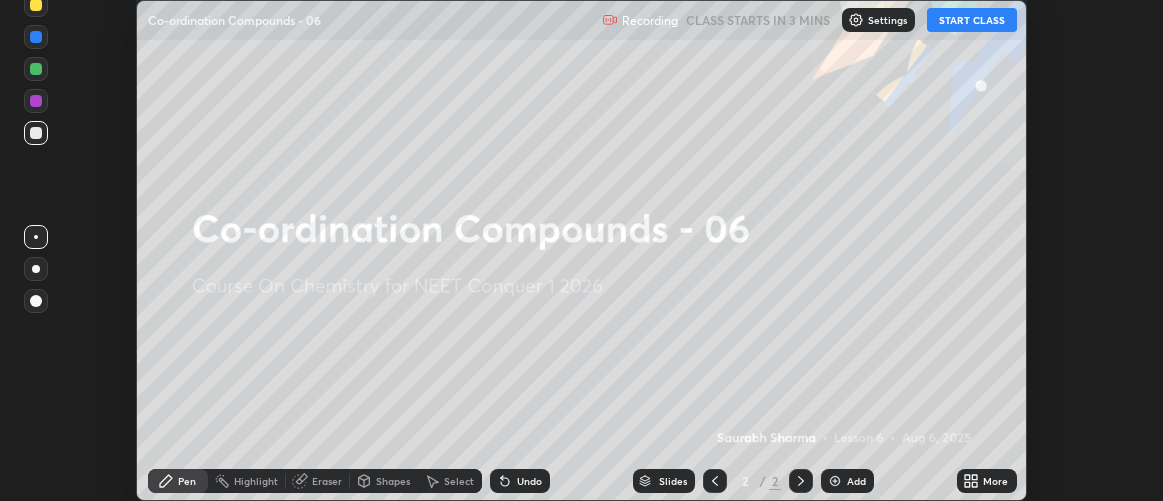 click 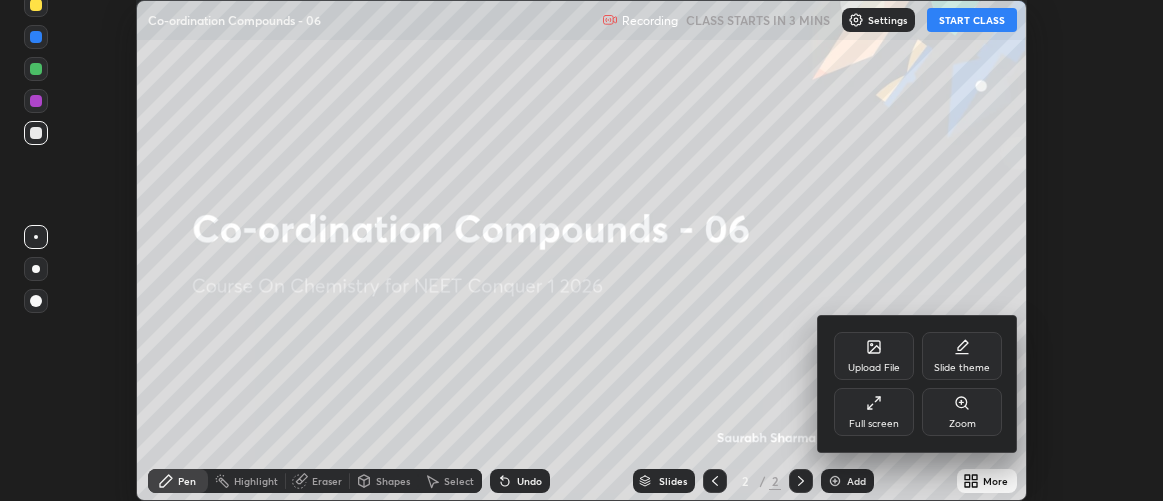 click 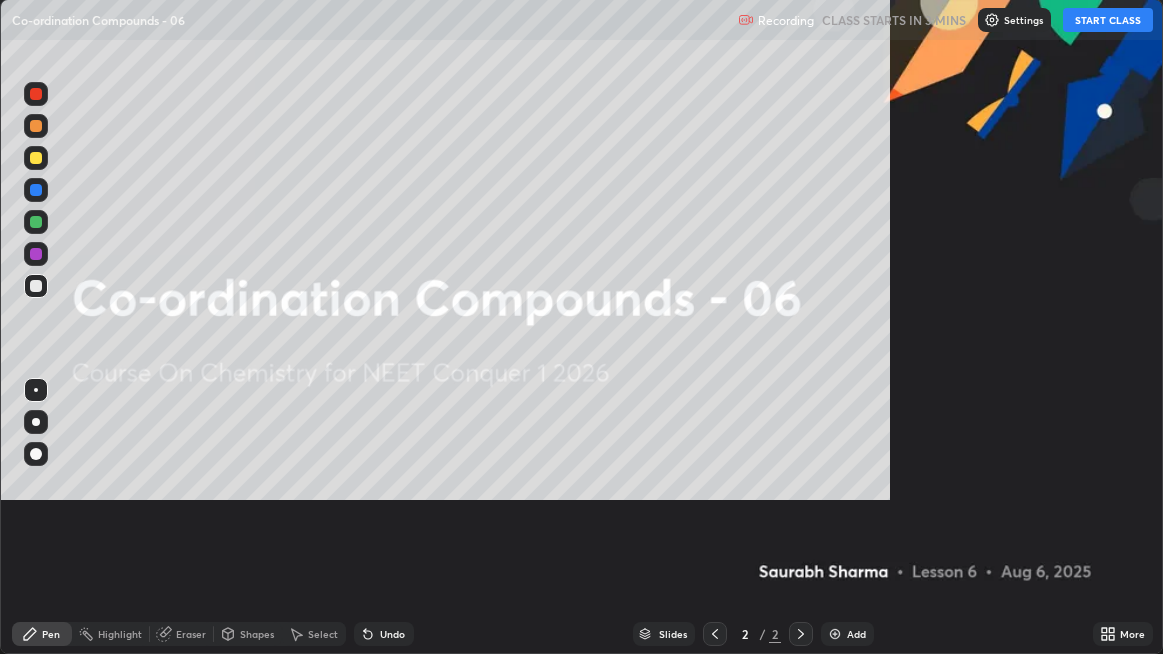scroll, scrollTop: 99345, scrollLeft: 98836, axis: both 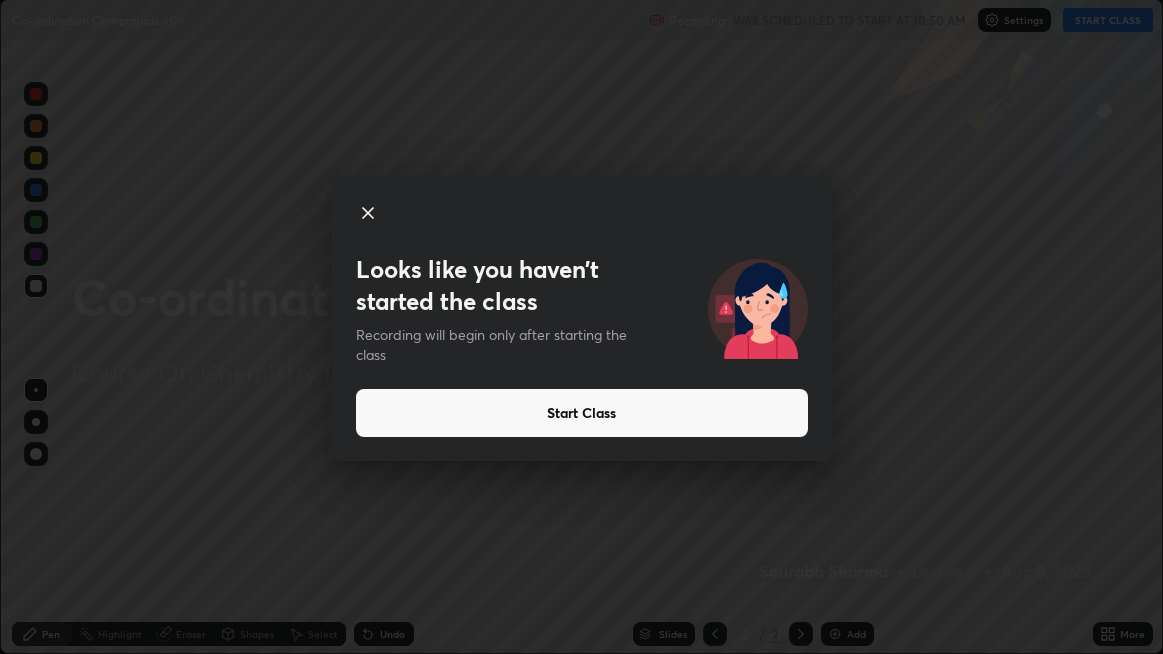 click on "Start Class" at bounding box center [582, 413] 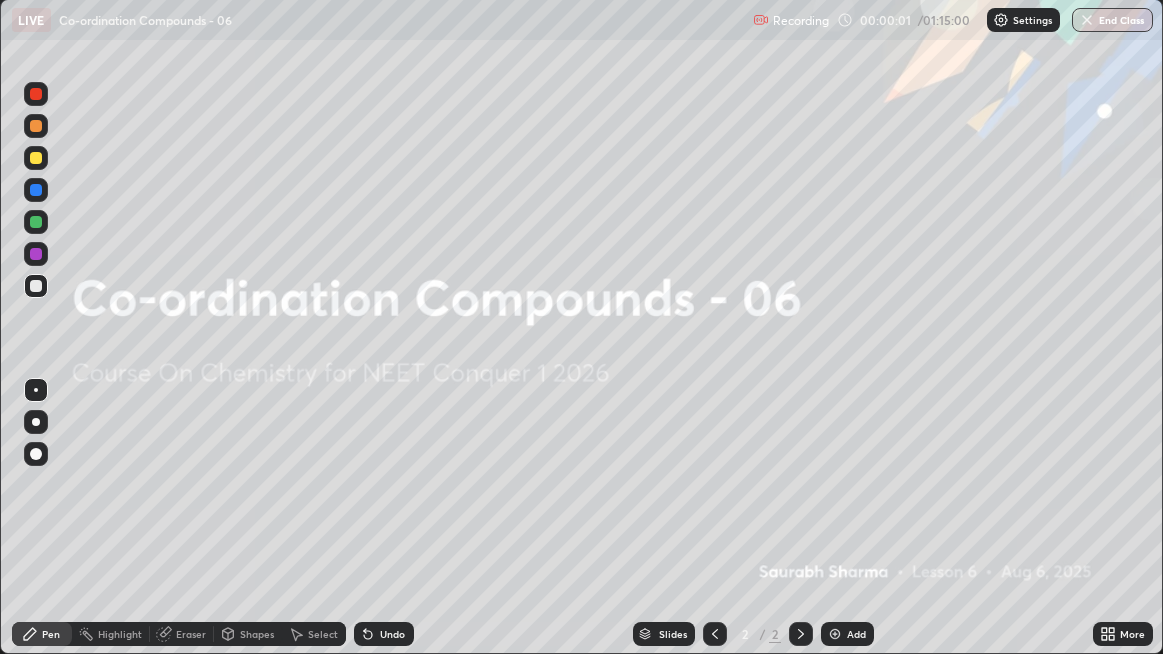 click at bounding box center [835, 634] 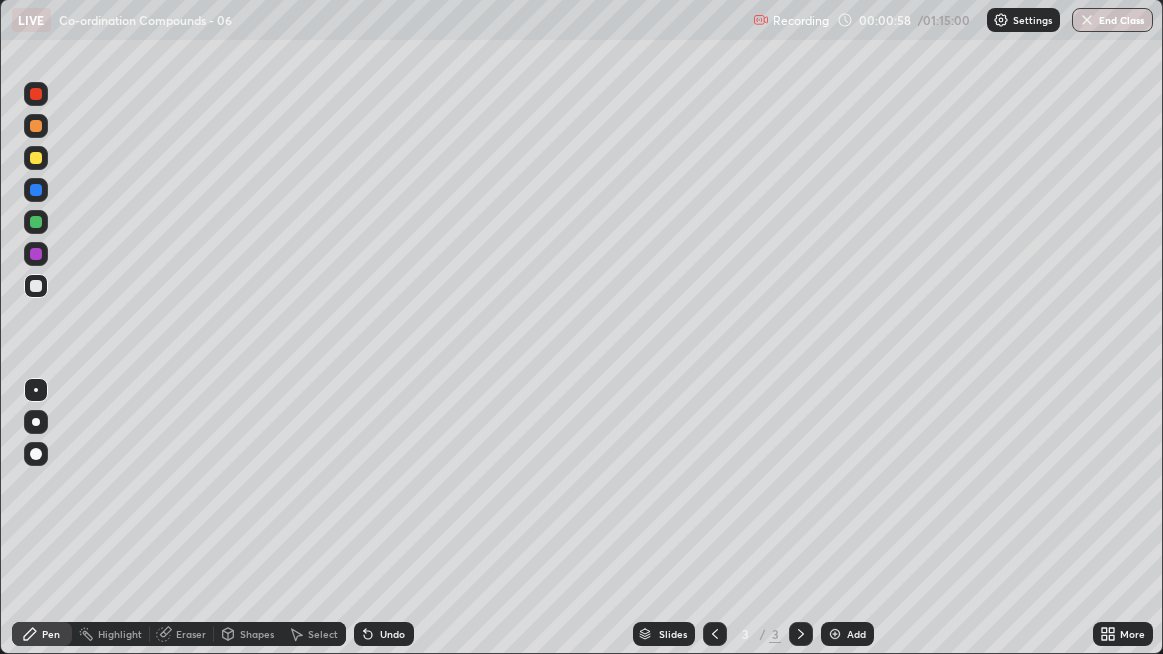 click at bounding box center [36, 454] 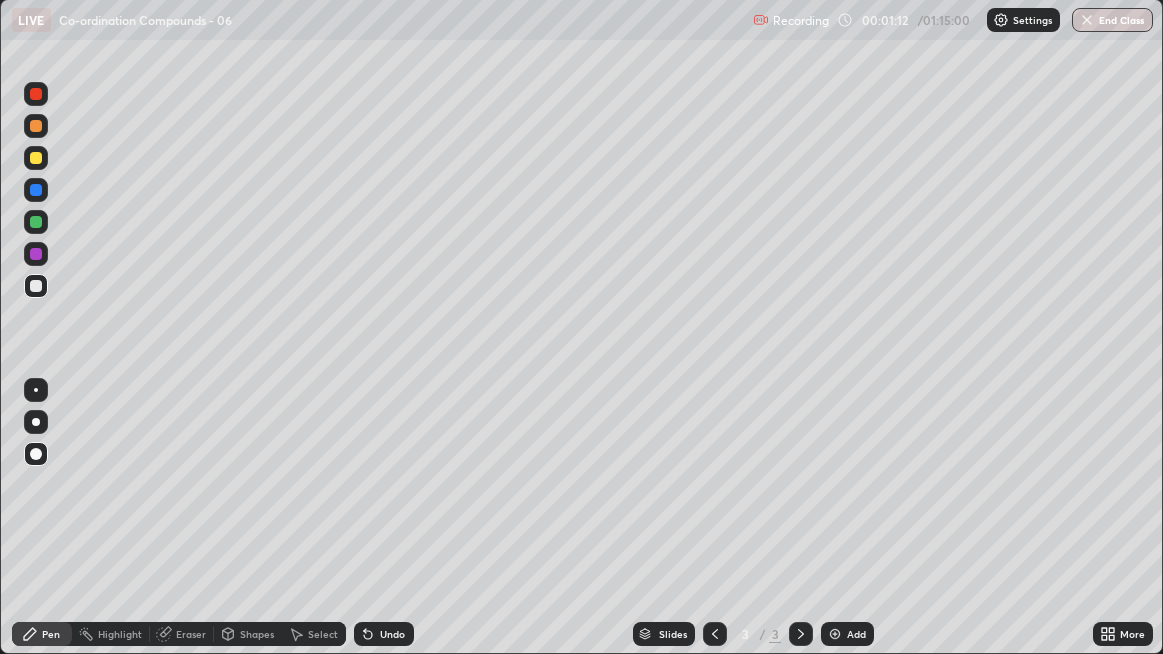 click at bounding box center (36, 390) 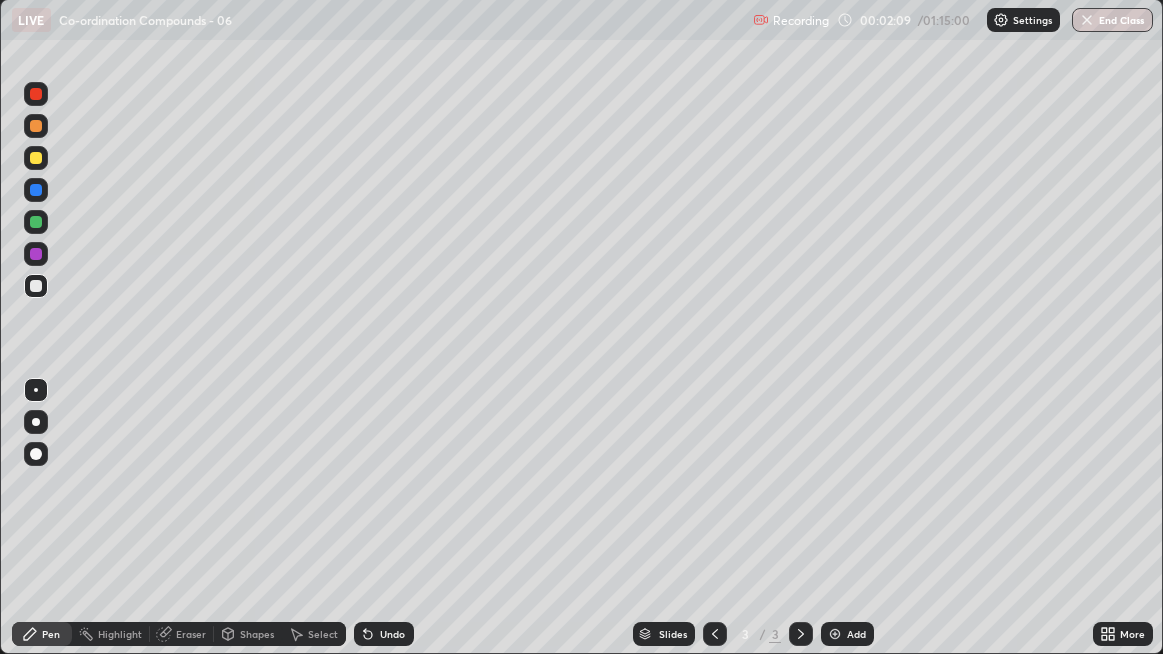 click at bounding box center (36, 158) 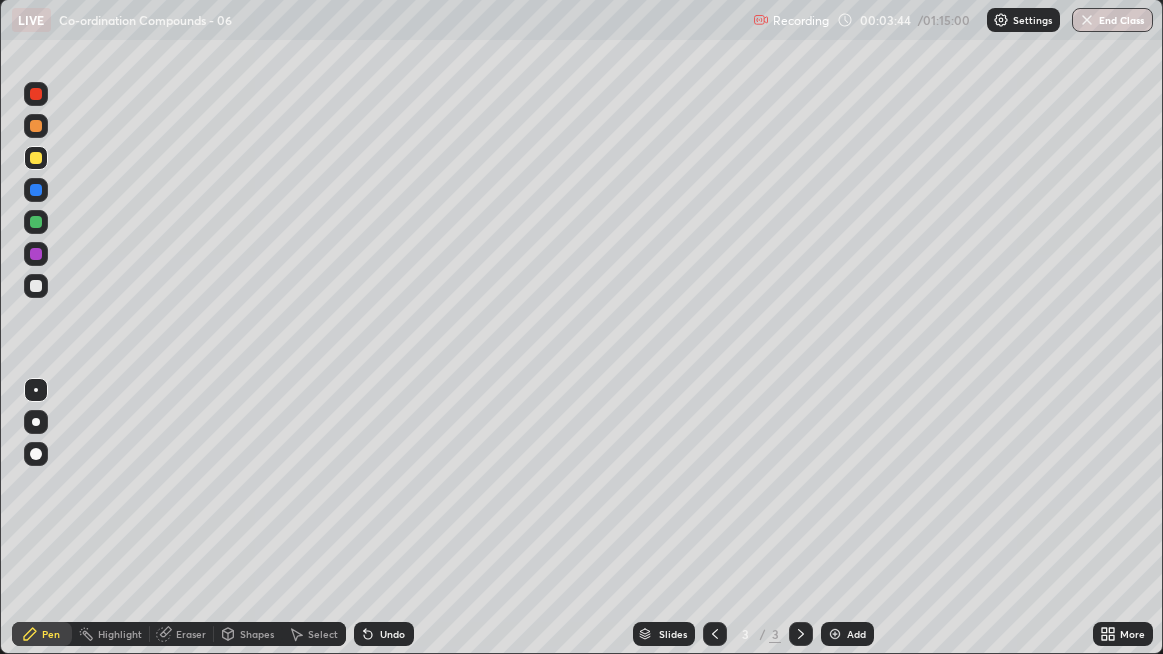 click at bounding box center [36, 286] 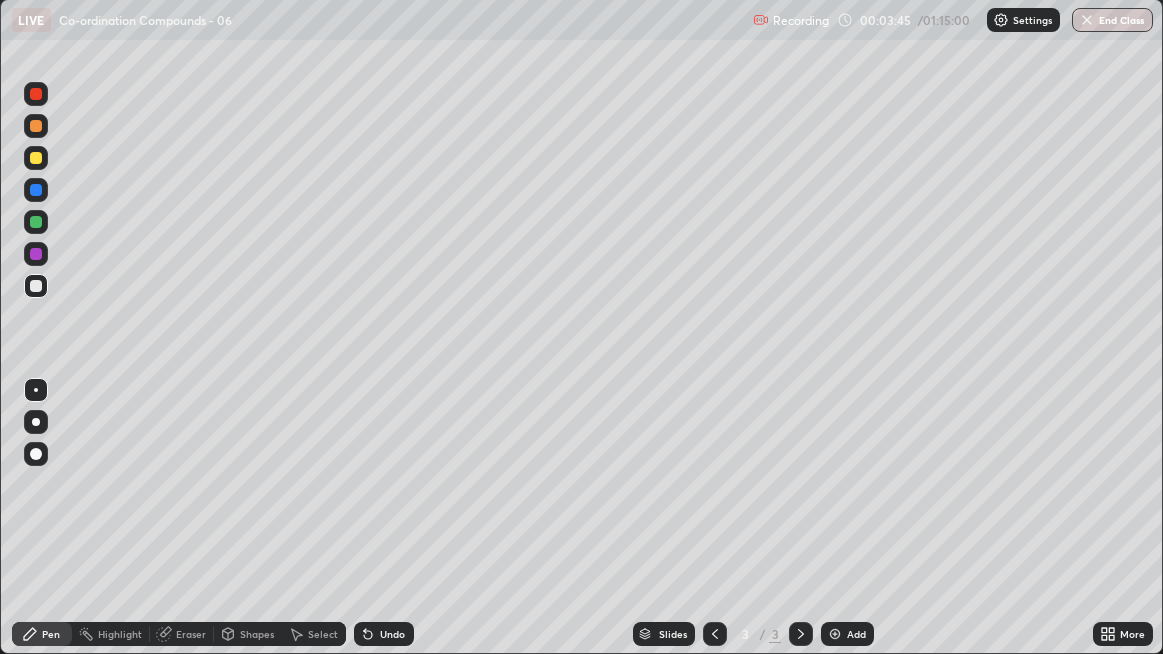 click at bounding box center (36, 422) 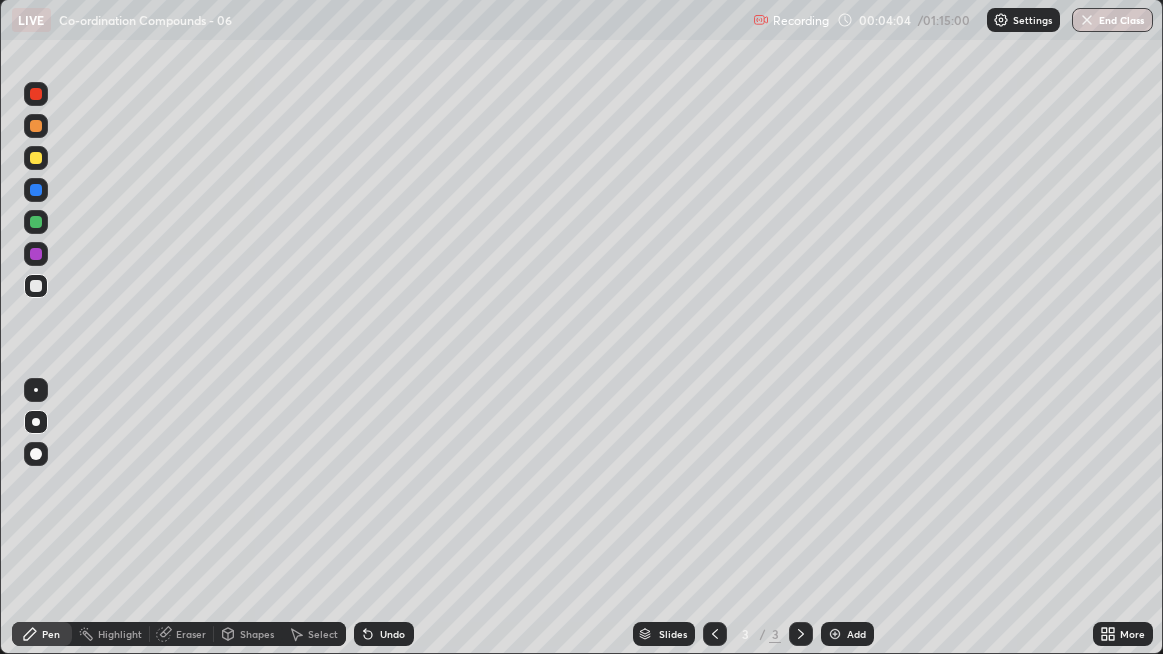click on "Highlight" at bounding box center (111, 634) 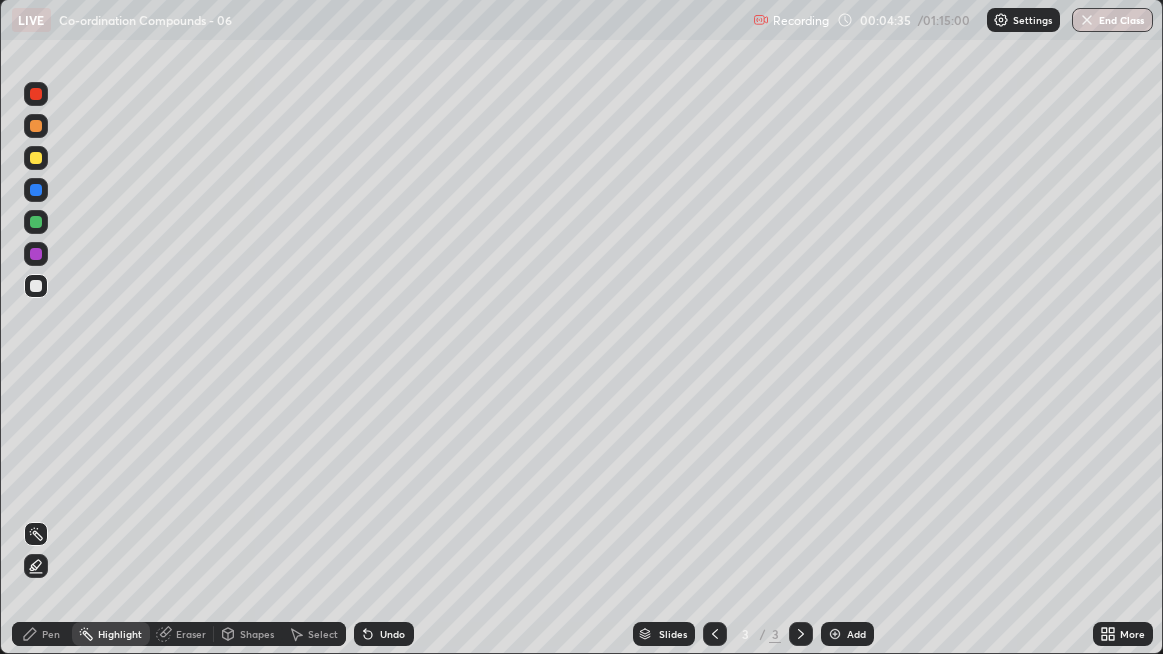 click on "Pen" at bounding box center (42, 634) 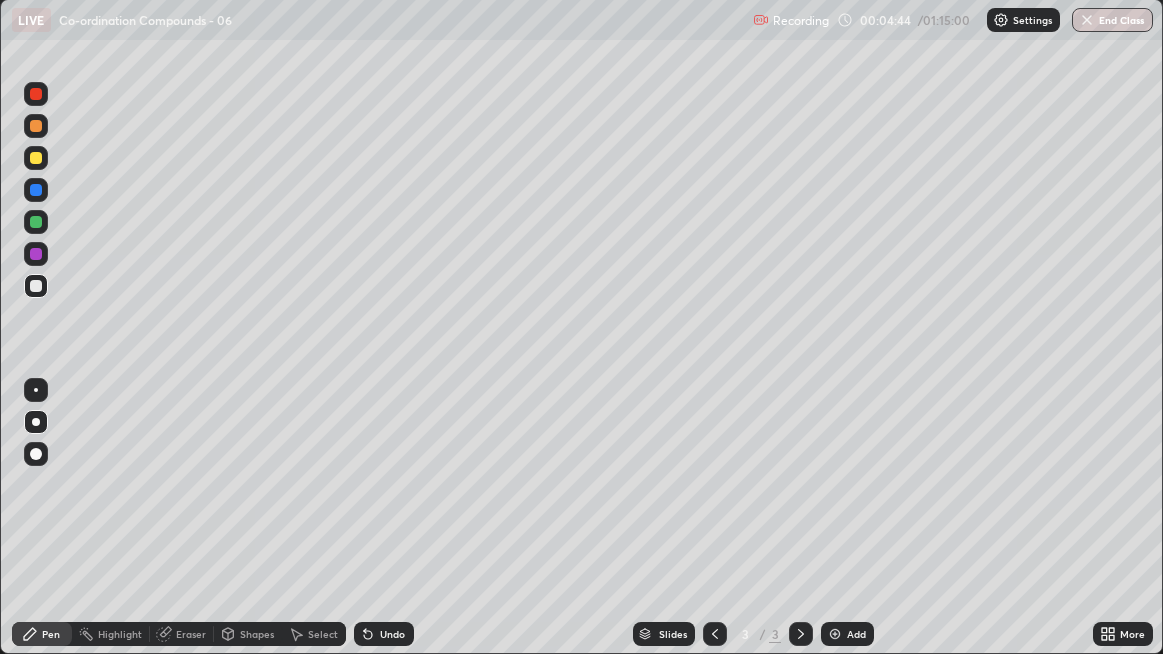 click on "Pen" at bounding box center [51, 634] 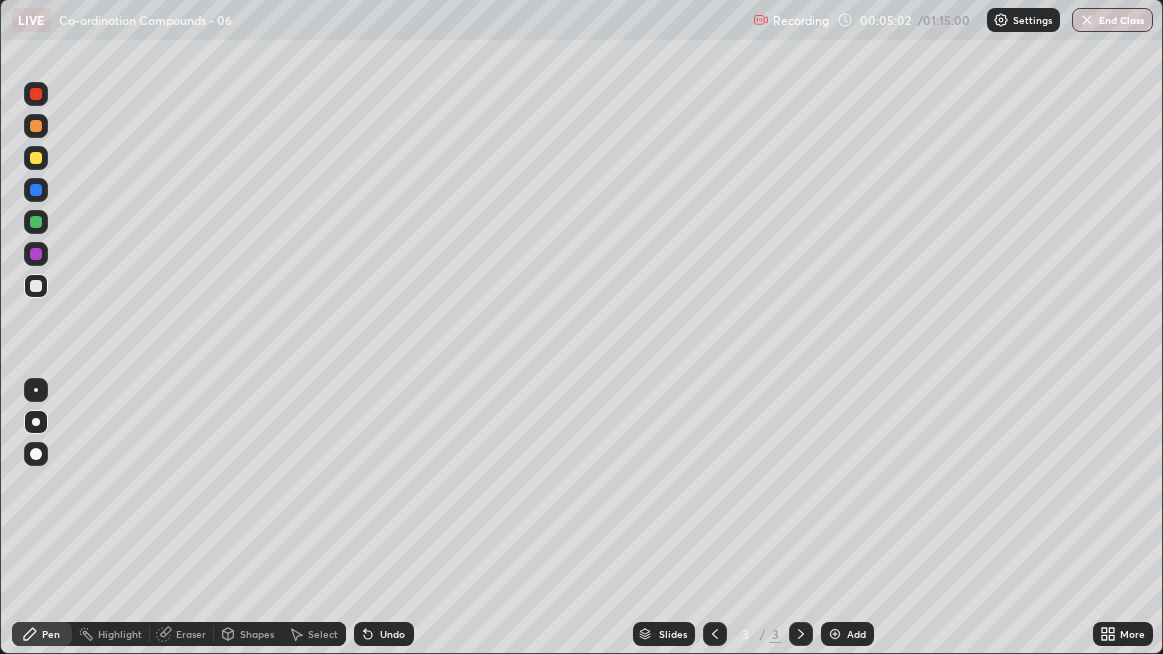 click on "Undo" at bounding box center [384, 634] 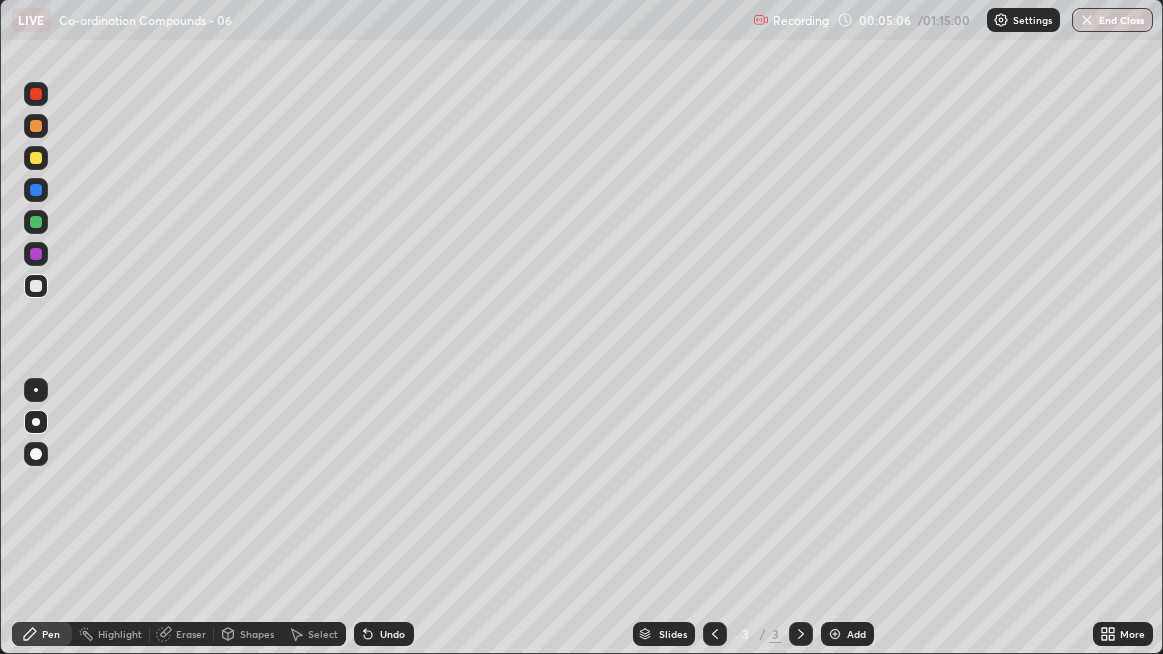 click at bounding box center [36, 390] 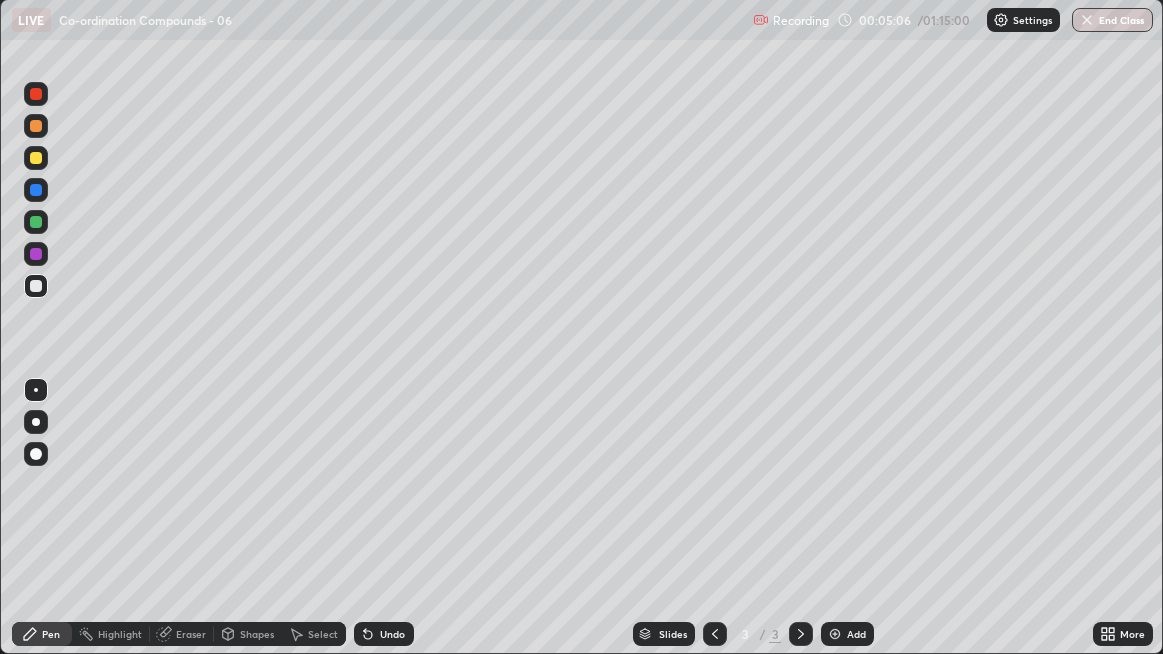 click at bounding box center (36, 190) 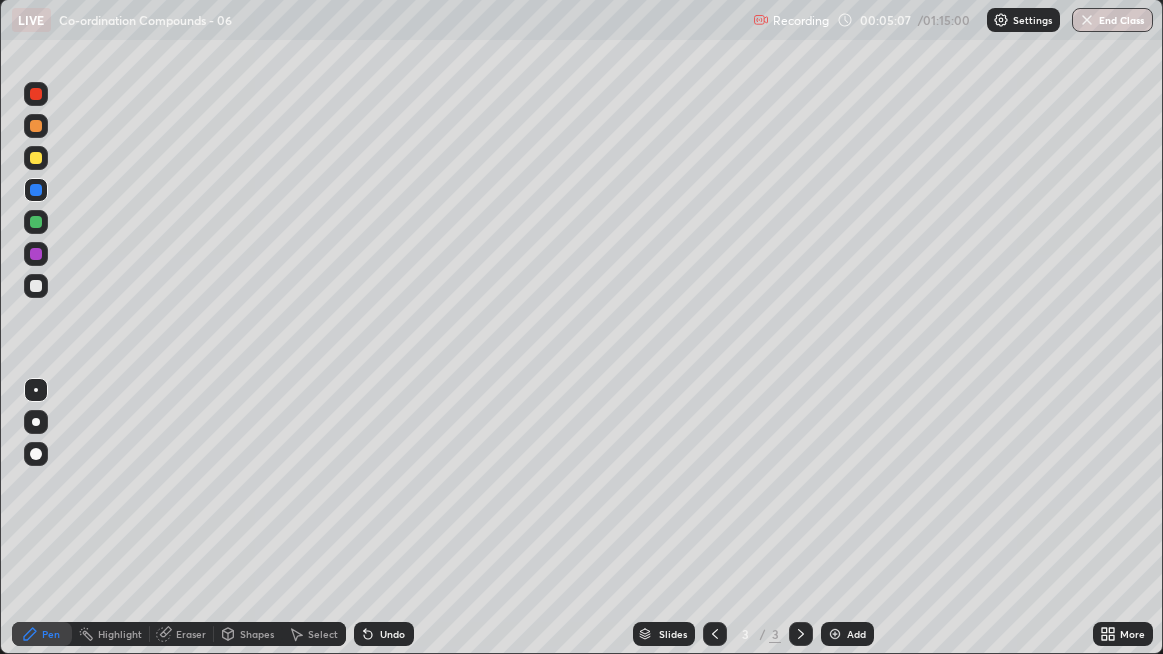 click at bounding box center [36, 158] 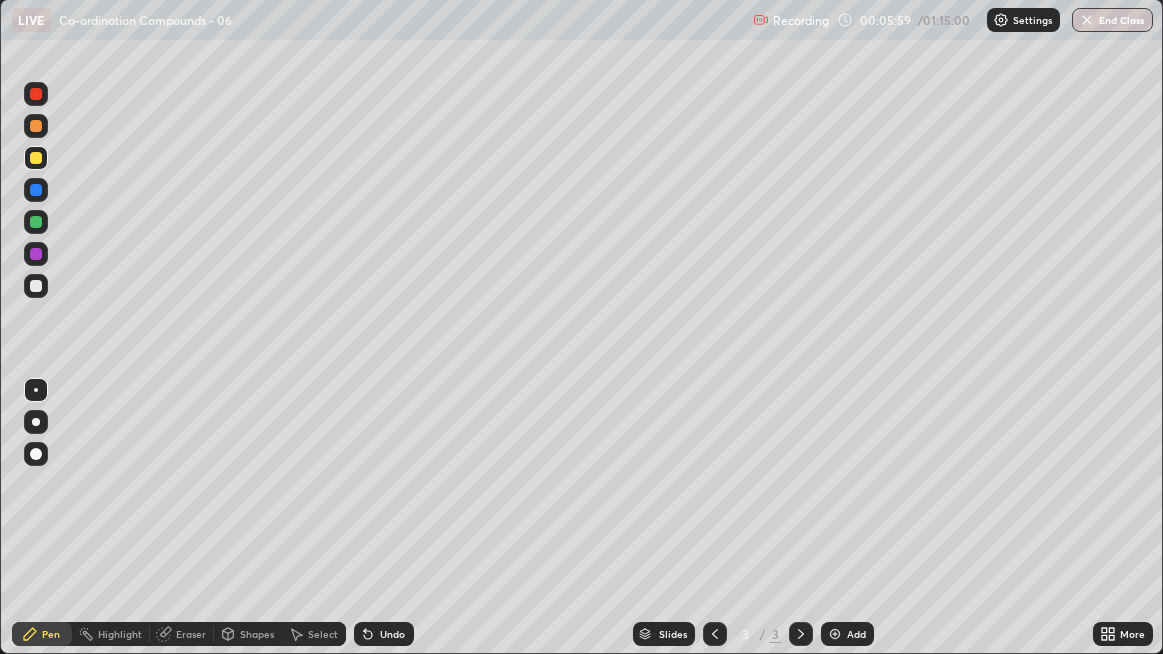 click at bounding box center [835, 634] 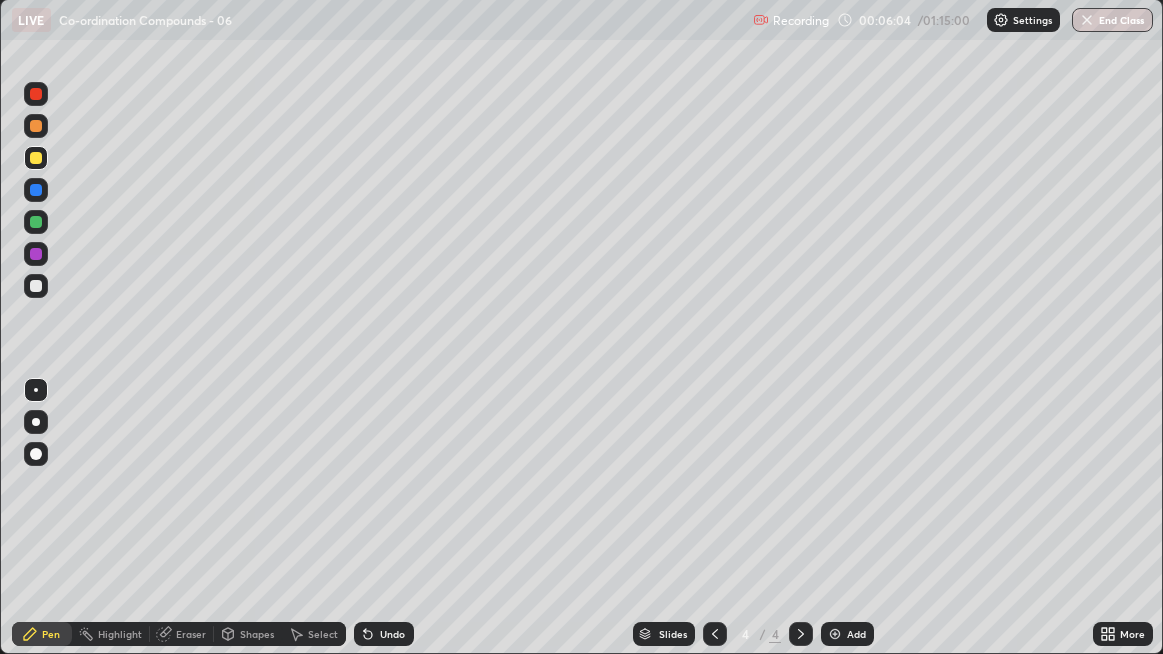 click at bounding box center [36, 286] 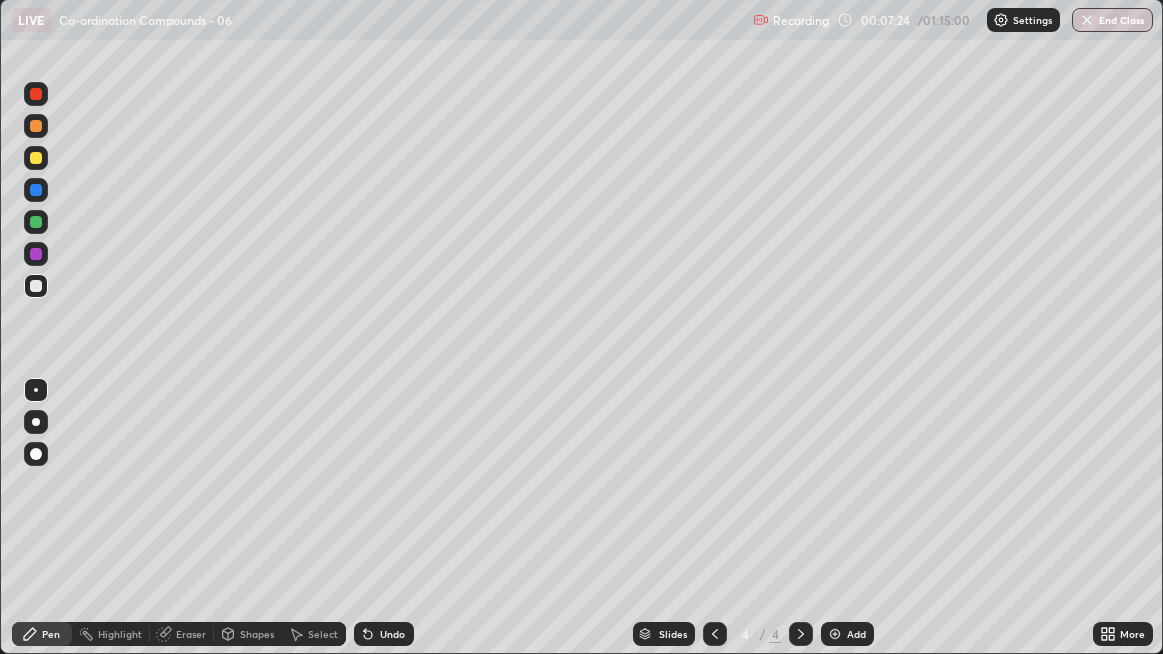 click 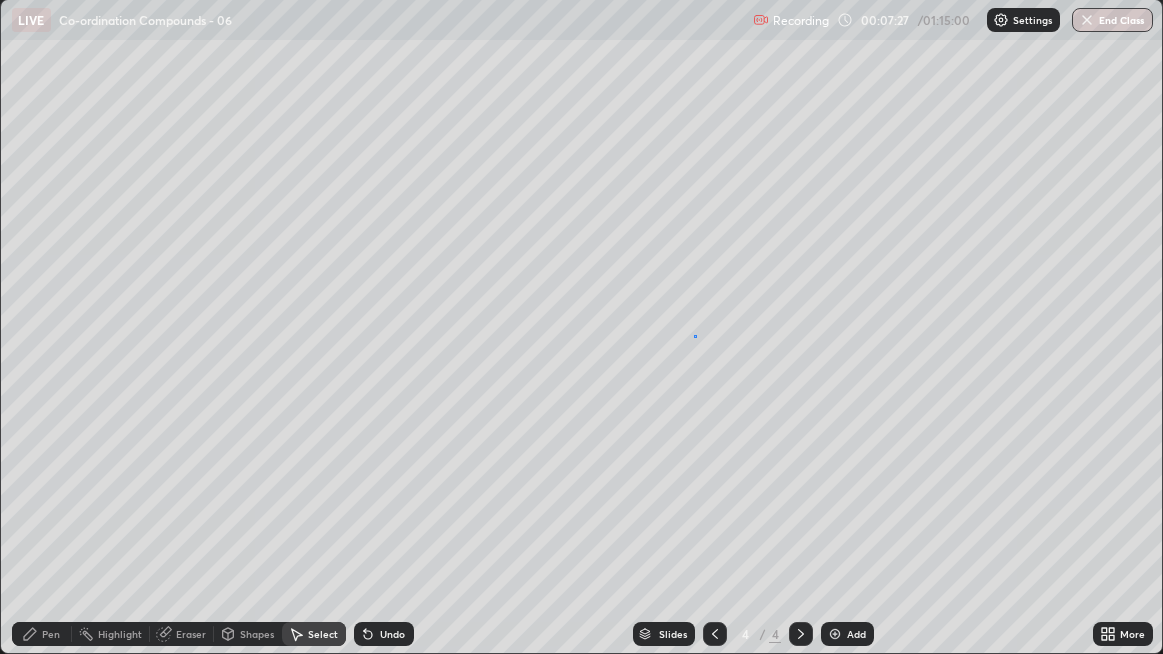 click on "0 ° Undo Copy Duplicate Duplicate to new slide Delete" at bounding box center [582, 326] 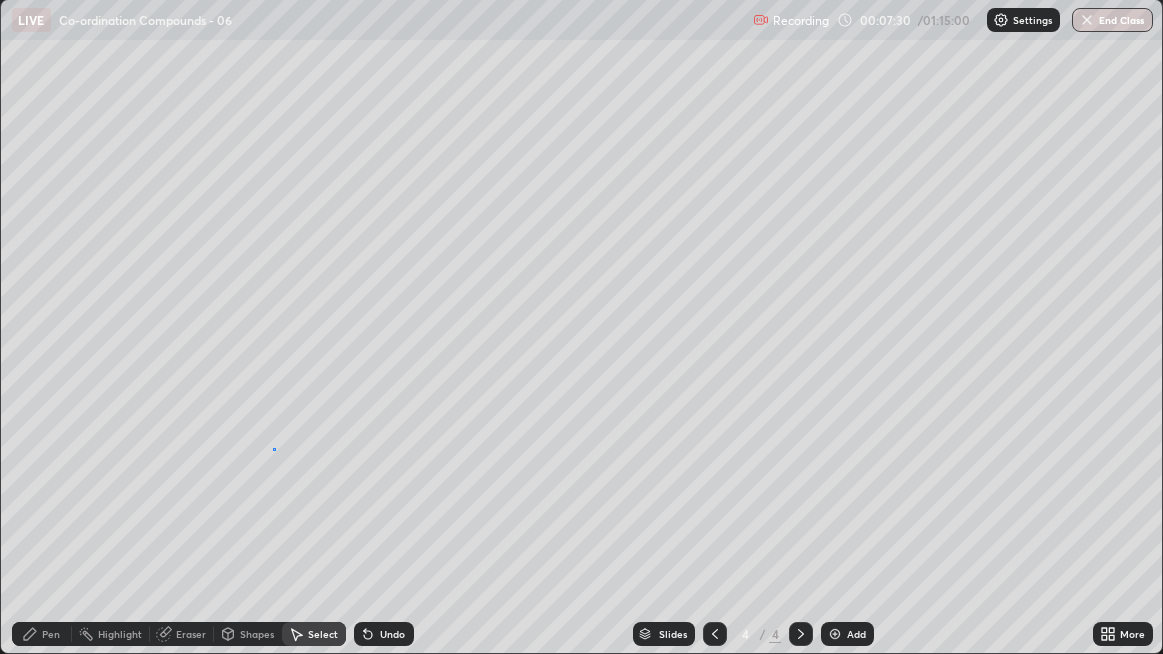 click on "0 ° Undo Copy Duplicate Duplicate to new slide Delete" at bounding box center (582, 326) 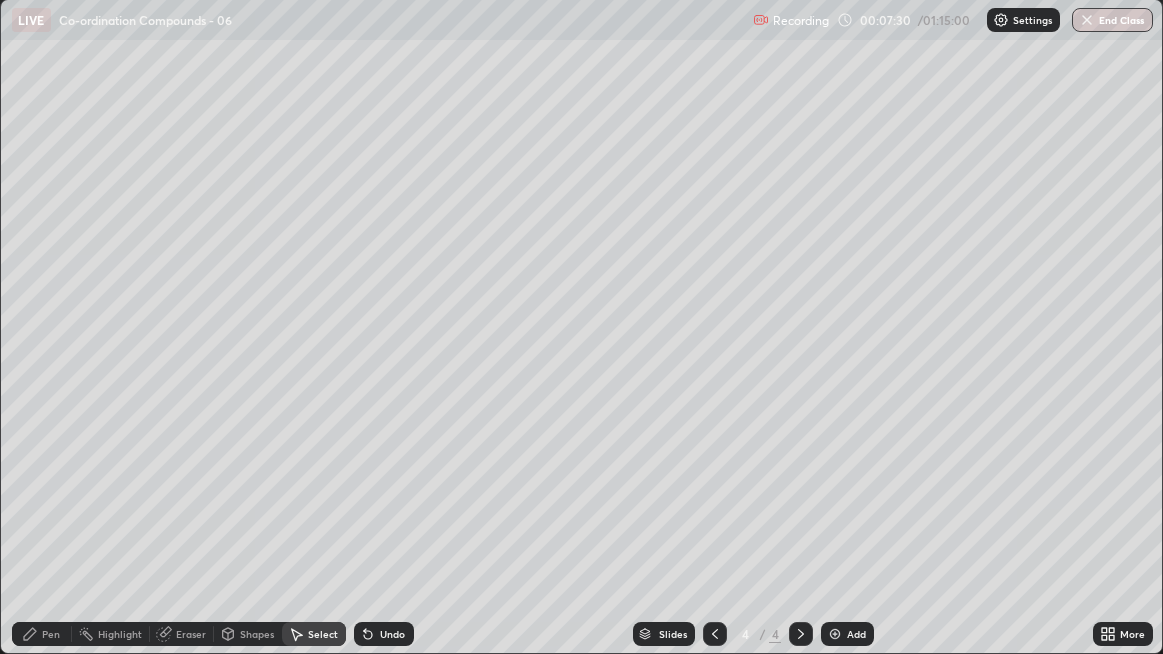 click on "Pen" at bounding box center (51, 634) 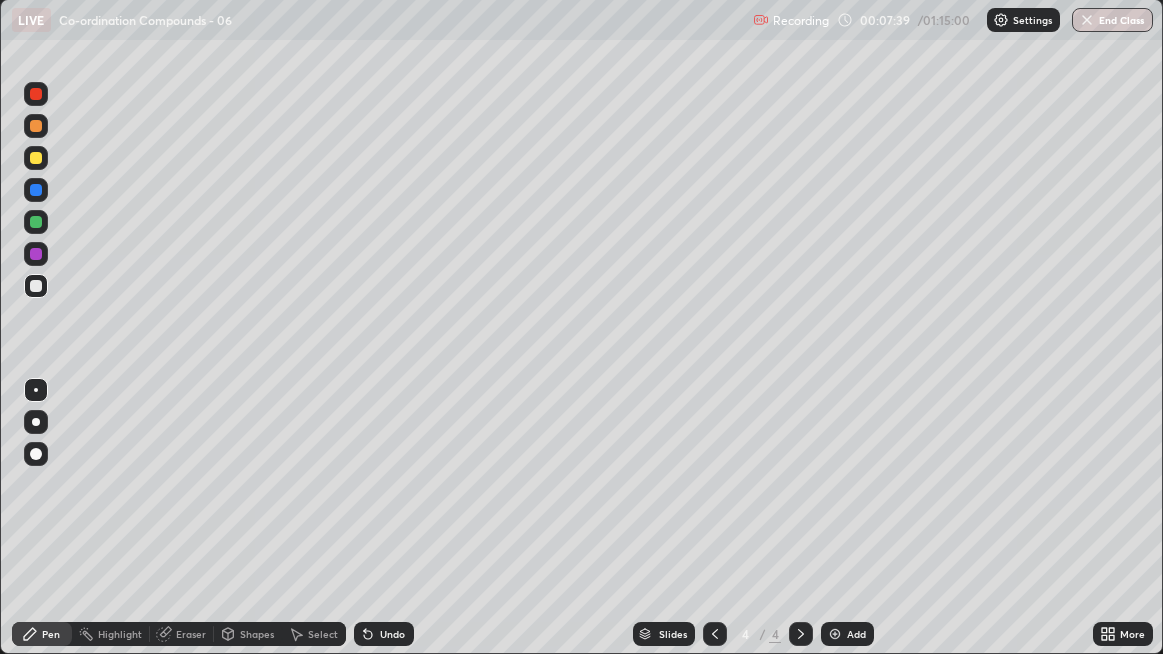 click at bounding box center (36, 158) 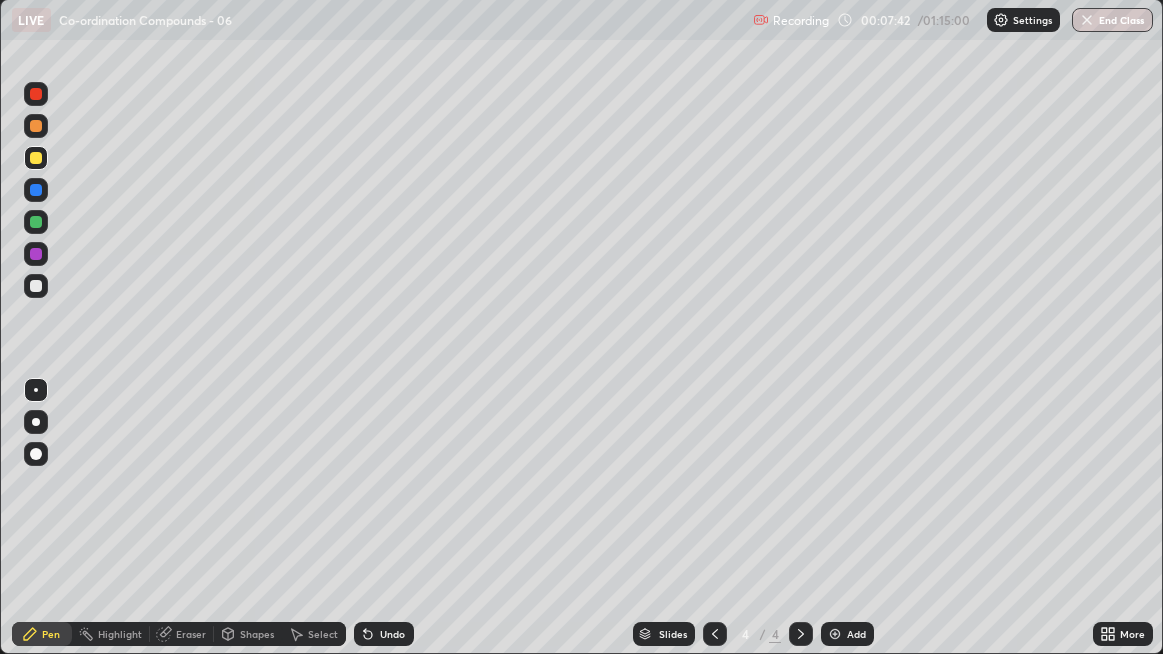 click on "Undo" at bounding box center (392, 634) 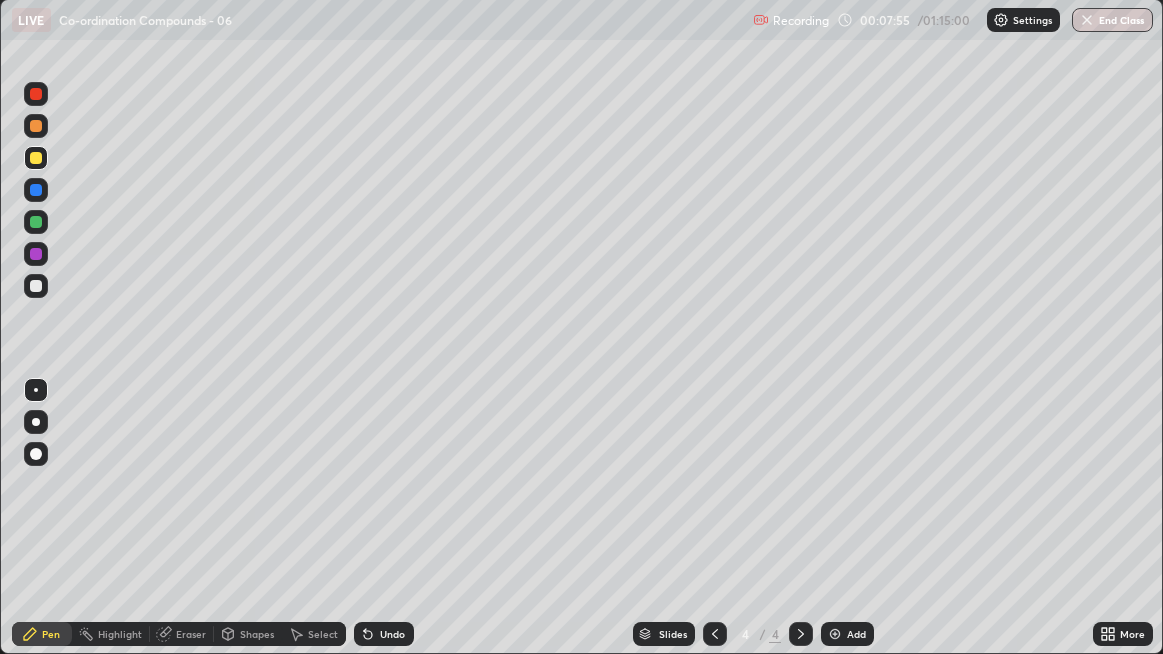 click on "Undo" at bounding box center (384, 634) 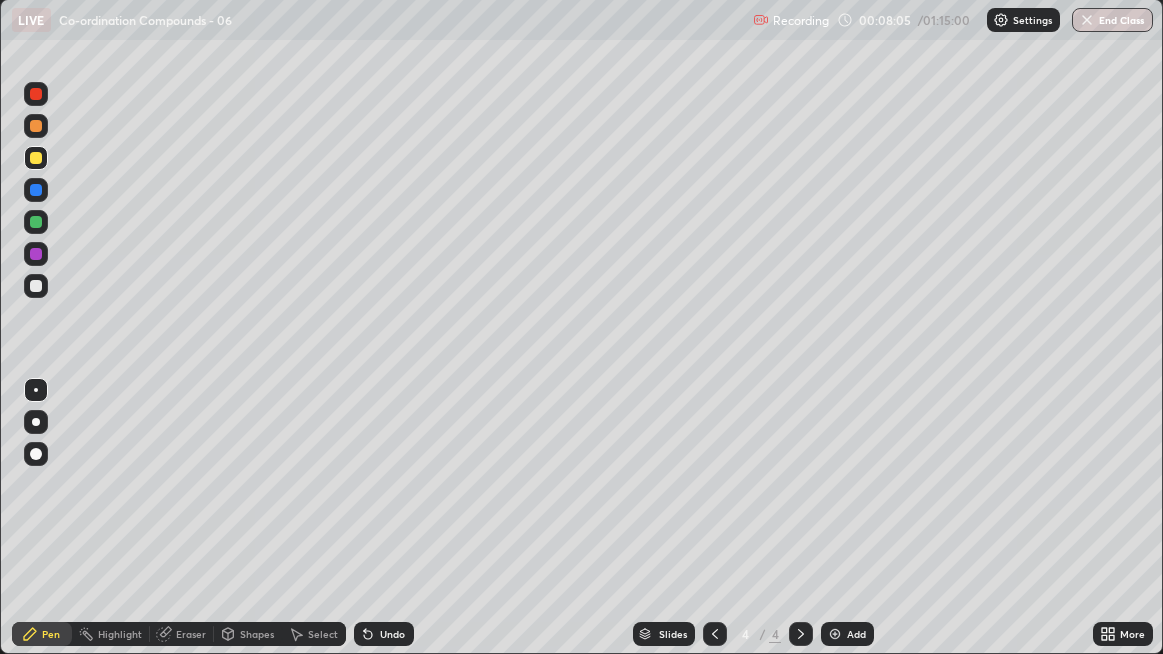 click on "Undo" at bounding box center [384, 634] 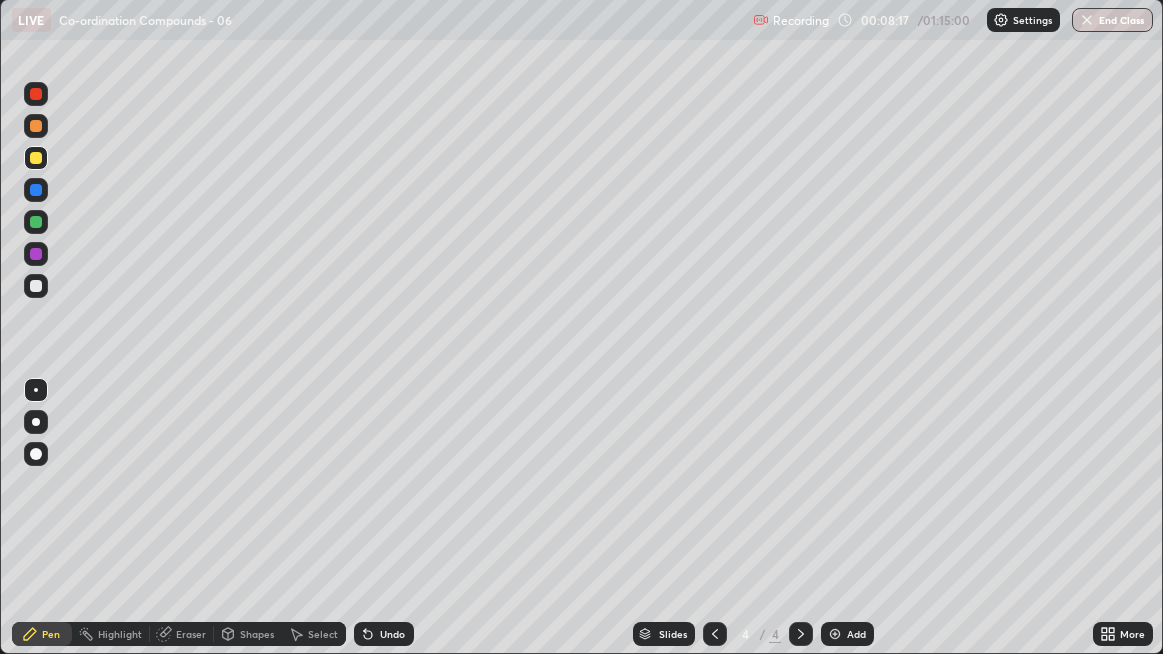 click on "Undo" at bounding box center [392, 634] 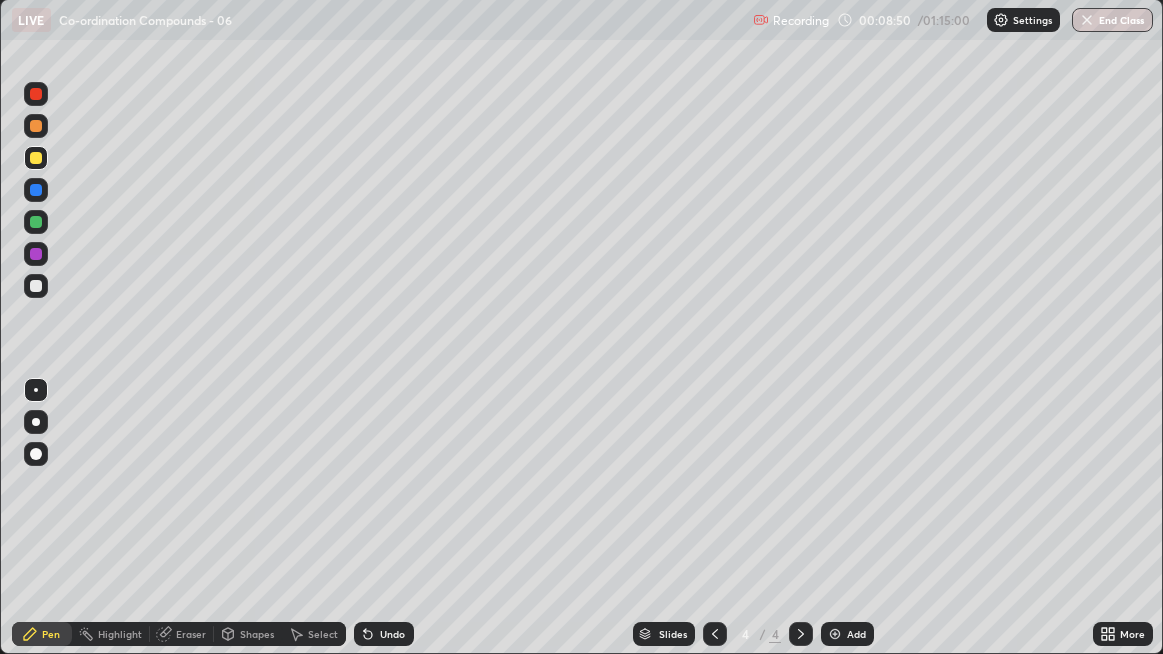 click on "Undo" at bounding box center [384, 634] 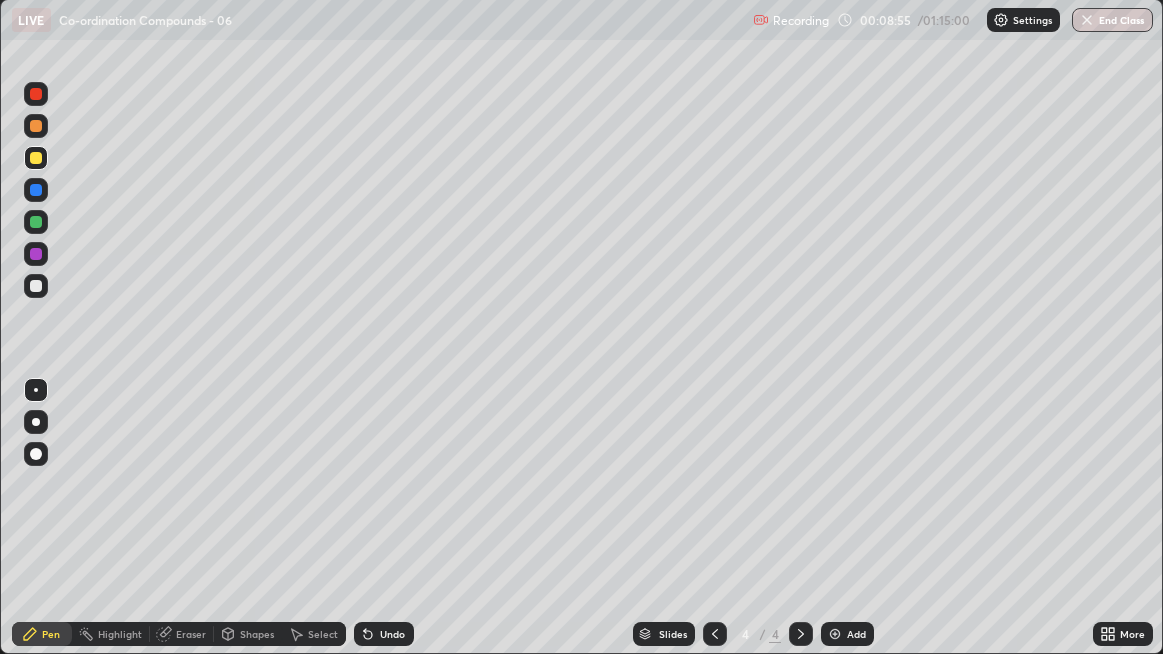 click 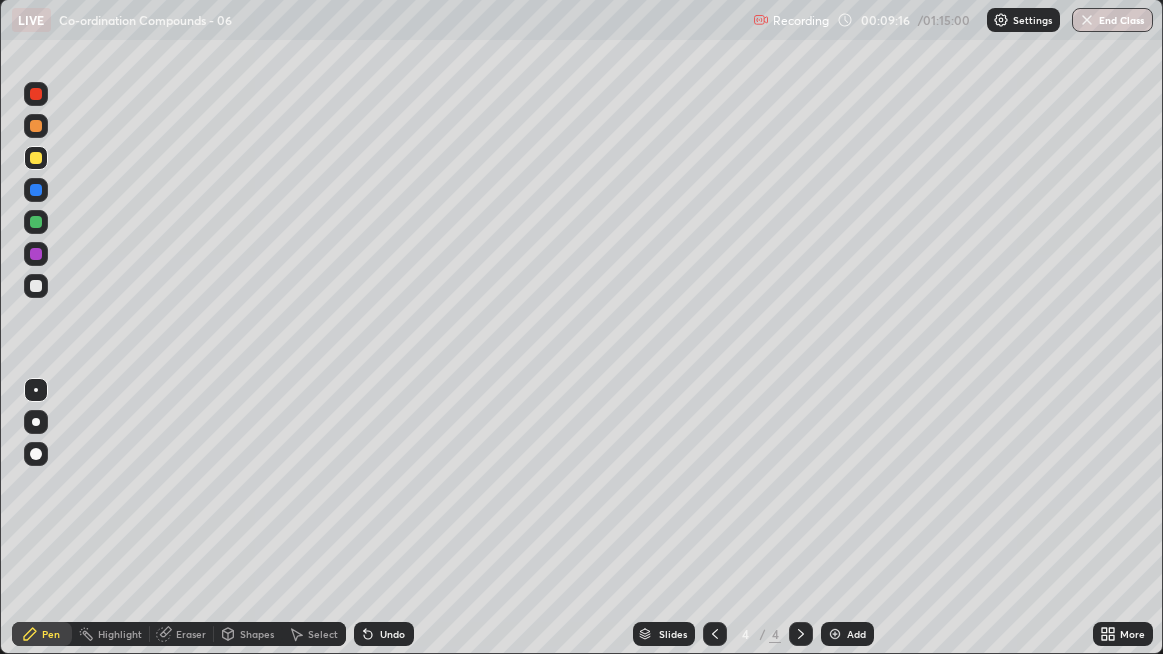click on "Undo" at bounding box center [392, 634] 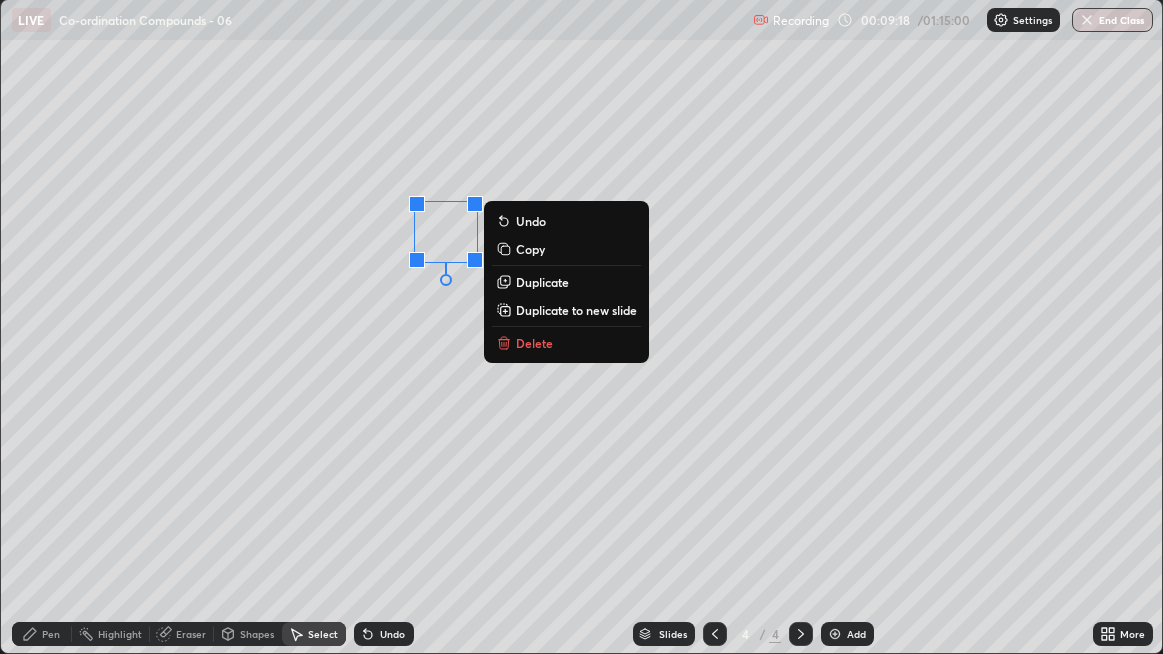 click on "Duplicate" at bounding box center (542, 282) 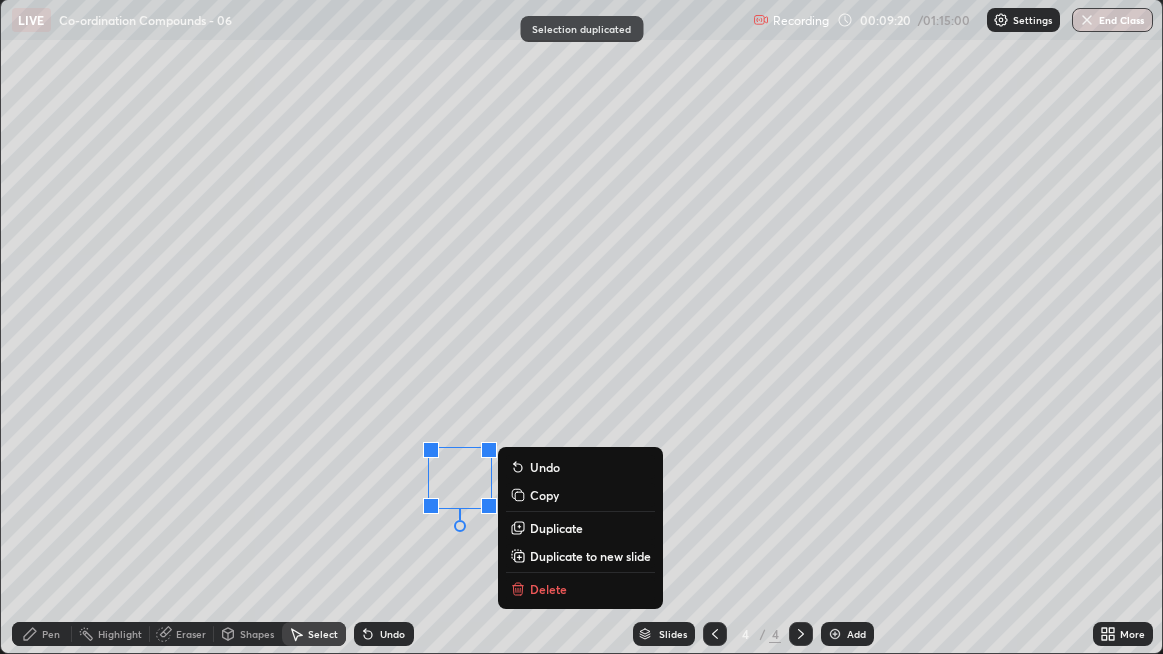 click on "0 ° Undo Copy Duplicate Duplicate to new slide Delete" at bounding box center [582, 326] 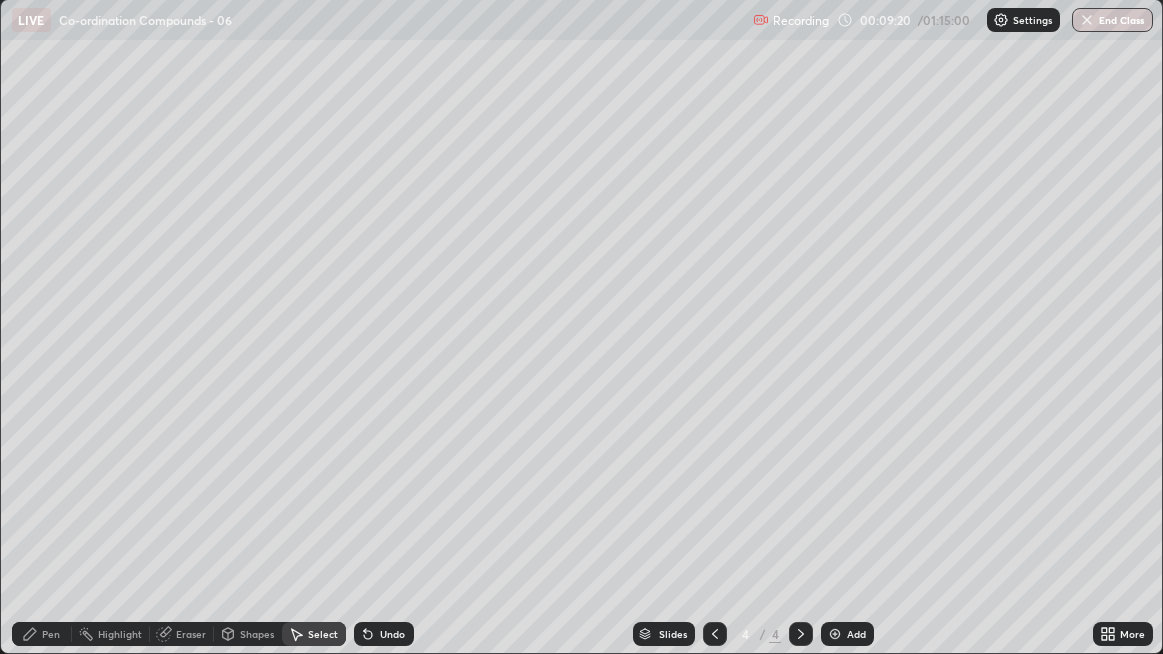 click on "Pen" at bounding box center (42, 634) 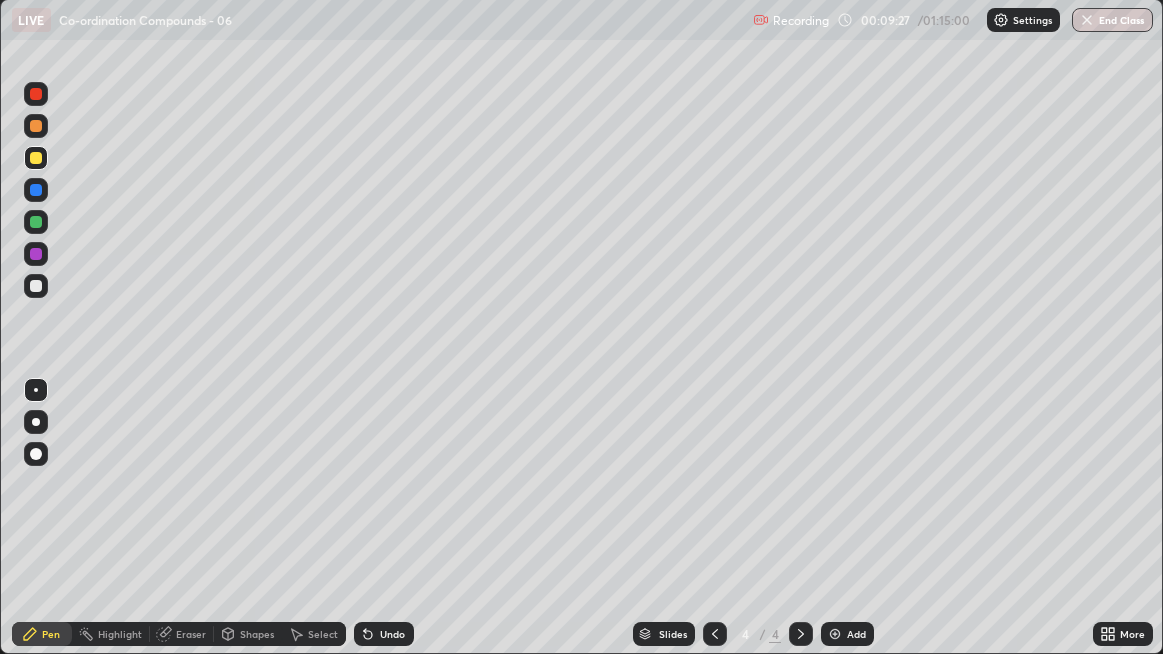 click on "Select" at bounding box center (323, 634) 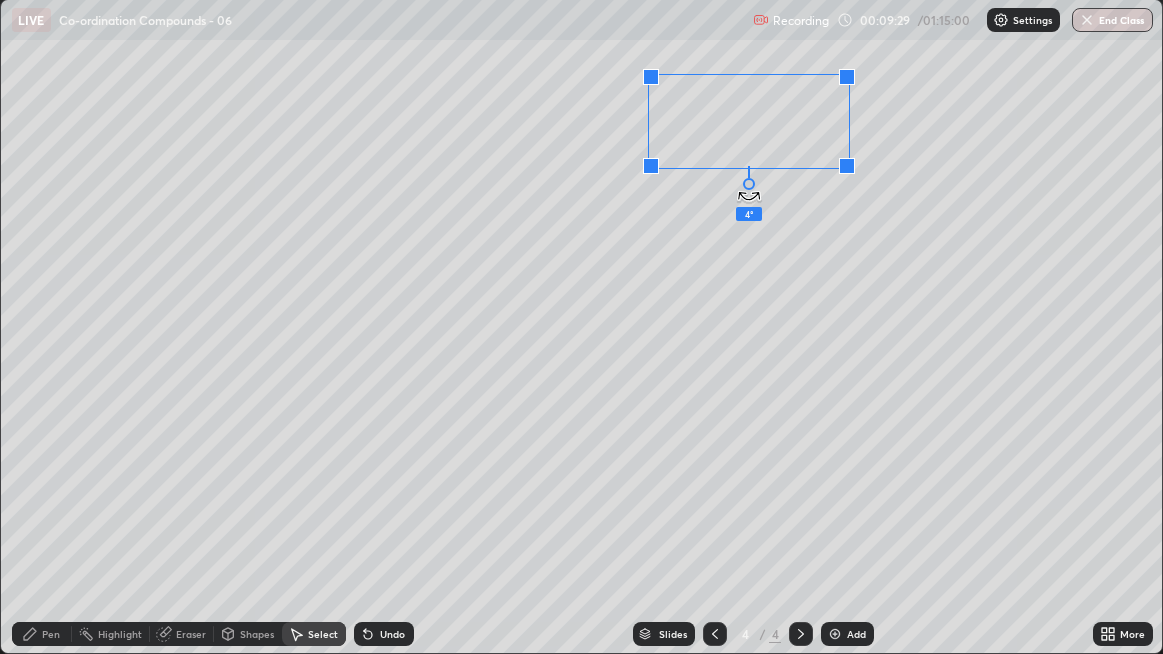 click on "4 ° Undo Copy Duplicate Duplicate to new slide Delete" at bounding box center [582, 326] 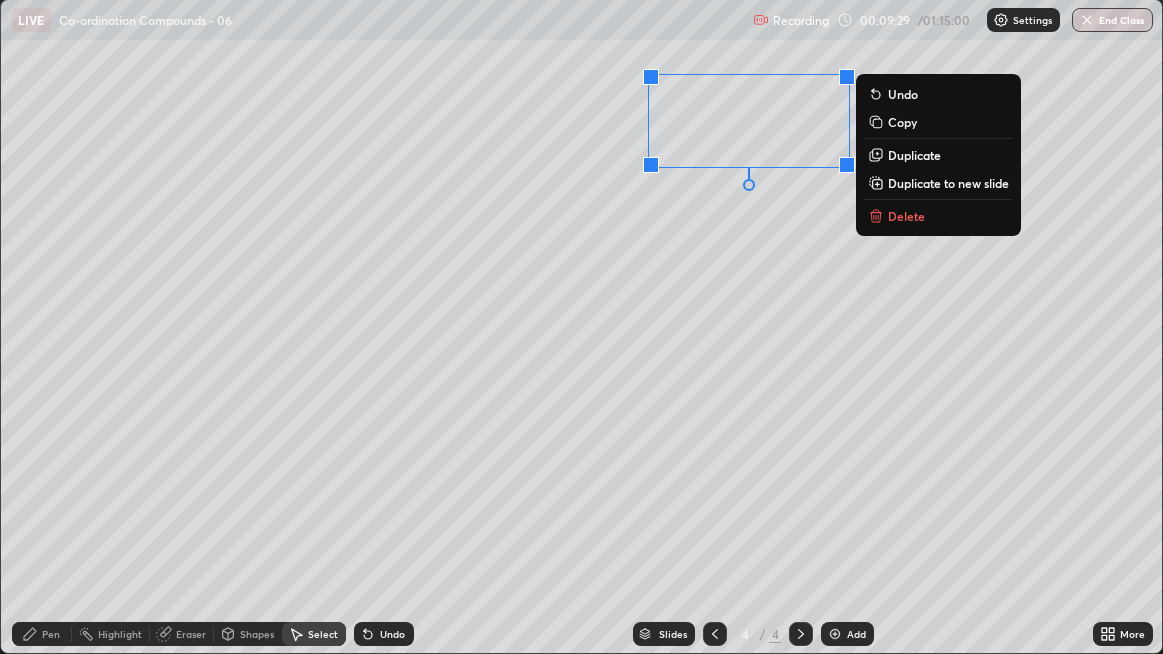 click on "0 ° Undo Copy Duplicate Duplicate to new slide Delete" at bounding box center [582, 326] 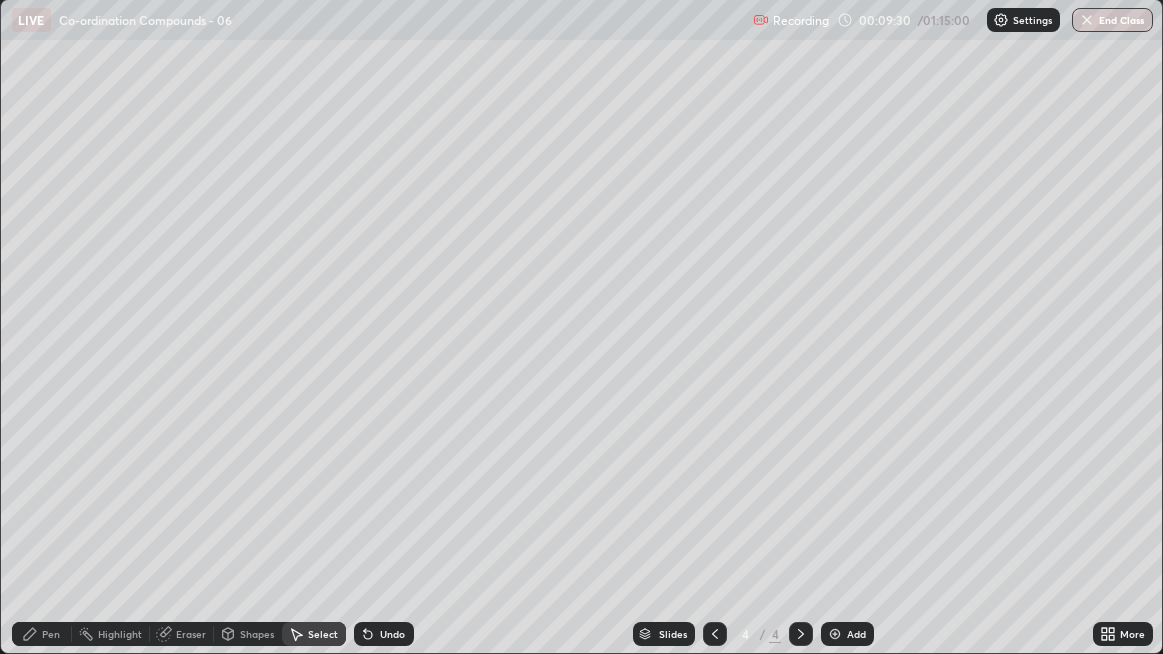 click on "Pen" at bounding box center [51, 634] 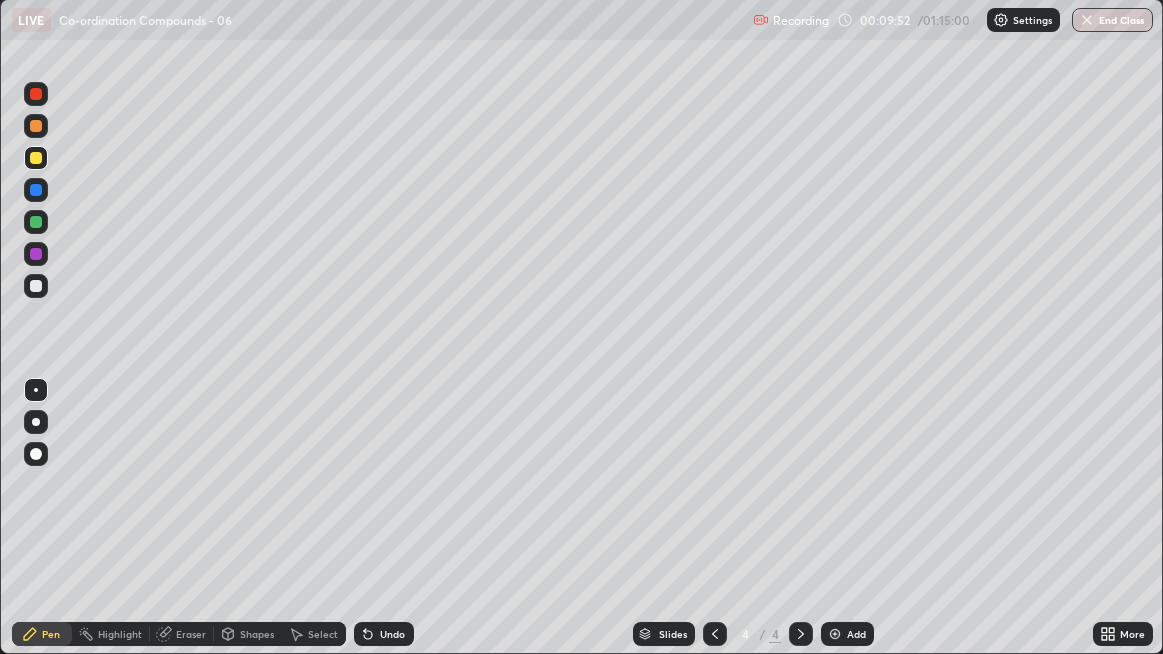 click on "Undo" at bounding box center (384, 634) 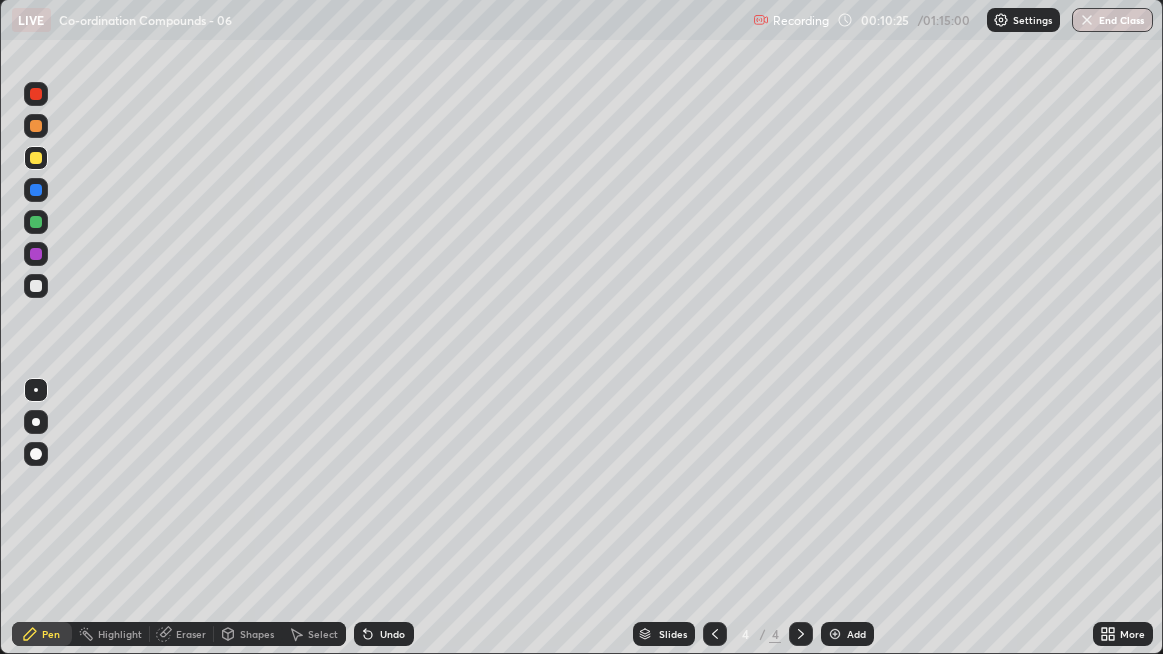 click at bounding box center [36, 286] 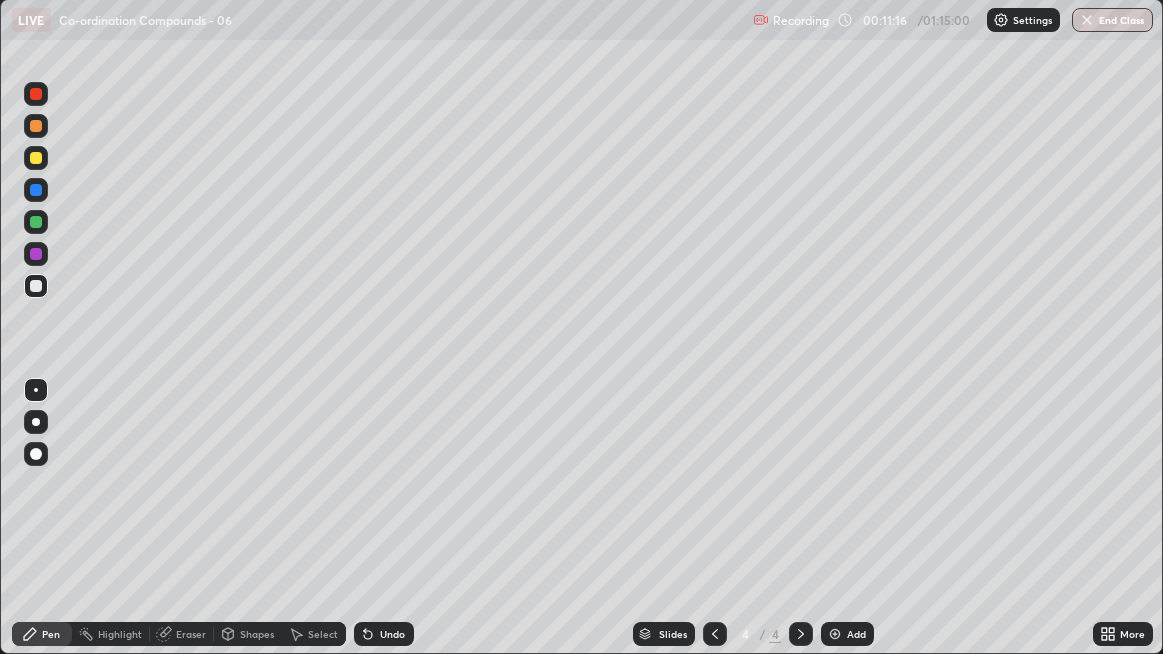 click at bounding box center (36, 158) 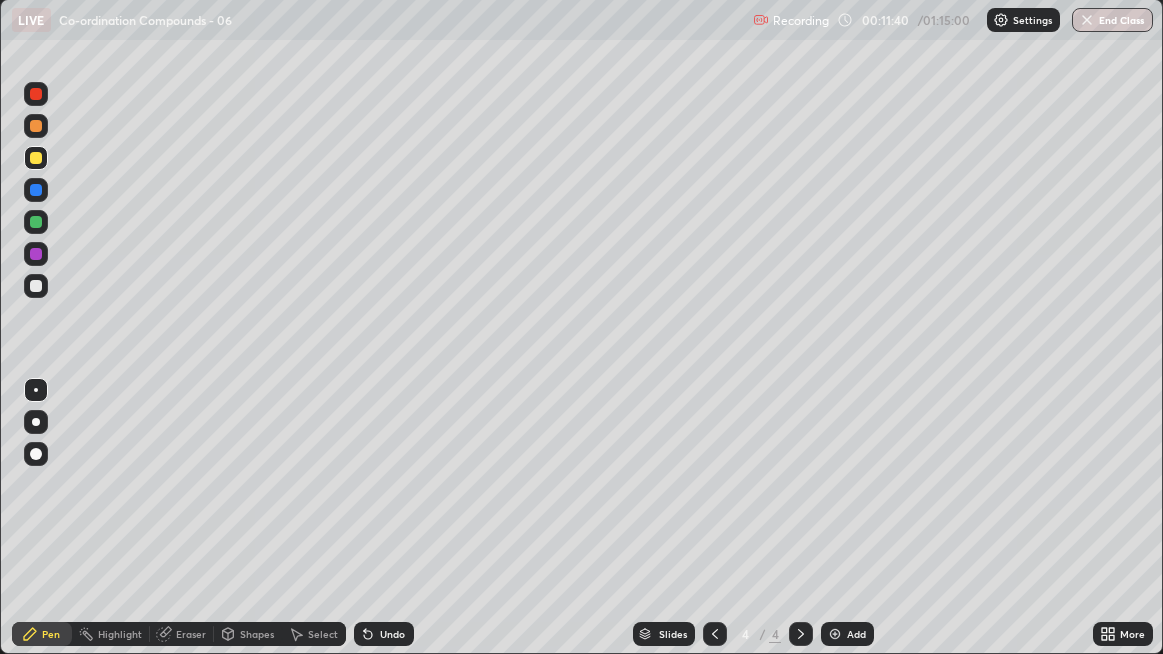 click on "Undo" at bounding box center [392, 634] 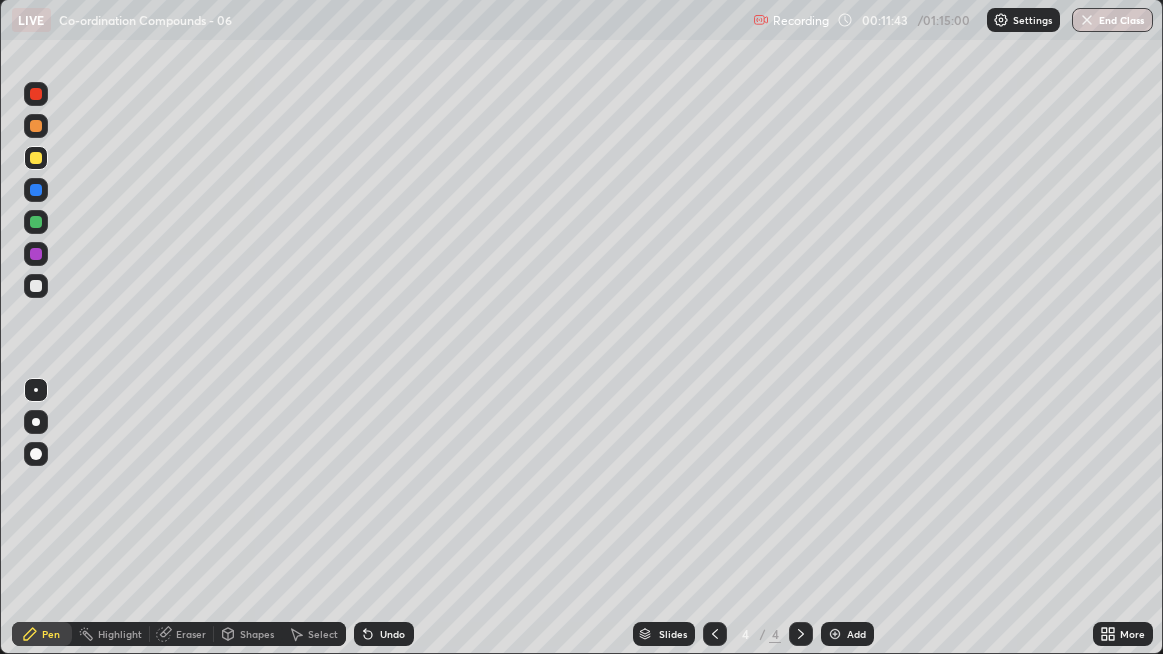 click on "Undo" at bounding box center (392, 634) 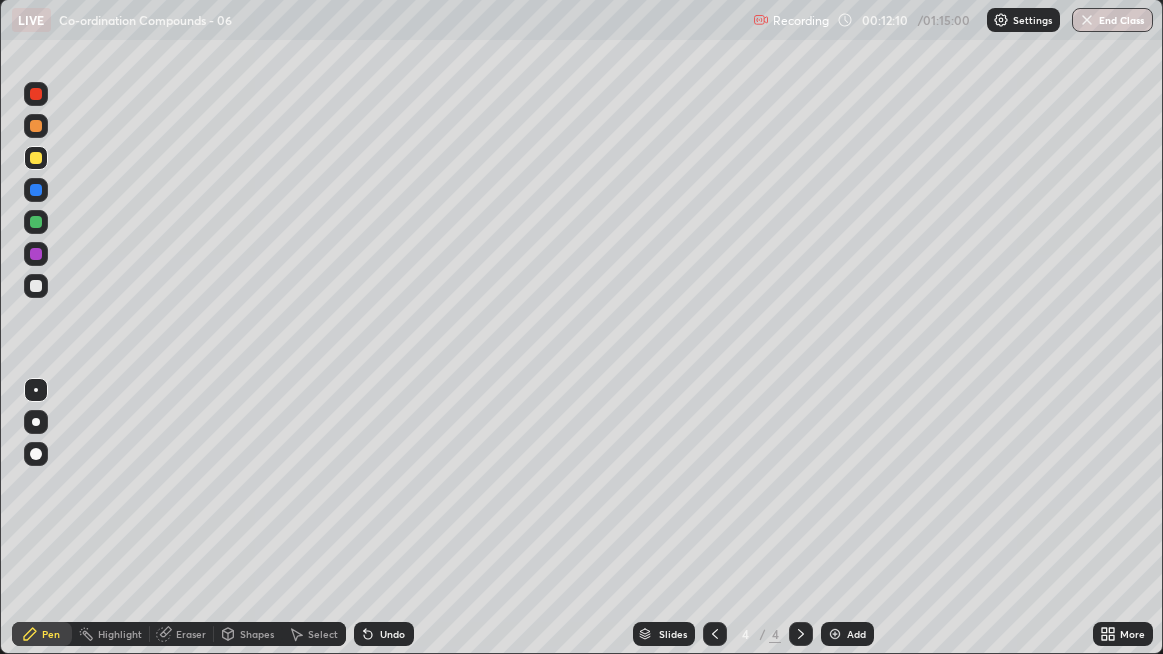 click on "Select" at bounding box center (323, 634) 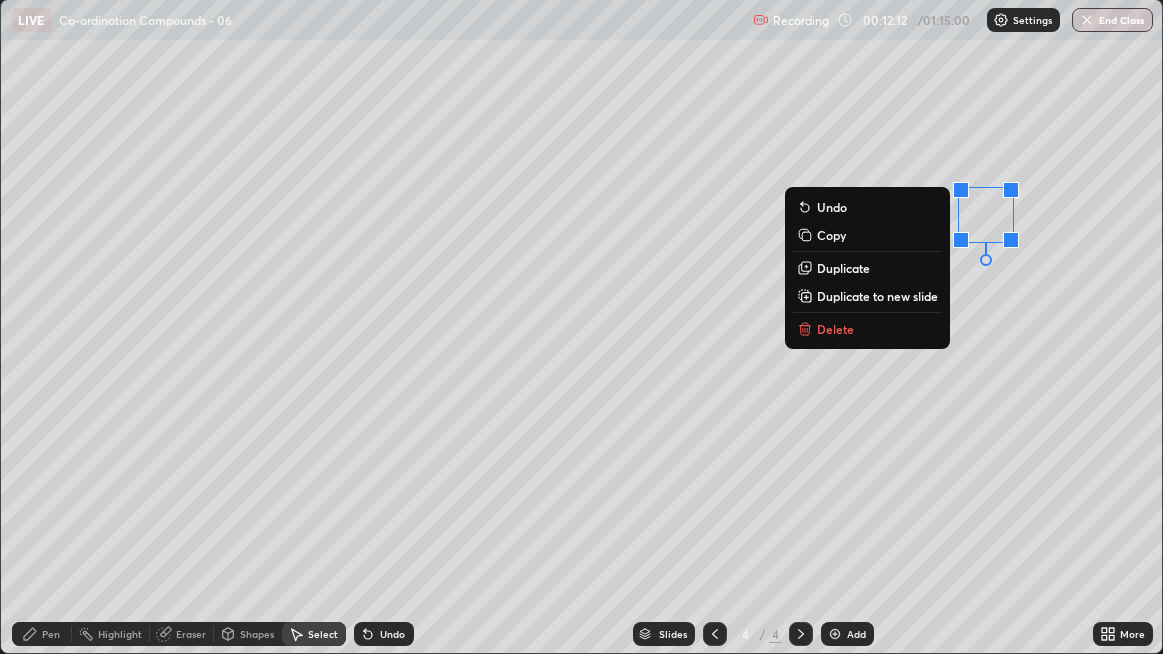 click on "Duplicate" at bounding box center (843, 268) 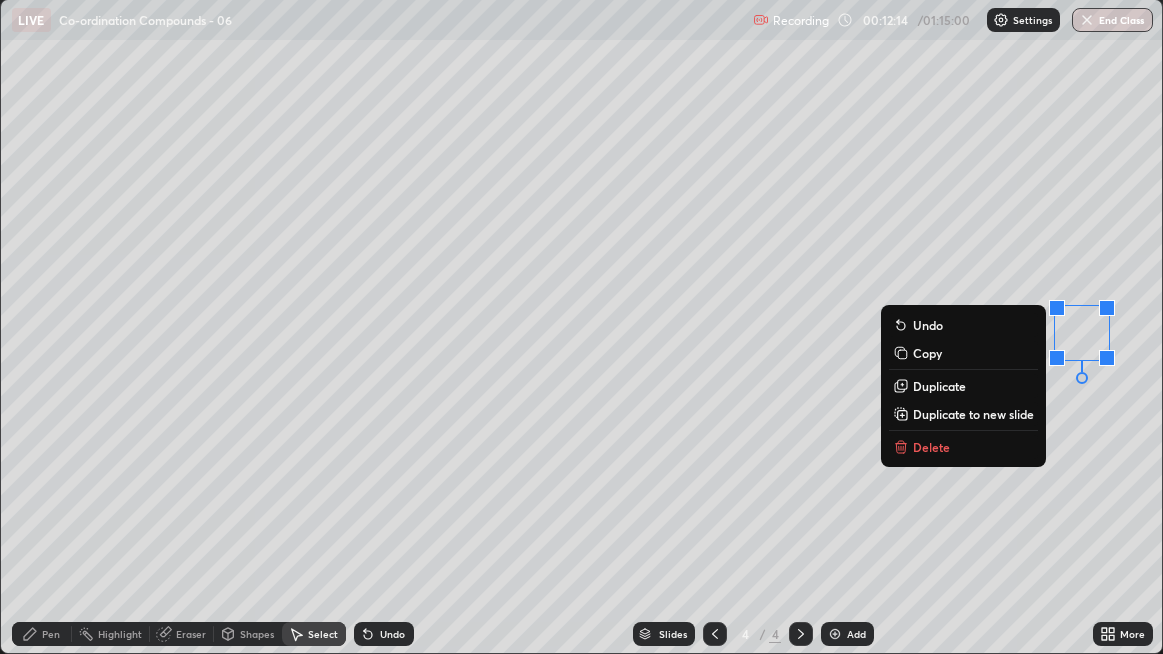 click on "Duplicate" at bounding box center [939, 386] 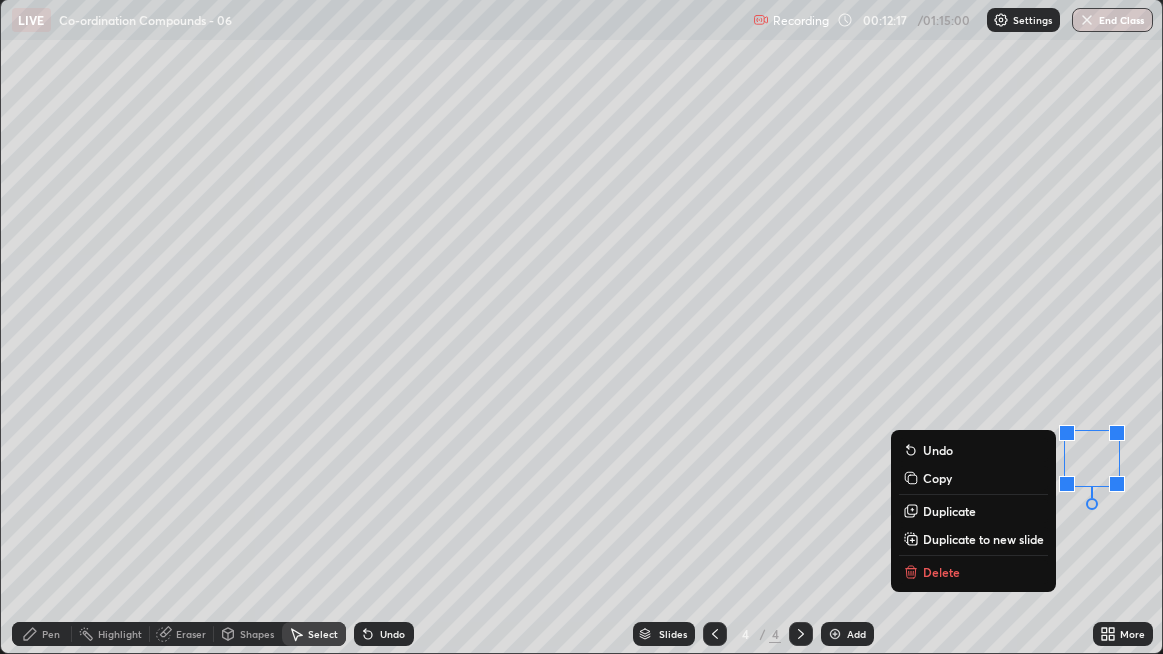click on "0 ° Undo Copy Duplicate Duplicate to new slide Delete" at bounding box center [582, 326] 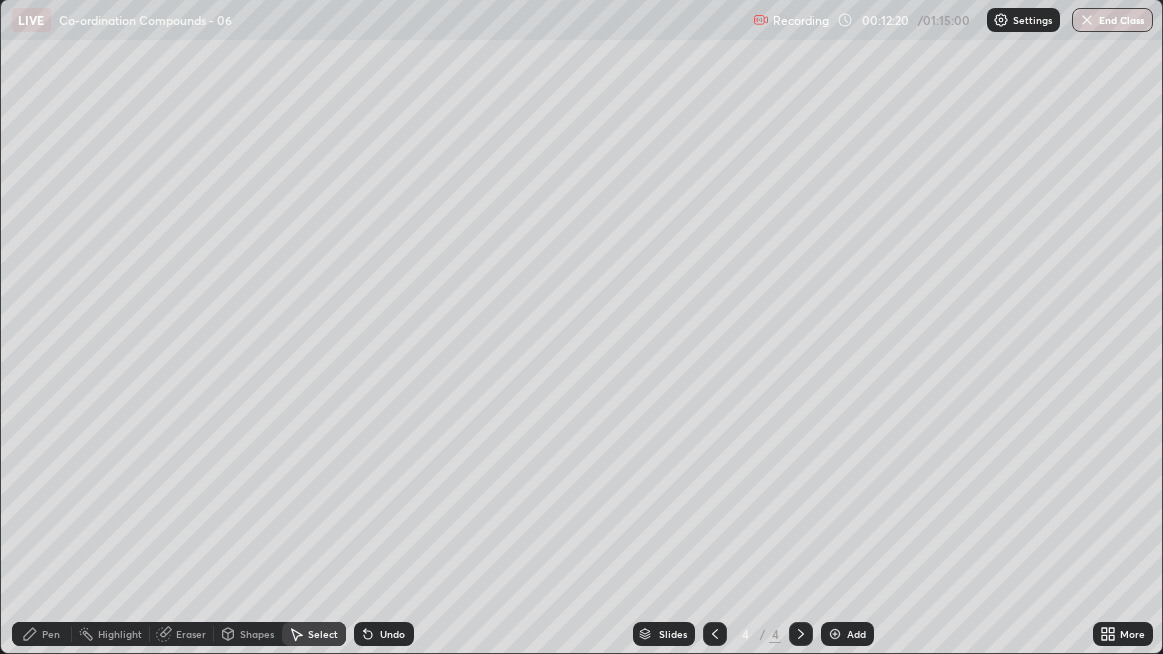 click on "Pen" at bounding box center [42, 634] 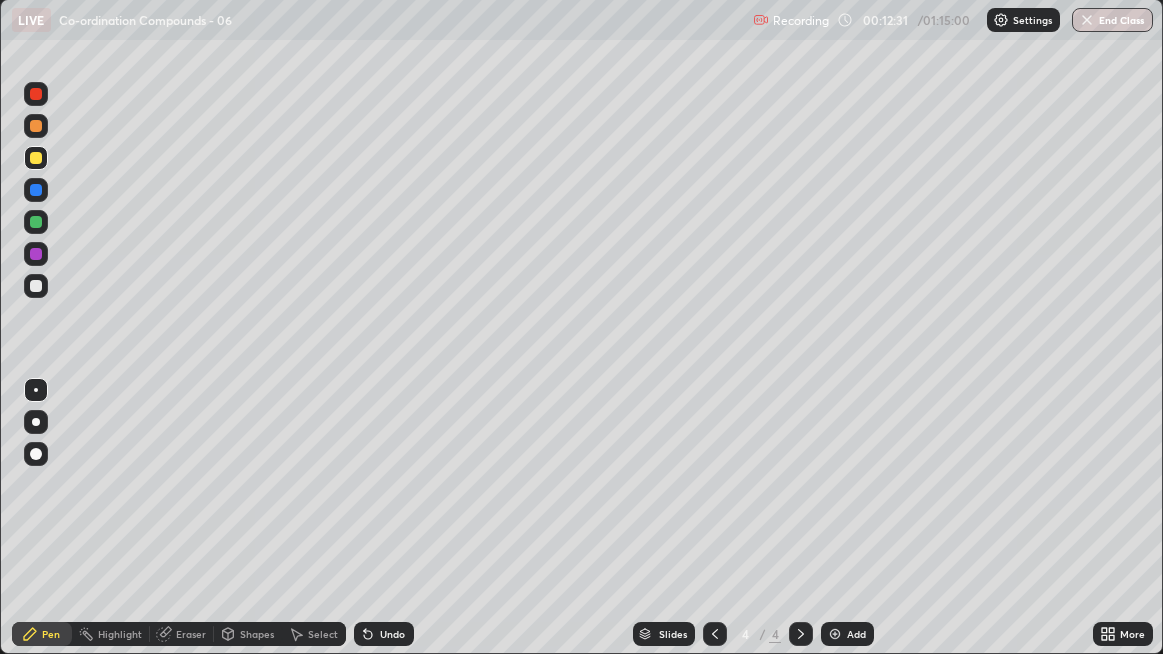click on "Add" at bounding box center (856, 634) 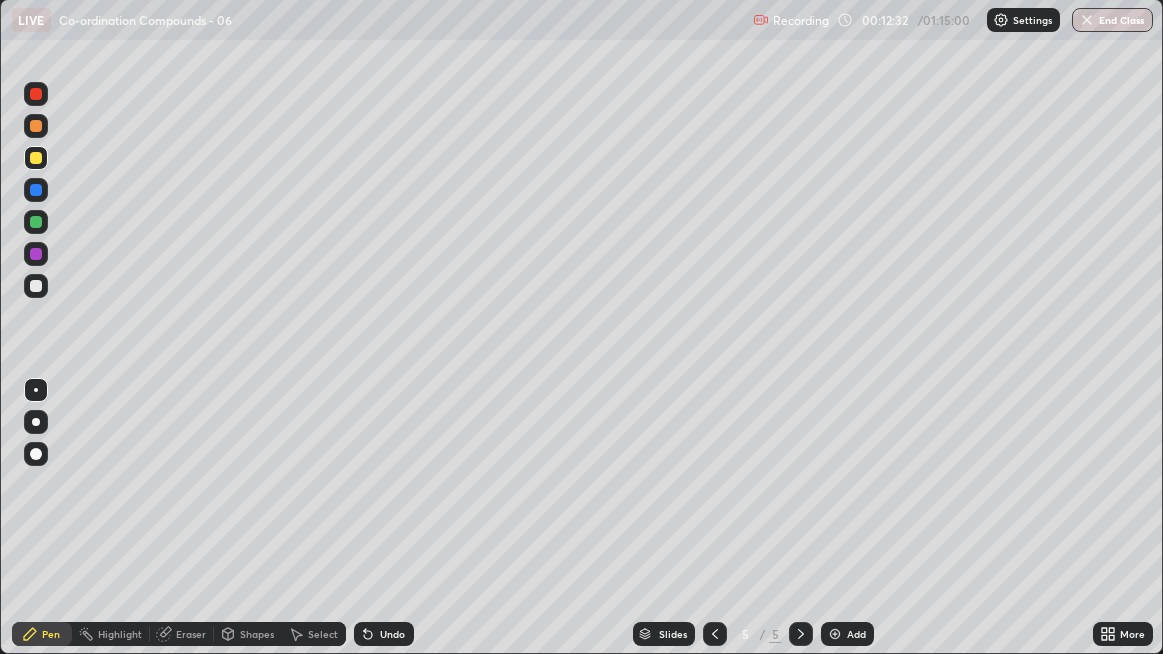 click at bounding box center [36, 286] 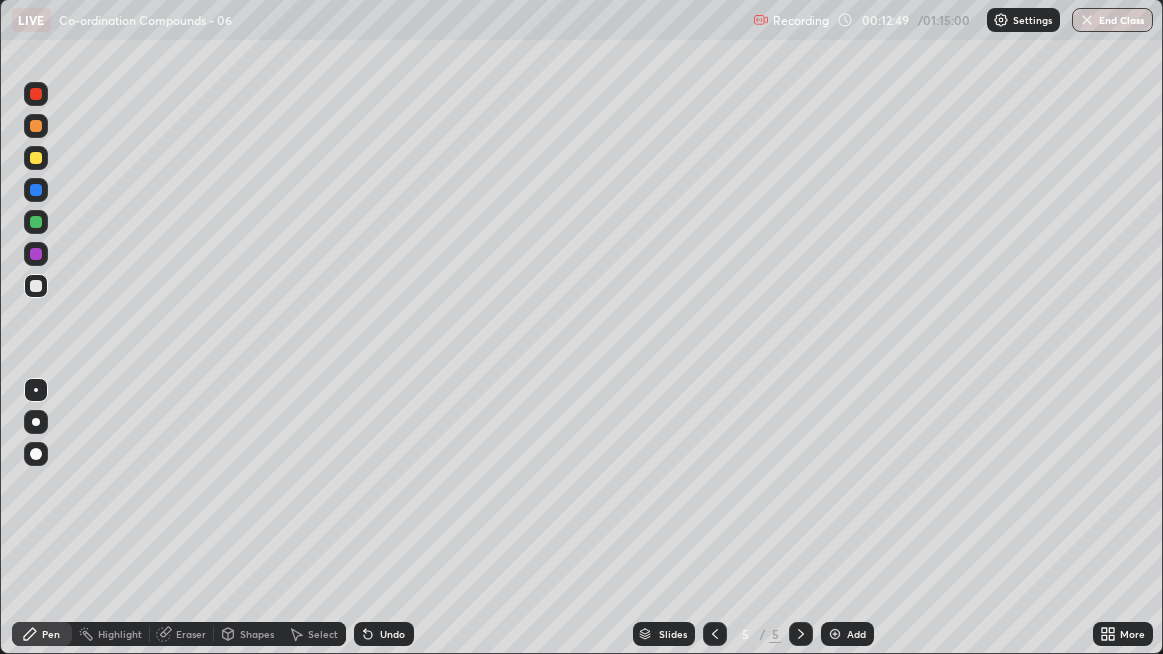 click 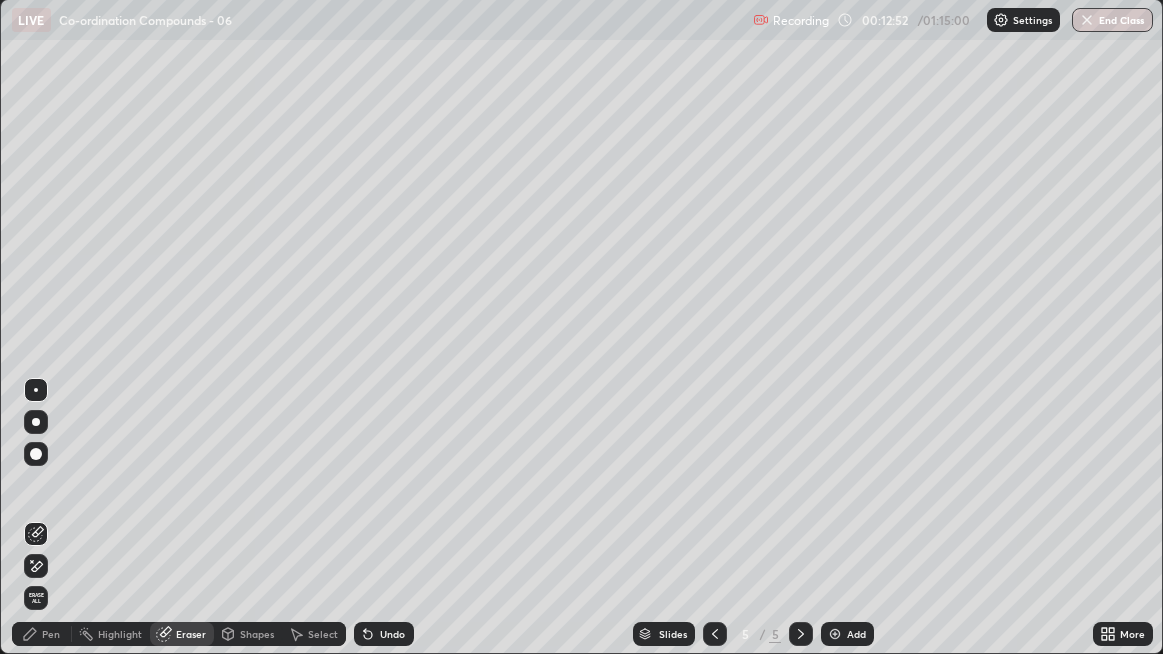 click on "Pen" at bounding box center [51, 634] 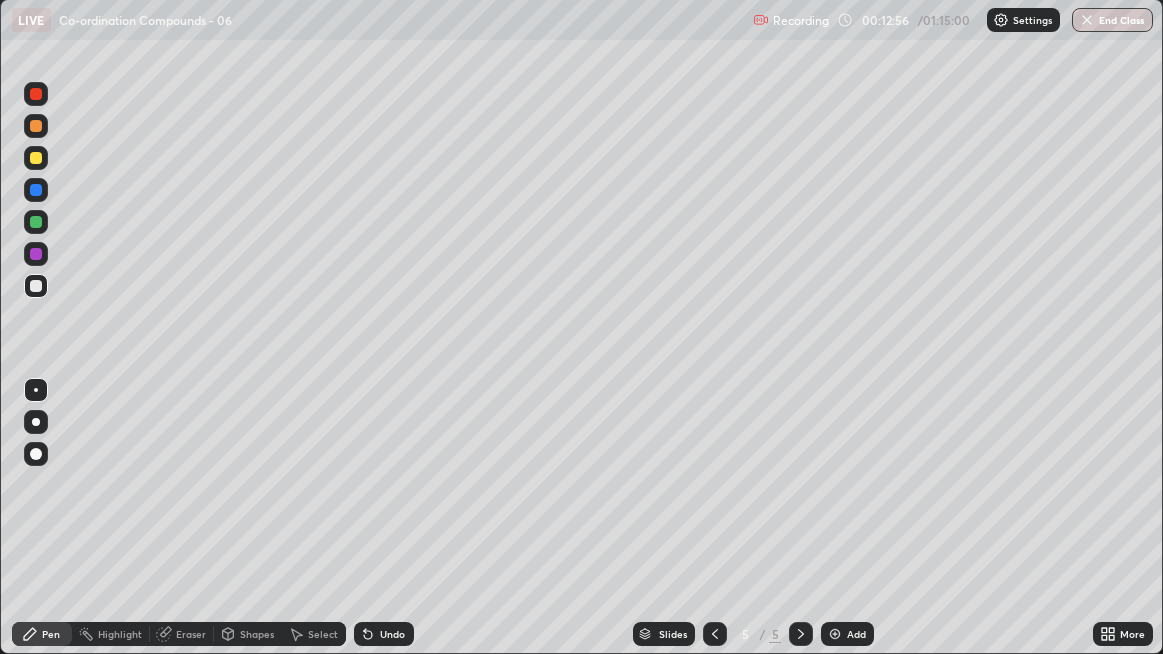 click on "Select" at bounding box center [314, 634] 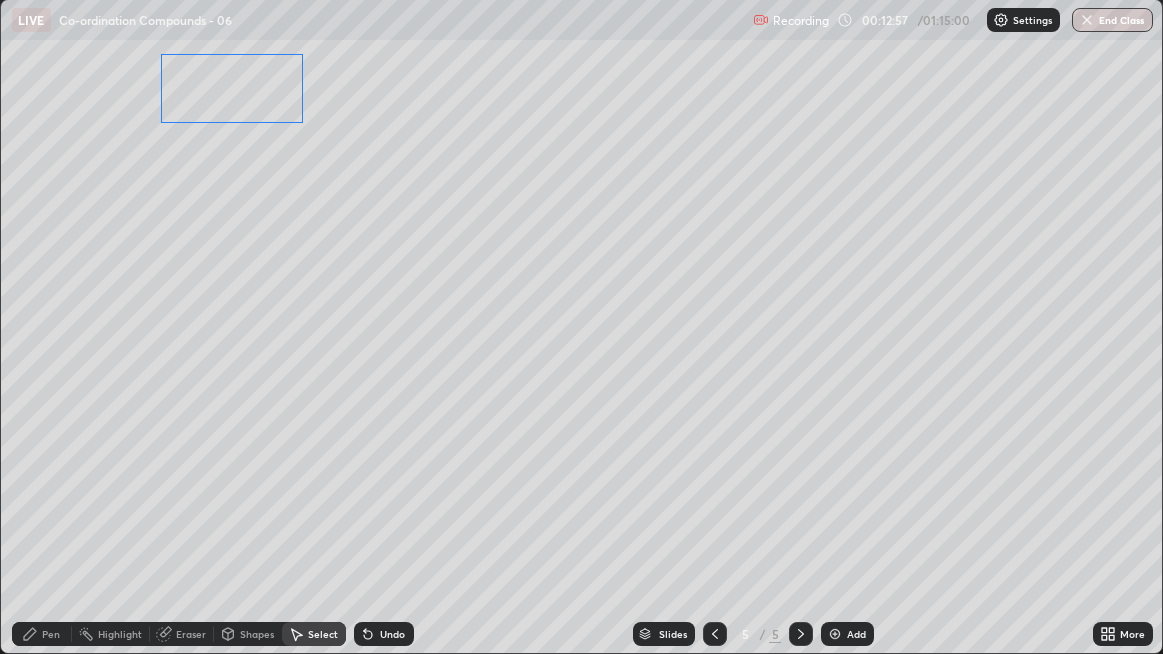click on "0 ° Undo Copy Duplicate Duplicate to new slide Delete" at bounding box center (582, 326) 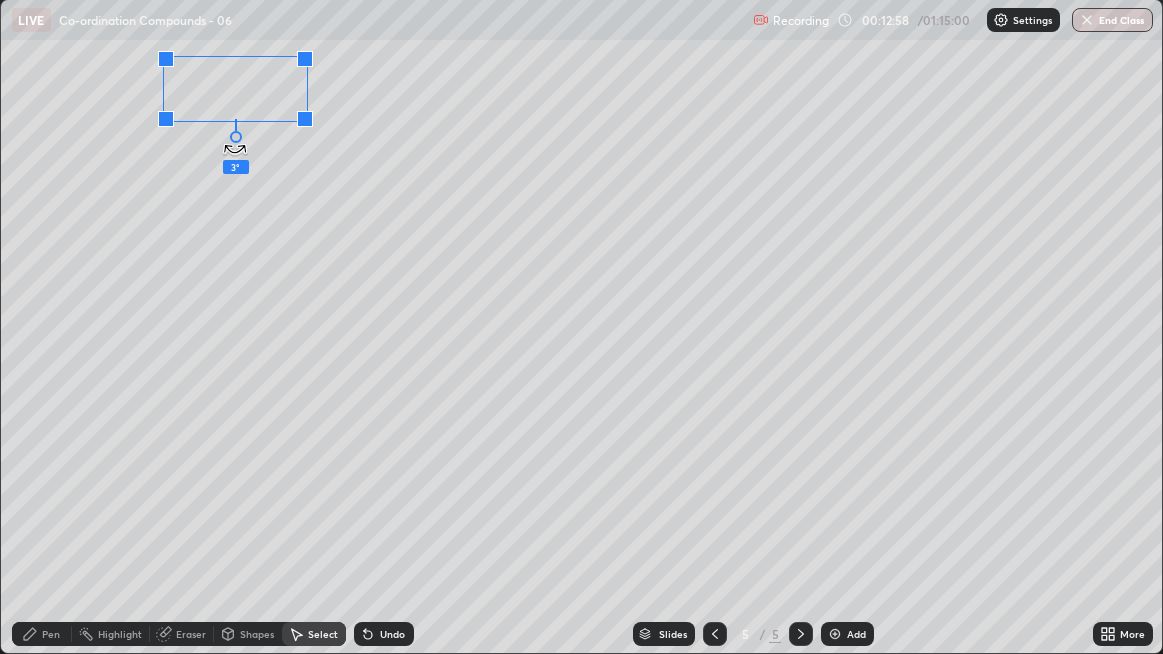 click on "3 ° Undo Copy Duplicate Duplicate to new slide Delete" at bounding box center [582, 326] 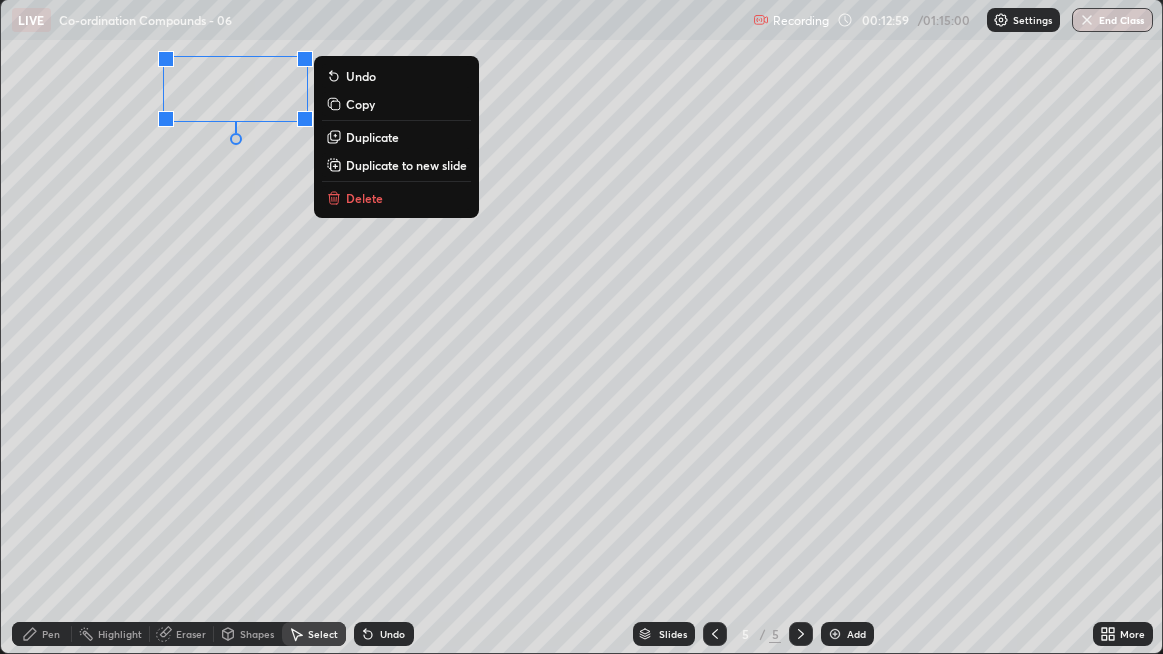 click on "0 ° Undo Copy Duplicate Duplicate to new slide Delete" at bounding box center [582, 326] 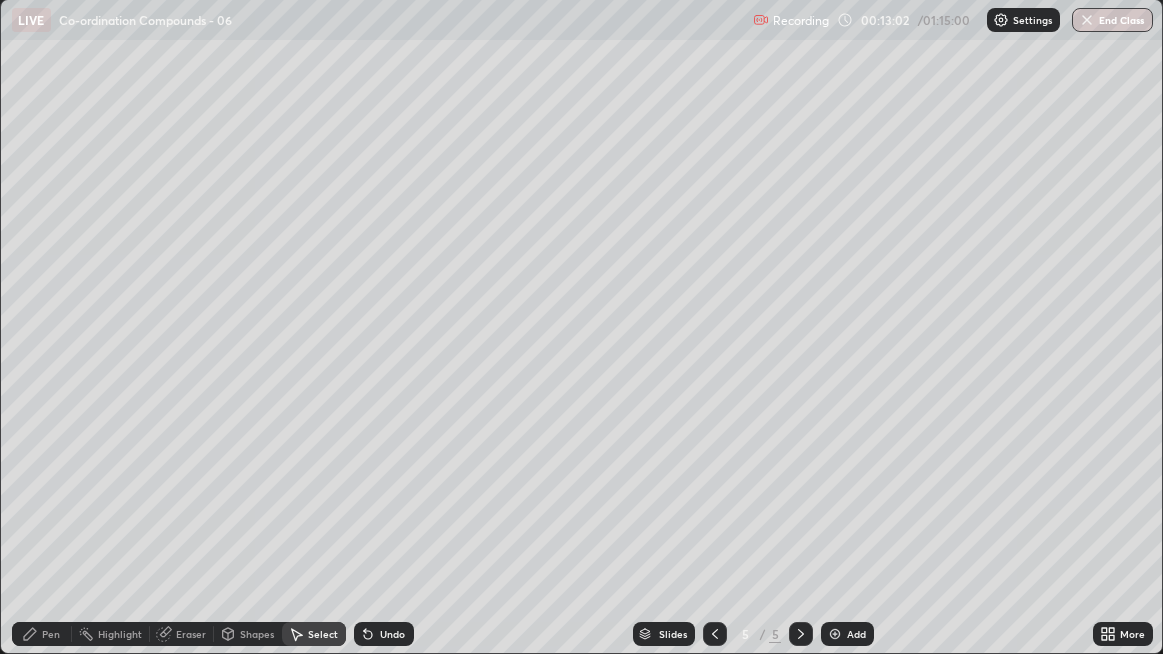 click on "0 ° Undo Copy Duplicate Duplicate to new slide Delete" at bounding box center (582, 326) 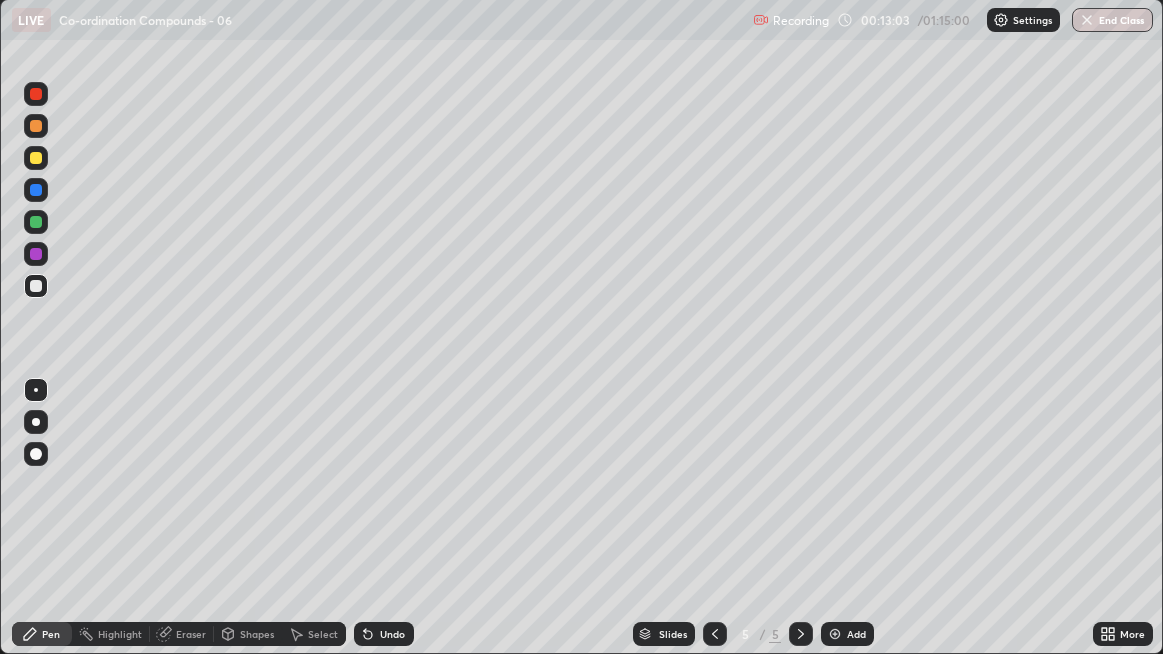 click at bounding box center [36, 158] 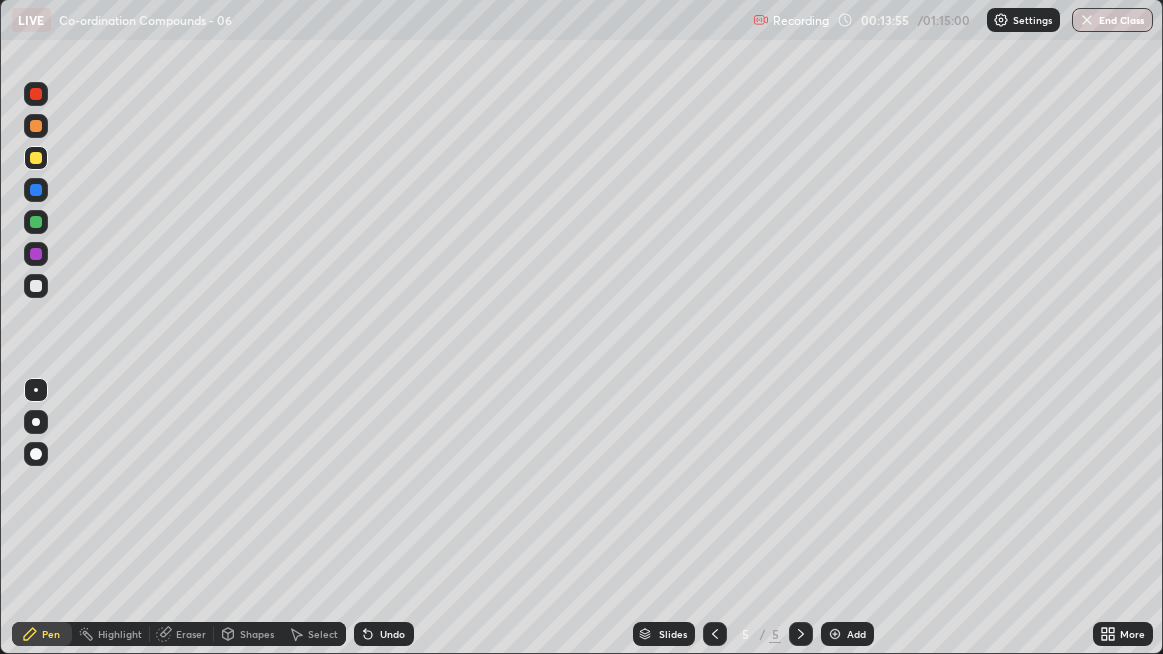 click 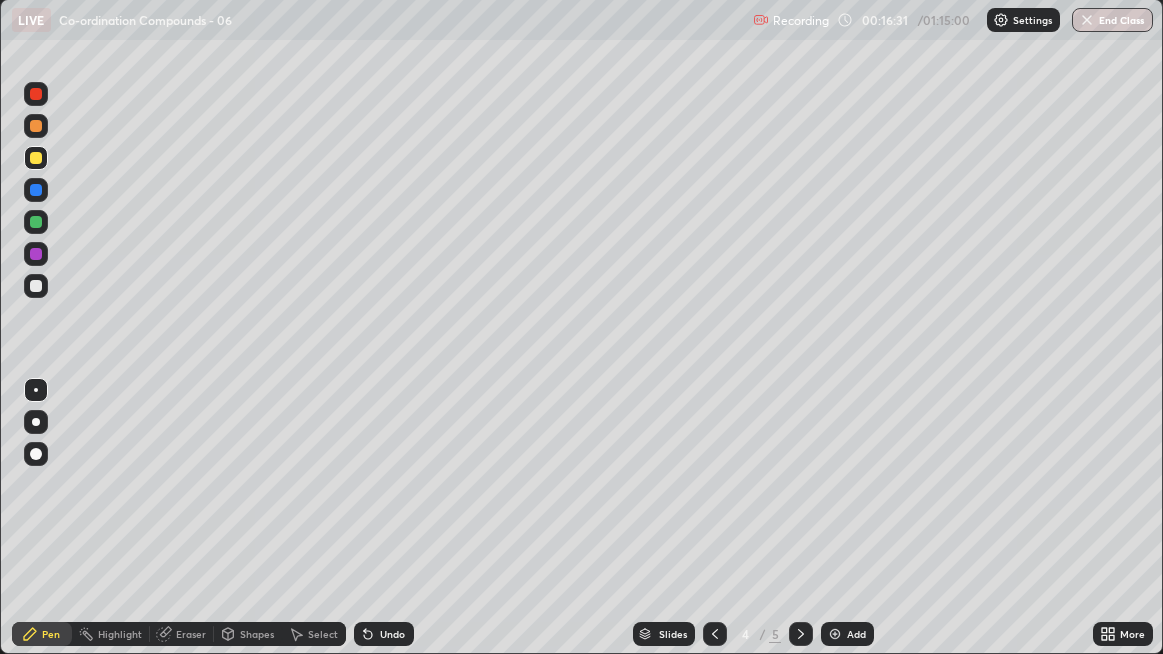 click 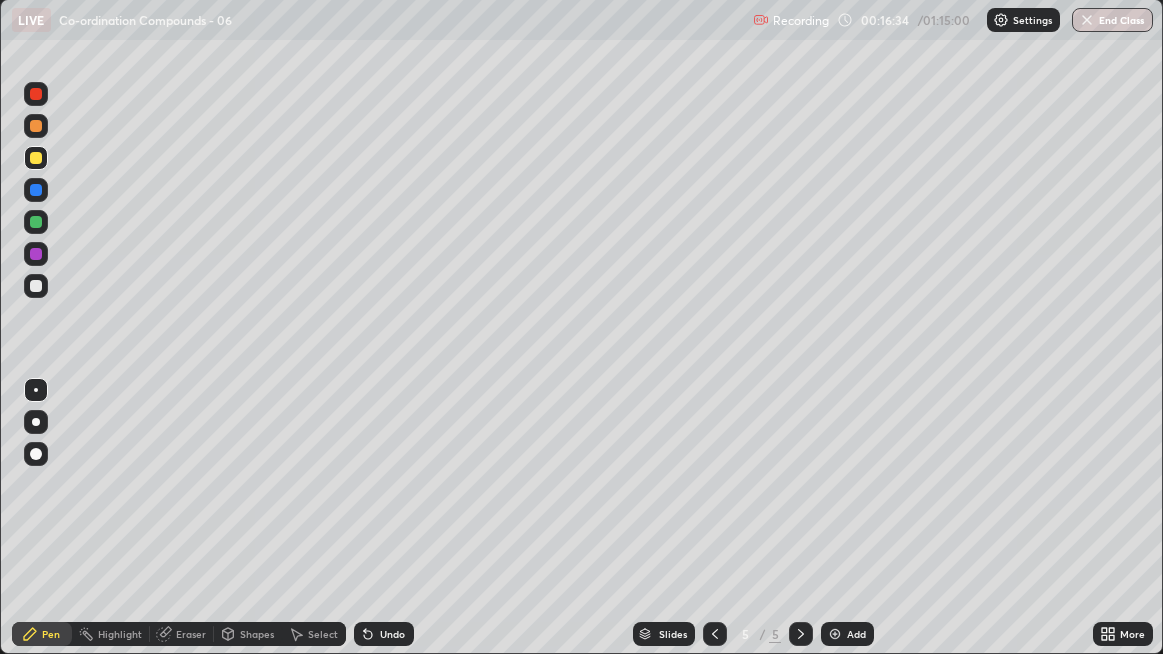 click at bounding box center [36, 286] 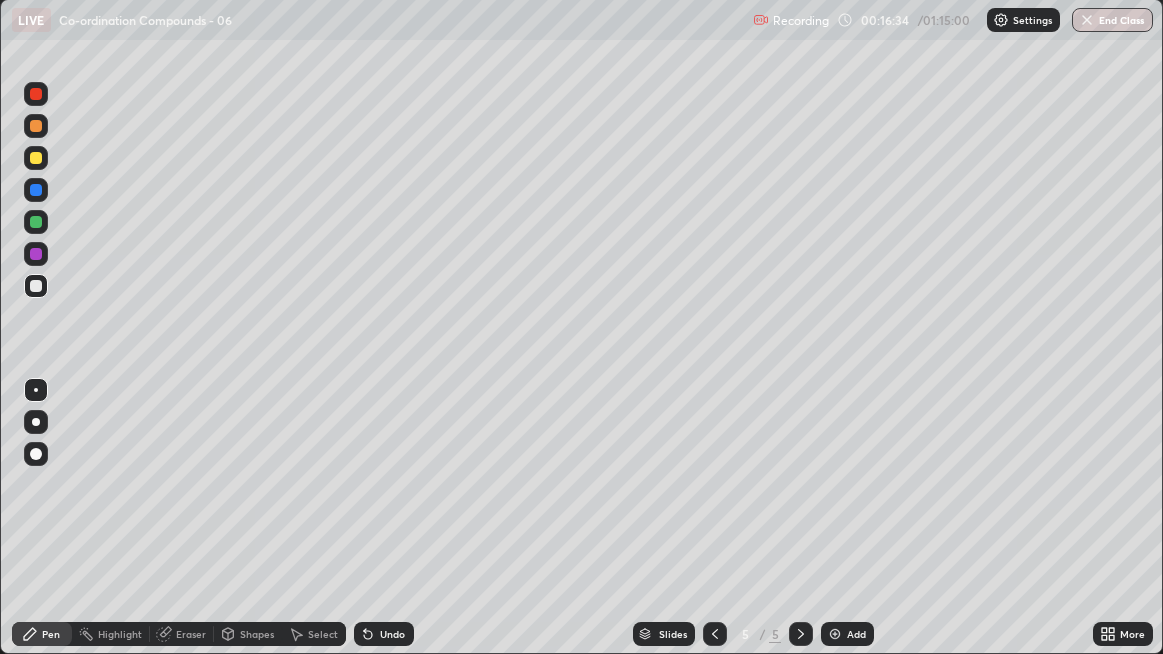 click at bounding box center (36, 454) 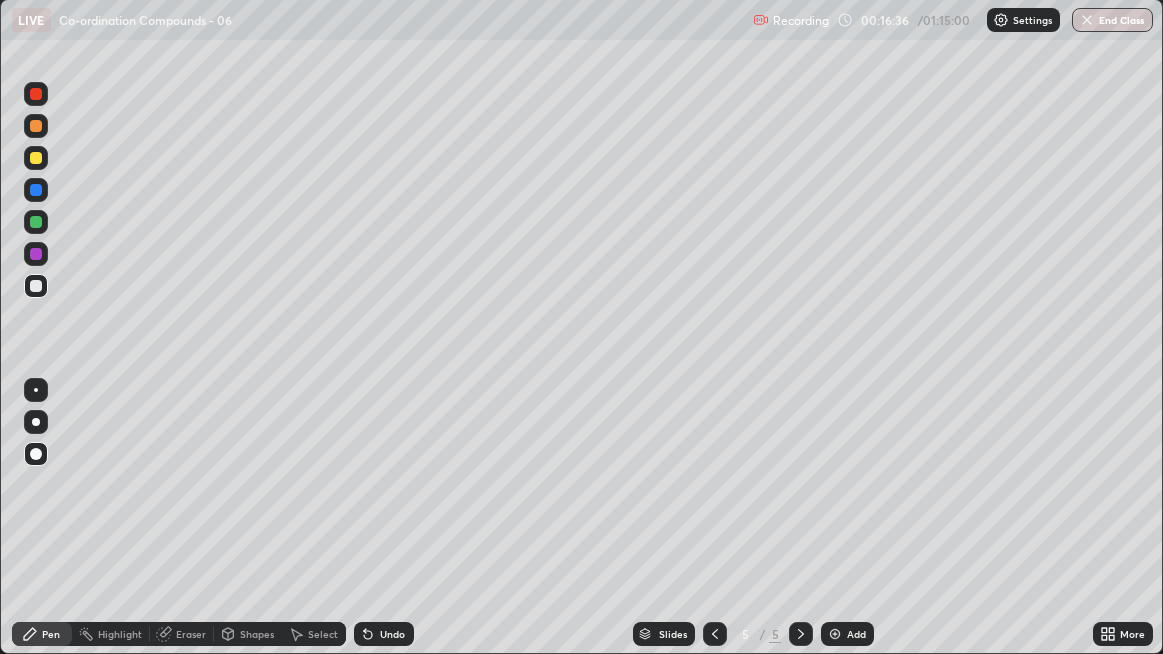 click at bounding box center [36, 390] 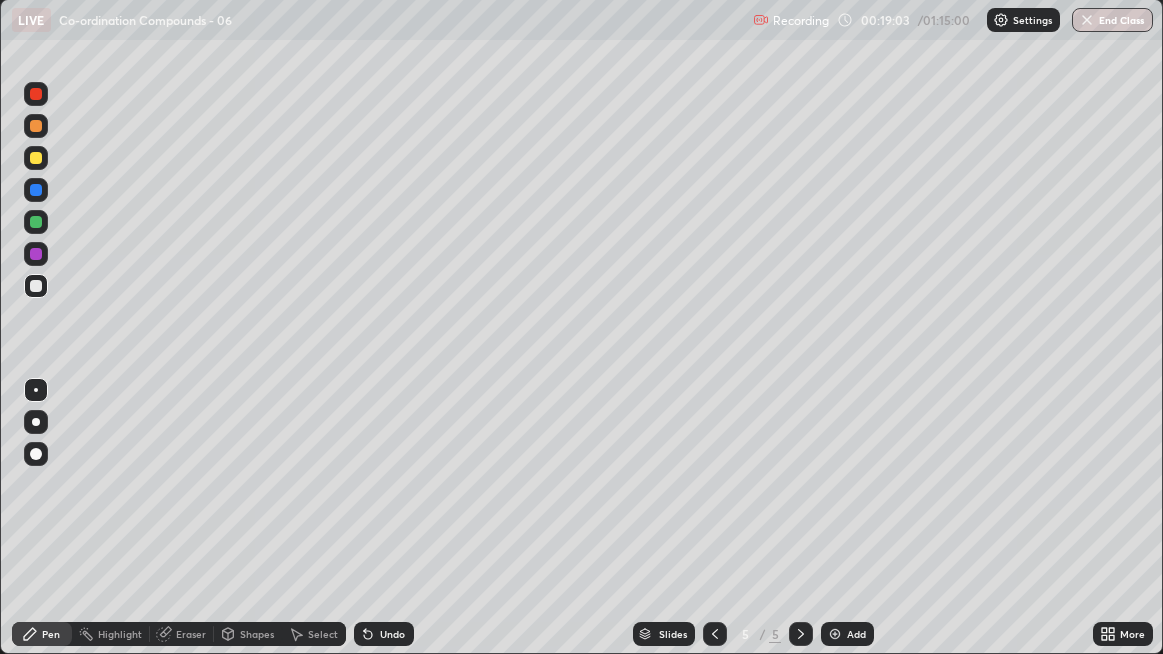 click on "Undo" at bounding box center (384, 634) 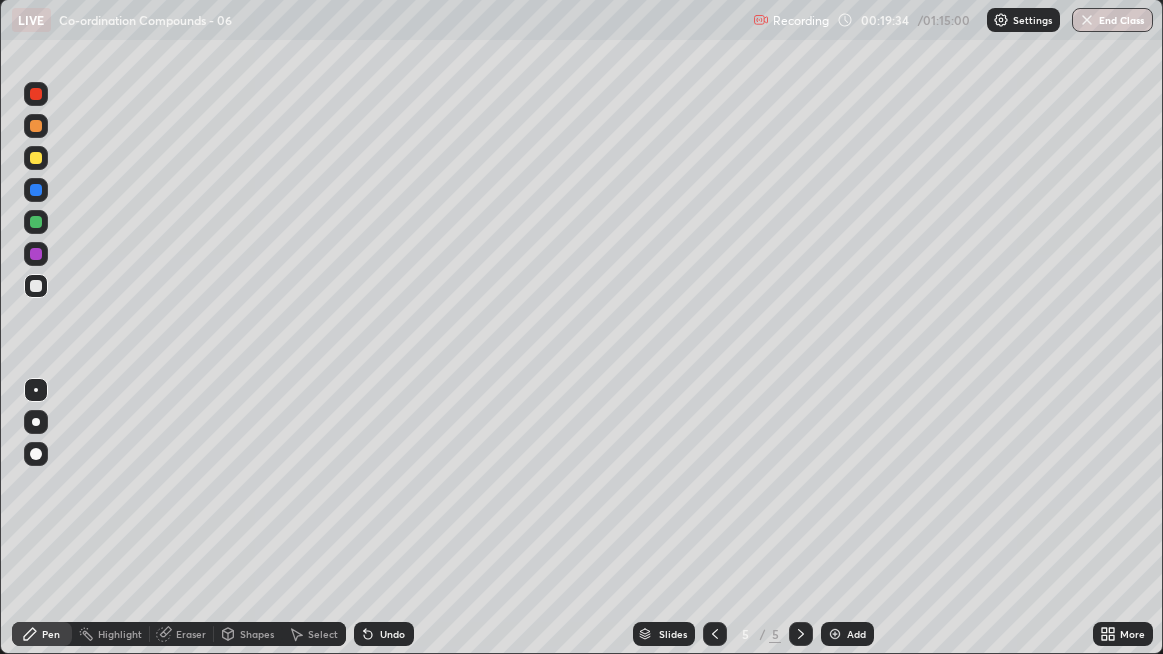 click on "Select" at bounding box center [323, 634] 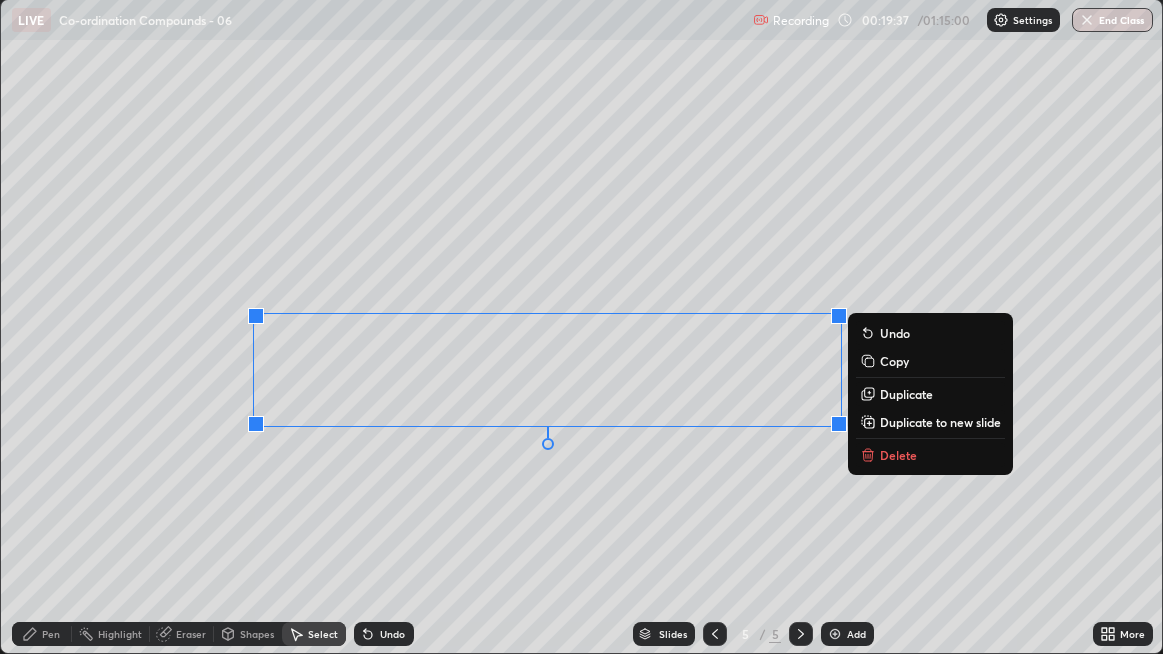 click on "0 ° Undo Copy Duplicate Duplicate to new slide Delete" at bounding box center [582, 326] 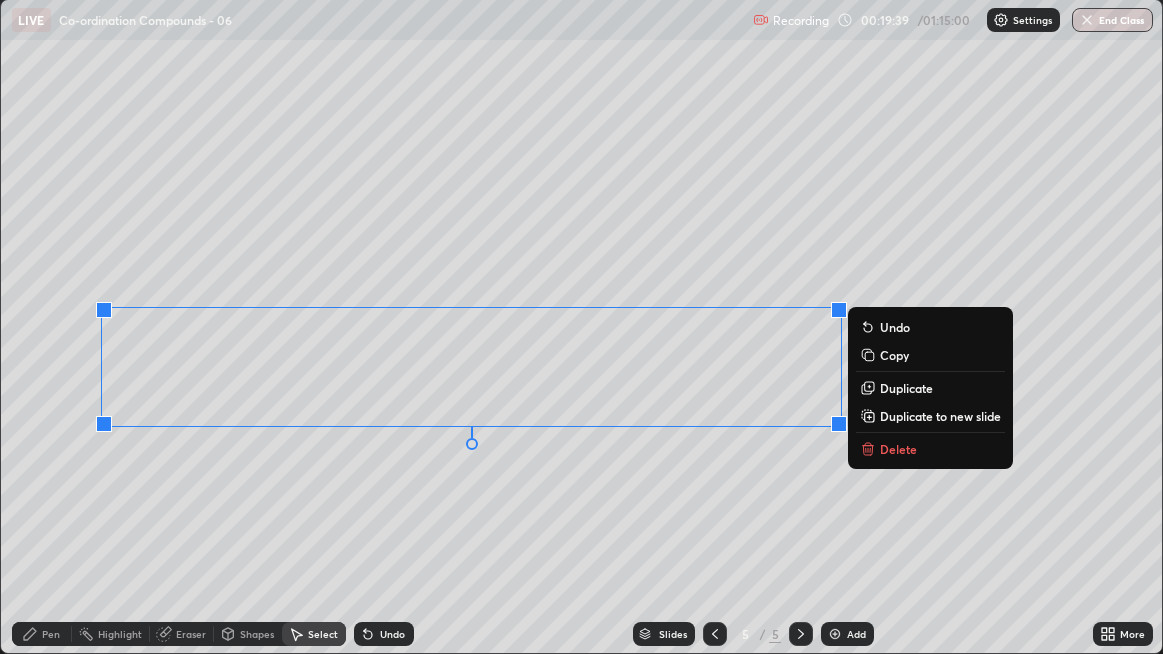 click on "Duplicate to new slide" at bounding box center [940, 416] 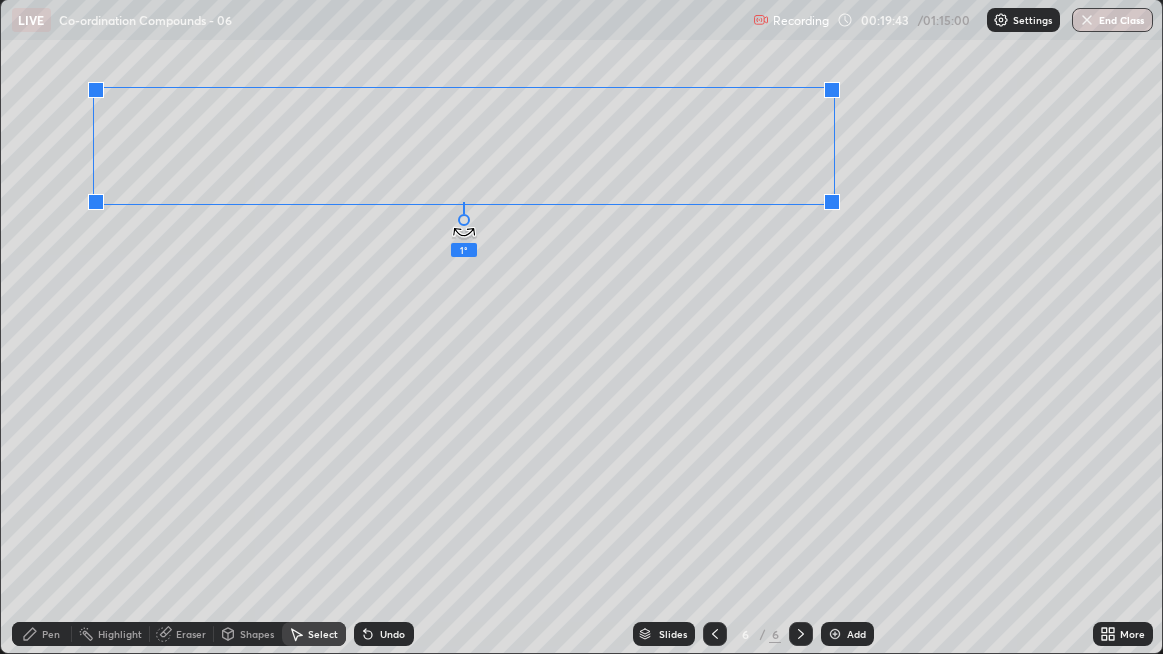 click on "1 ° Undo Copy Duplicate Duplicate to new slide Delete" at bounding box center [582, 326] 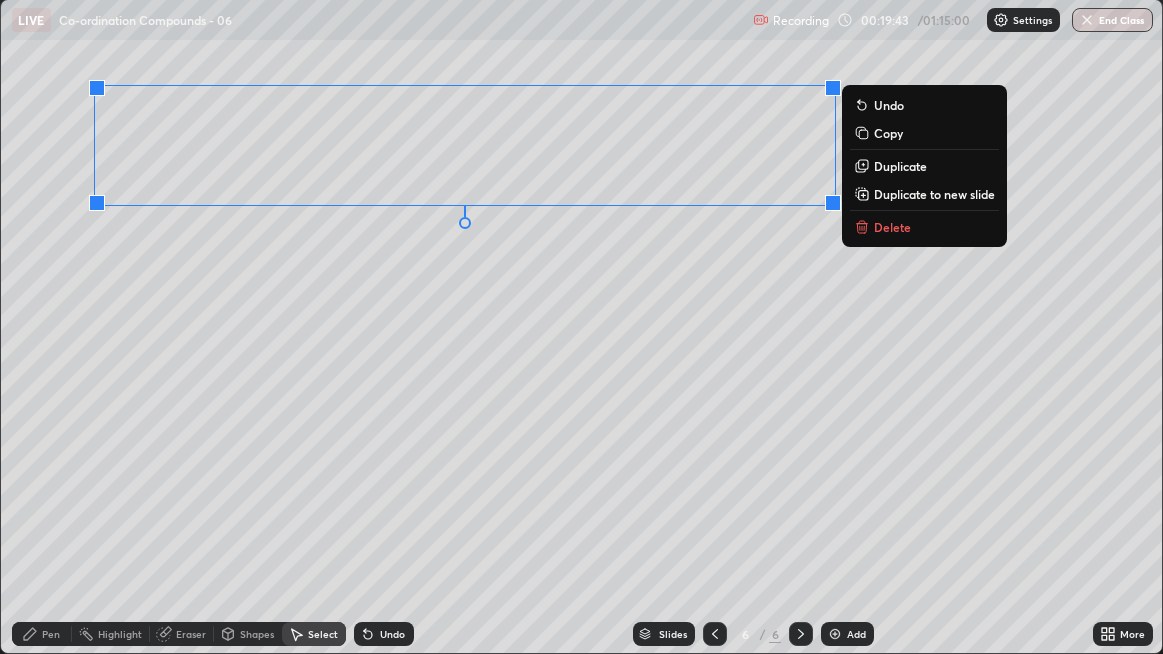 click on "0 ° Undo Copy Duplicate Duplicate to new slide Delete" at bounding box center (582, 326) 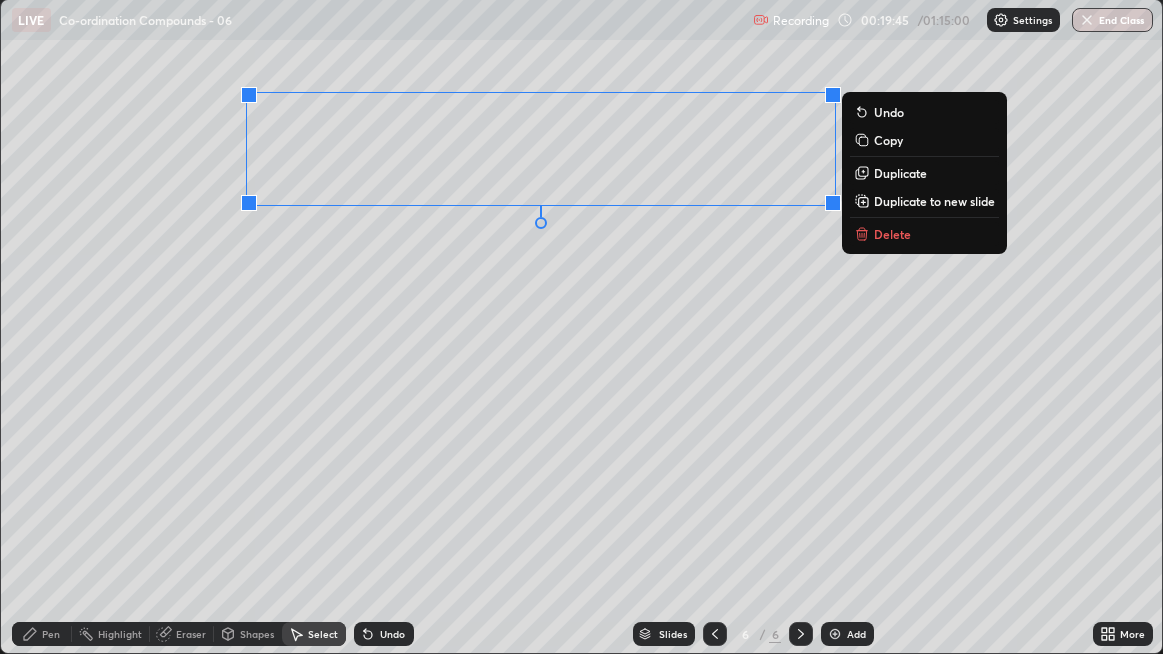 click on "Duplicate" at bounding box center [900, 173] 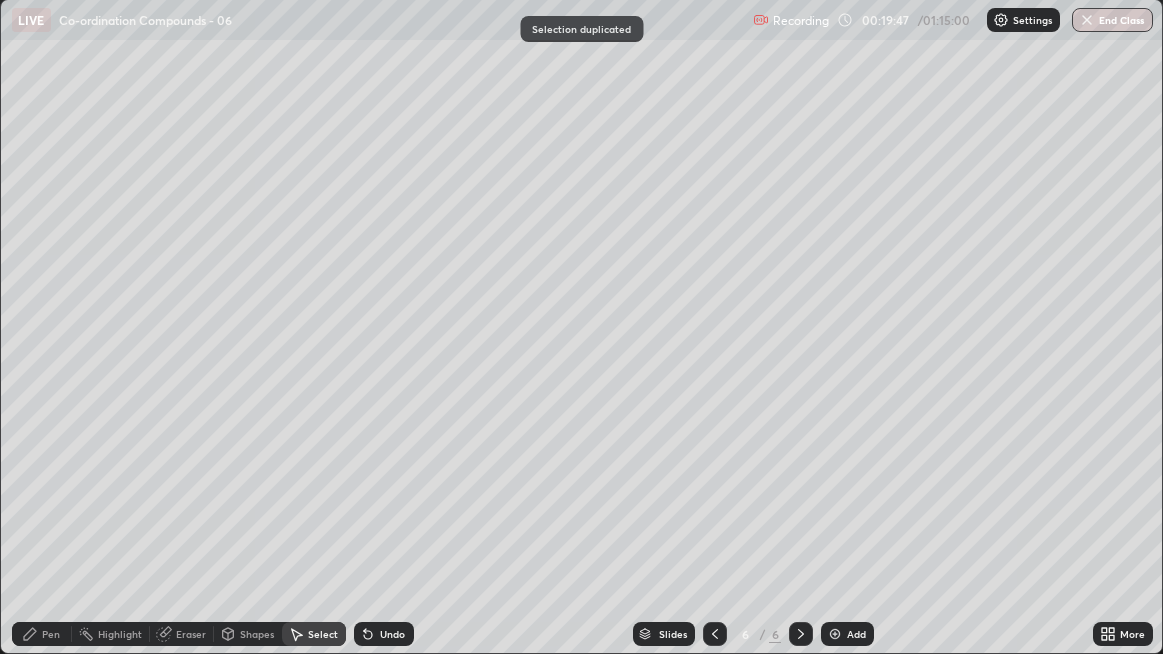 click on "0 ° Undo Copy Duplicate Duplicate to new slide Delete" at bounding box center [582, 326] 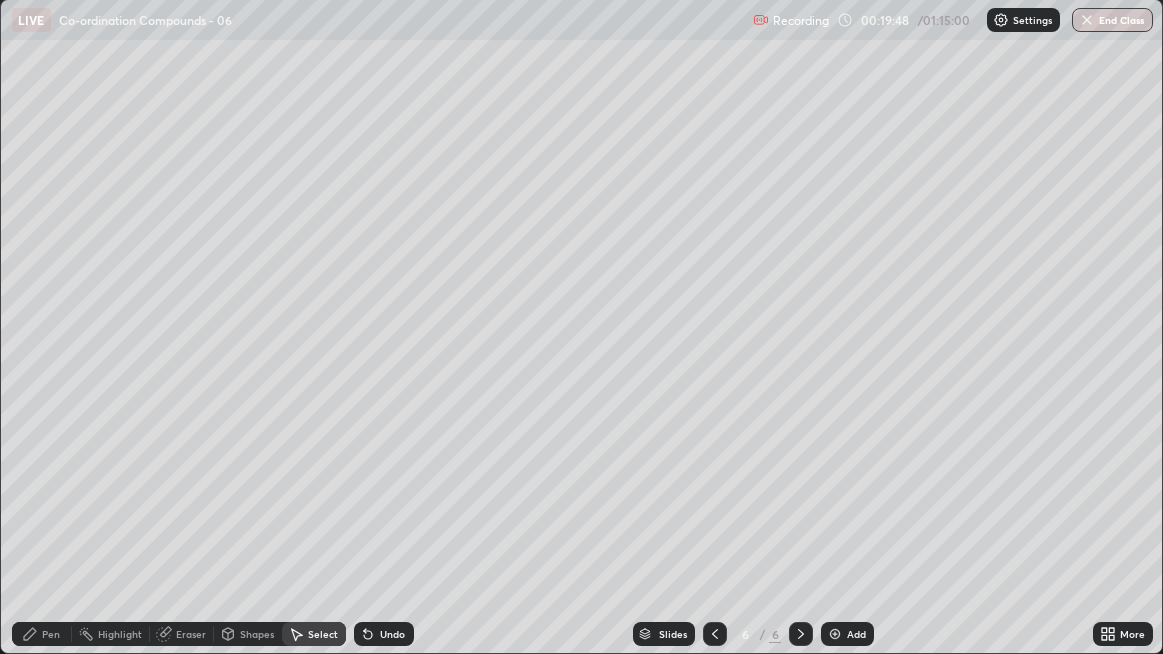click on "Eraser" at bounding box center [182, 634] 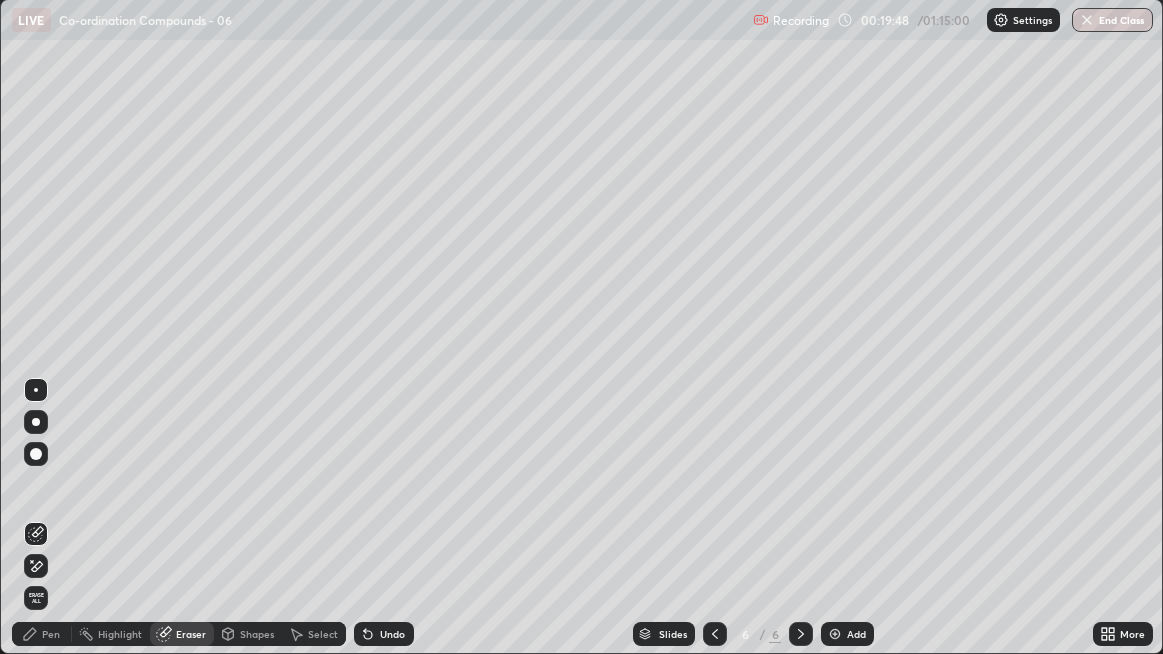 click 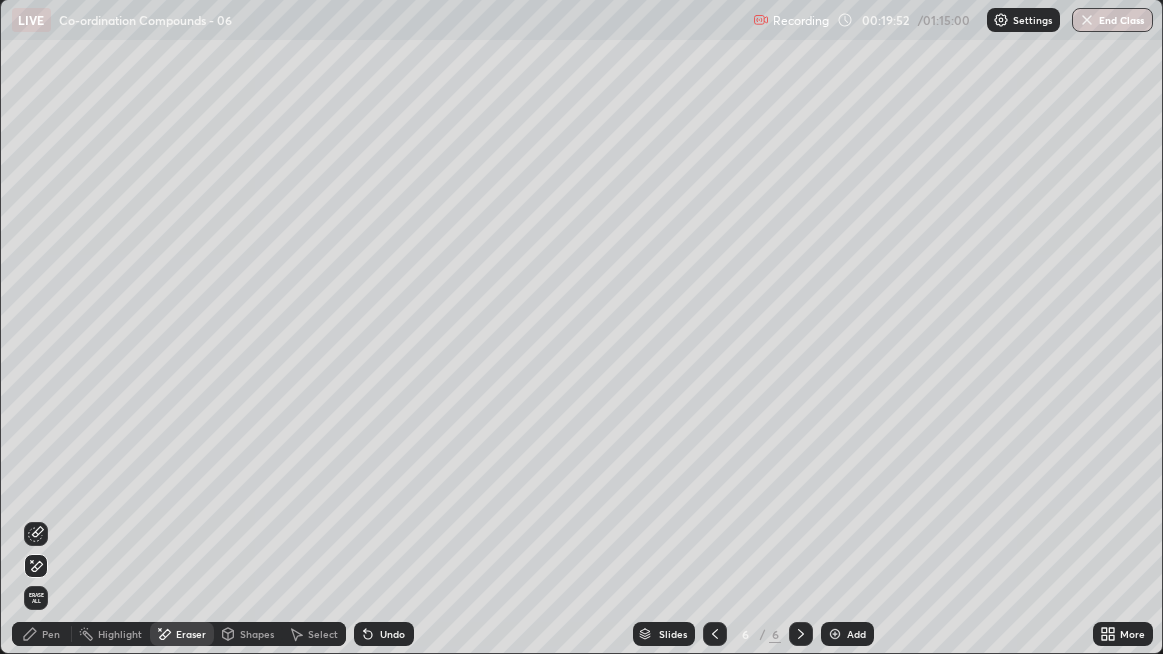 click on "Undo" at bounding box center (384, 634) 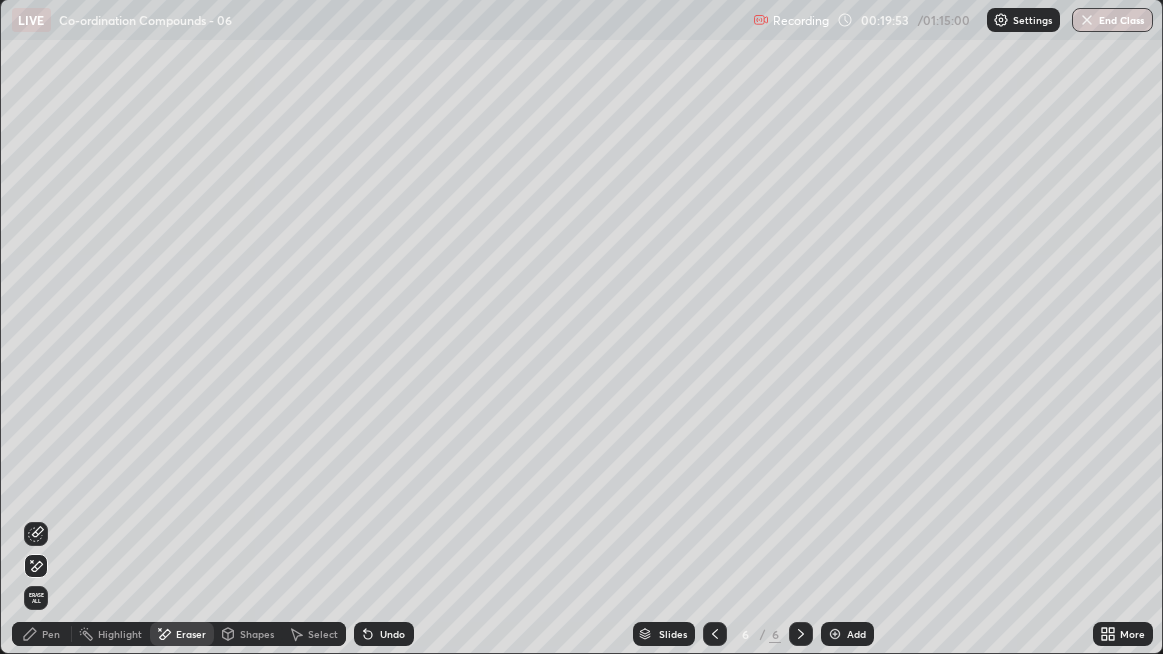 click on "Undo" at bounding box center (384, 634) 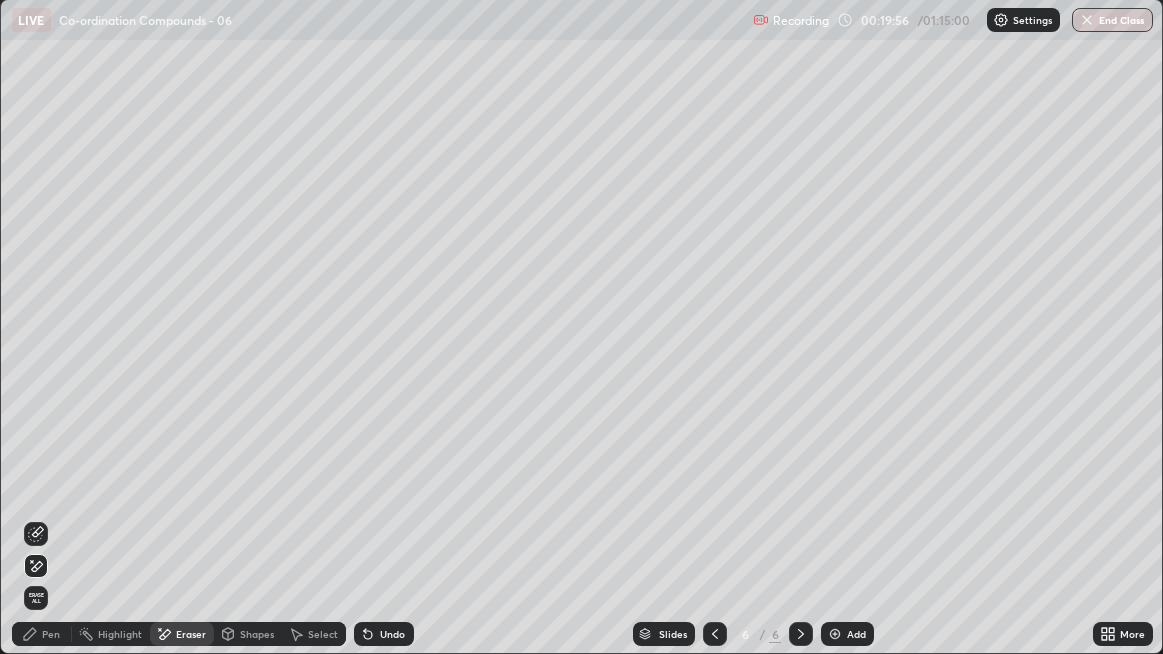 click on "Pen" at bounding box center [51, 634] 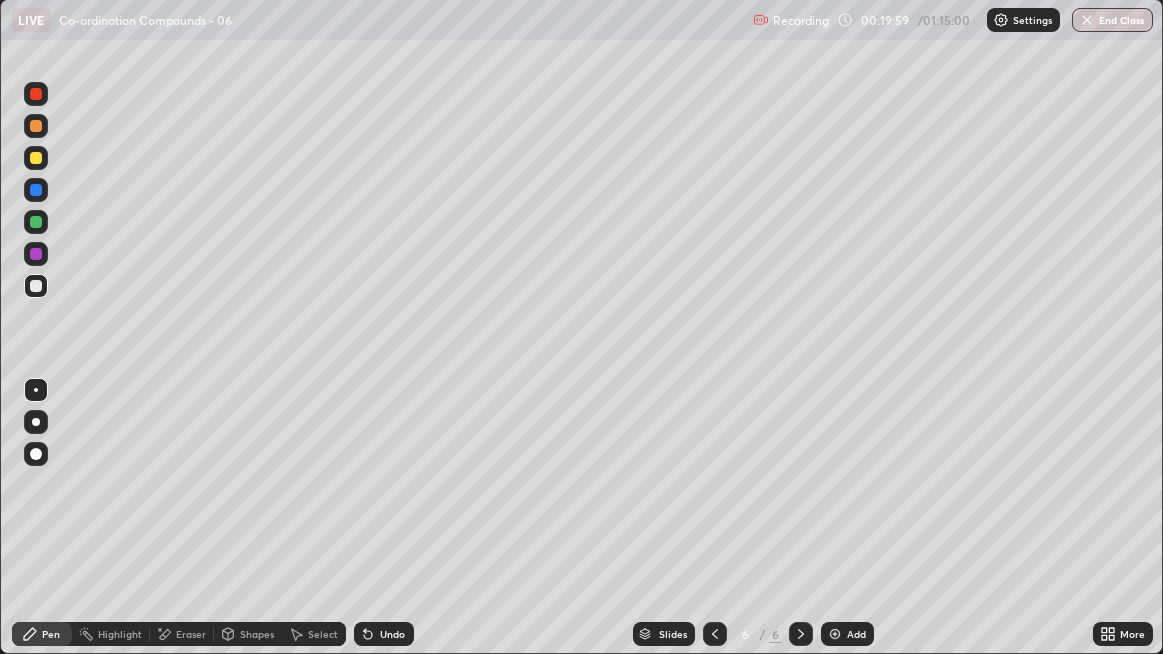 click on "Undo" at bounding box center [384, 634] 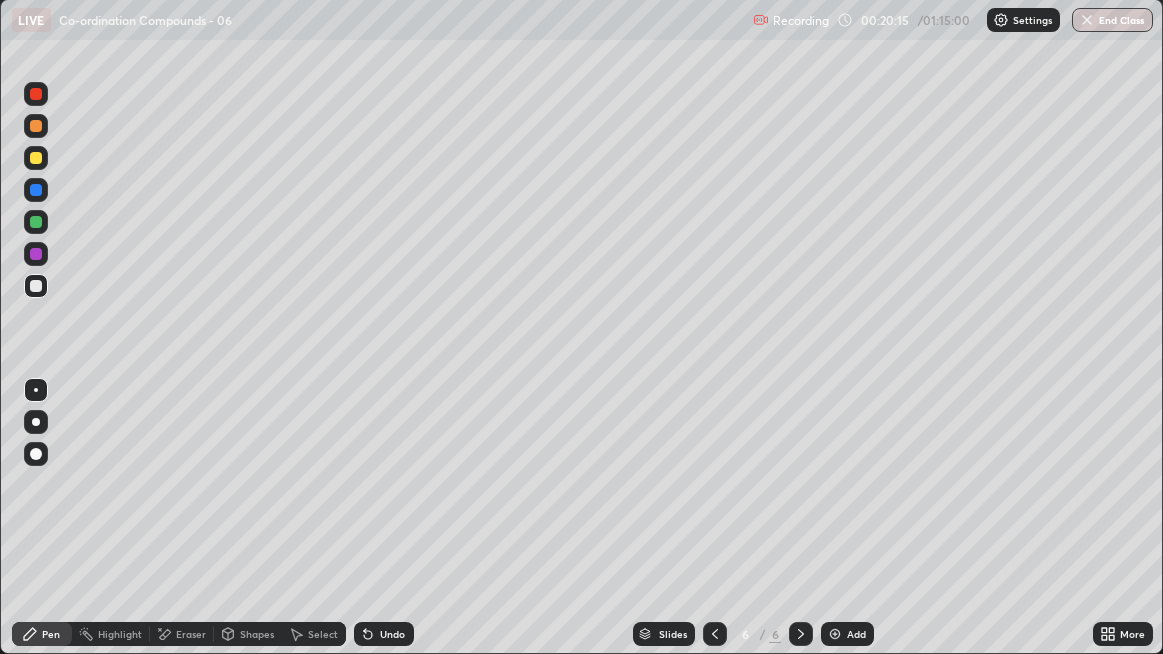 click on "Eraser" at bounding box center (191, 634) 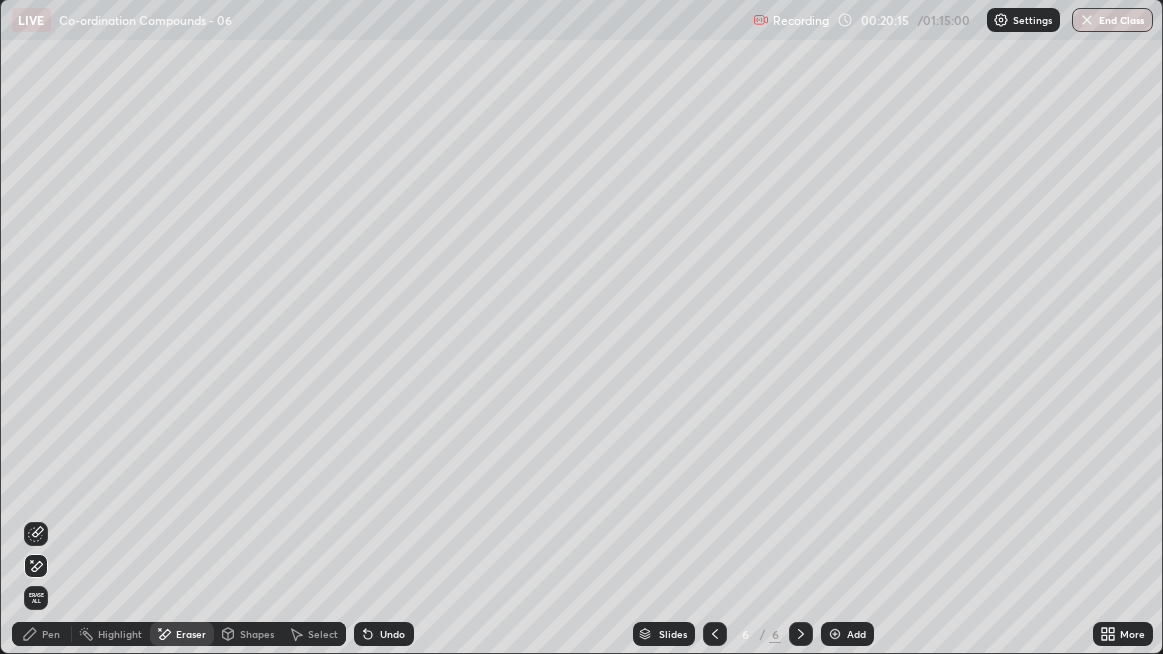 click 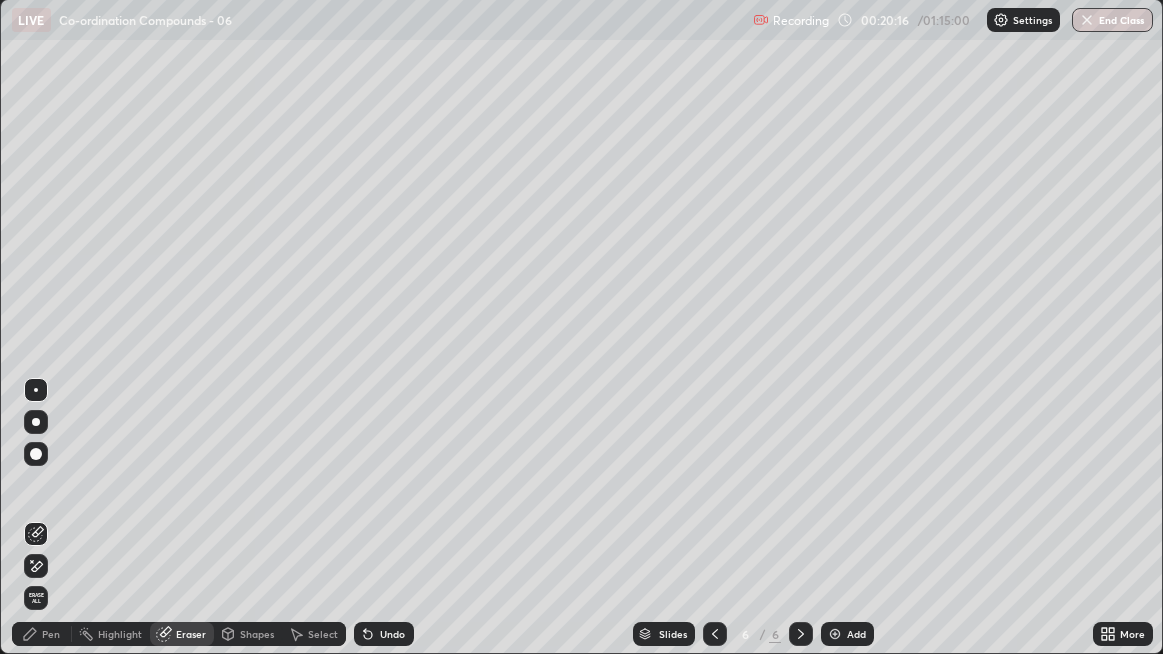 click on "Pen" at bounding box center [42, 634] 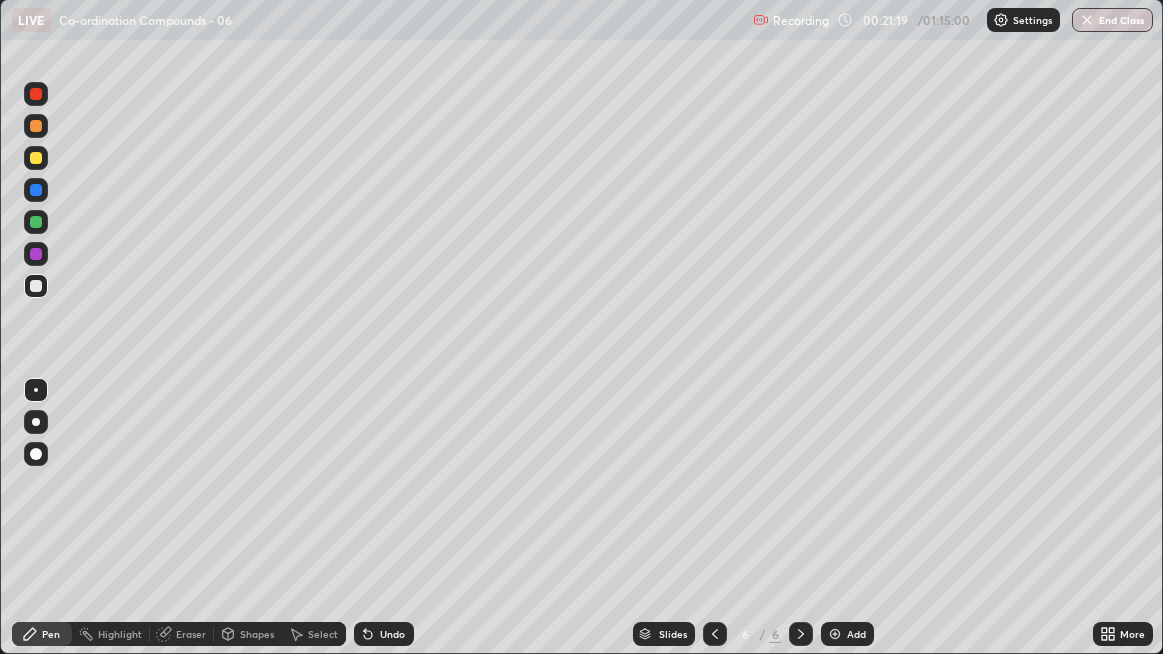 click on "Highlight" at bounding box center (120, 634) 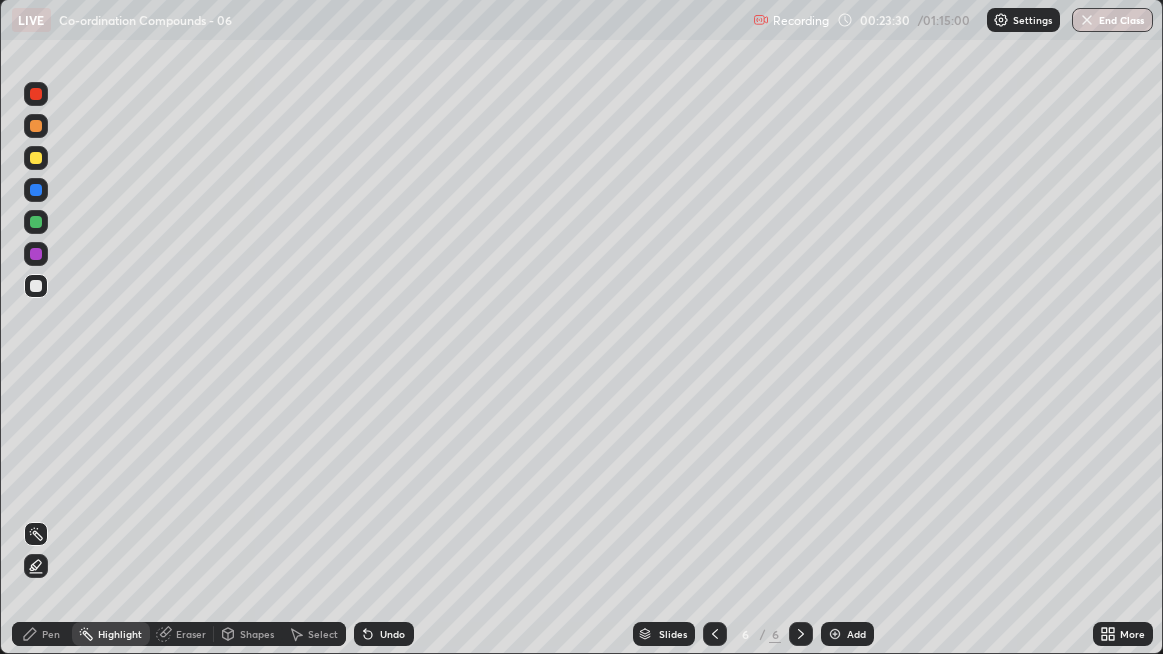 click at bounding box center [835, 634] 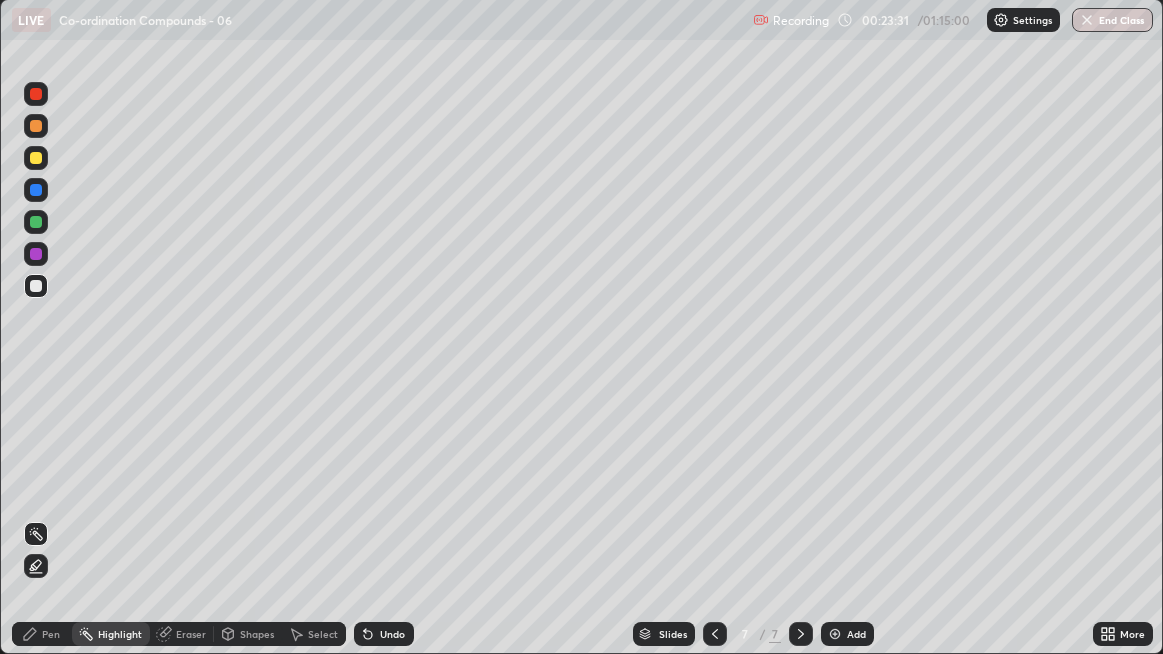 click on "Pen" at bounding box center [51, 634] 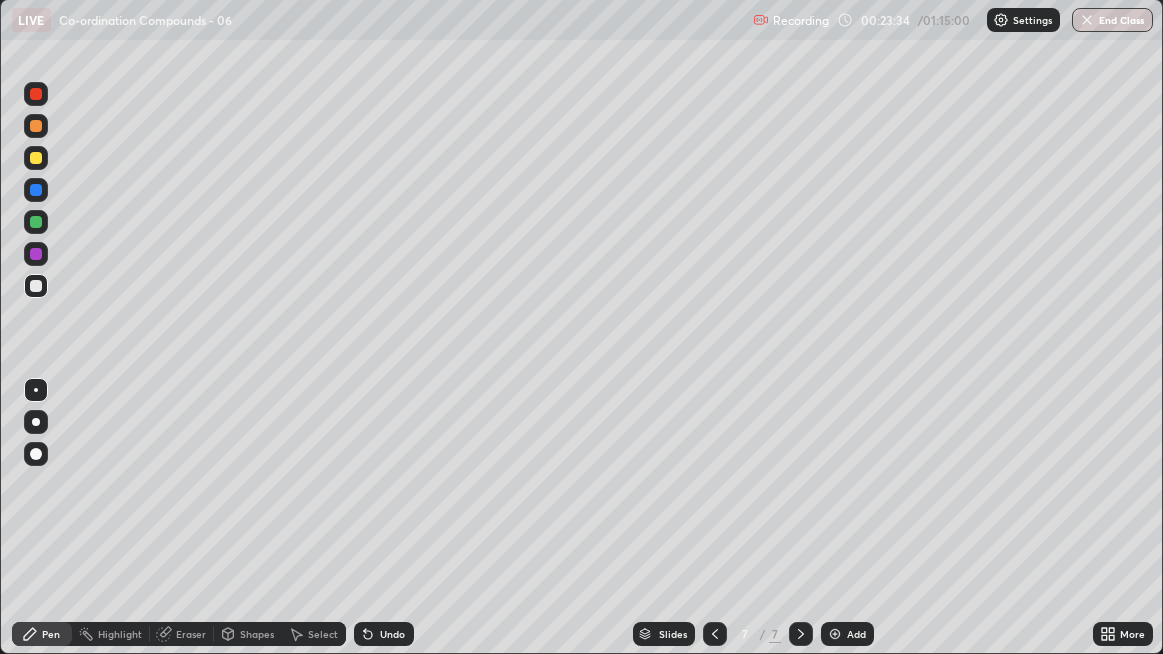 click on "Undo" at bounding box center [384, 634] 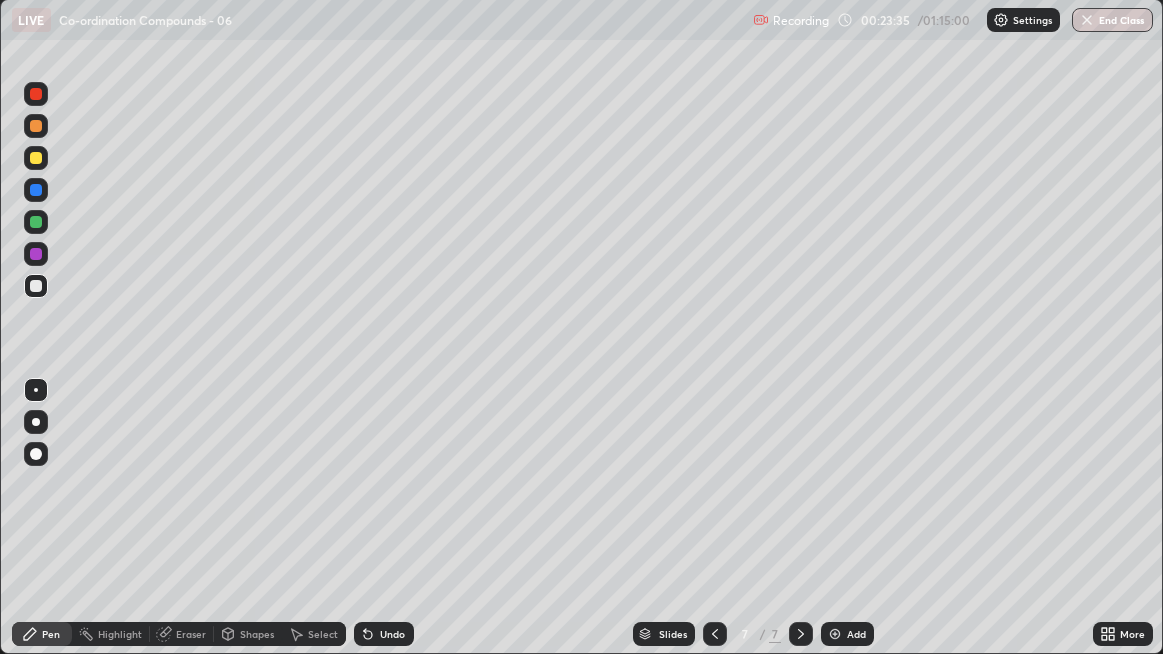 click on "Undo" at bounding box center [380, 634] 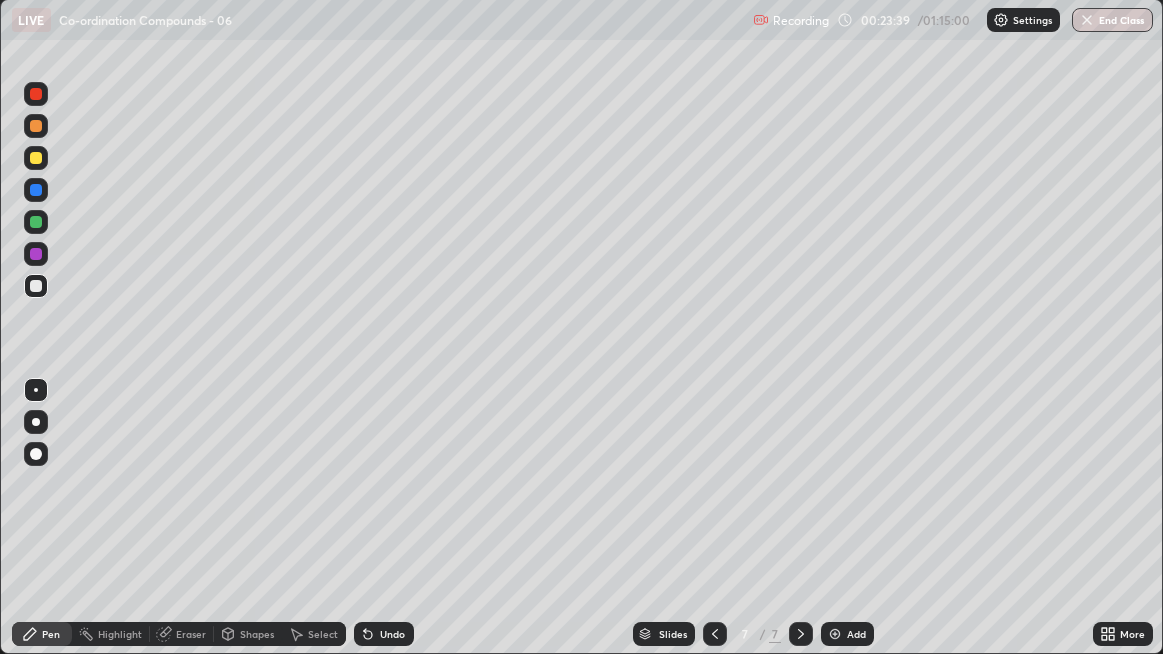 click on "Undo" at bounding box center [384, 634] 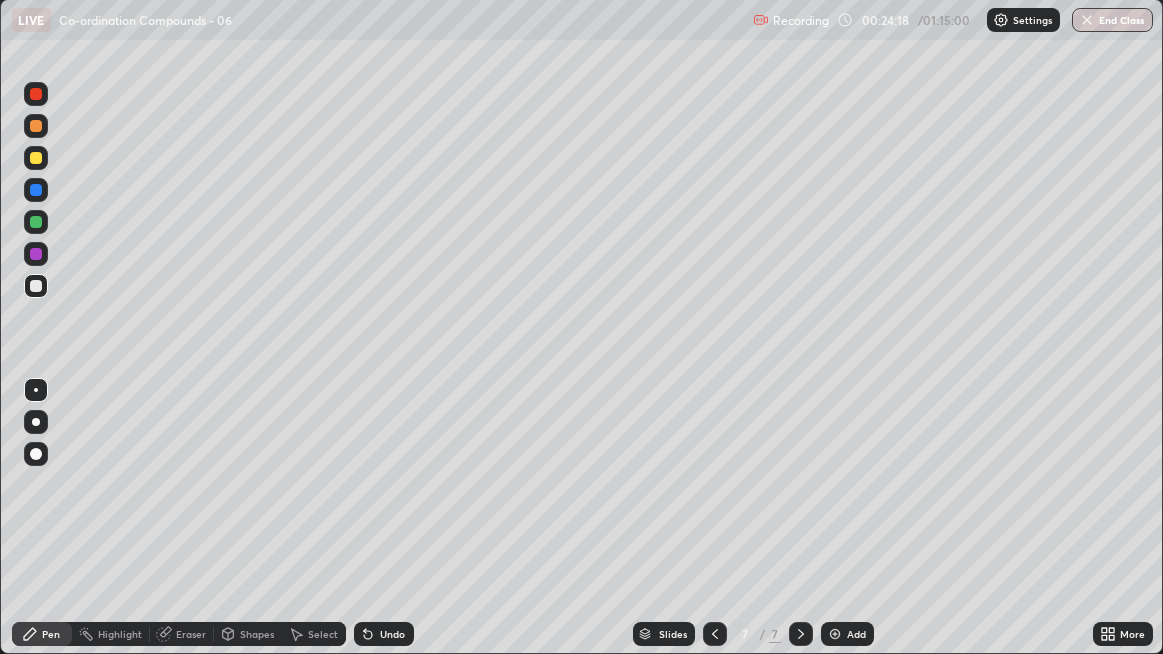 click on "Undo" at bounding box center (384, 634) 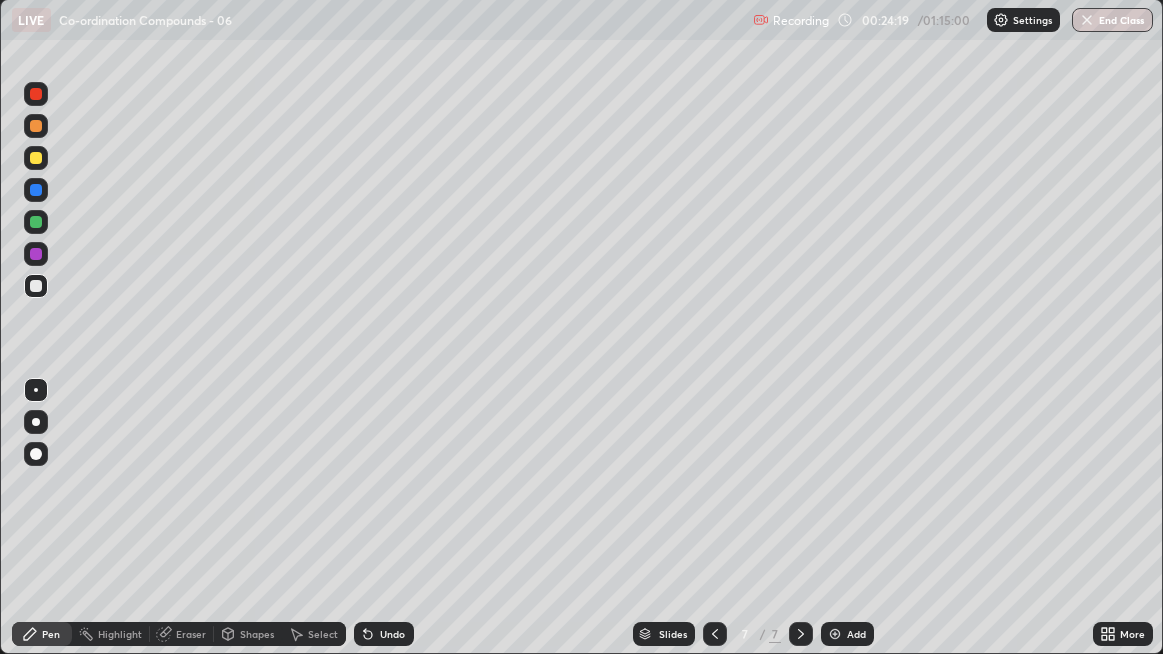 click on "Undo" at bounding box center (384, 634) 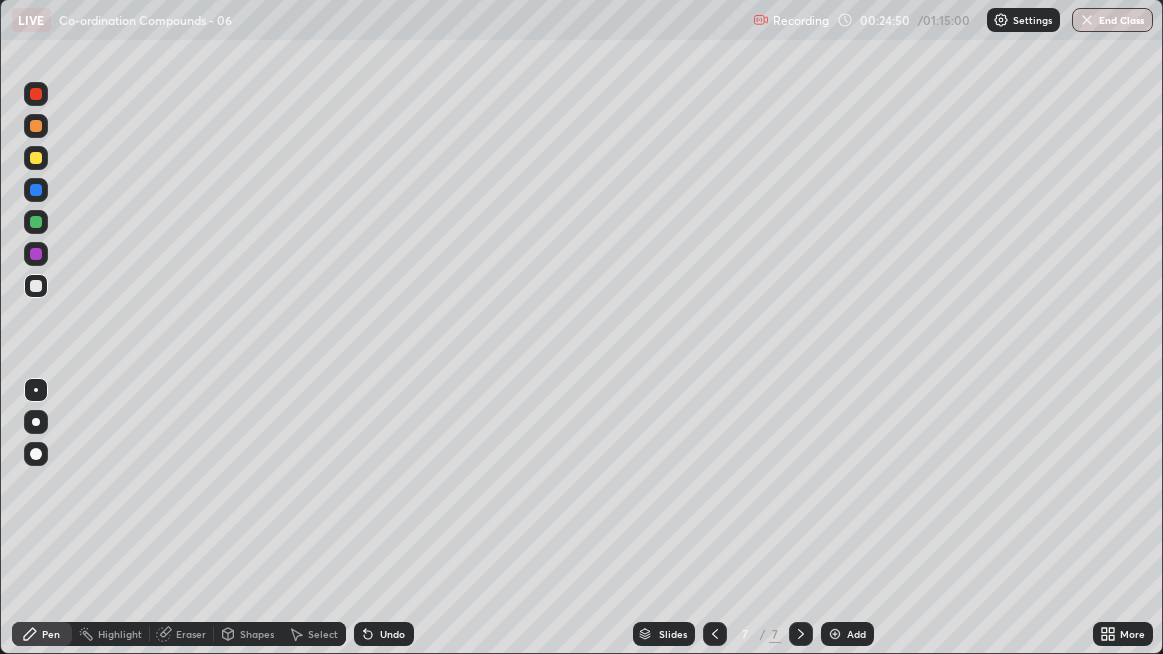 click 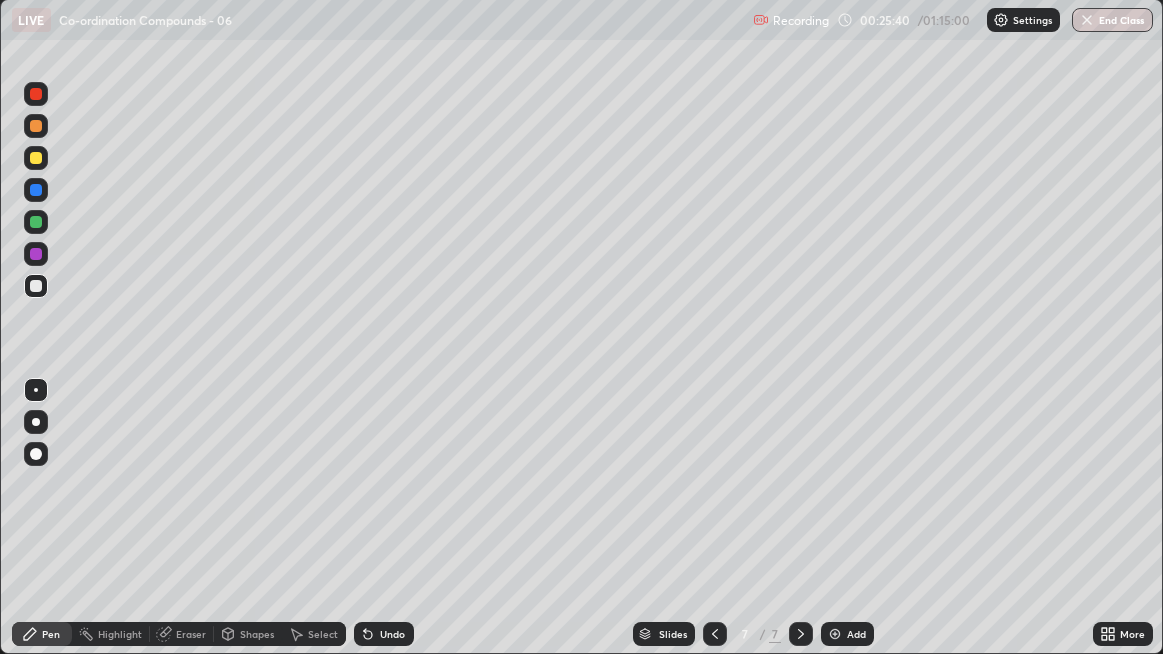 click 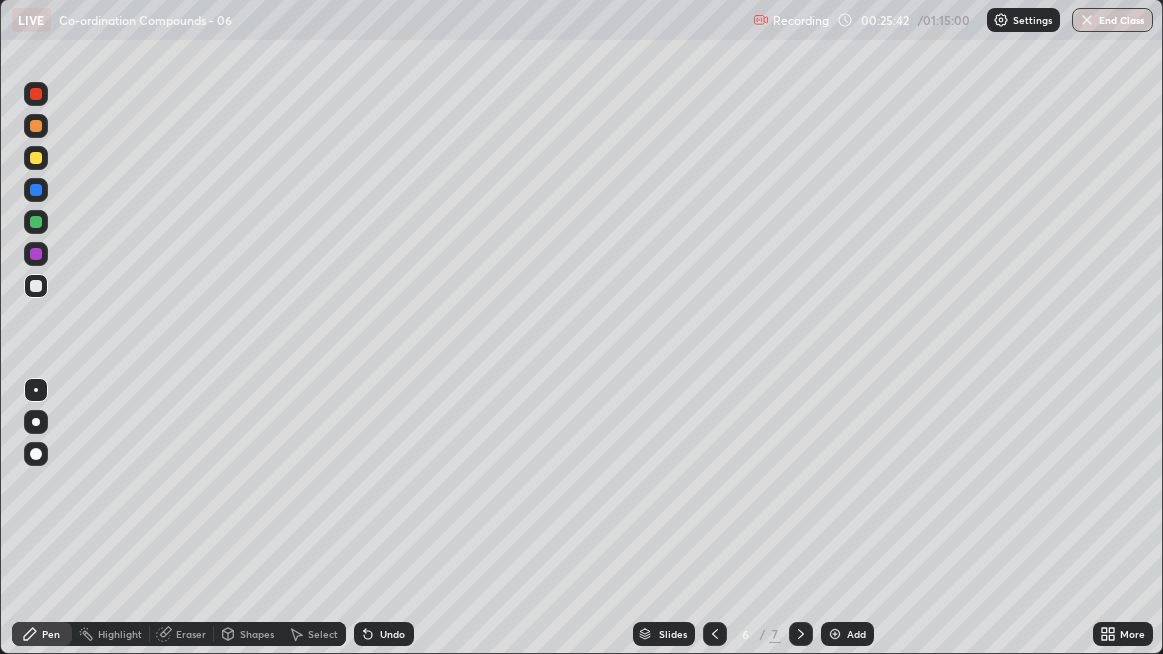 click at bounding box center [36, 422] 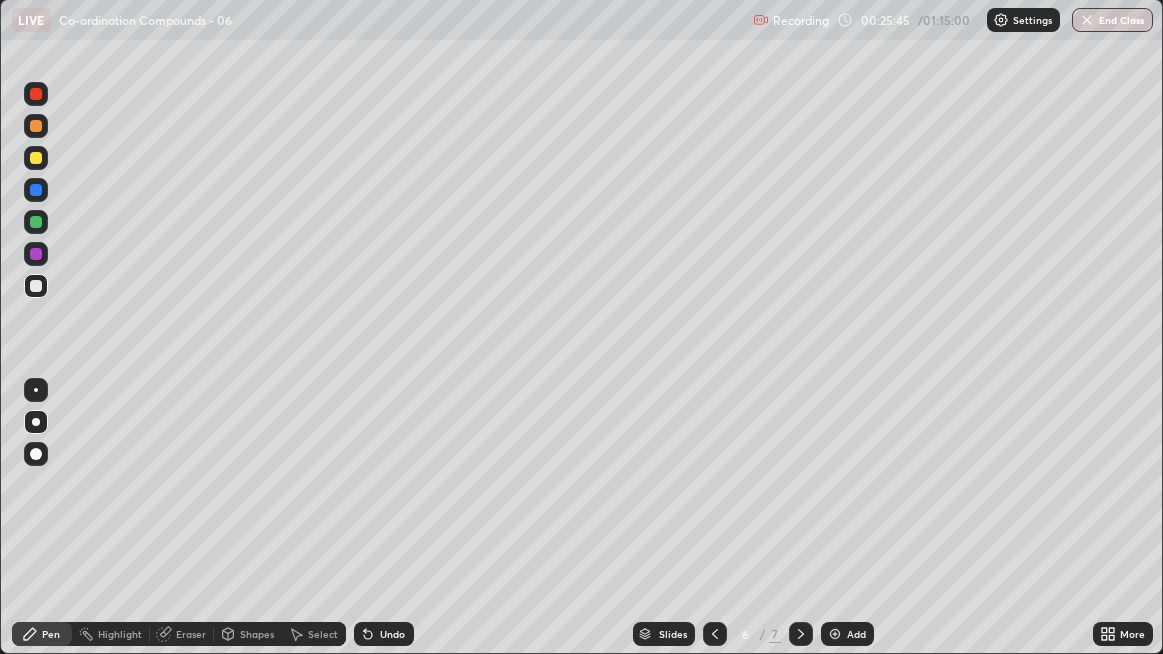 click at bounding box center [36, 390] 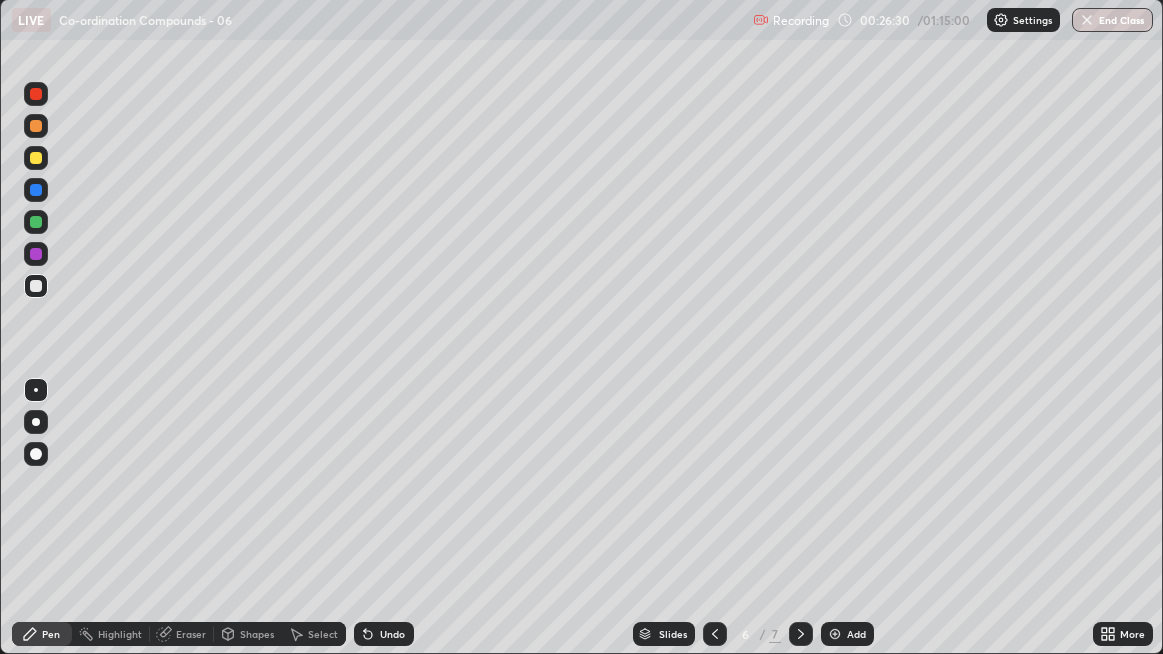 click 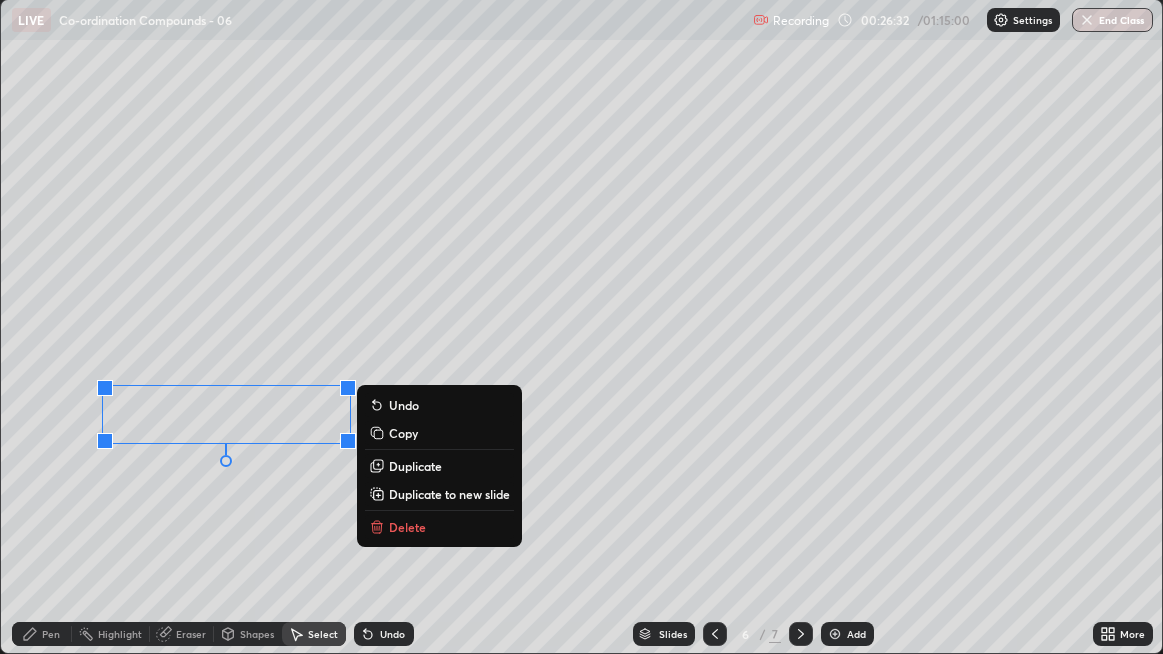 click on "Delete" at bounding box center (439, 527) 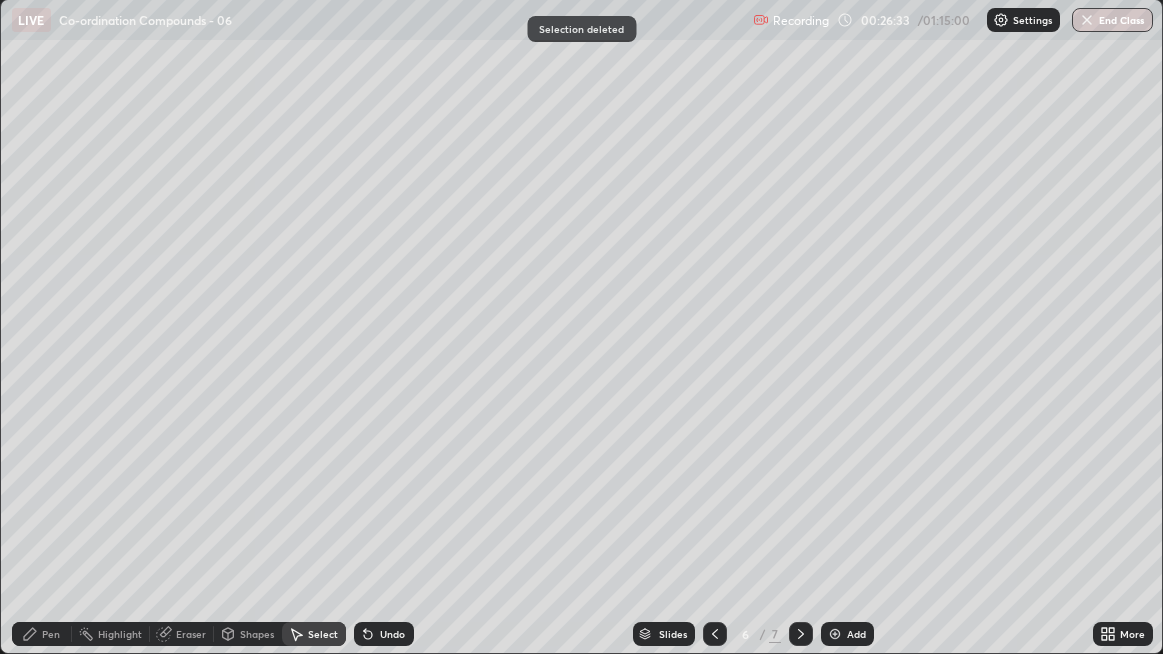 click on "Pen" at bounding box center [42, 634] 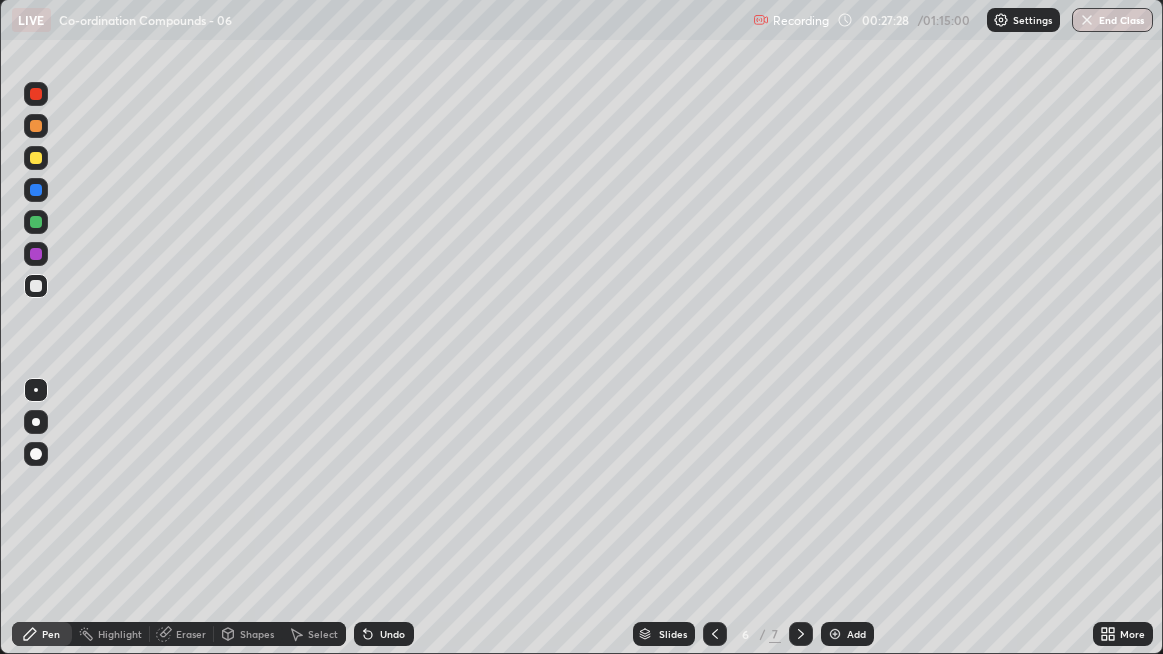 click 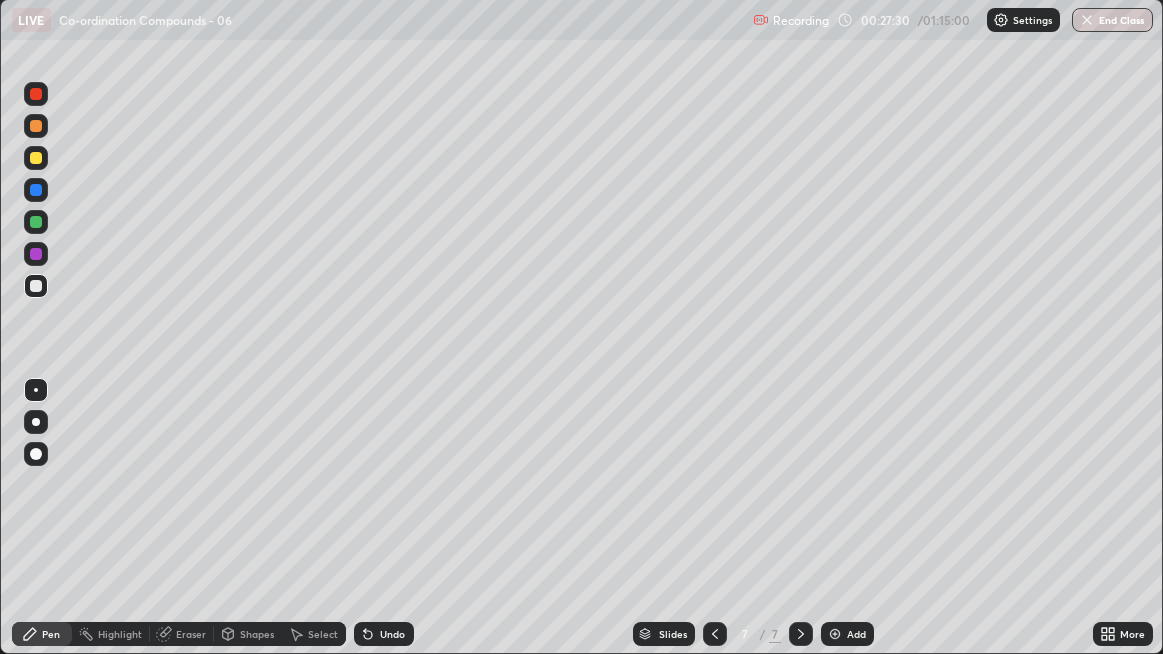 click 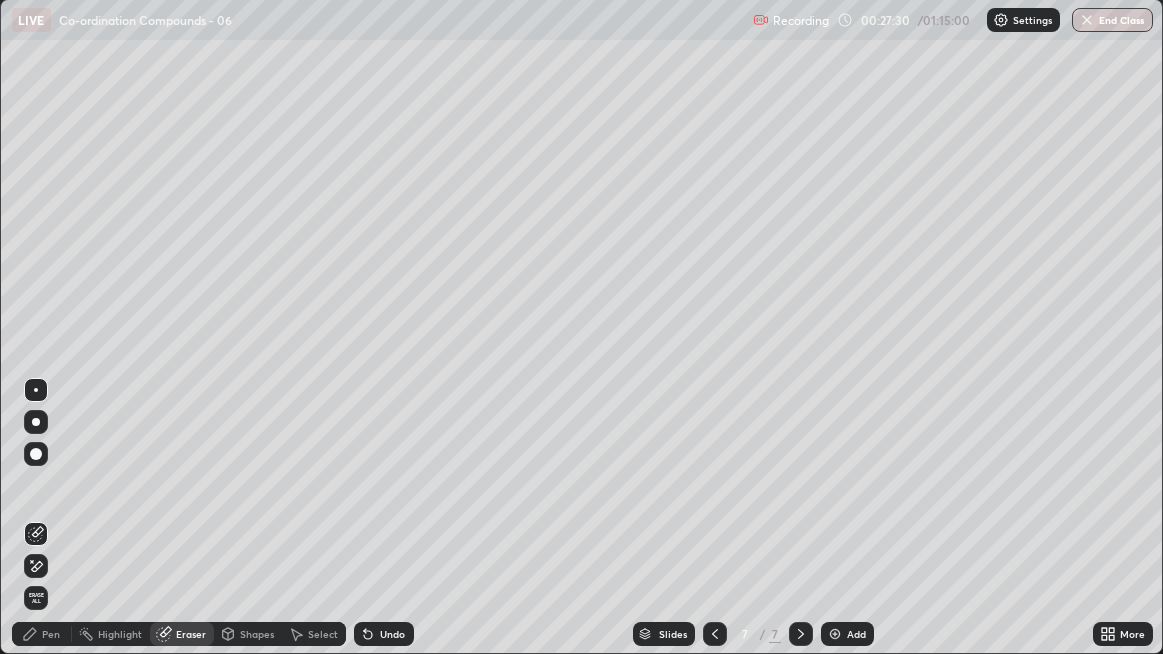 click on "Erase all" at bounding box center (36, 598) 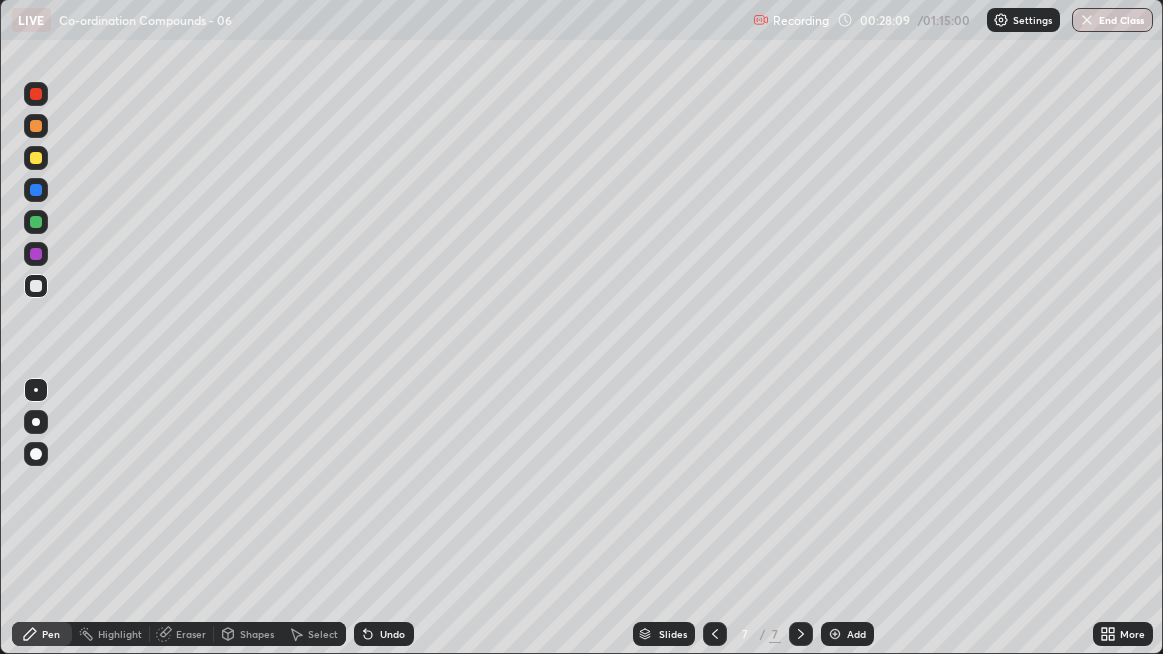 click on "Eraser" at bounding box center [182, 634] 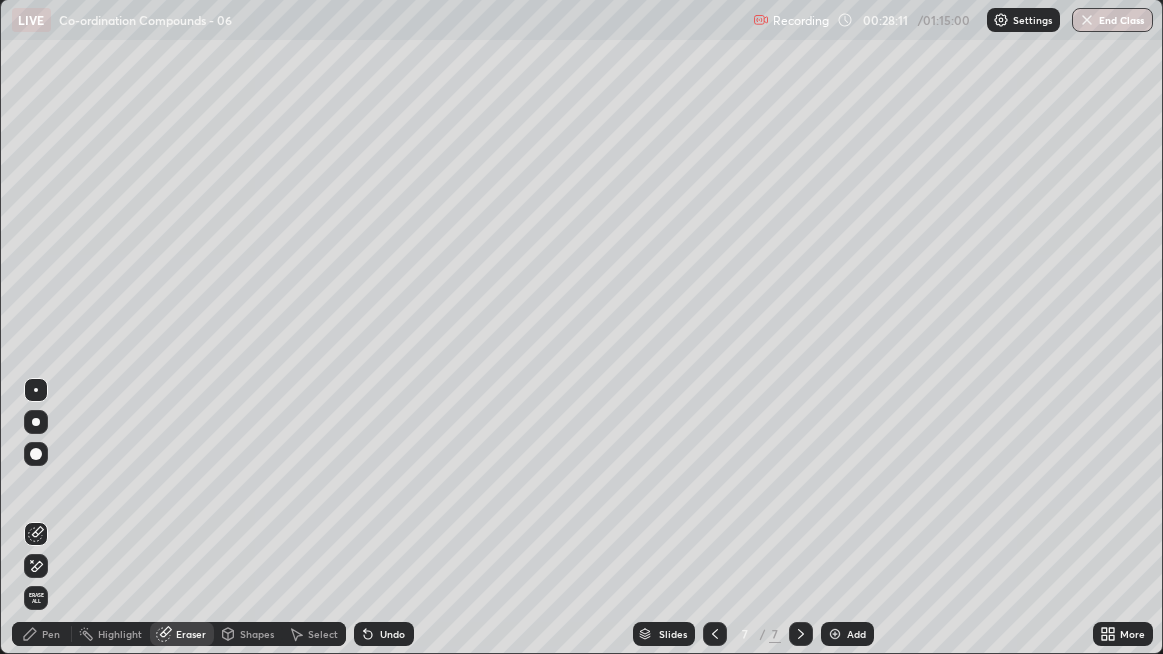 click on "Pen" at bounding box center [51, 634] 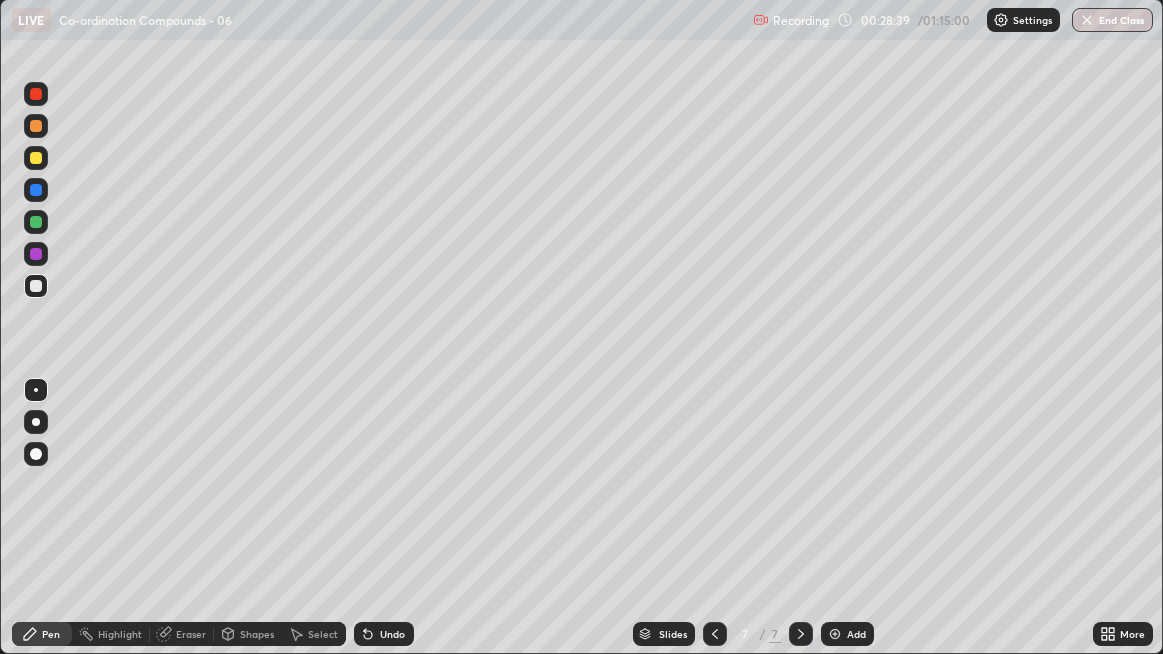 click on "Undo" at bounding box center [380, 634] 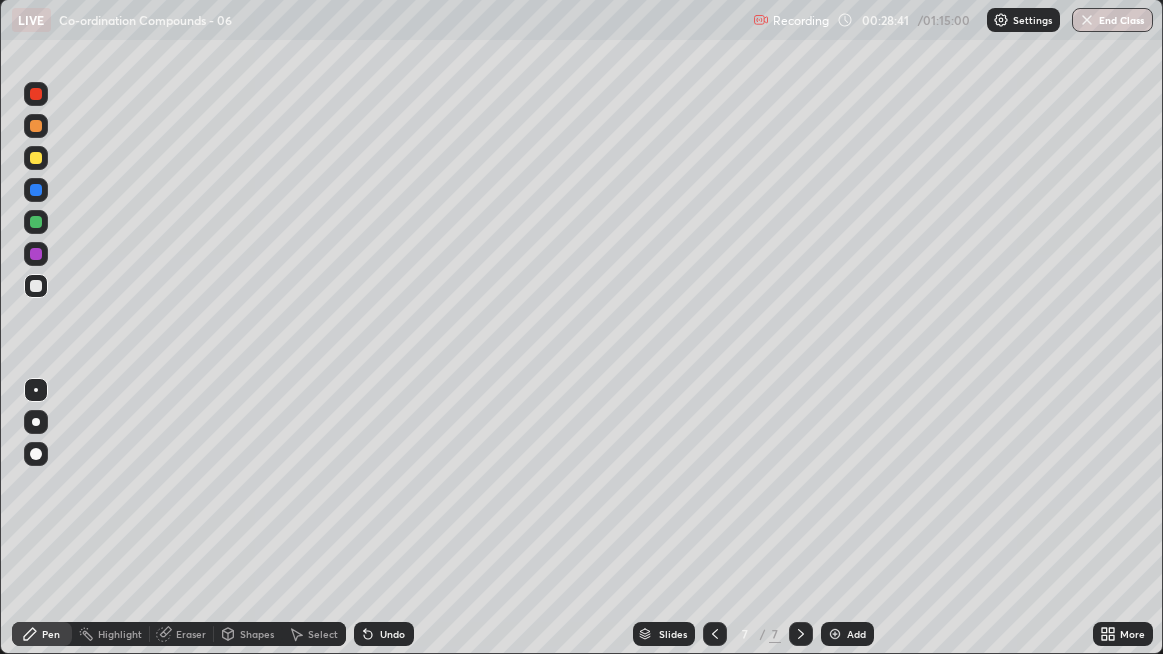 click on "Undo" at bounding box center [384, 634] 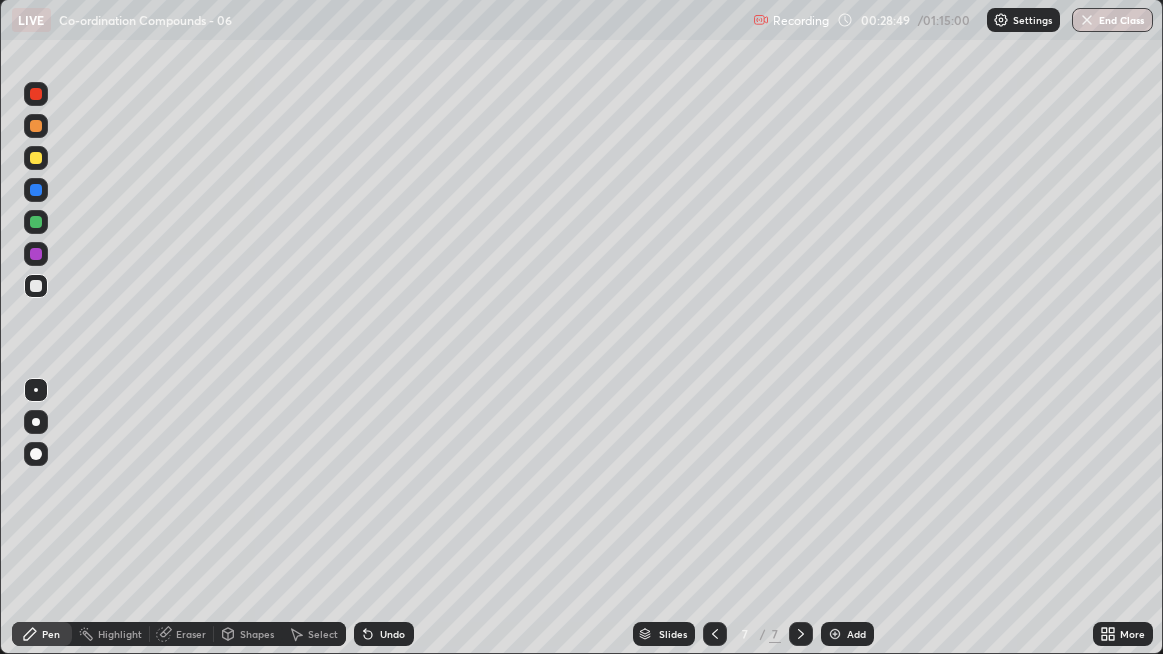 click on "Undo" at bounding box center (384, 634) 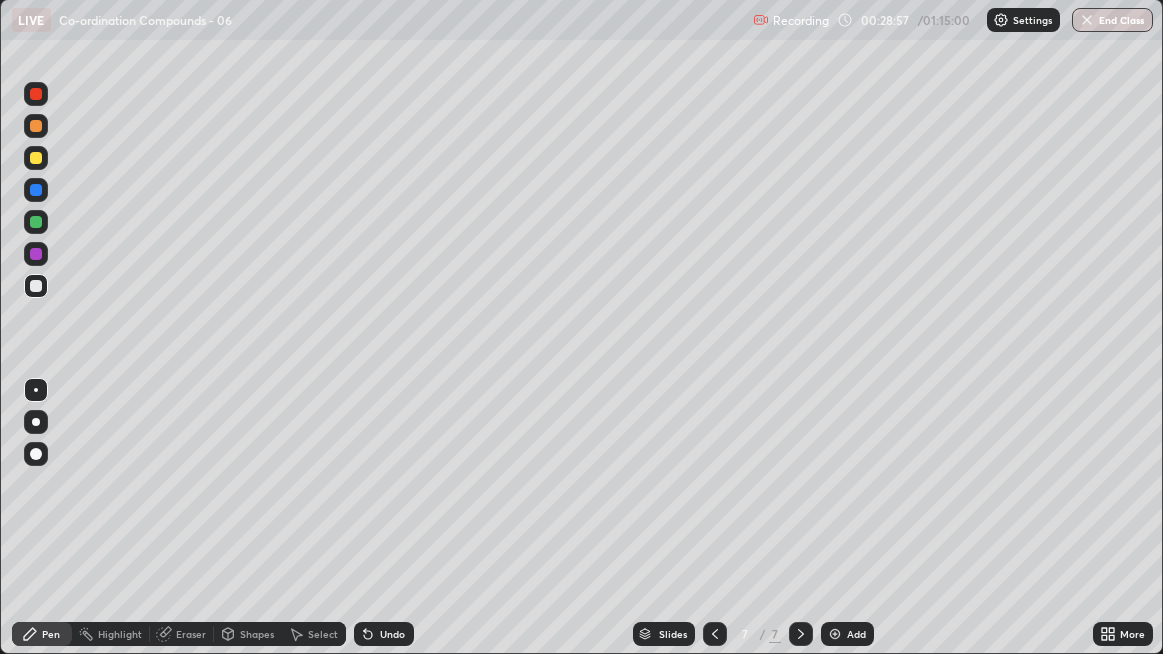 click 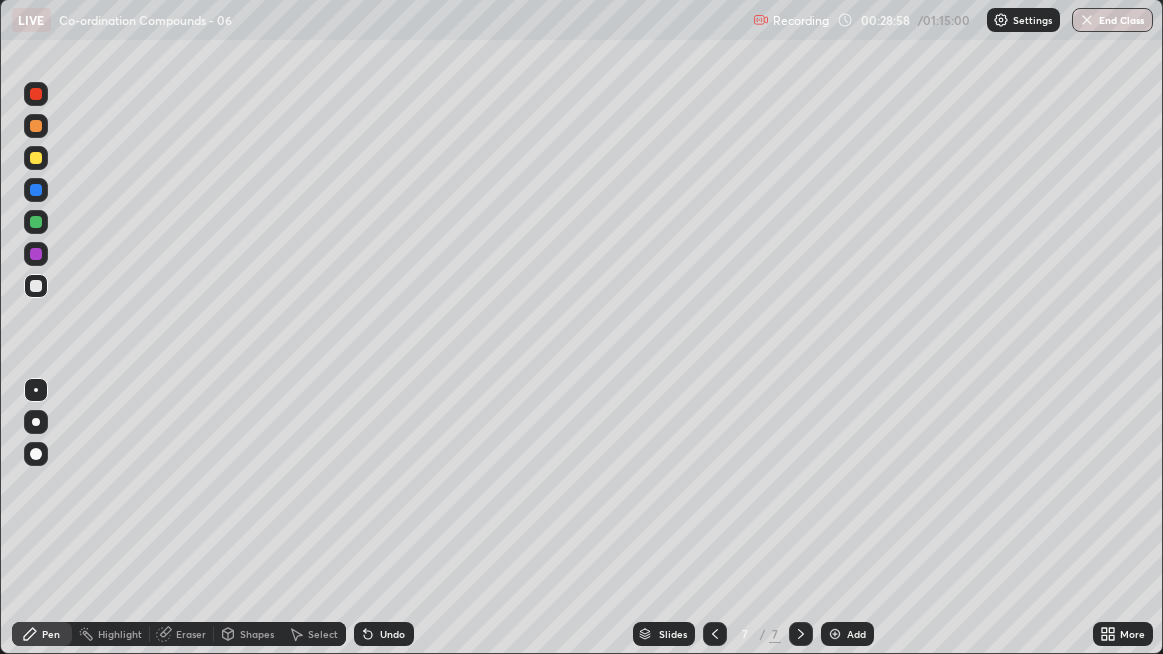 click 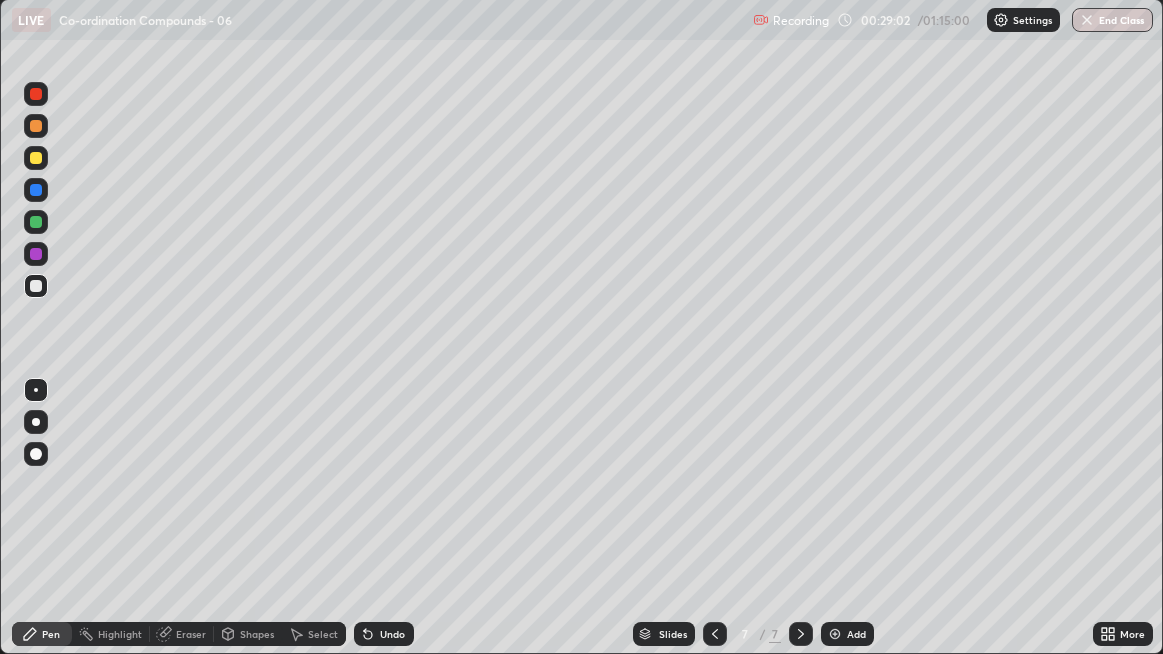 click at bounding box center [36, 158] 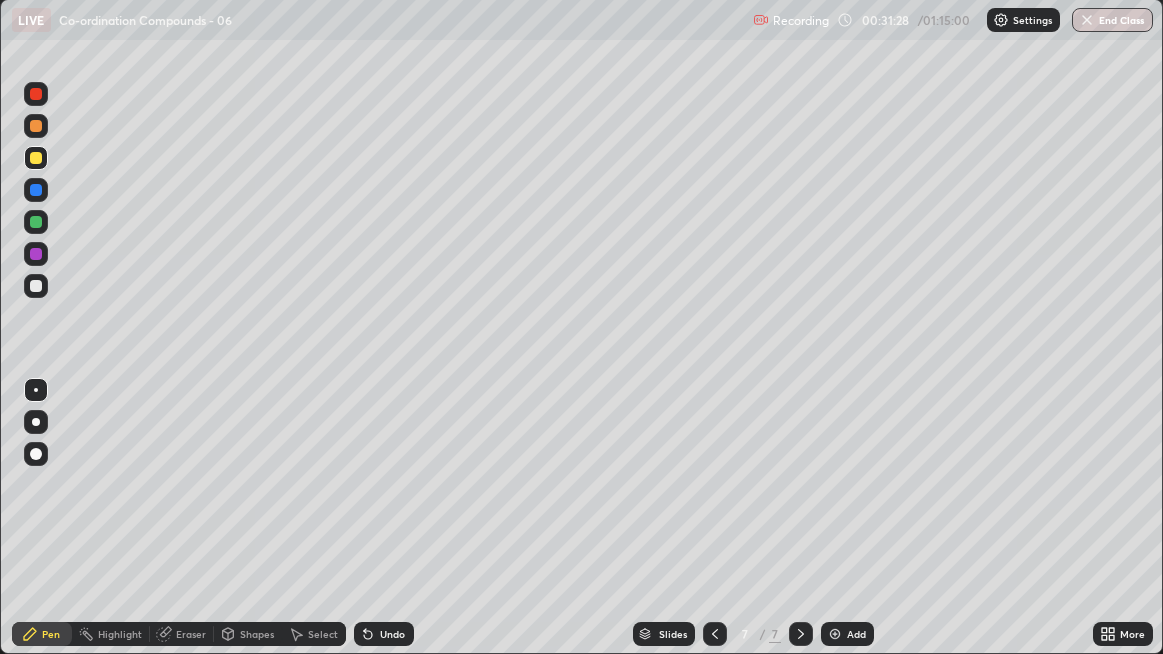 click on "Undo" at bounding box center (392, 634) 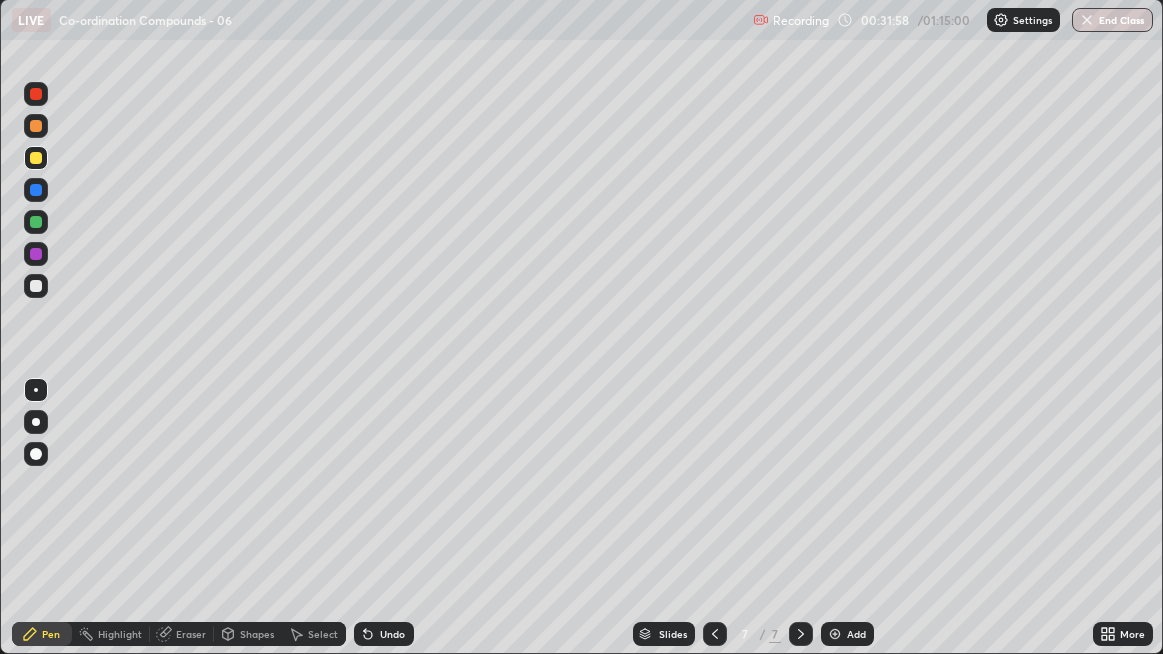 click on "Undo" at bounding box center (392, 634) 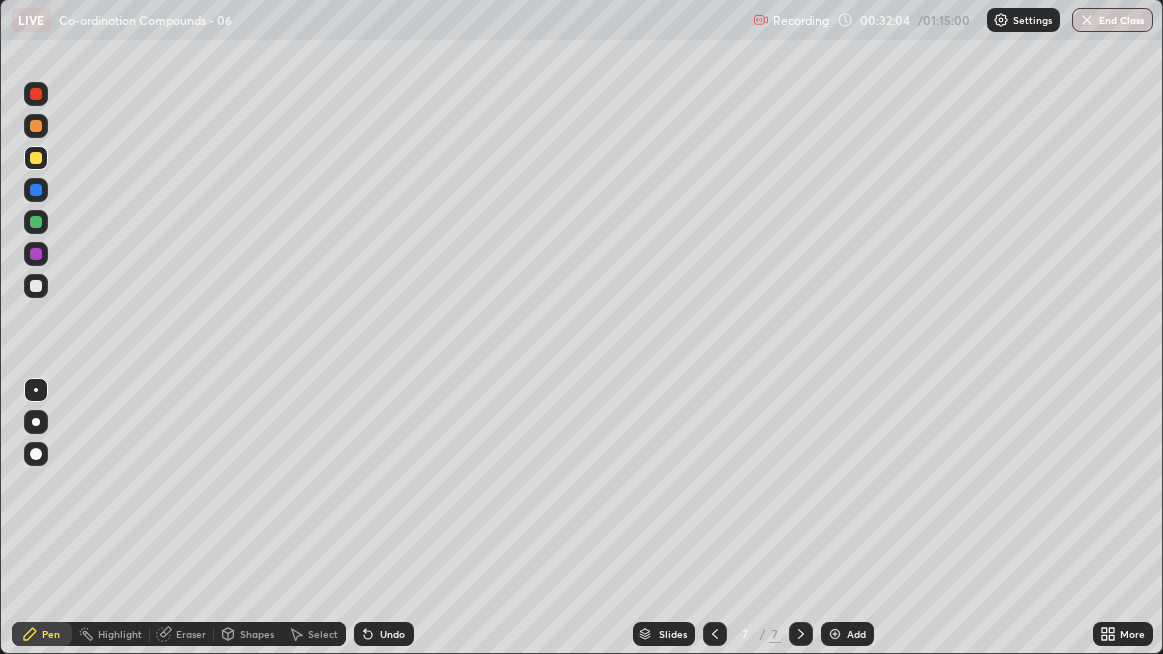 click on "Undo" at bounding box center (384, 634) 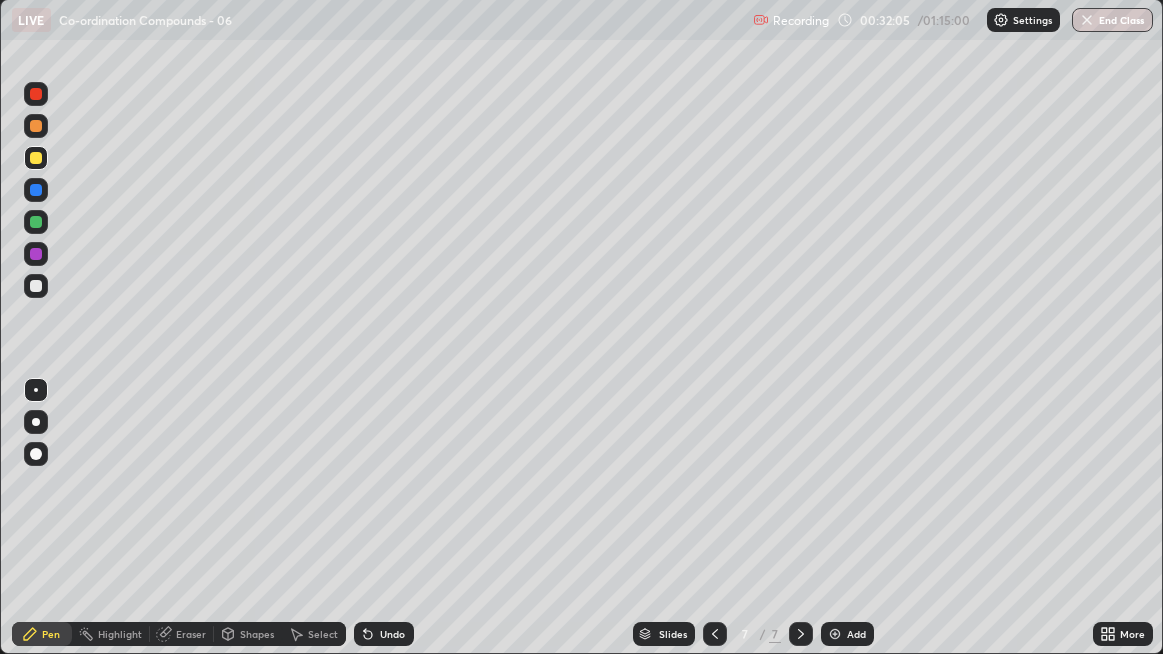 click 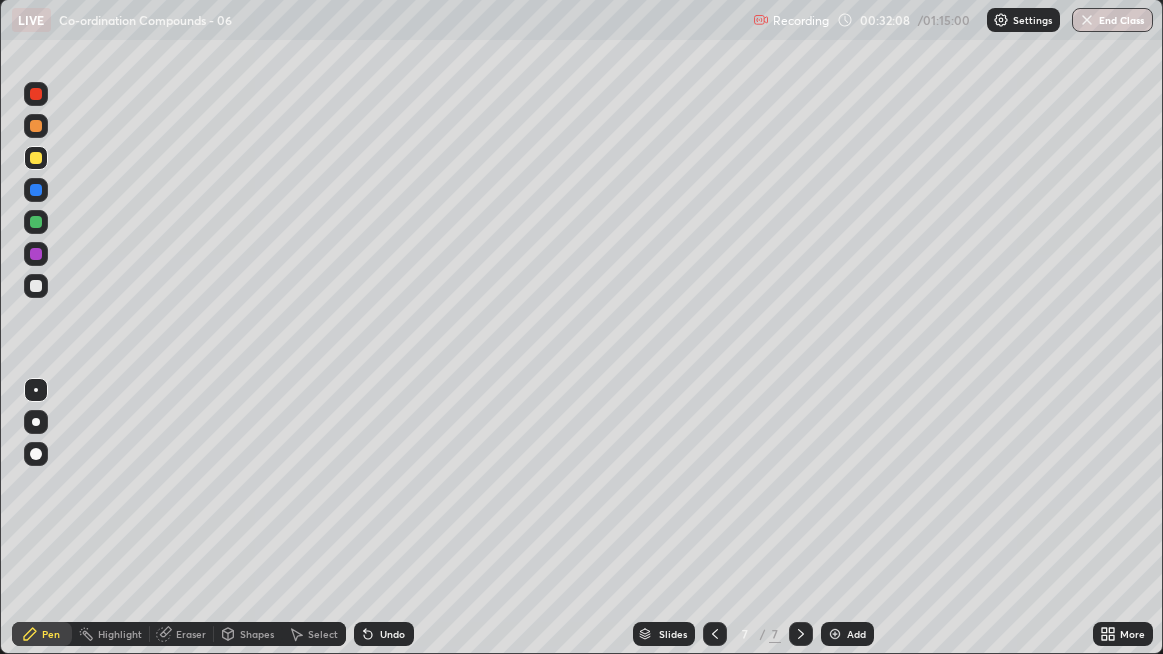 click on "Select" at bounding box center [323, 634] 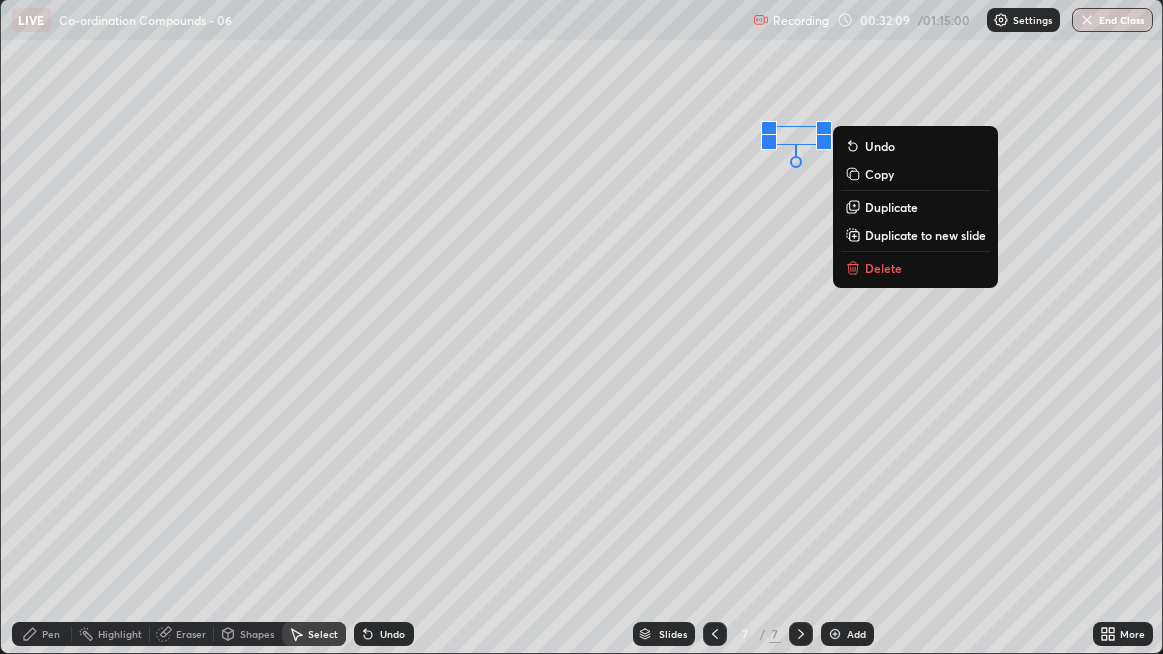 click on "Duplicate to new slide" at bounding box center (925, 235) 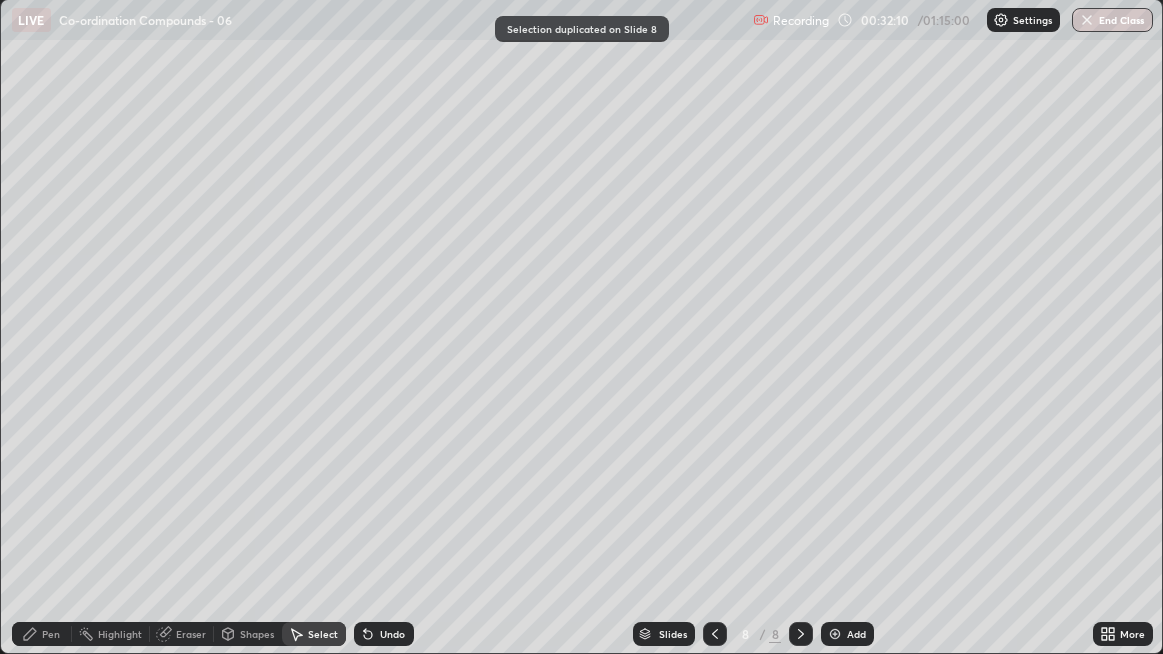 click at bounding box center [715, 634] 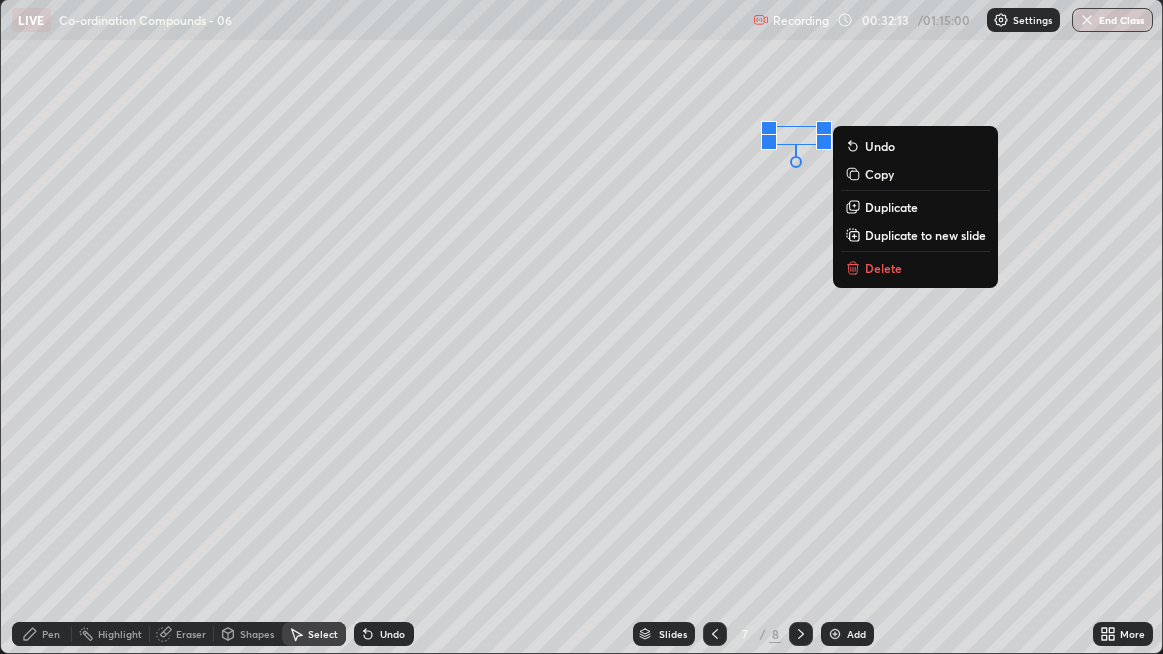 click on "Duplicate" at bounding box center (891, 207) 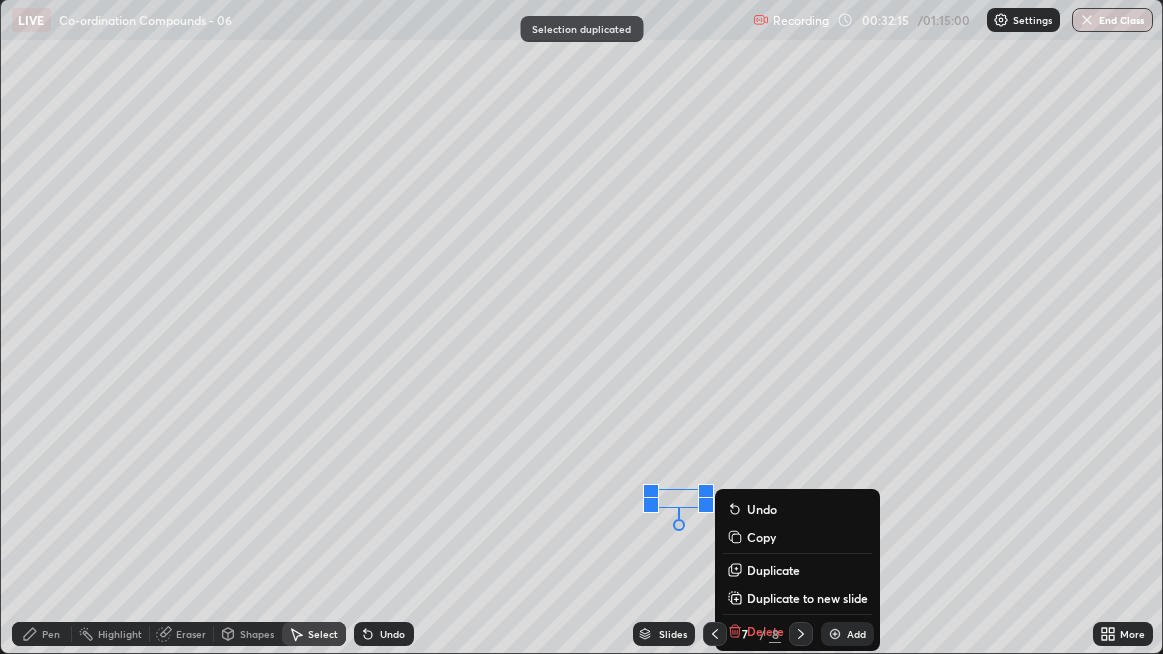 click on "0 ° Undo Copy Duplicate Duplicate to new slide Delete" at bounding box center [582, 326] 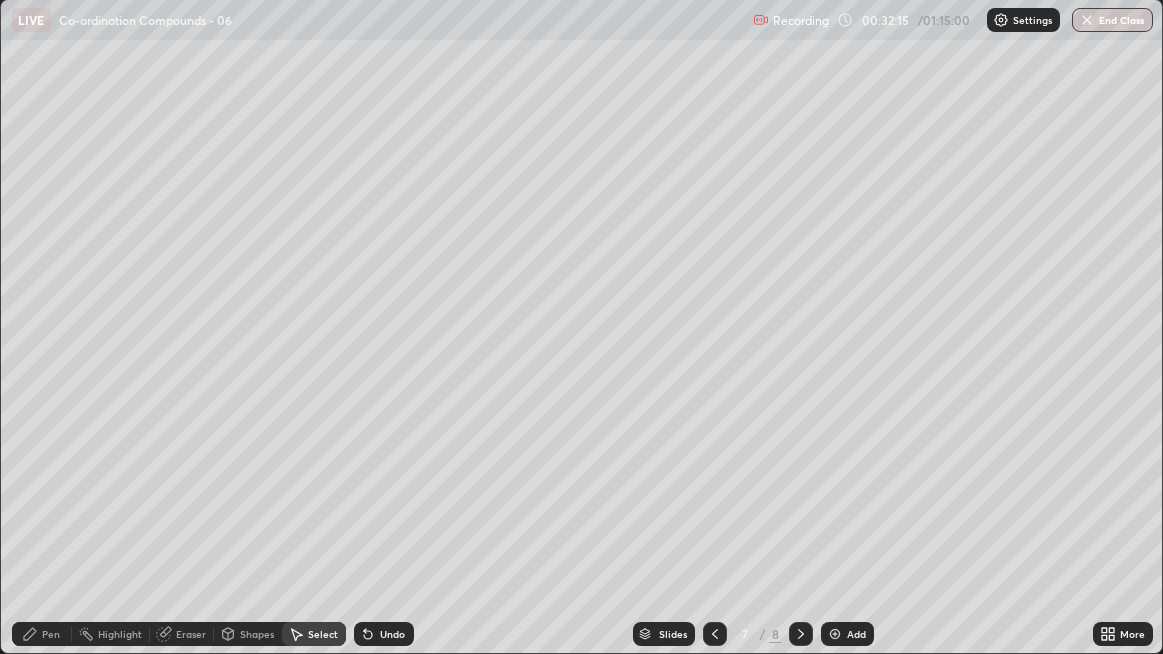 click on "Pen" at bounding box center (42, 634) 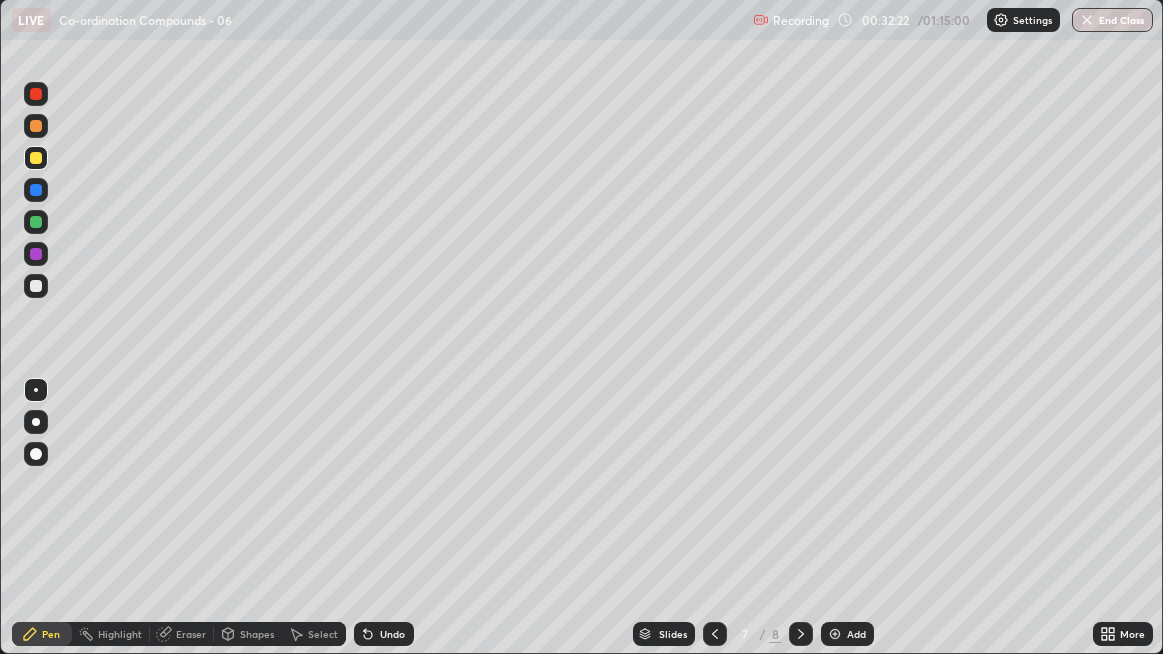 click at bounding box center (801, 634) 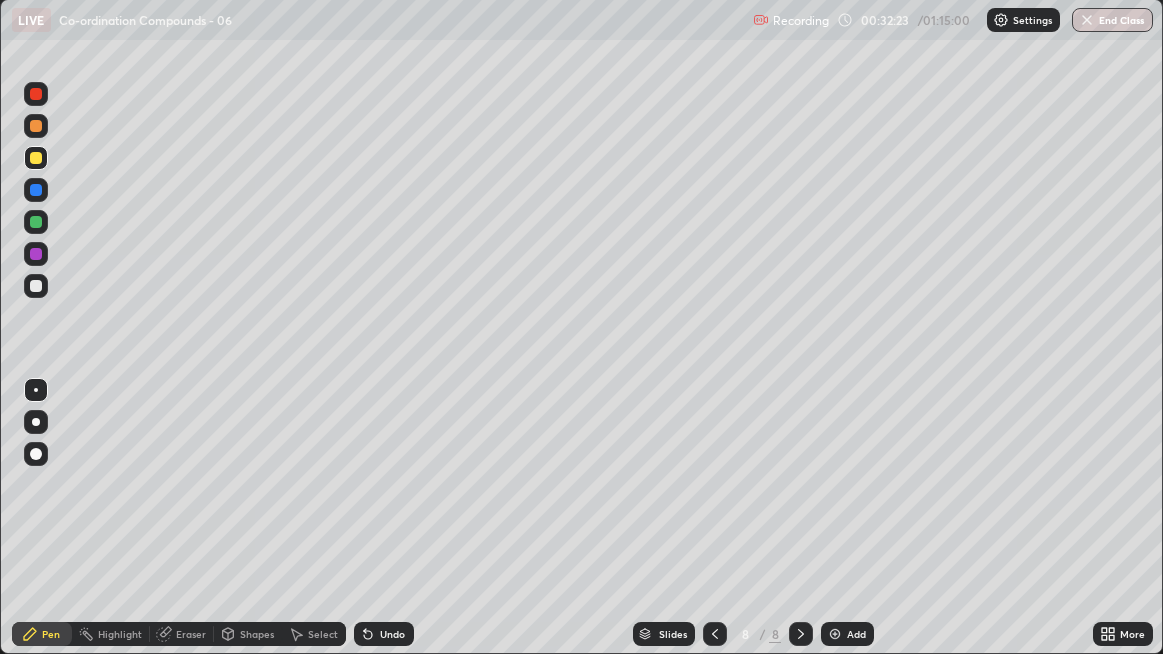 click on "Eraser" at bounding box center [191, 634] 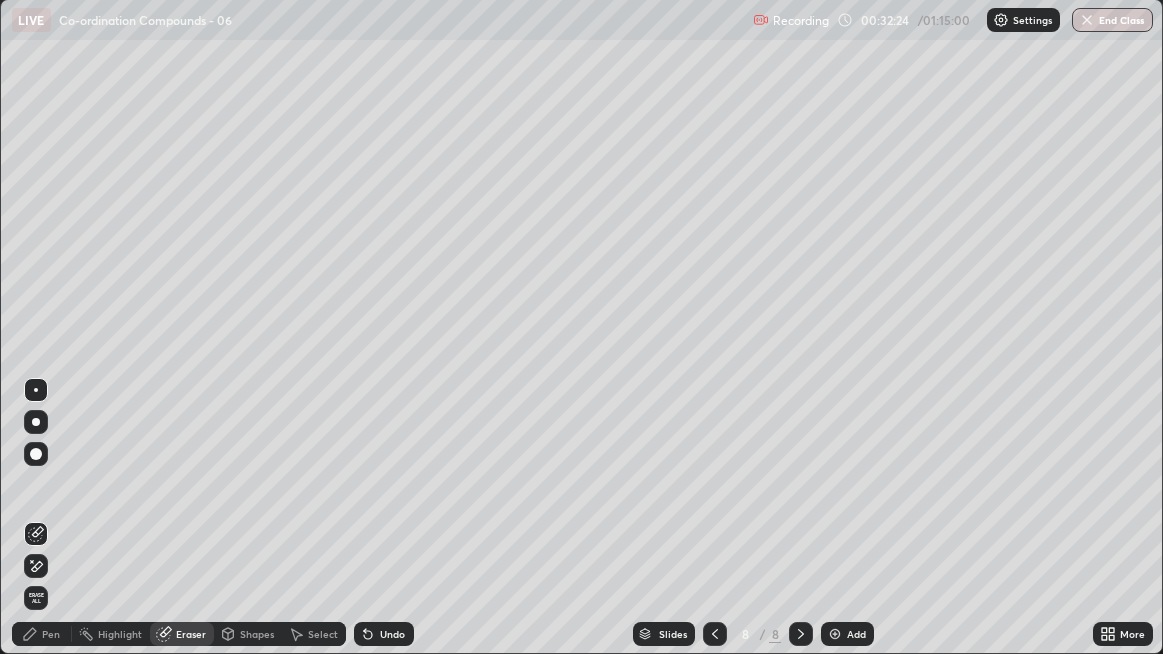 click on "Erase all" at bounding box center [36, 598] 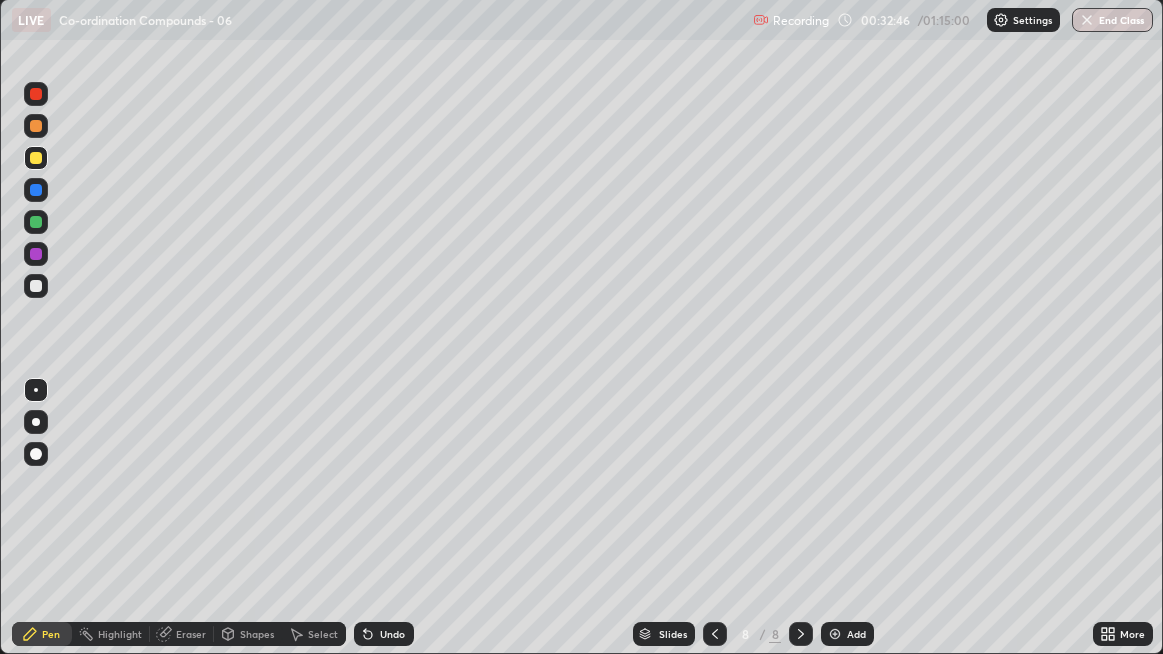 click at bounding box center (36, 286) 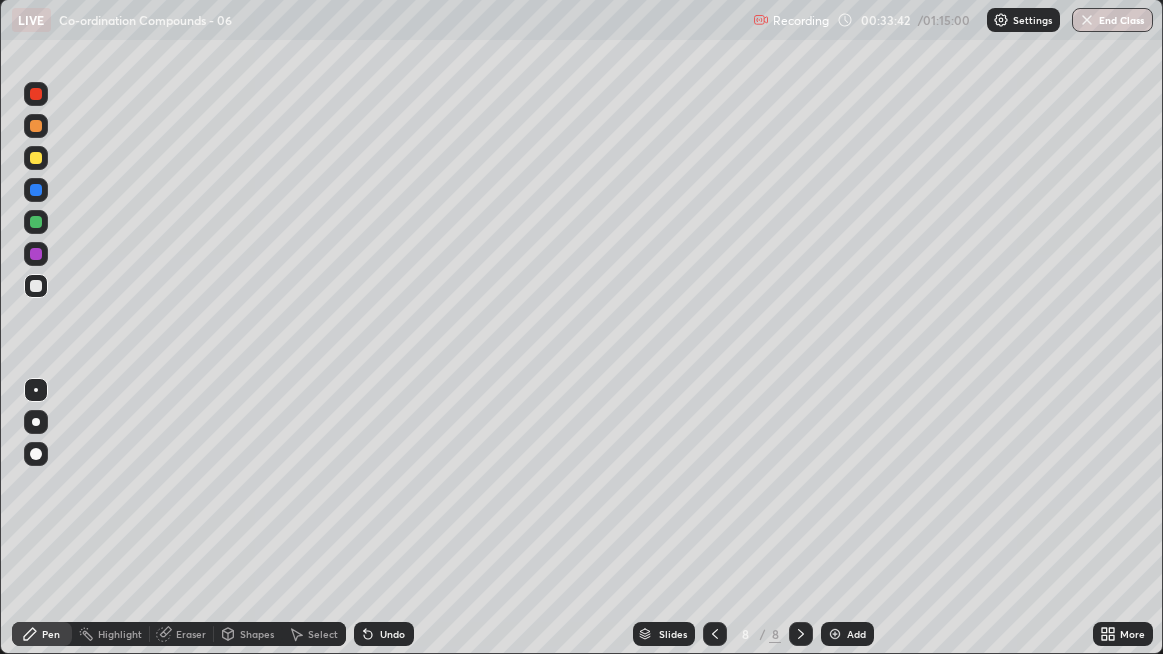 click at bounding box center [835, 634] 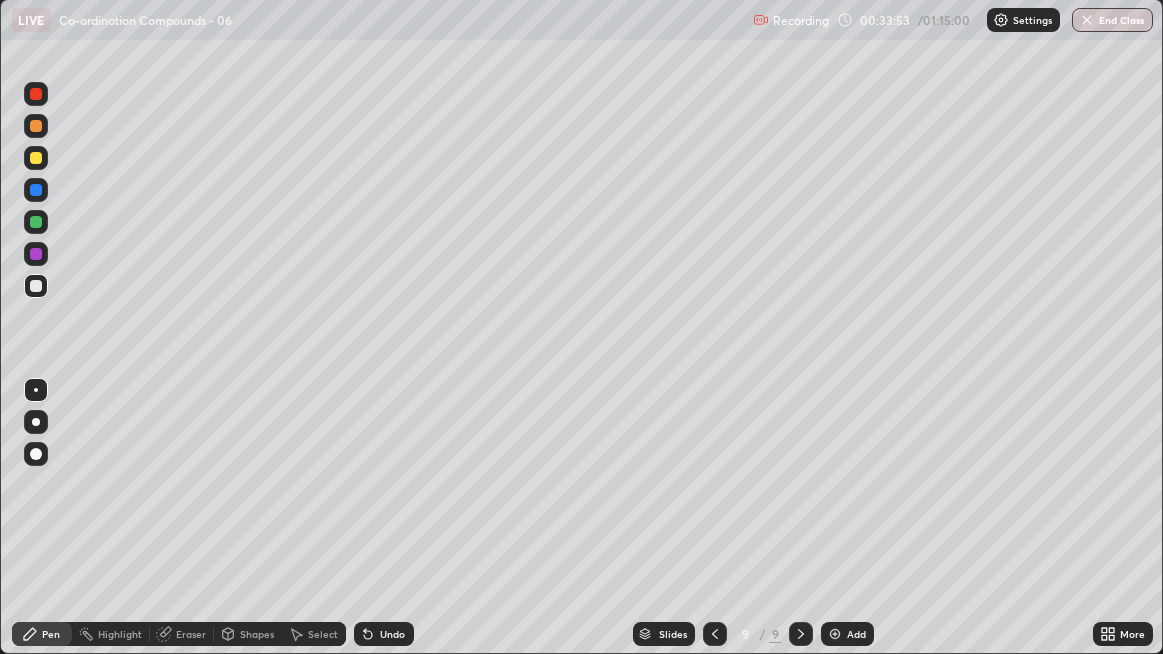 click on "Undo" at bounding box center [384, 634] 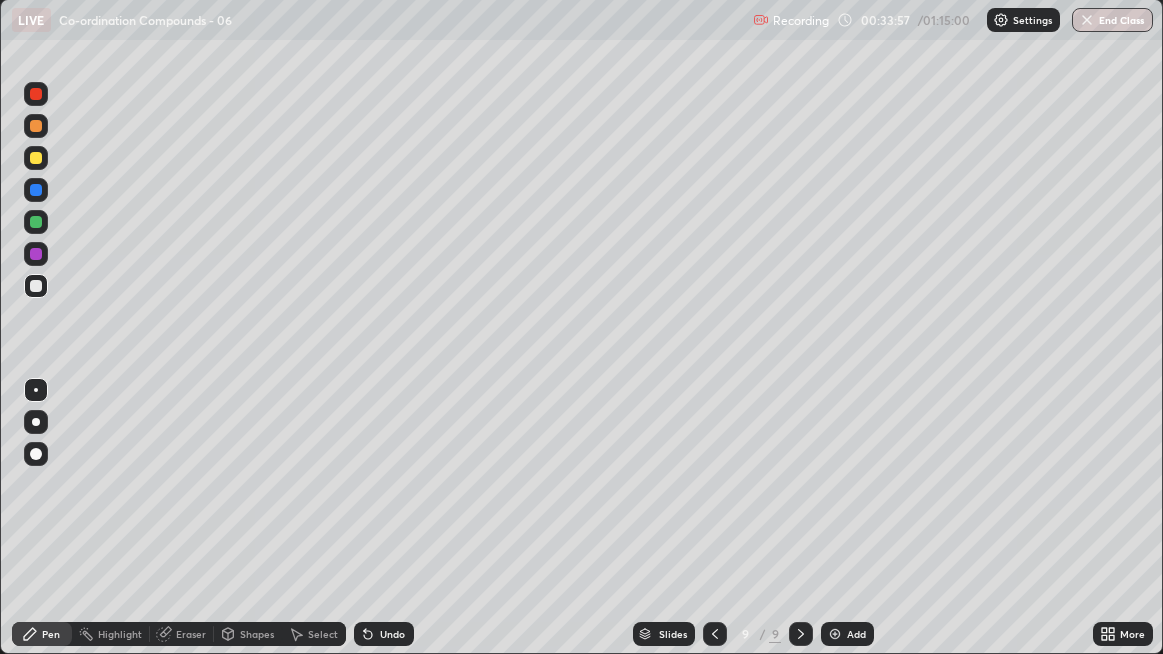 click on "Undo" at bounding box center (384, 634) 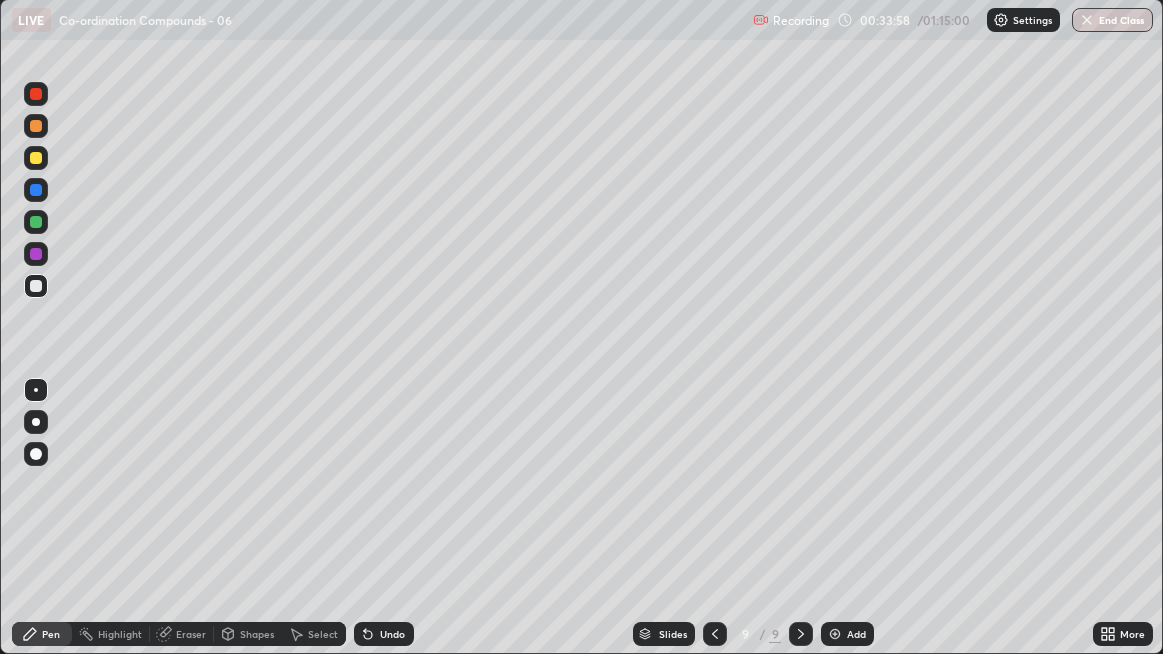 click on "Undo" at bounding box center [384, 634] 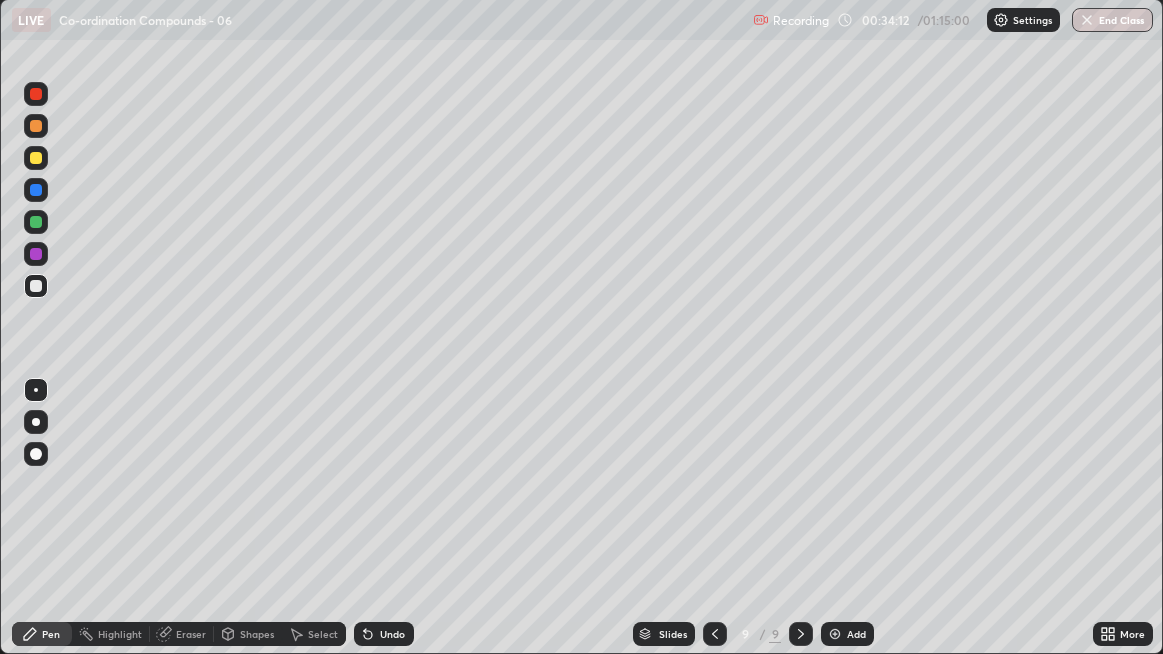 click on "Eraser" at bounding box center [182, 634] 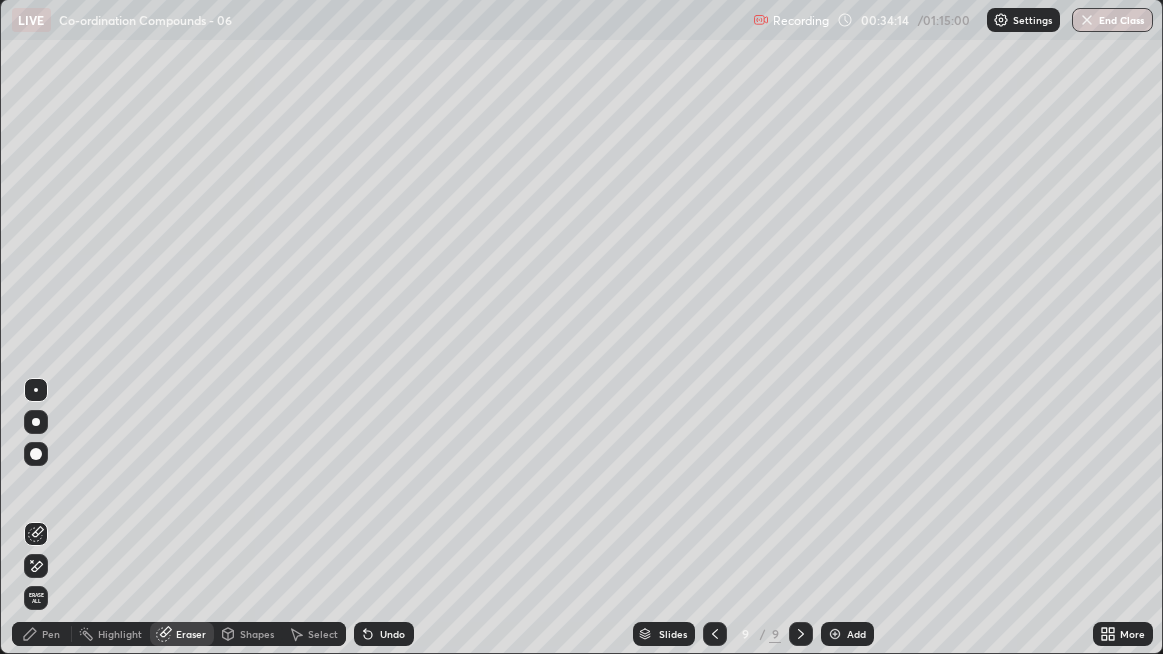 click on "Pen" at bounding box center (42, 634) 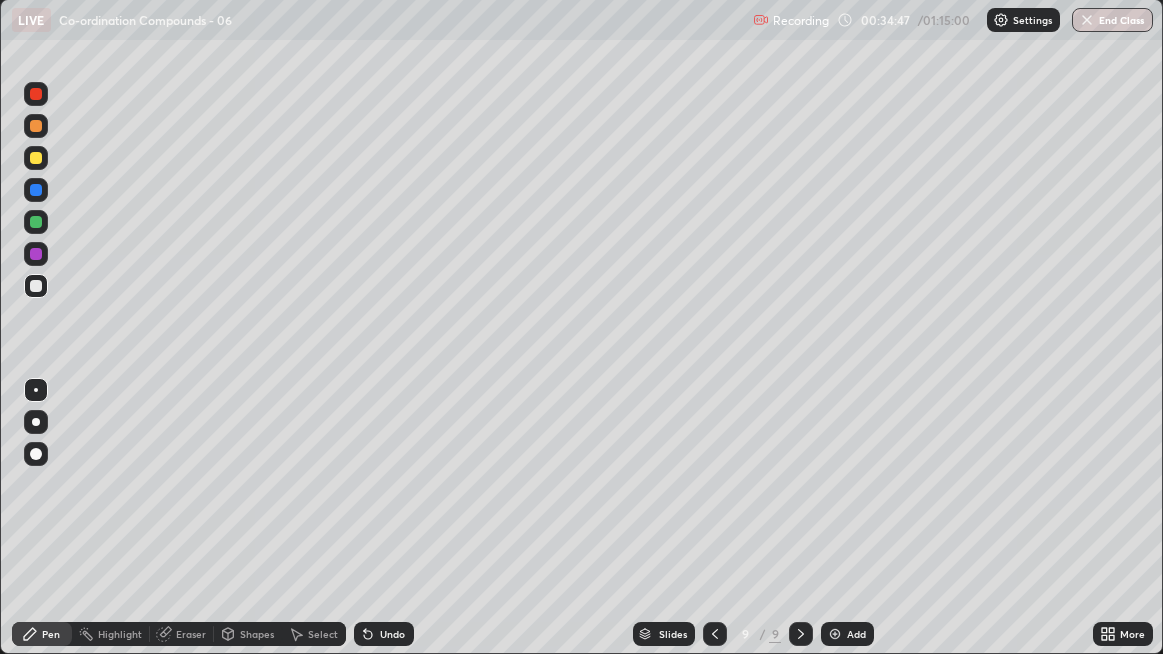 click on "Eraser" at bounding box center [191, 634] 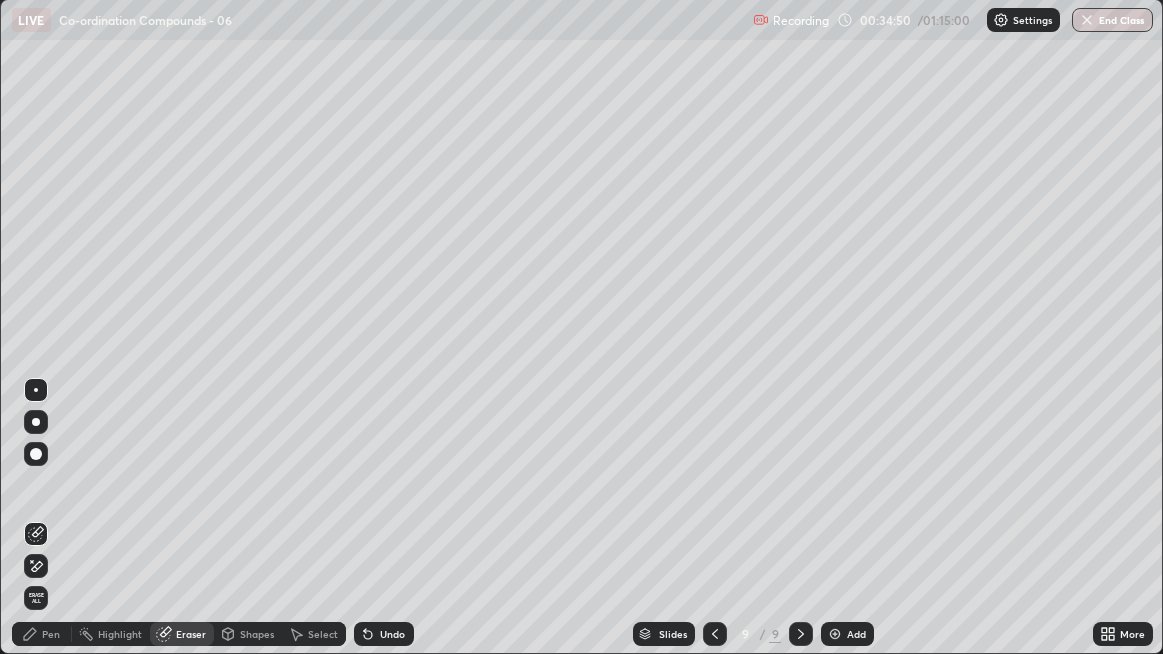 click on "Pen" at bounding box center (51, 634) 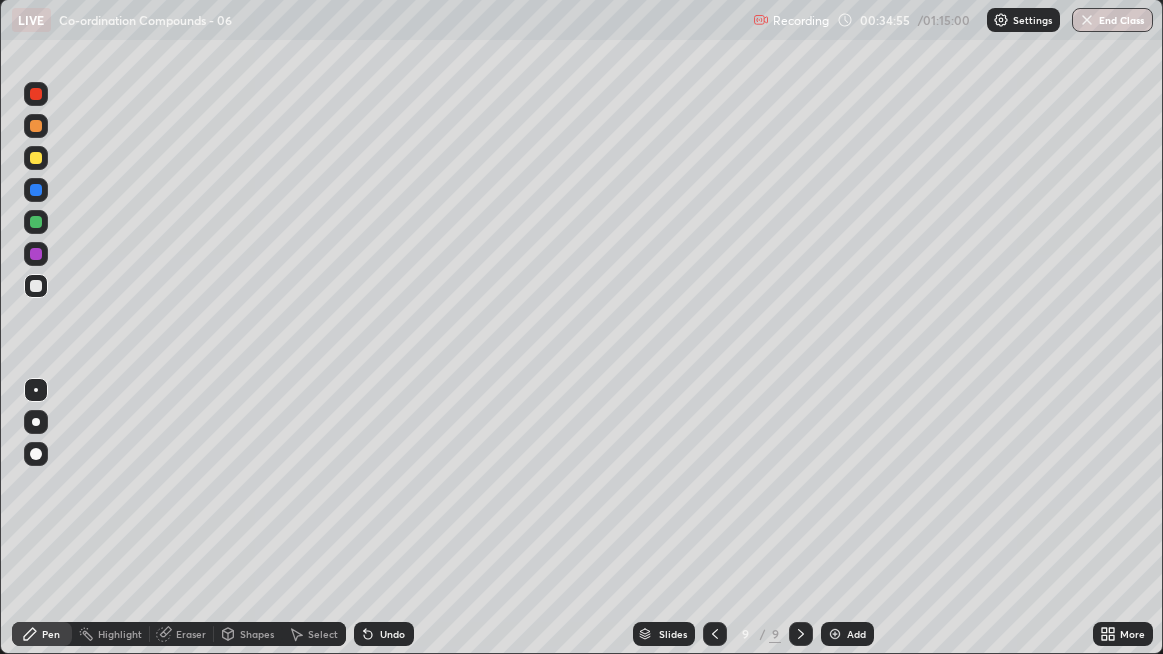 click at bounding box center [36, 158] 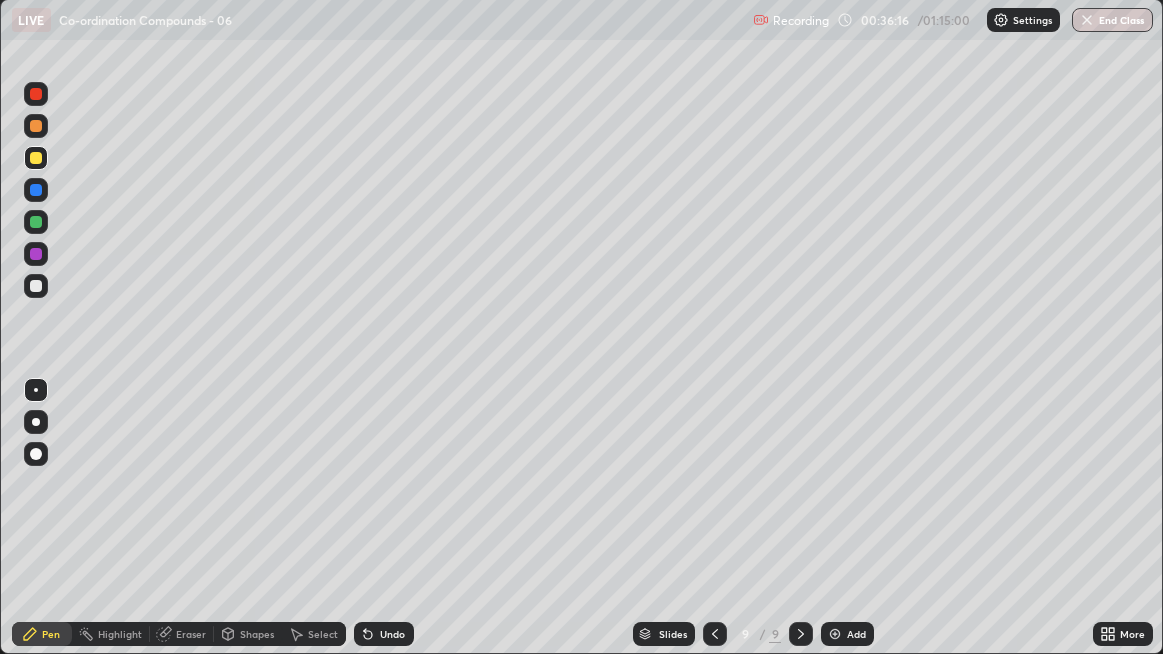 click on "Undo" at bounding box center [384, 634] 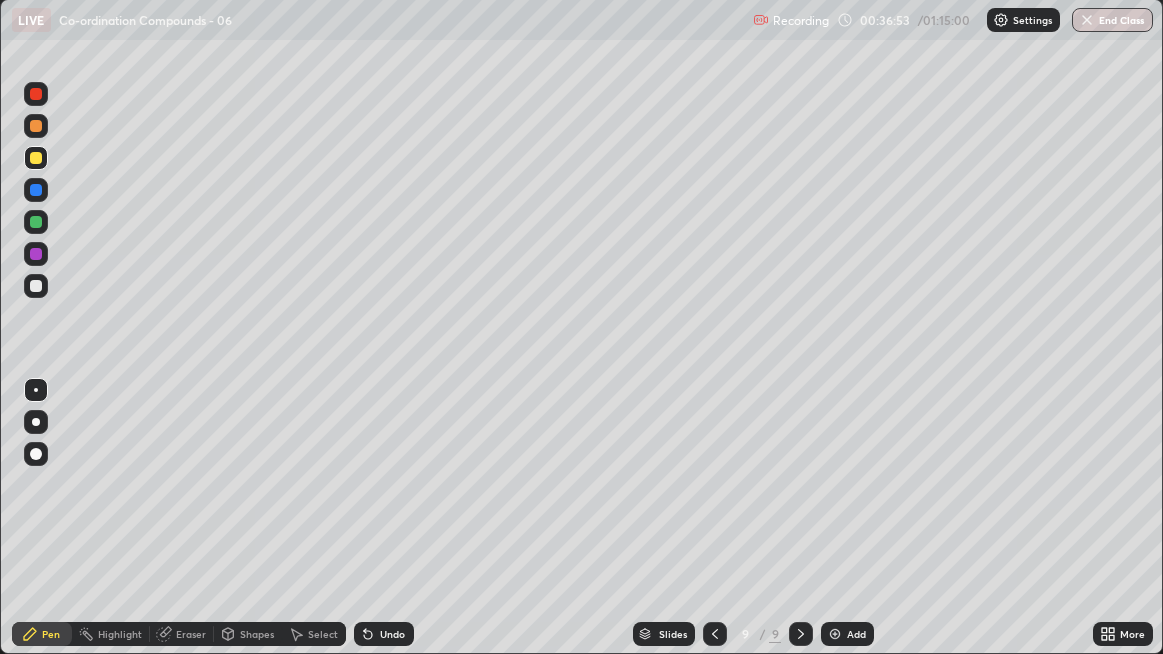 click at bounding box center [36, 286] 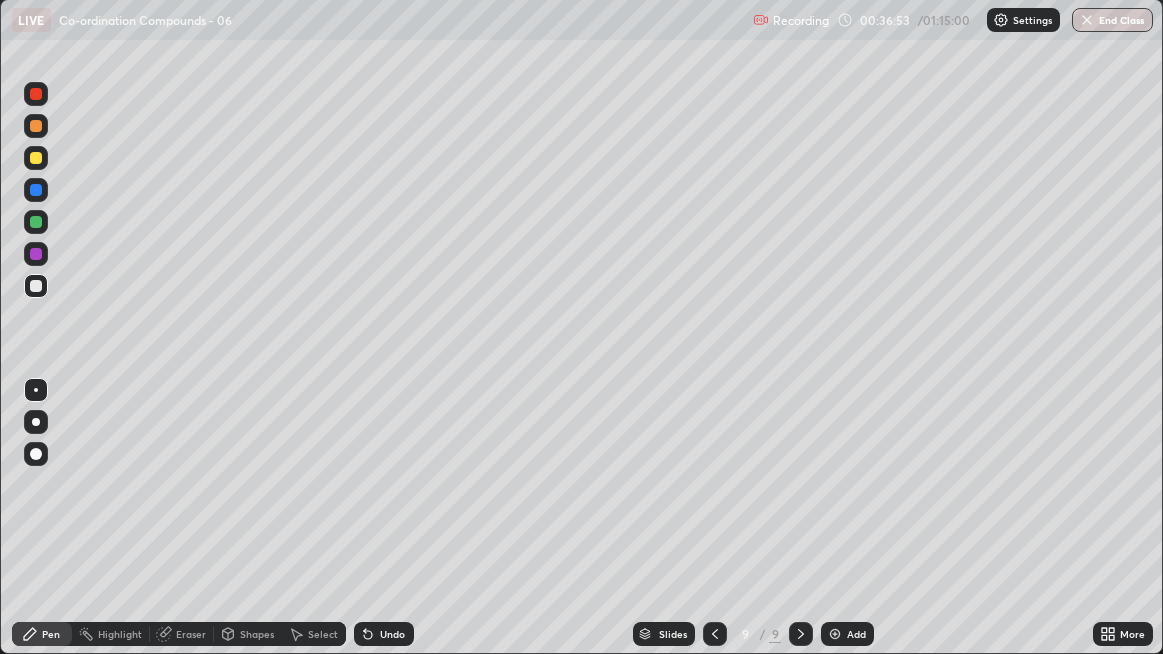 click at bounding box center (36, 454) 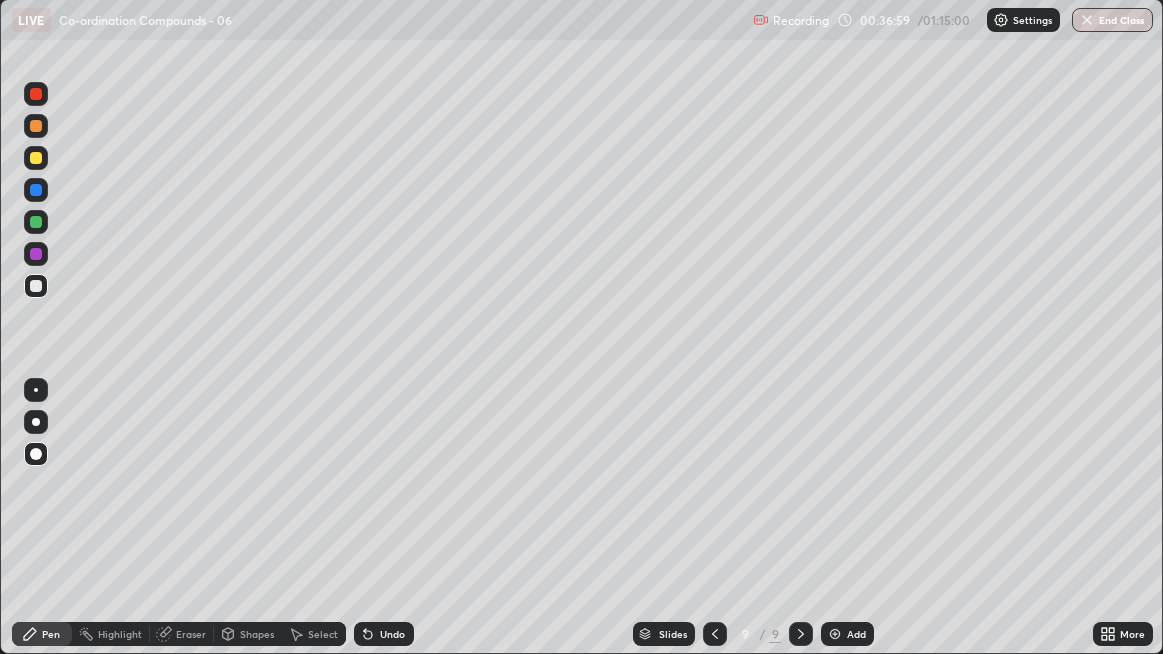 click on "Undo" at bounding box center [392, 634] 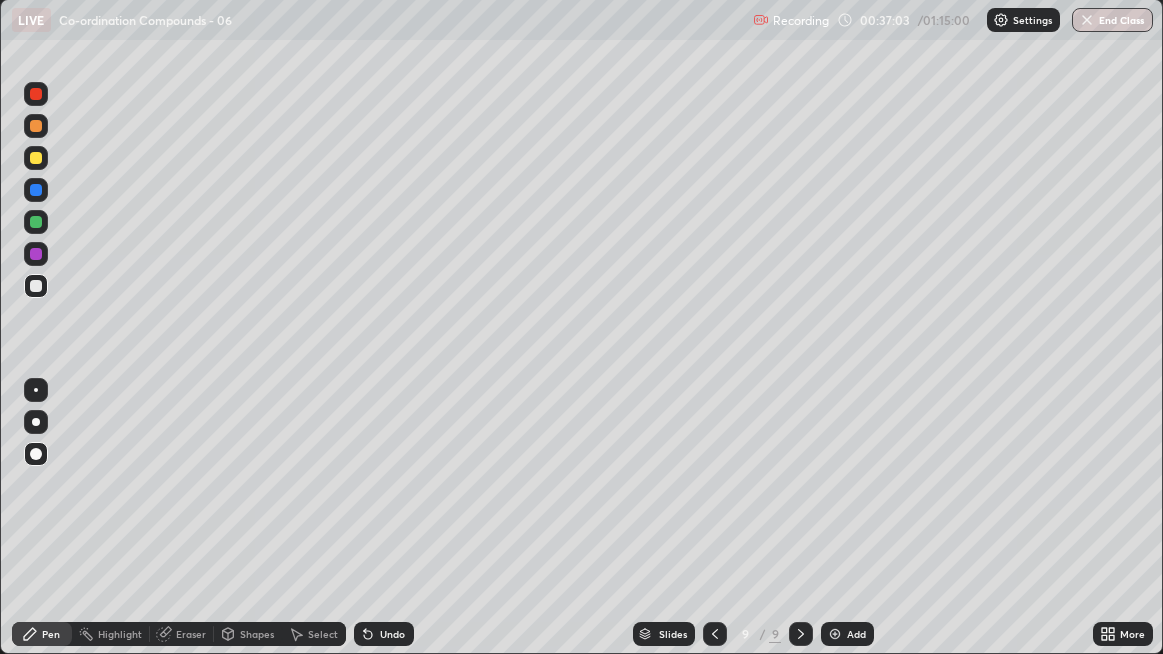 click 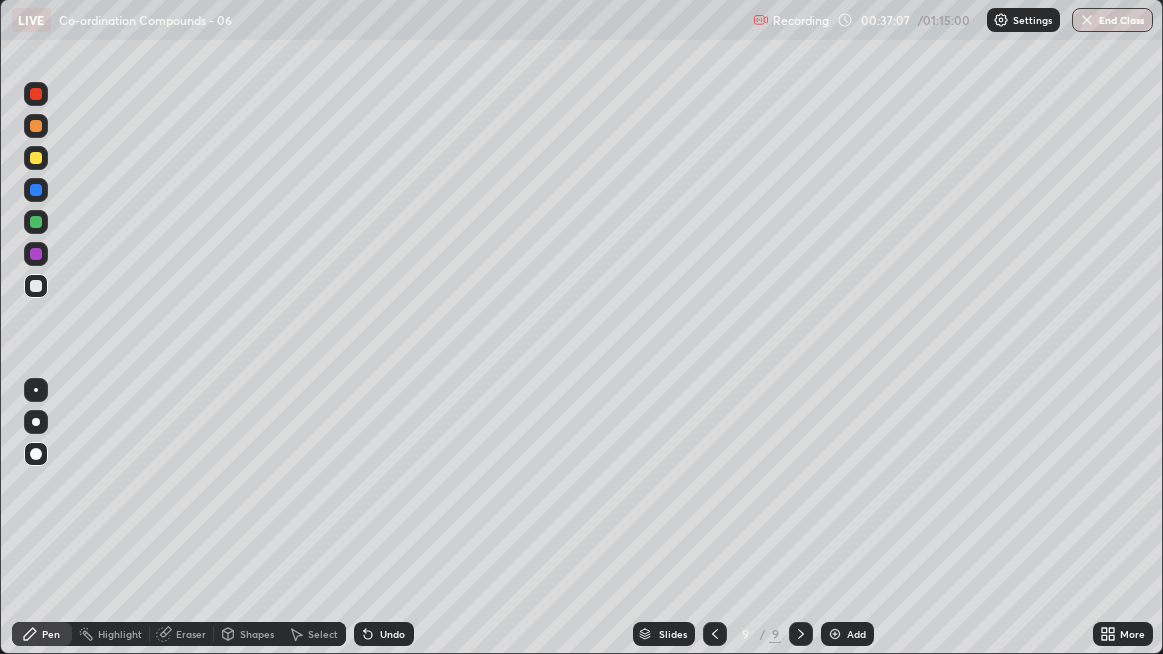 click on "Undo" at bounding box center (392, 634) 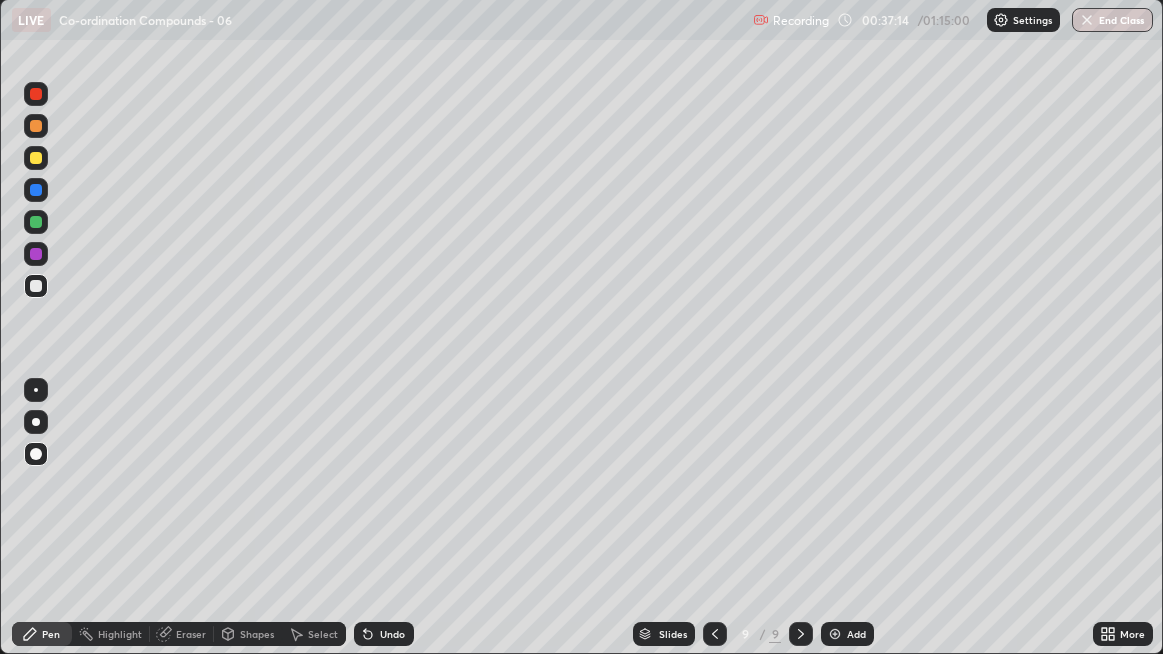 click at bounding box center [36, 390] 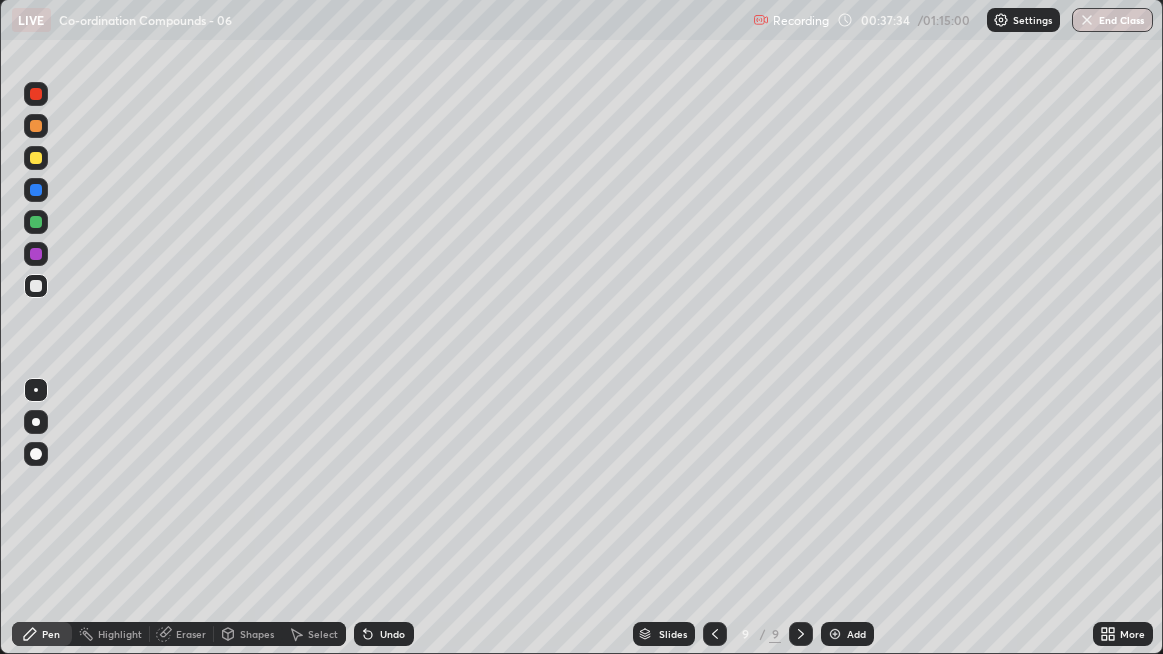 click on "Add" at bounding box center (847, 634) 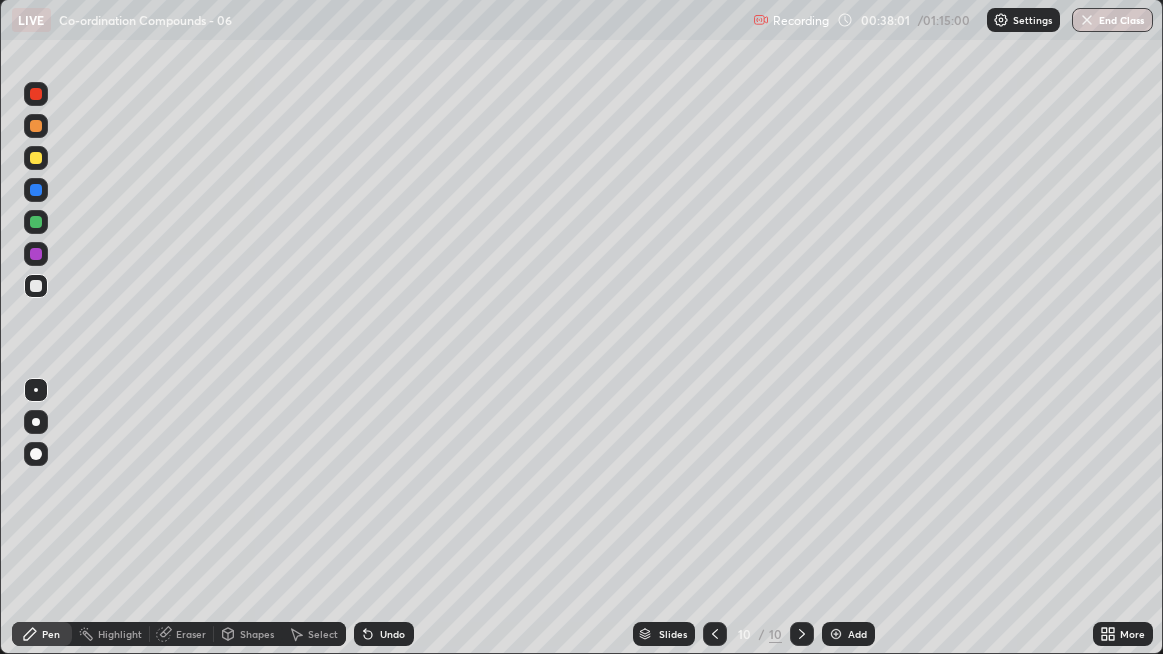 click at bounding box center [715, 634] 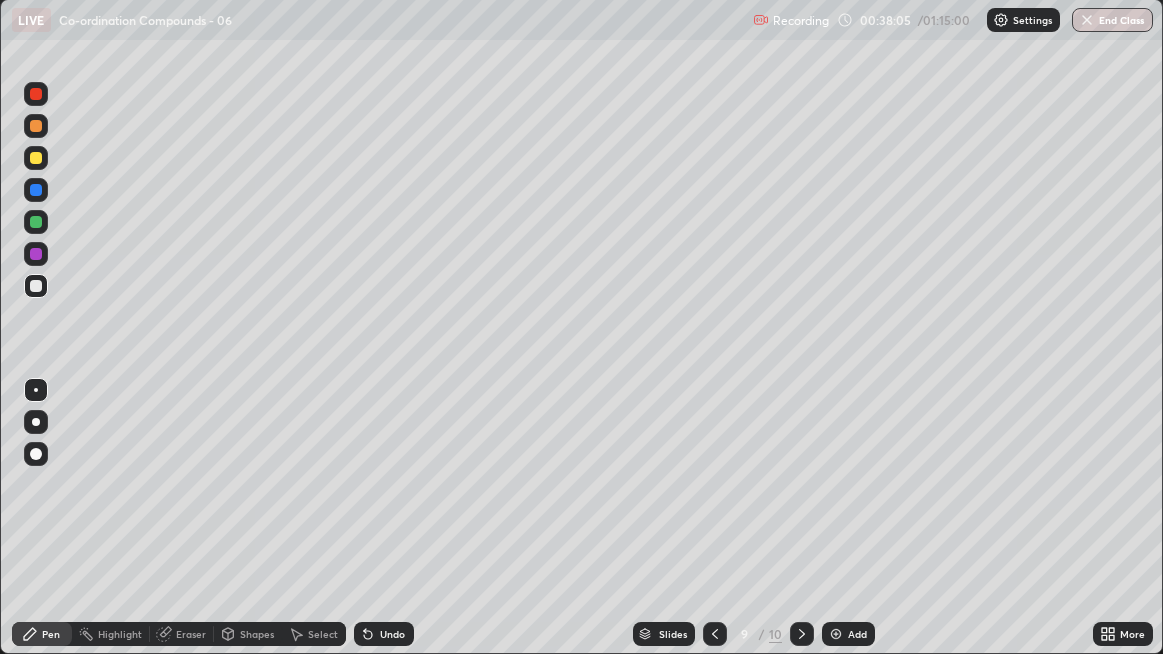 click at bounding box center [36, 190] 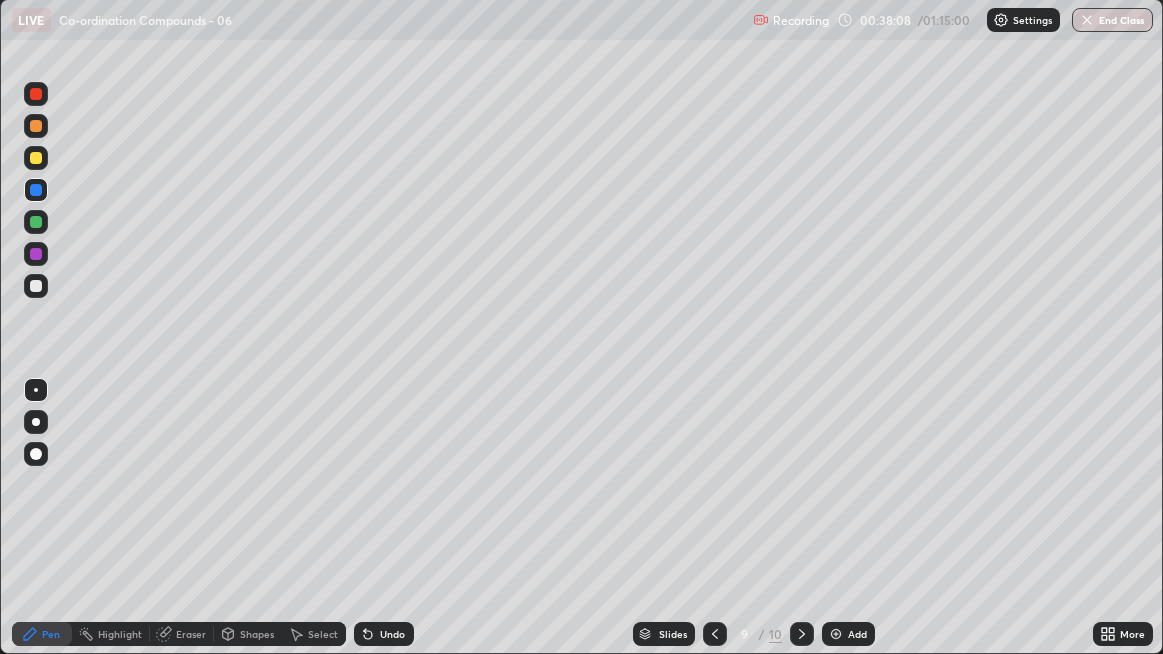 click at bounding box center (36, 286) 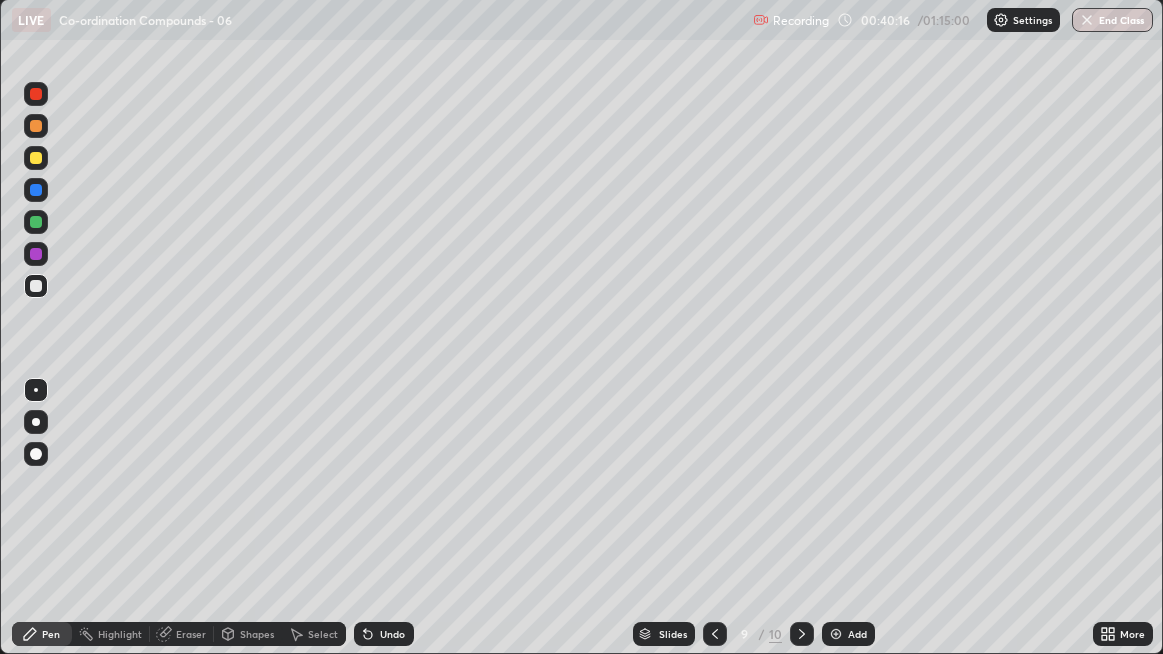 click 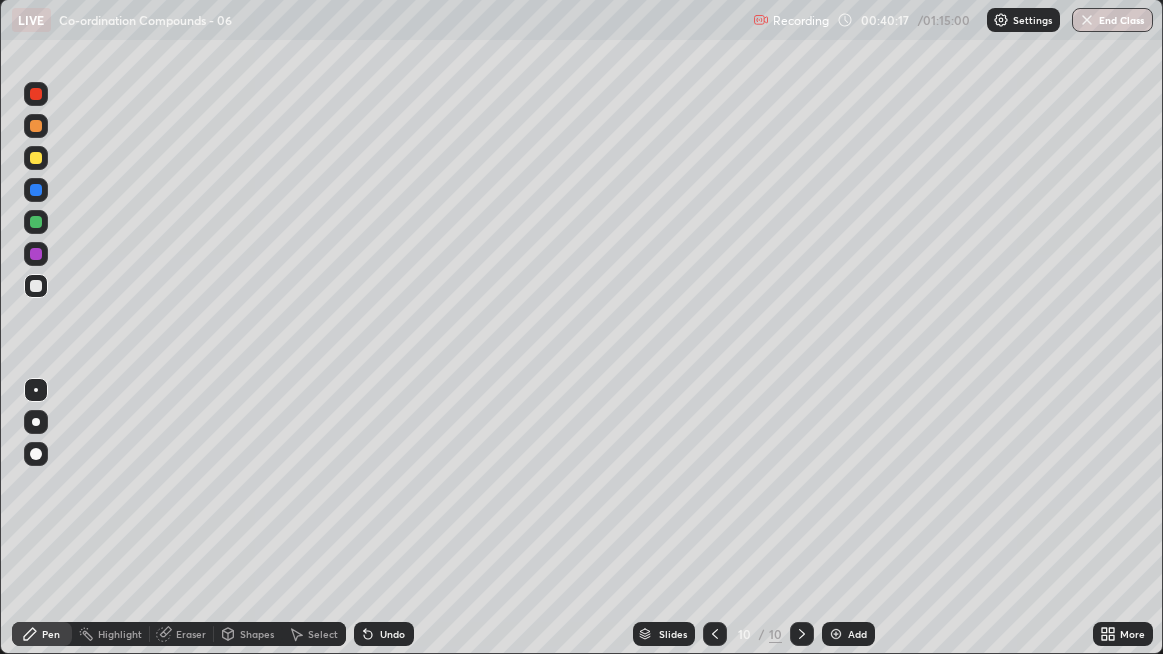 click on "Eraser" at bounding box center (191, 634) 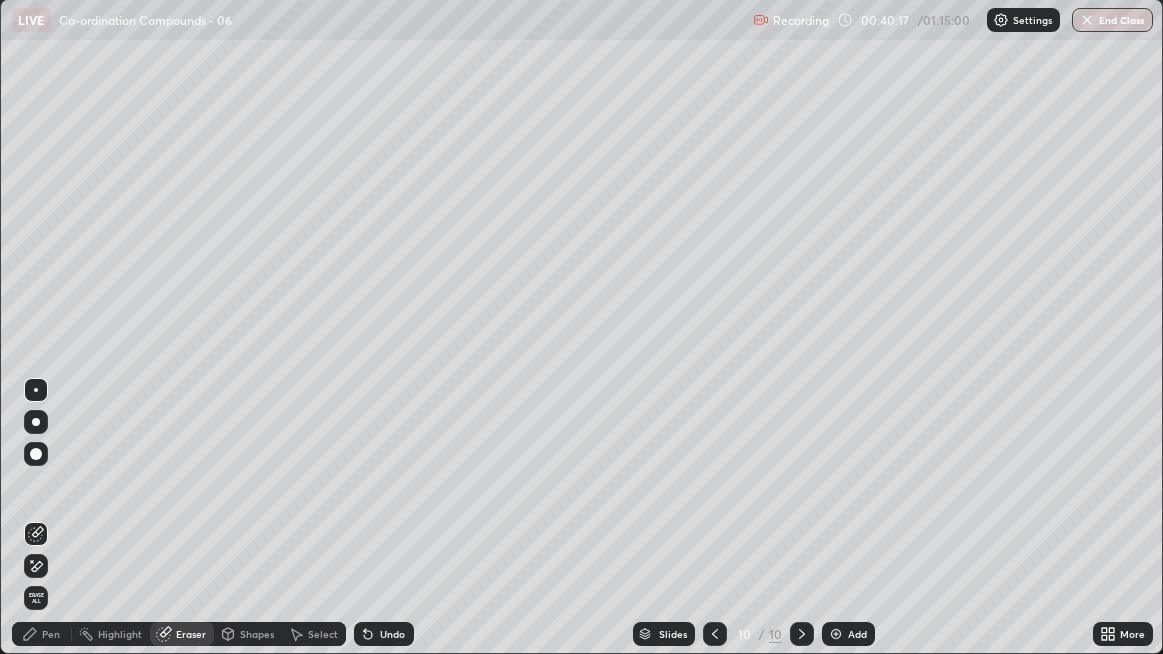 click on "Erase all" at bounding box center (36, 598) 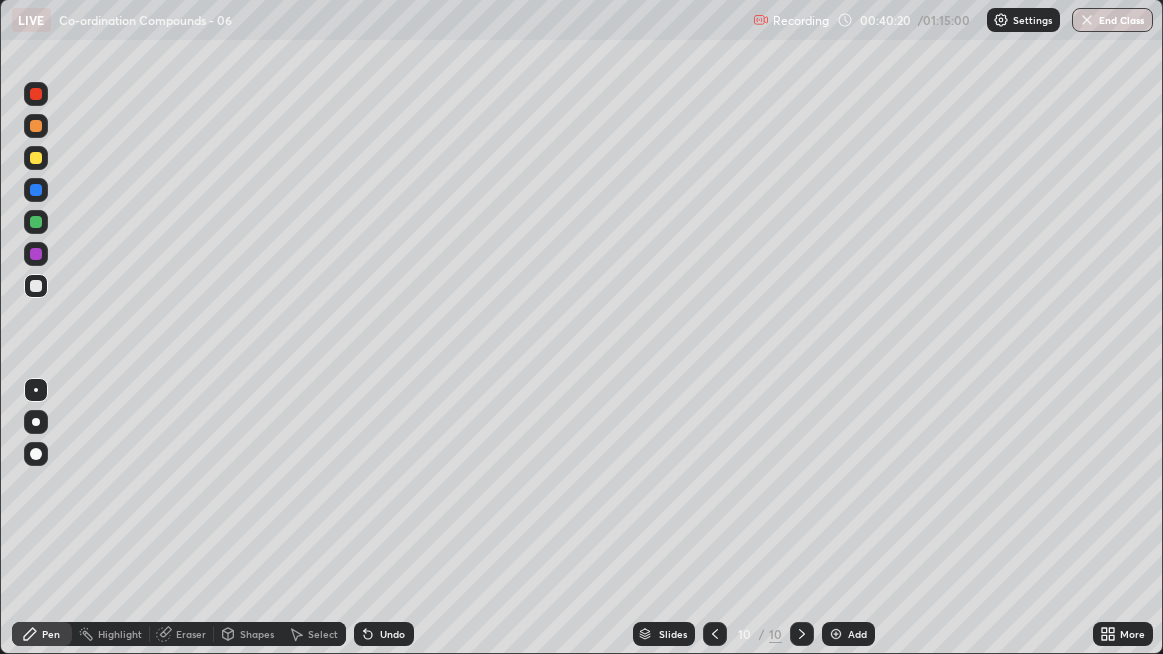 click 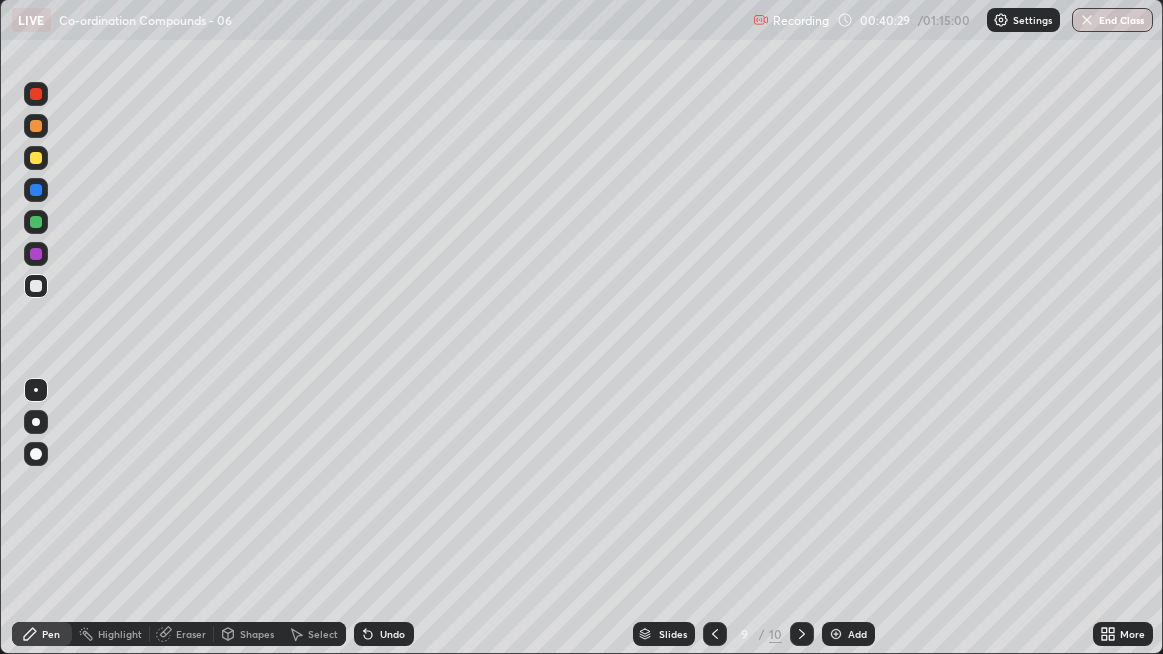 click 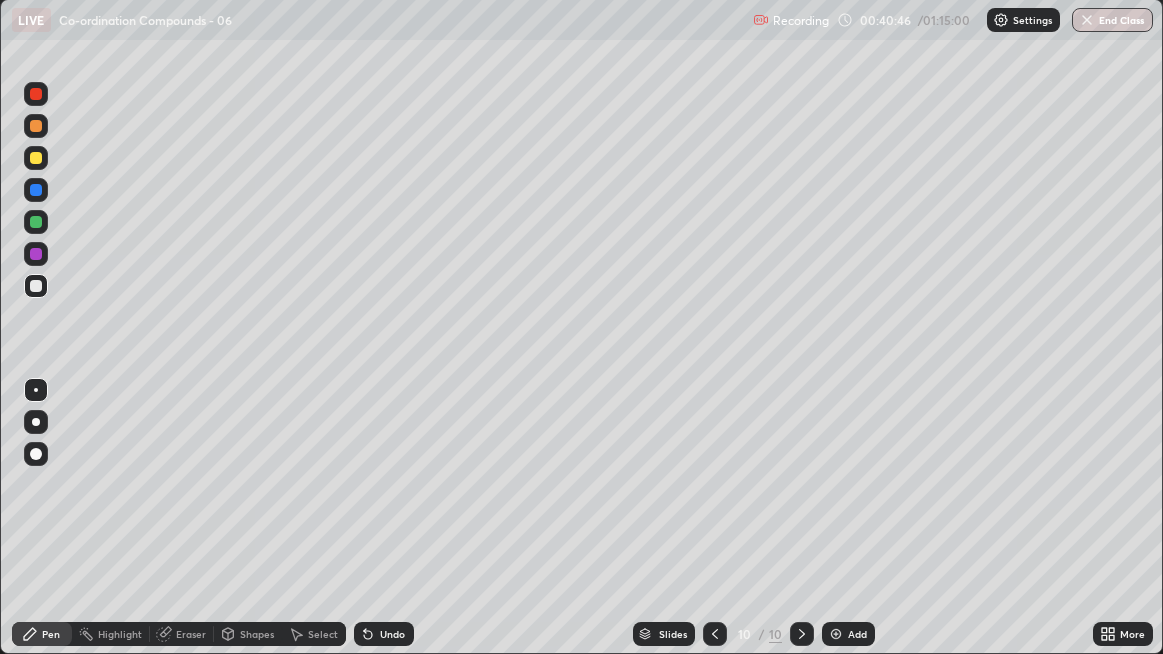 click on "Undo" at bounding box center (392, 634) 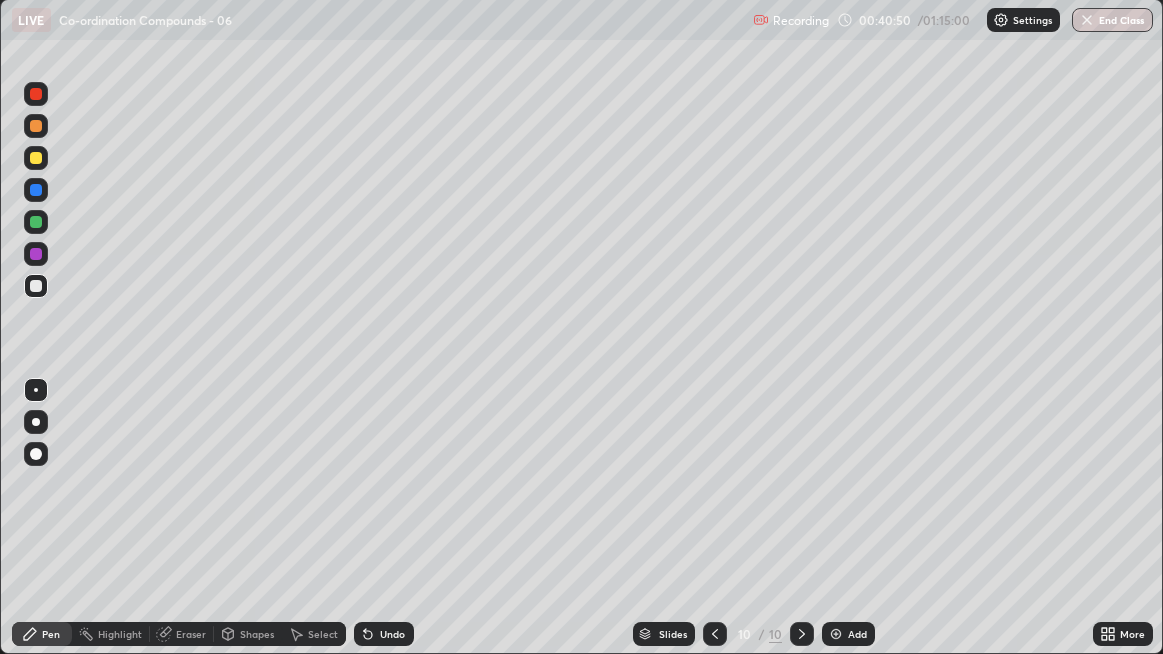 click on "Select" at bounding box center [323, 634] 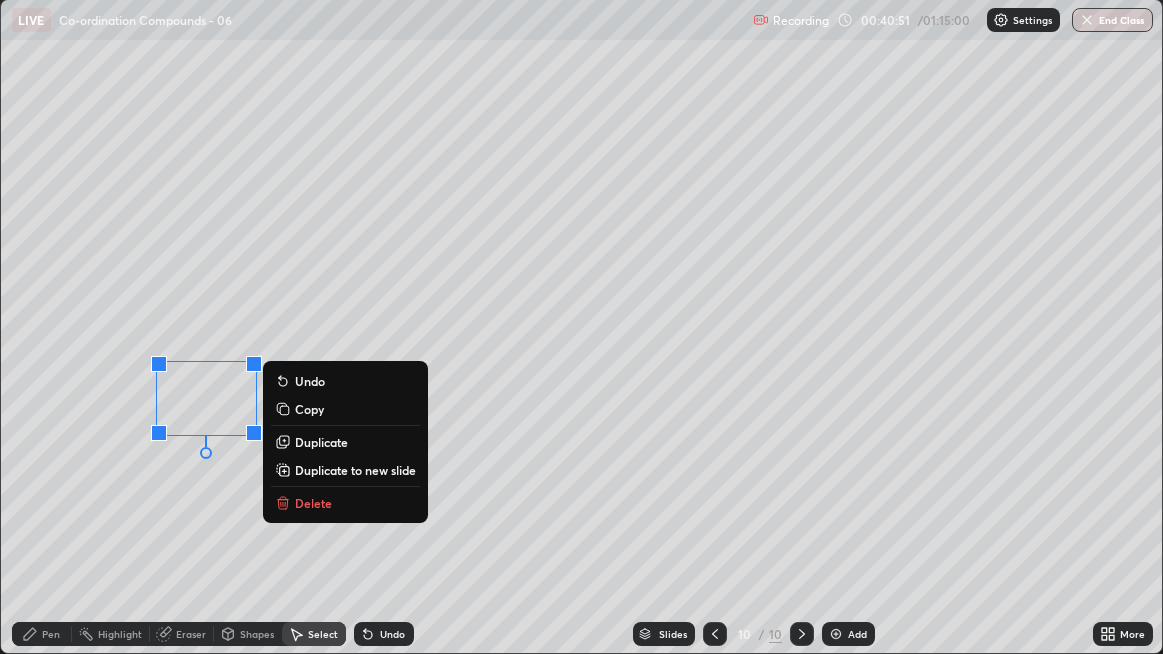 click on "Delete" at bounding box center (313, 503) 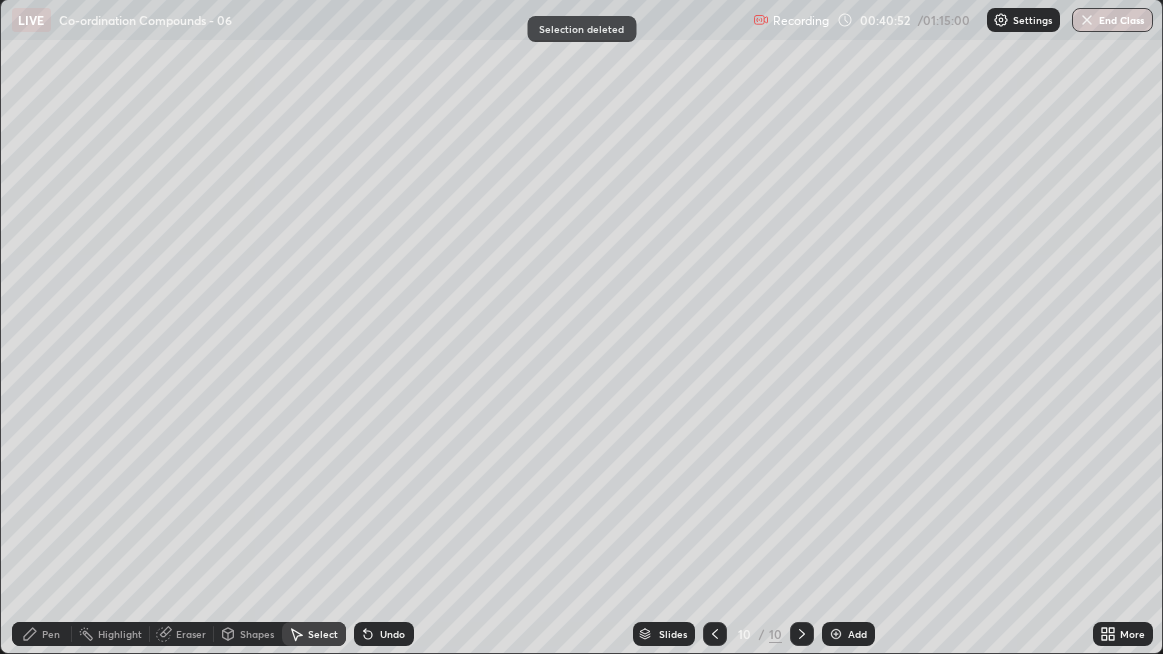 click on "Pen" at bounding box center (51, 634) 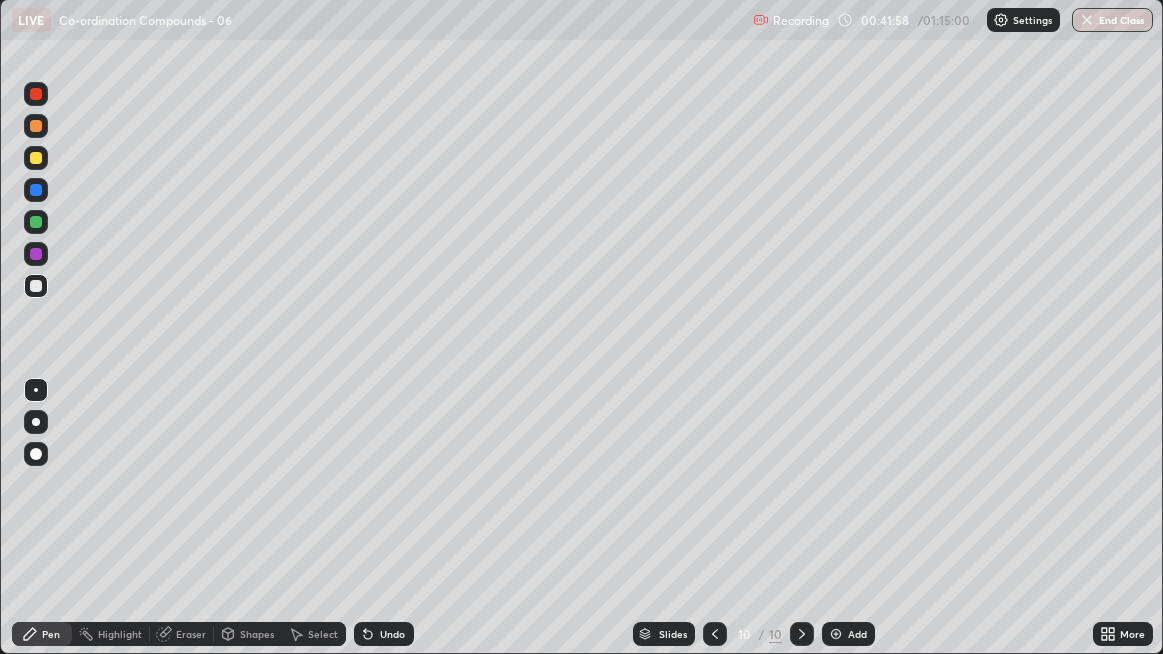 click at bounding box center (36, 158) 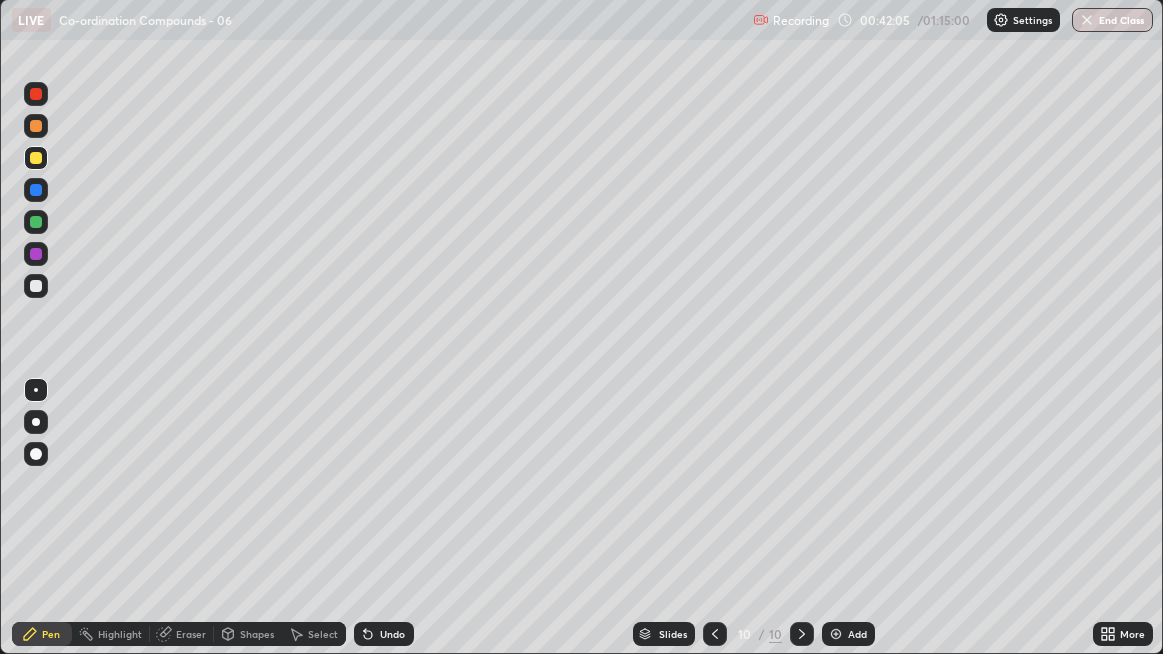 click on "Undo" at bounding box center (384, 634) 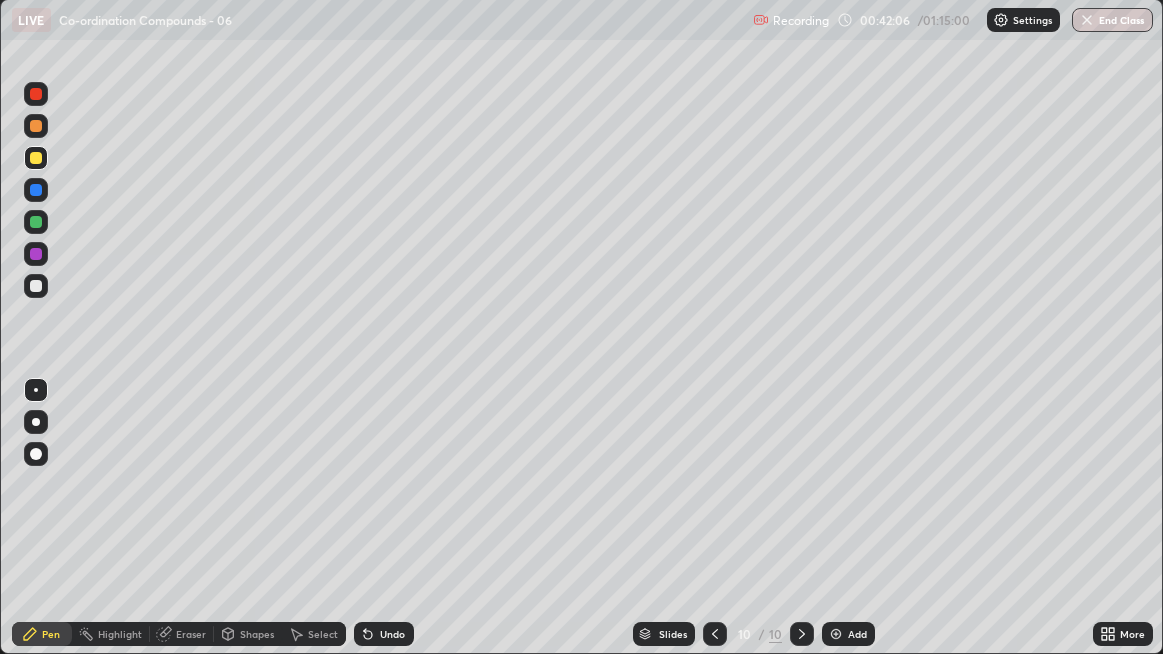 click on "Undo" at bounding box center [392, 634] 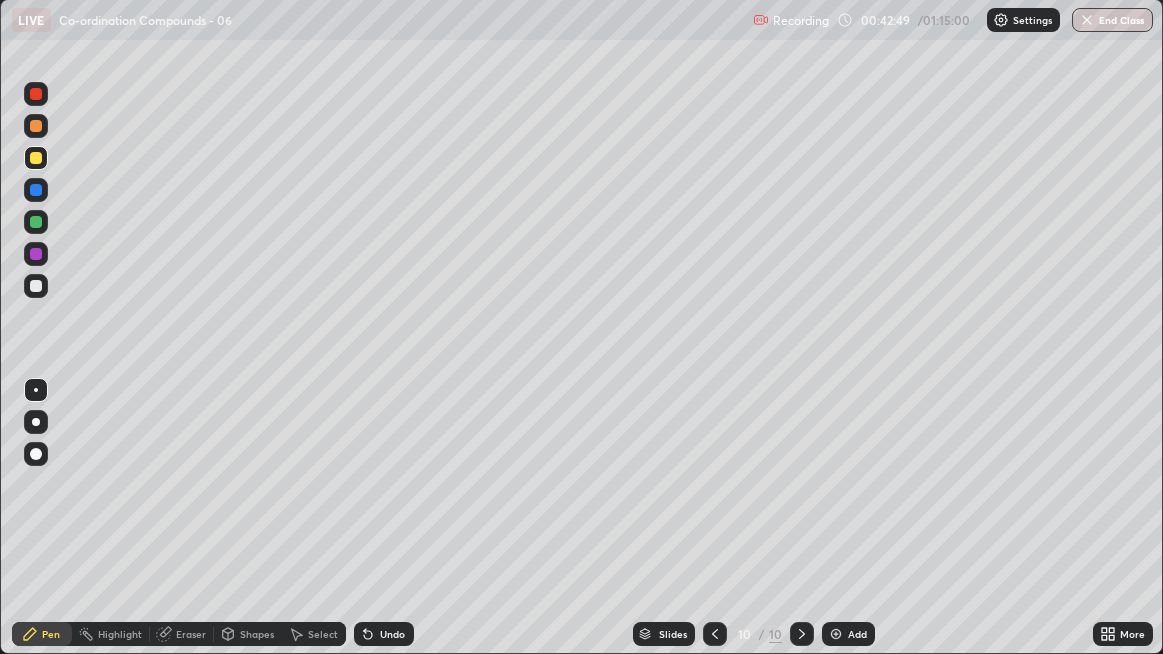 click on "Undo" at bounding box center [384, 634] 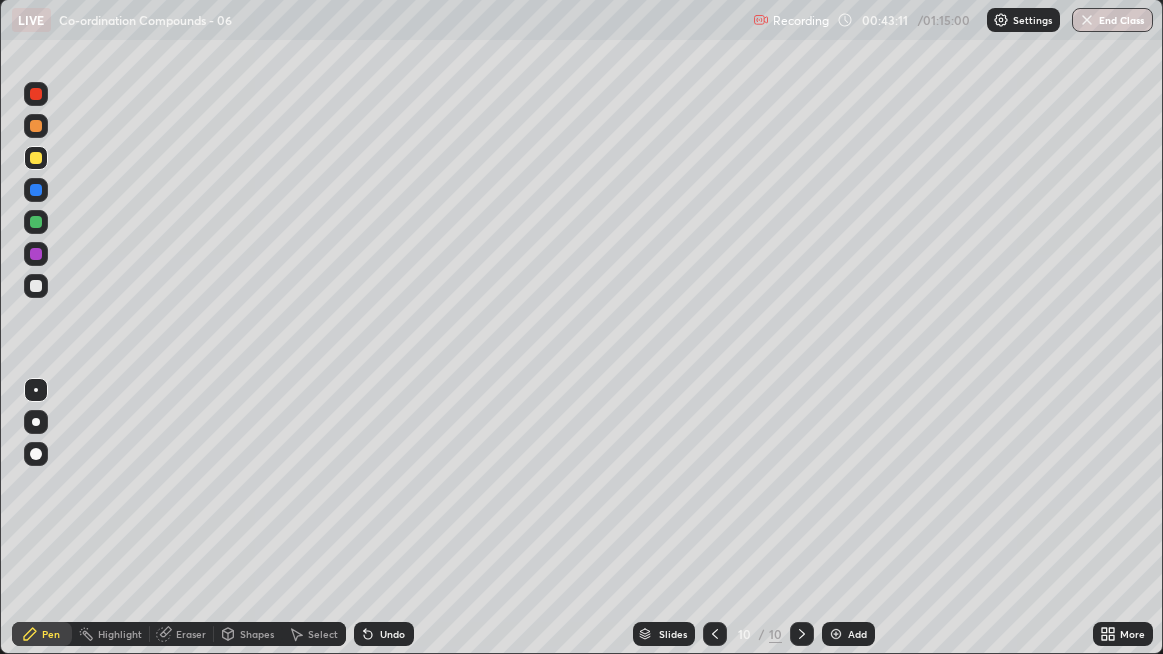 click on "Highlight" at bounding box center [120, 634] 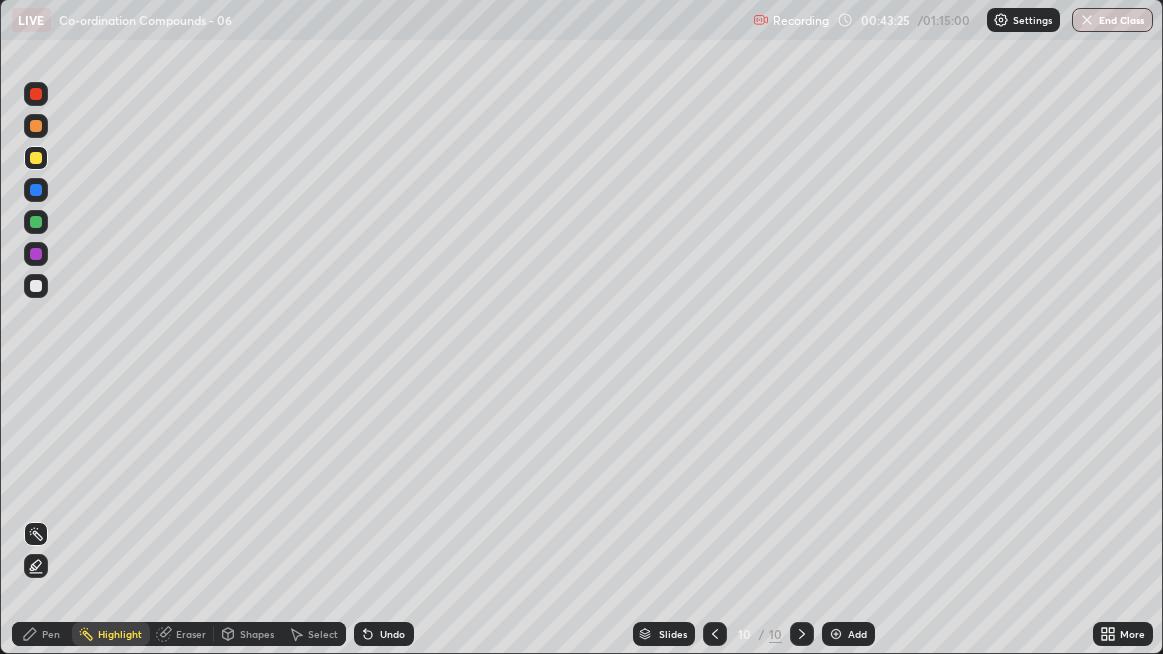 click on "Pen" at bounding box center (42, 634) 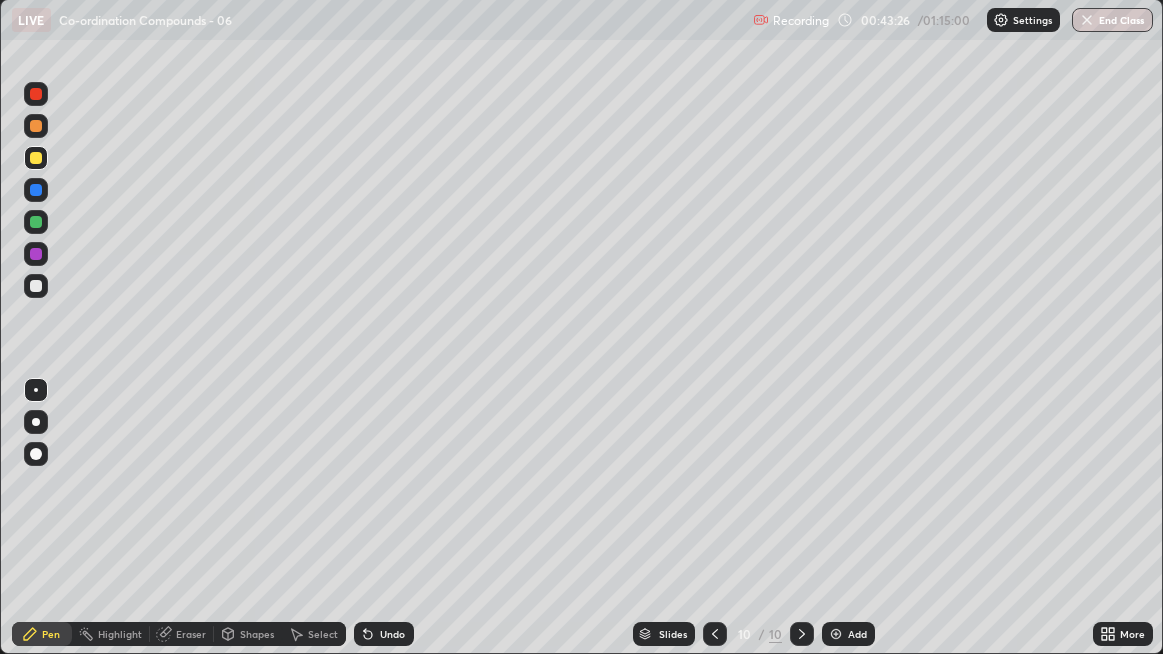 click at bounding box center [36, 286] 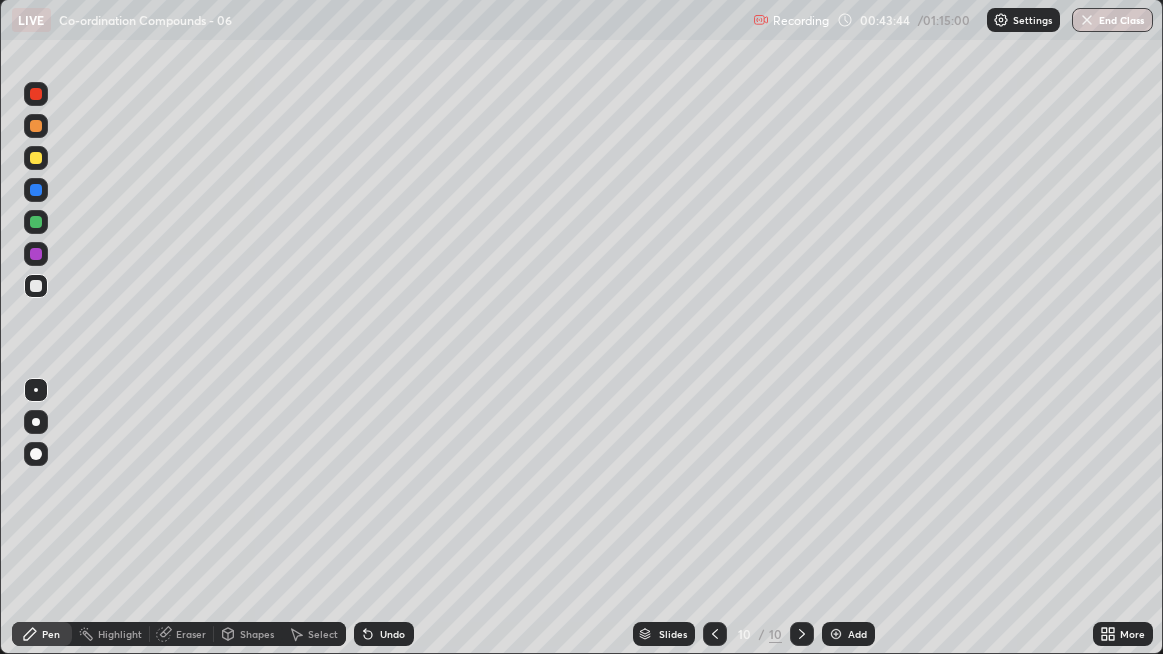click on "Highlight" at bounding box center (120, 634) 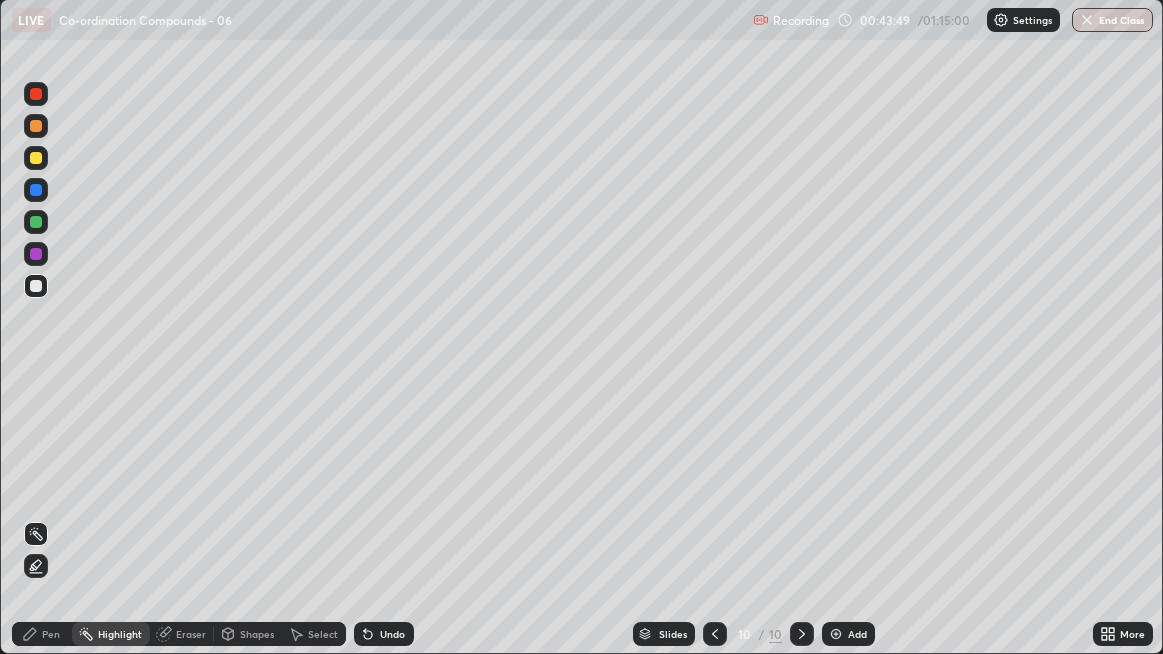 click on "More" at bounding box center [1132, 634] 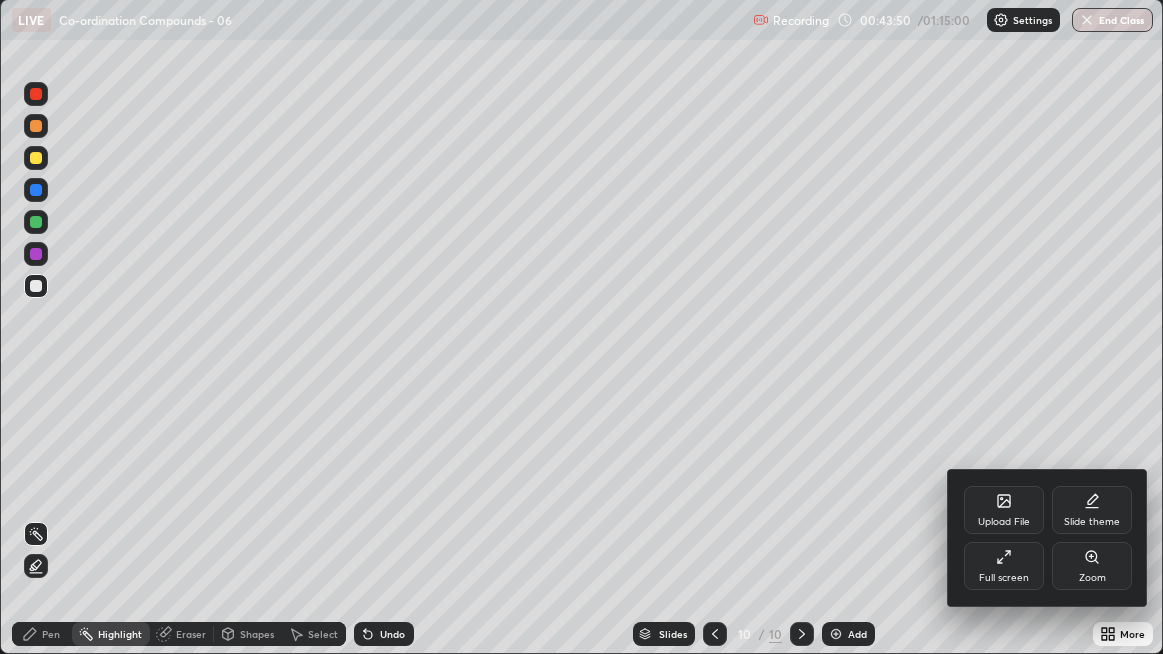 click on "Zoom" at bounding box center (1092, 566) 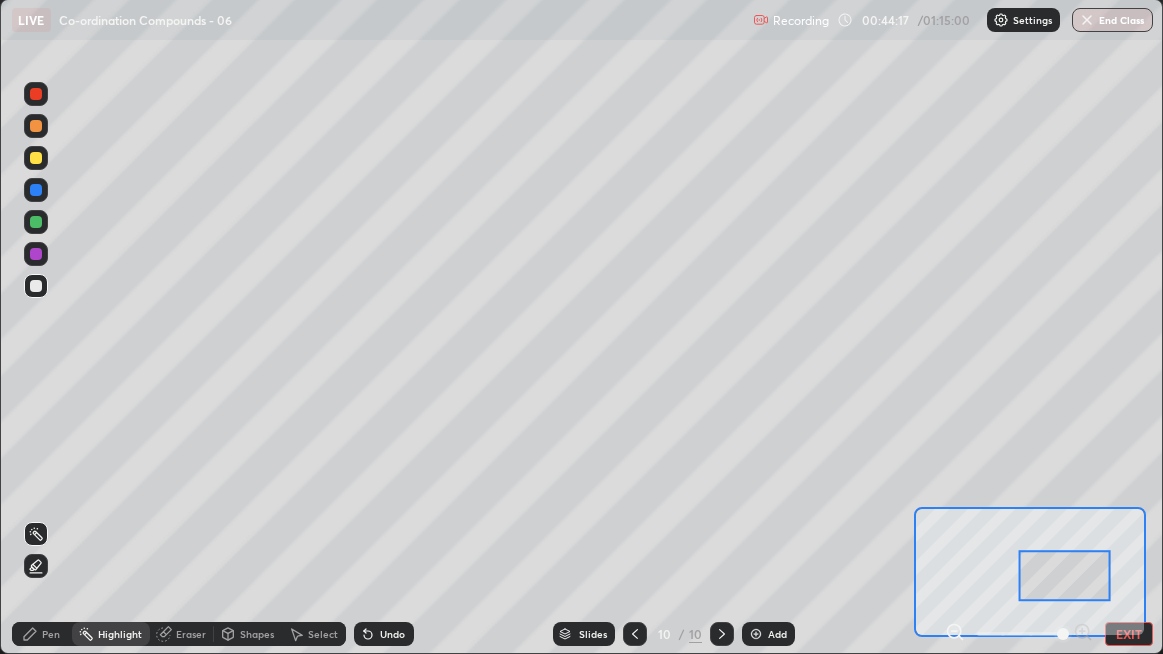 click on "Eraser" at bounding box center (191, 634) 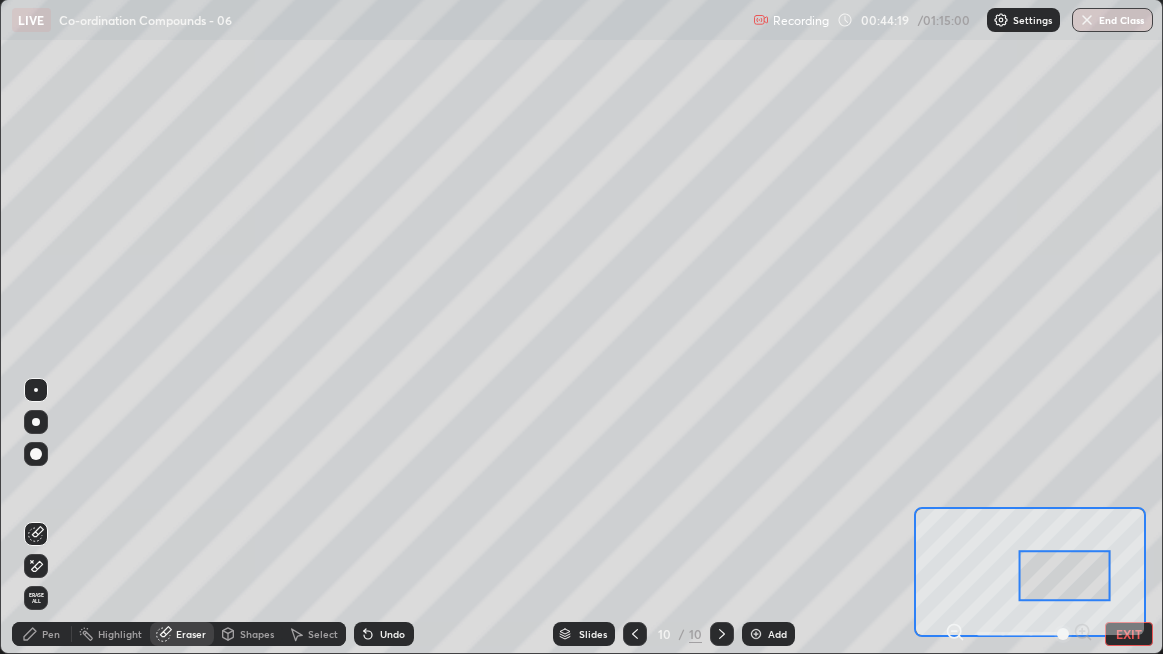 click on "Pen" at bounding box center [51, 634] 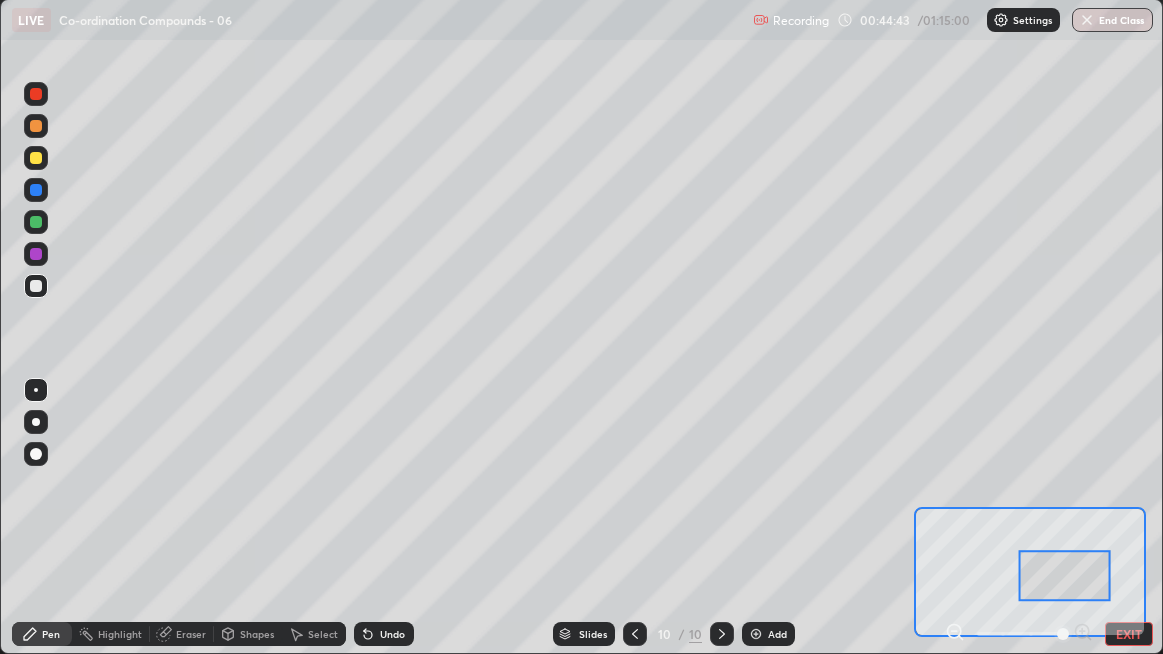 click on "EXIT" at bounding box center [1129, 634] 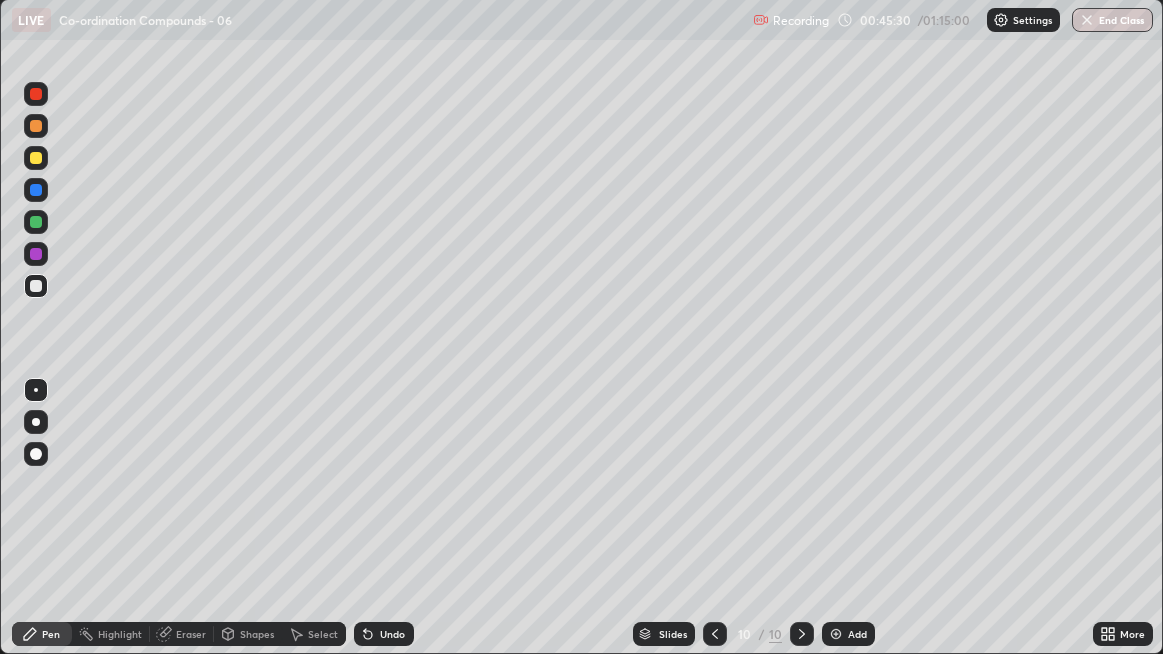 click on "Highlight" at bounding box center (120, 634) 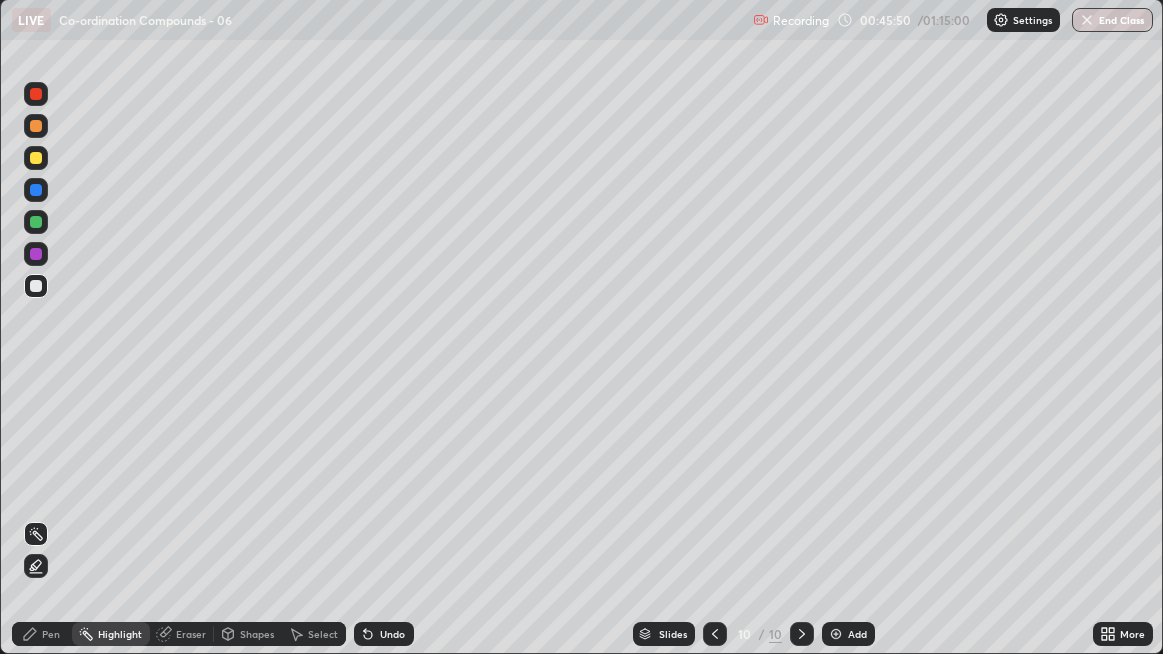 click on "Pen" at bounding box center [51, 634] 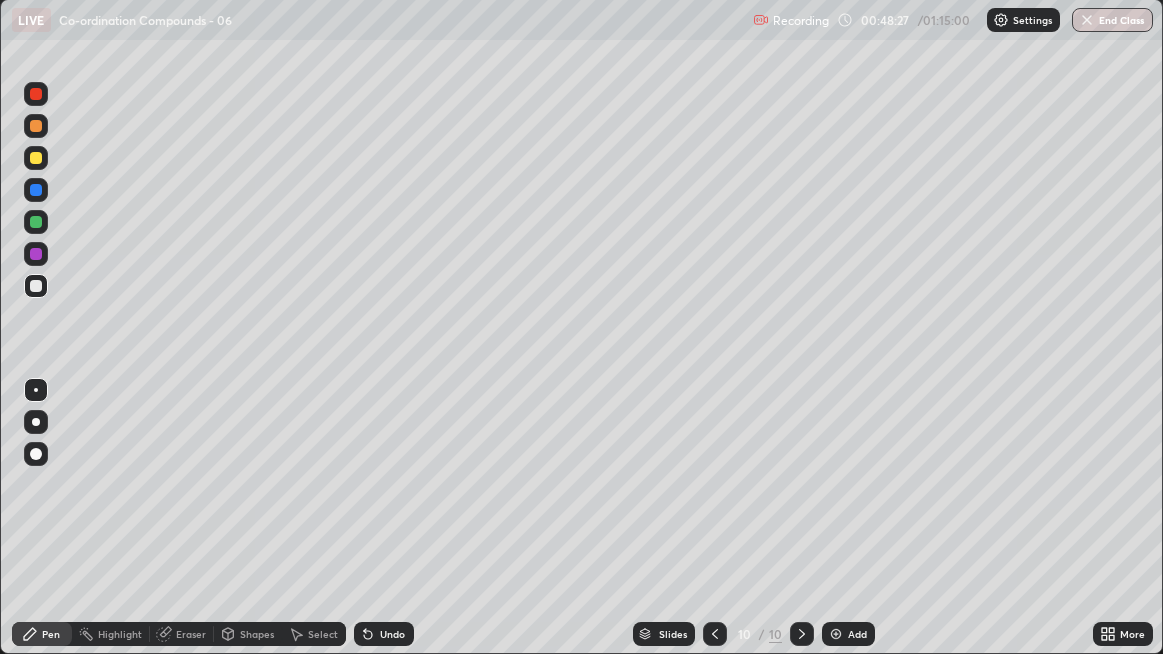 click at bounding box center [836, 634] 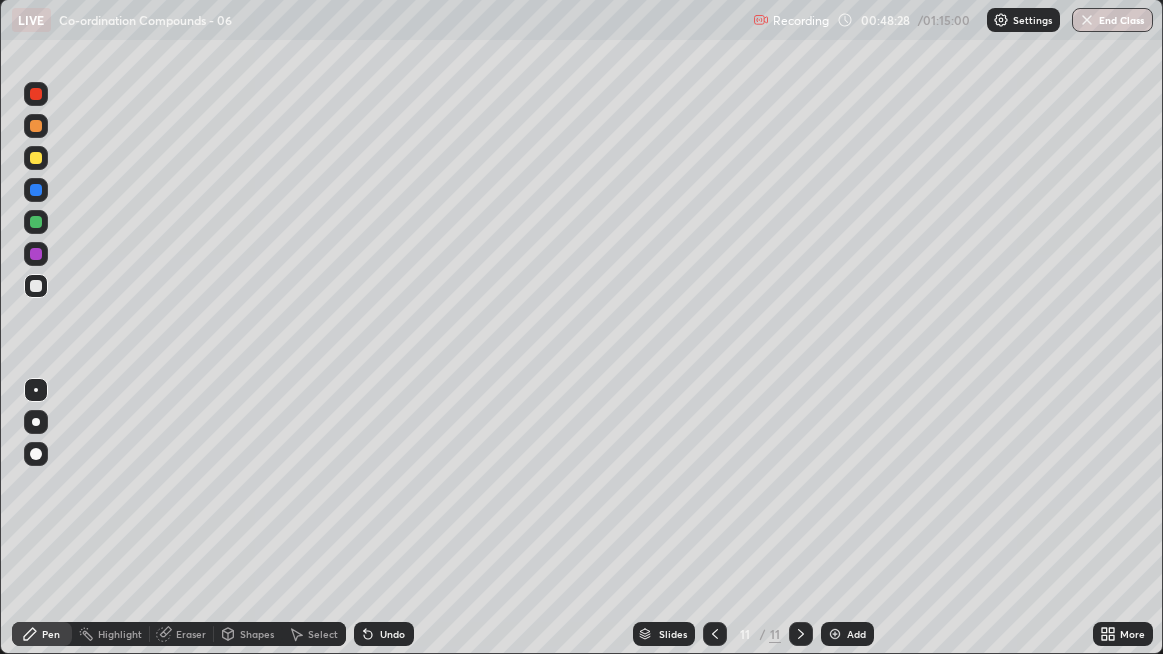 click at bounding box center (36, 454) 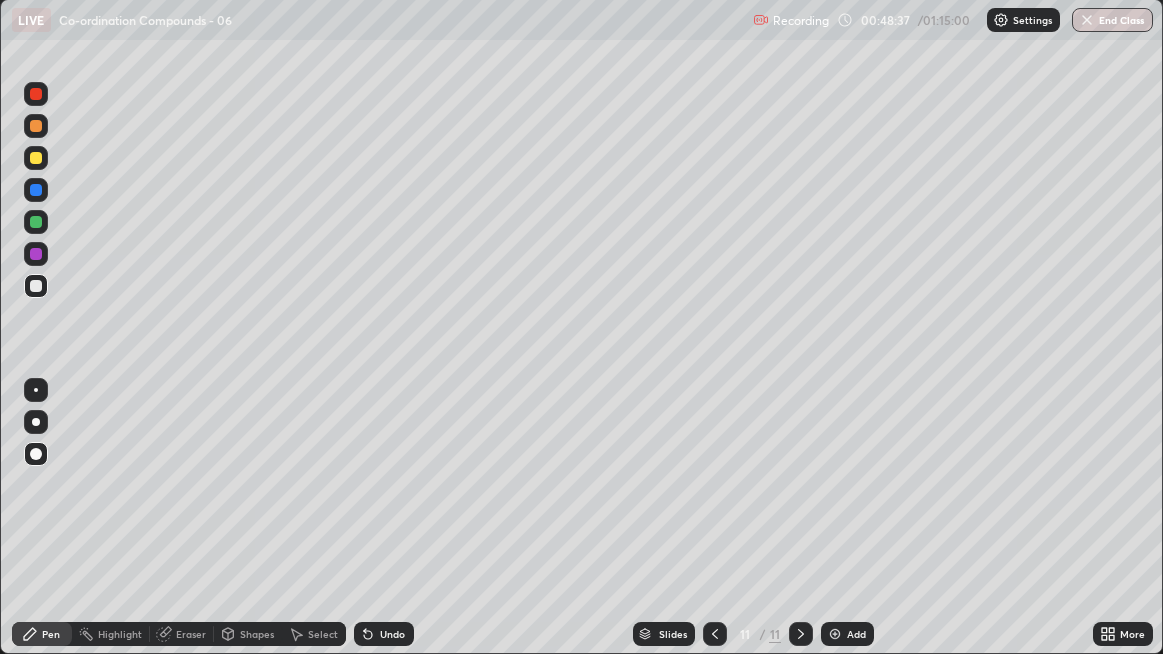 click at bounding box center [36, 158] 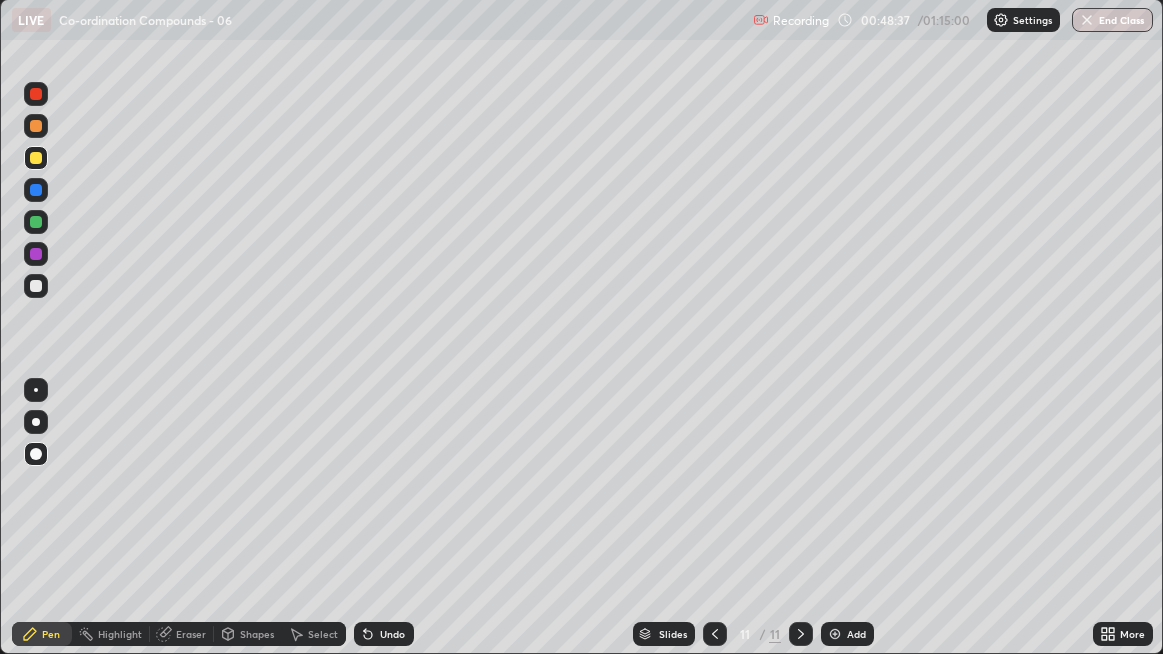 click on "Shapes" at bounding box center [248, 634] 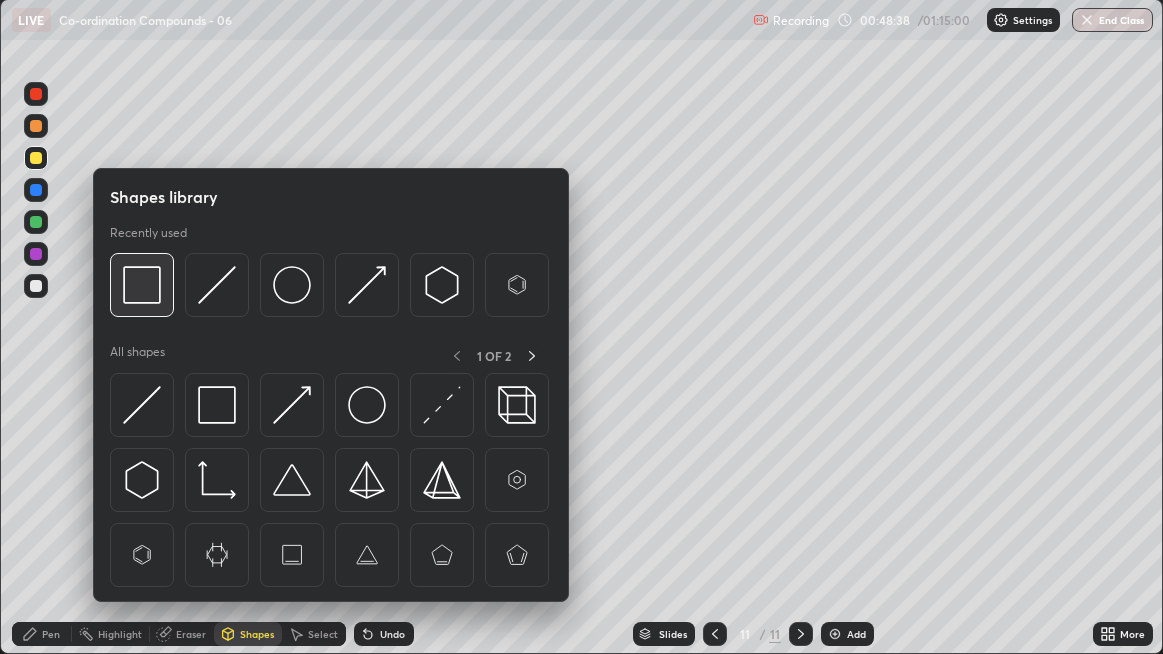 click at bounding box center (142, 285) 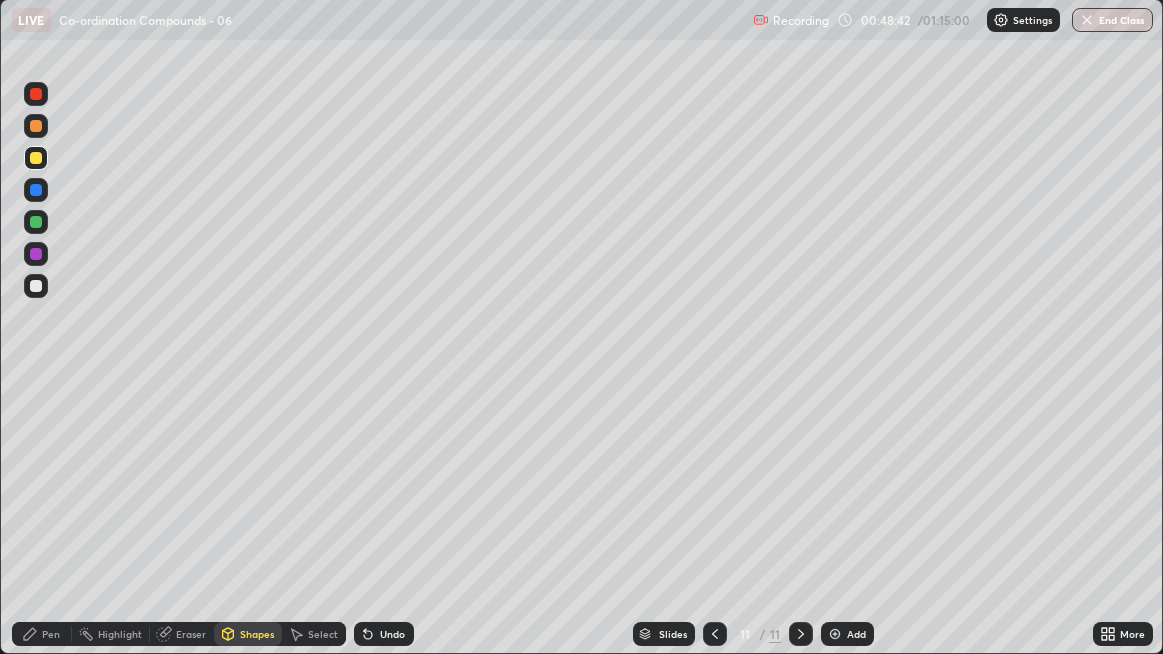 click on "Pen" at bounding box center [42, 634] 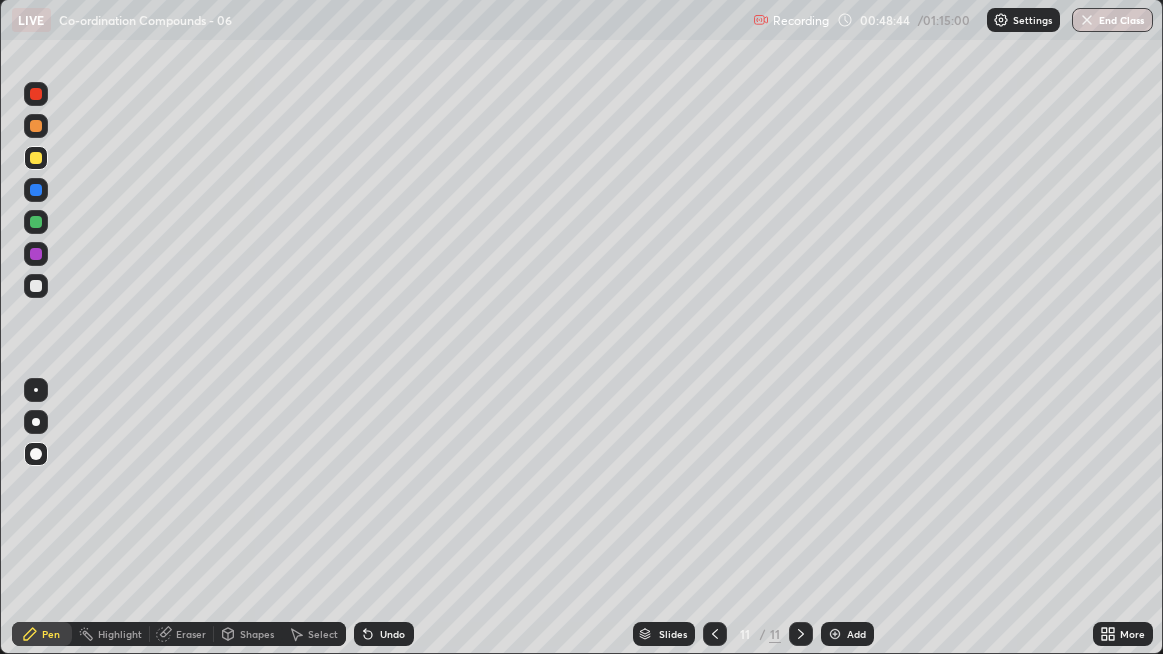 click at bounding box center [36, 390] 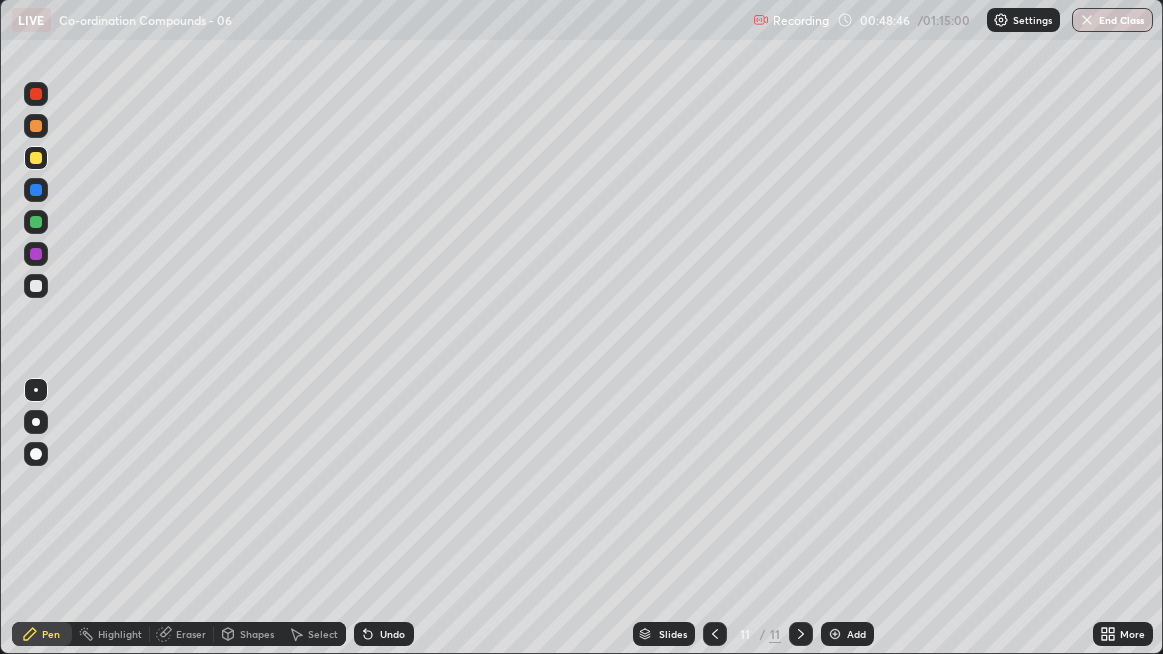 click at bounding box center [36, 390] 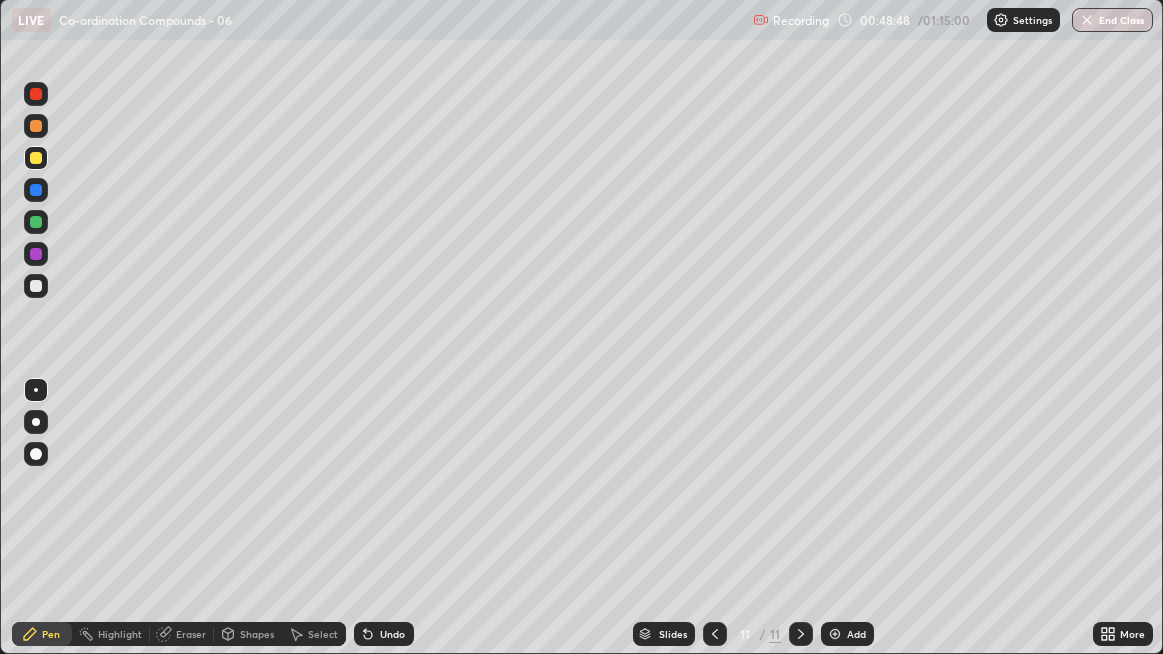 click 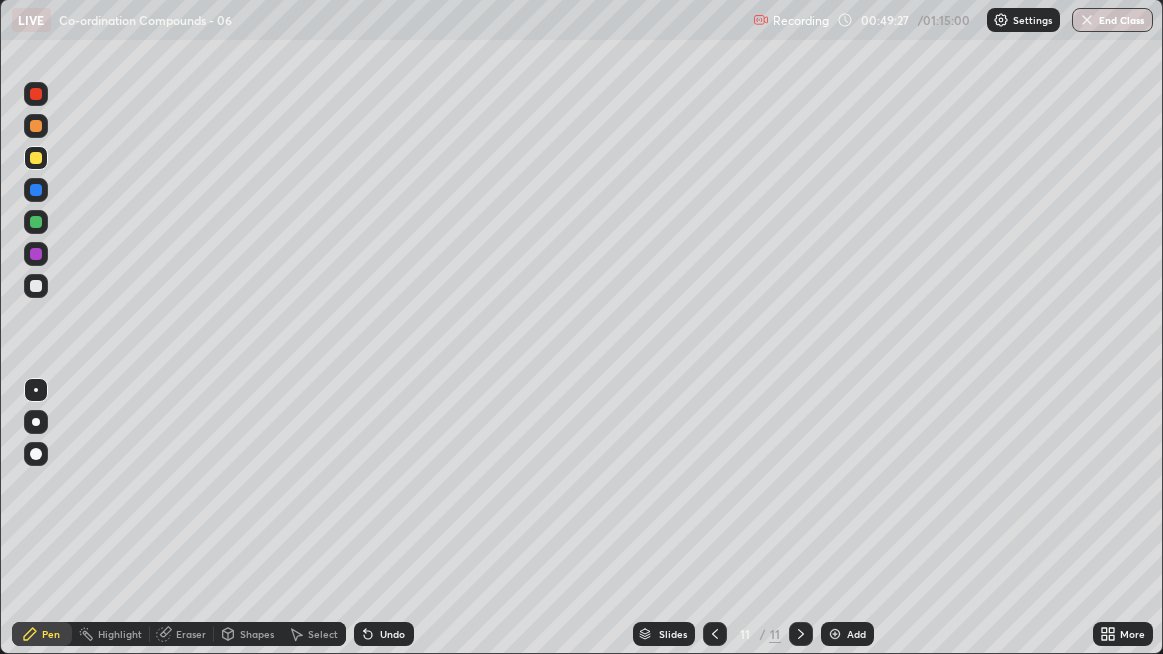 click at bounding box center [36, 286] 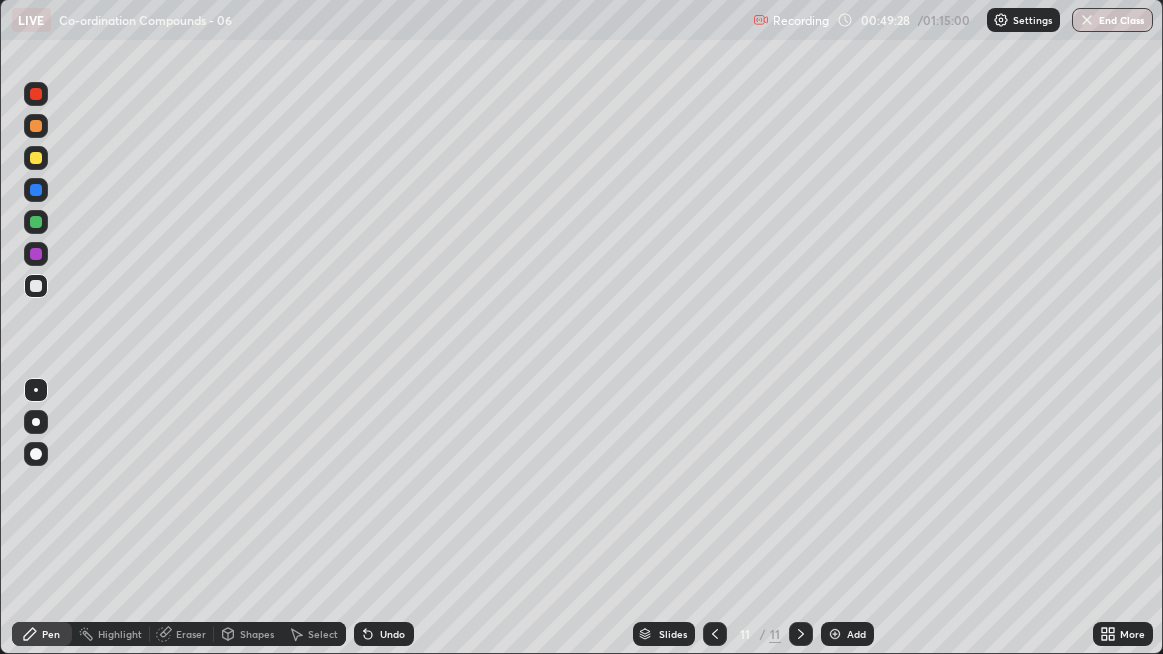 click on "Shapes" at bounding box center [248, 634] 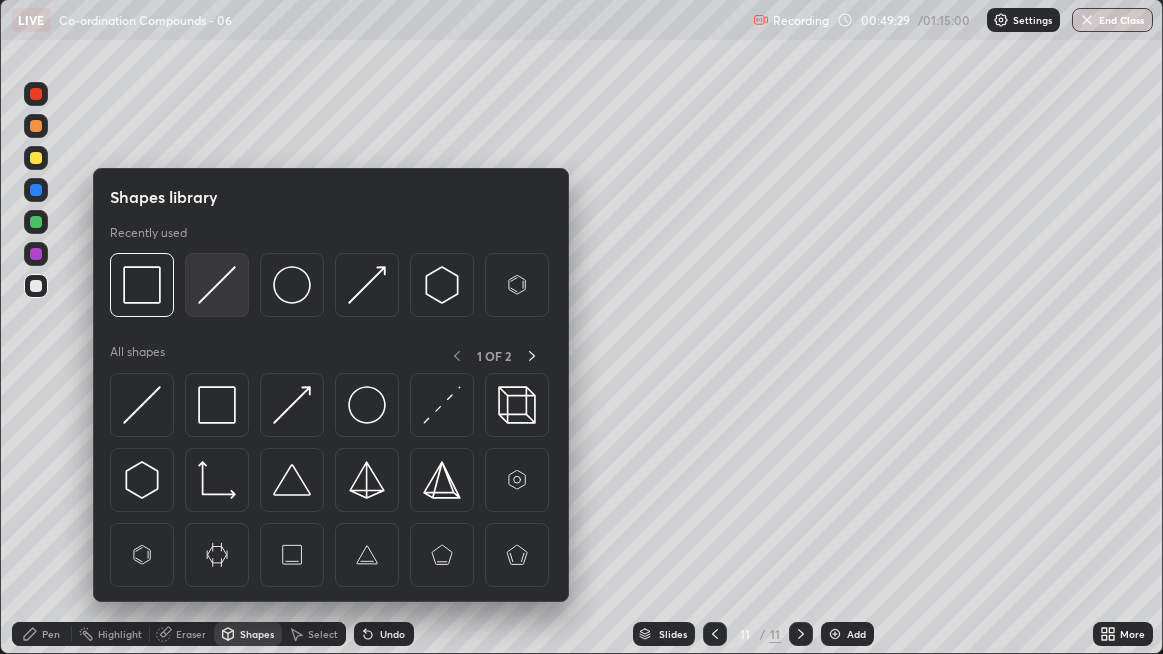 click at bounding box center (217, 285) 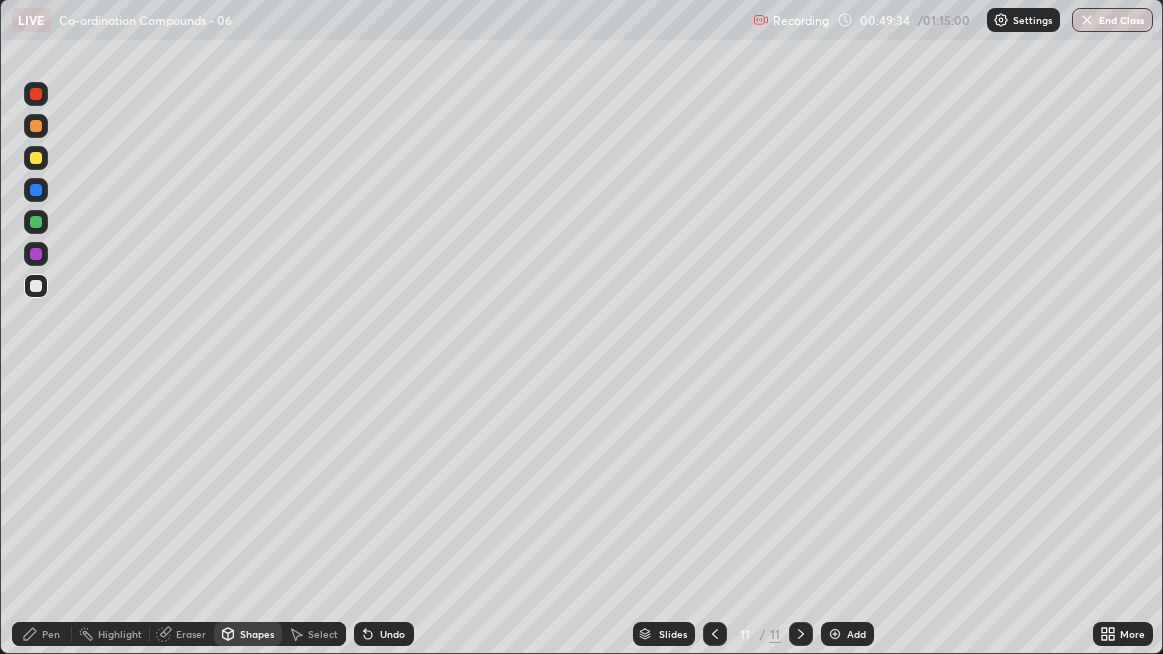 click on "Pen" at bounding box center (51, 634) 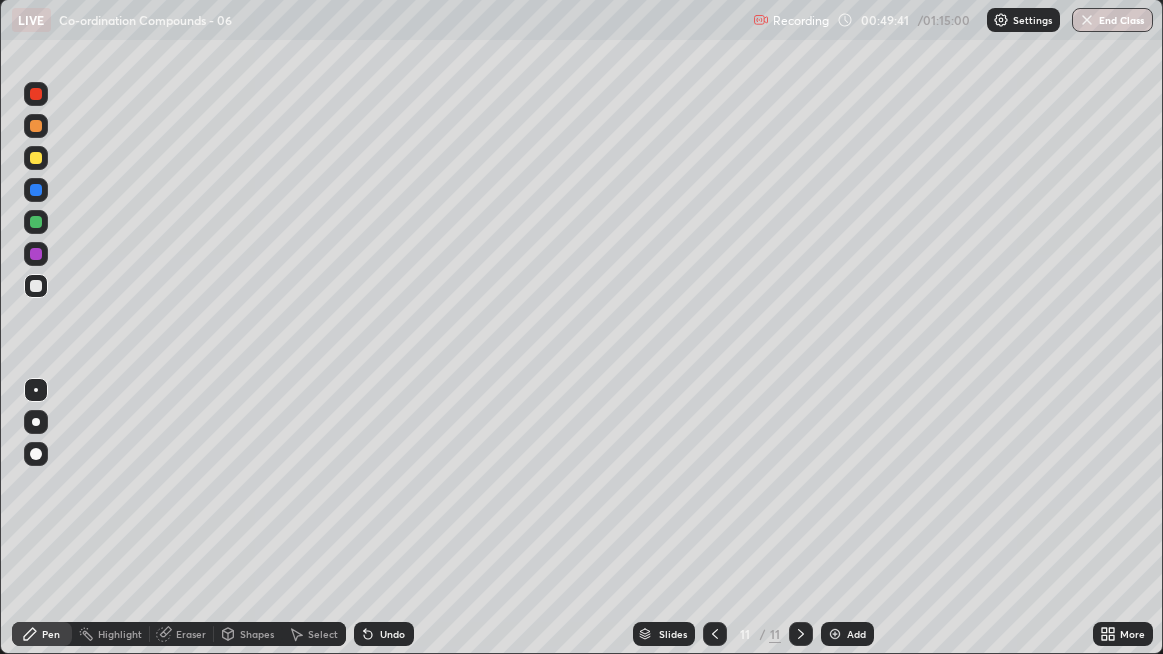 click 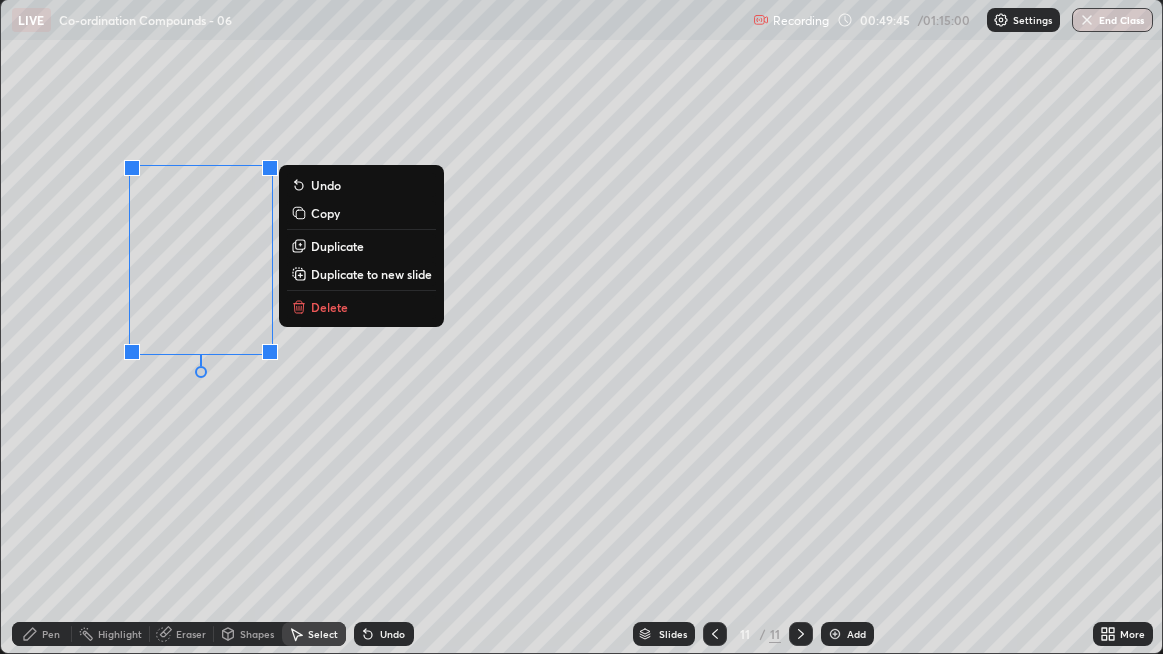 click on "0 ° Undo Copy Duplicate Duplicate to new slide Delete" at bounding box center (582, 326) 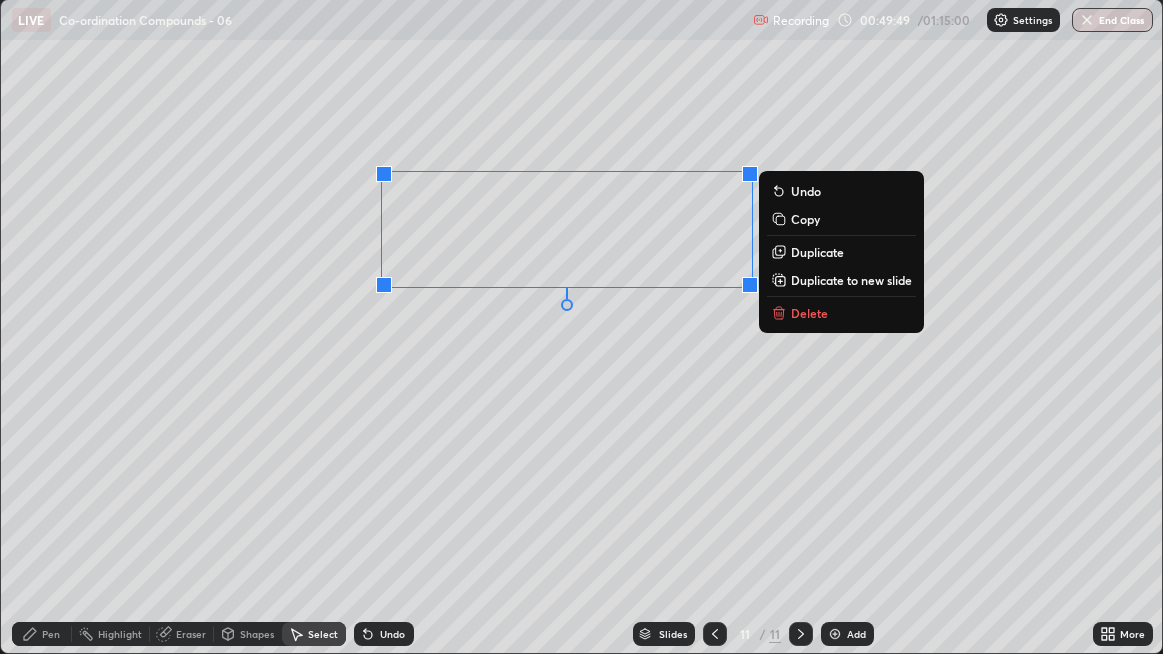 click on "0 ° Undo Copy Duplicate Duplicate to new slide Delete" at bounding box center [582, 326] 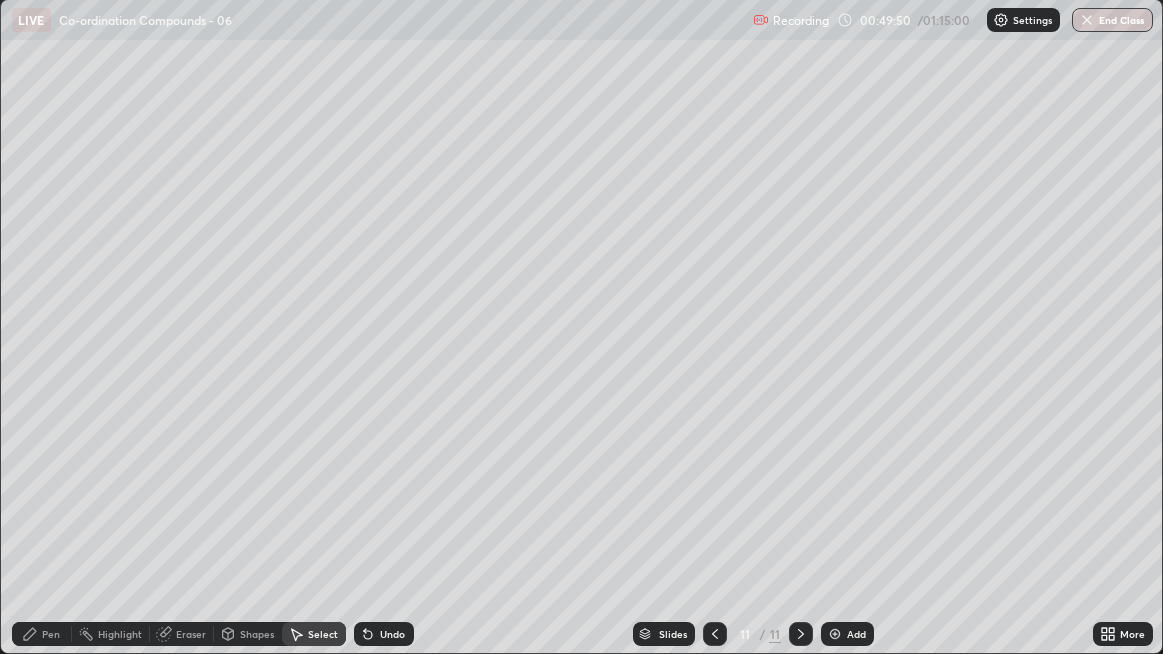 click on "Pen" at bounding box center (42, 634) 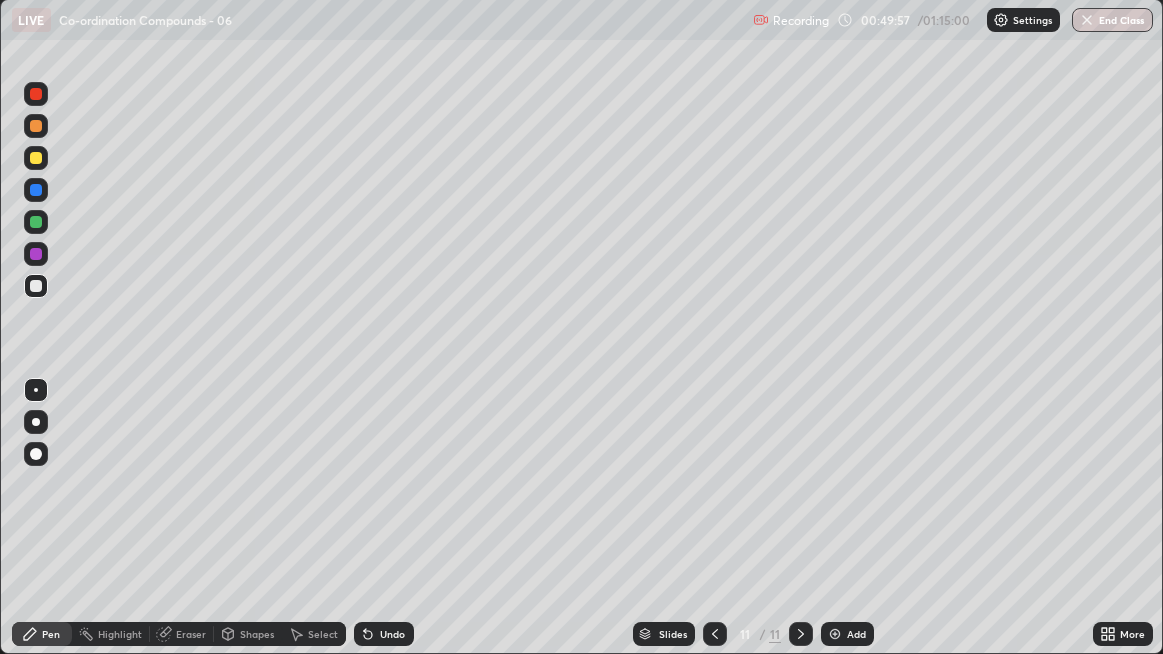click on "Add" at bounding box center (847, 634) 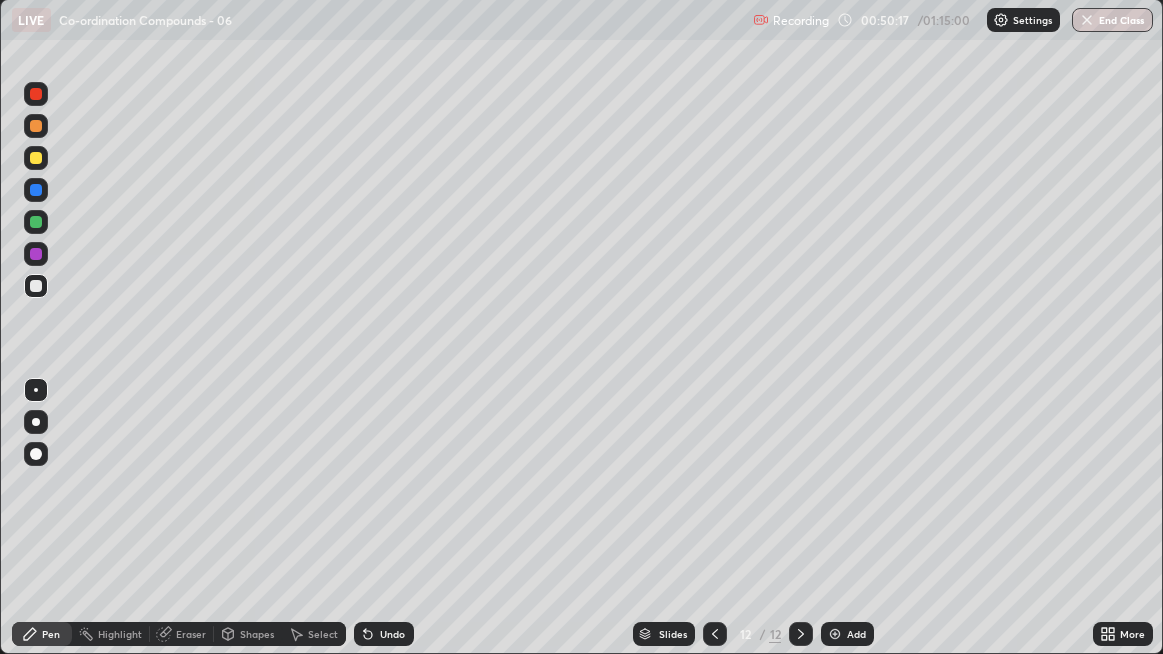 click 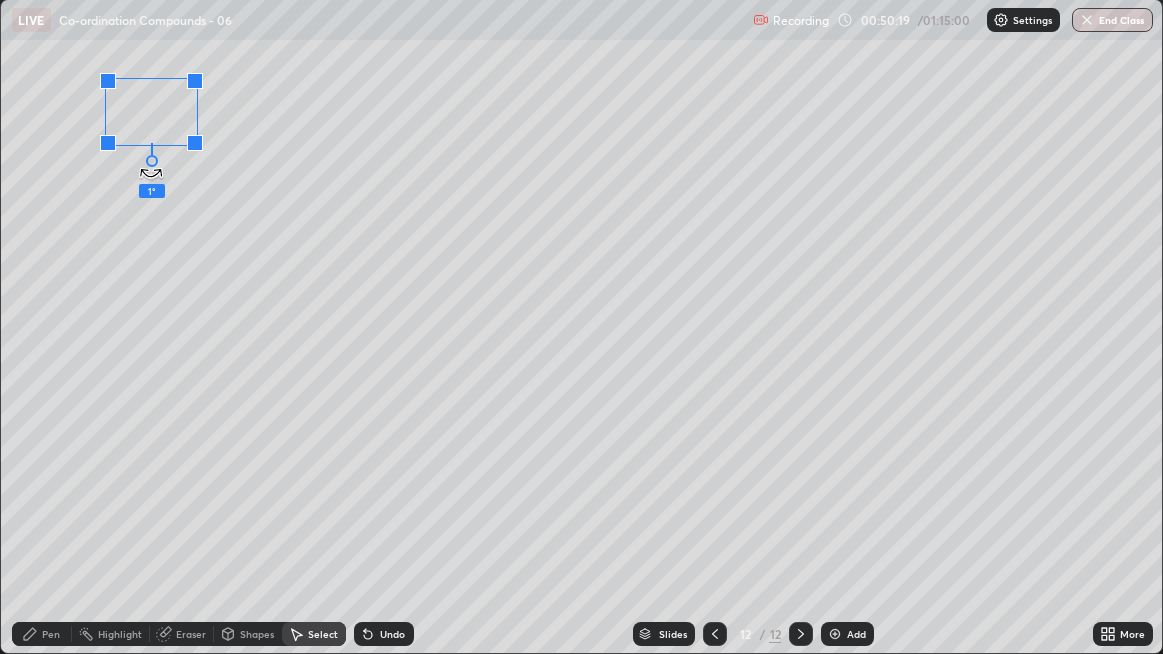 click on "1 ° Undo Copy Duplicate Duplicate to new slide Delete" at bounding box center [582, 326] 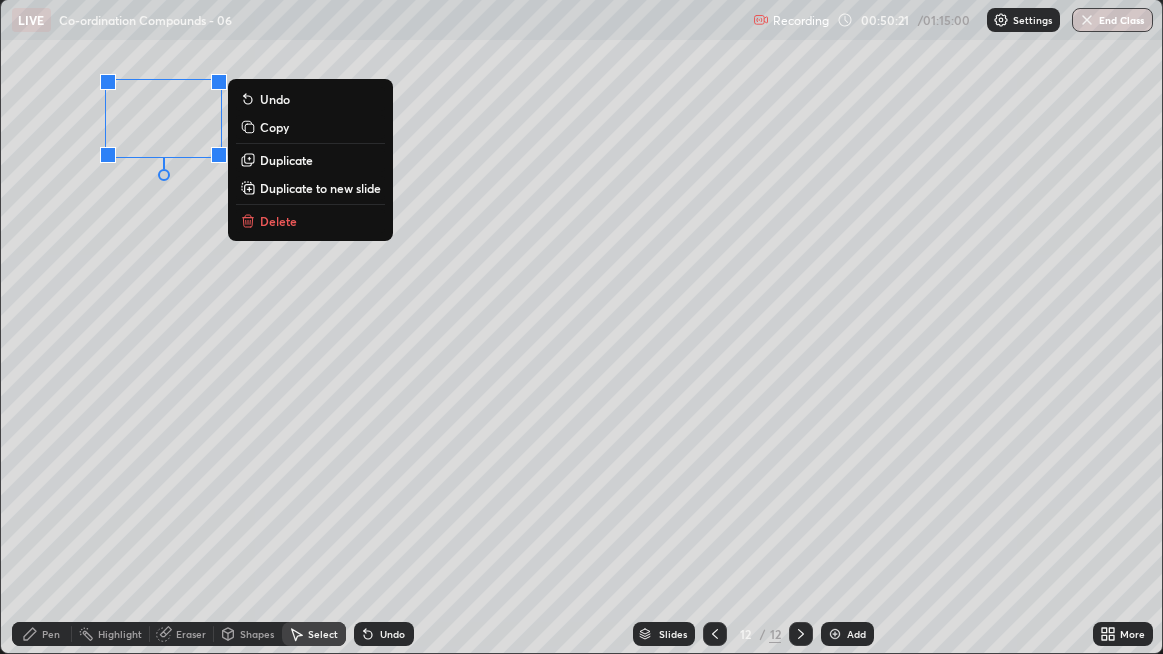 click on "0 ° Undo Copy Duplicate Duplicate to new slide Delete" at bounding box center [582, 326] 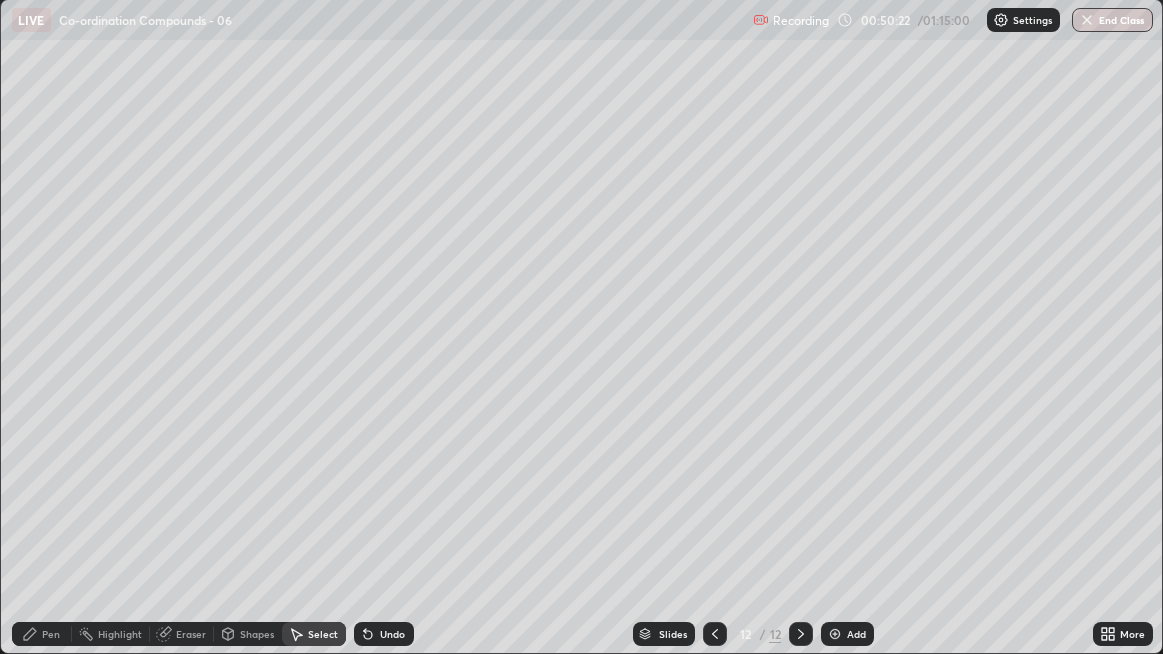 click on "Pen" at bounding box center (42, 634) 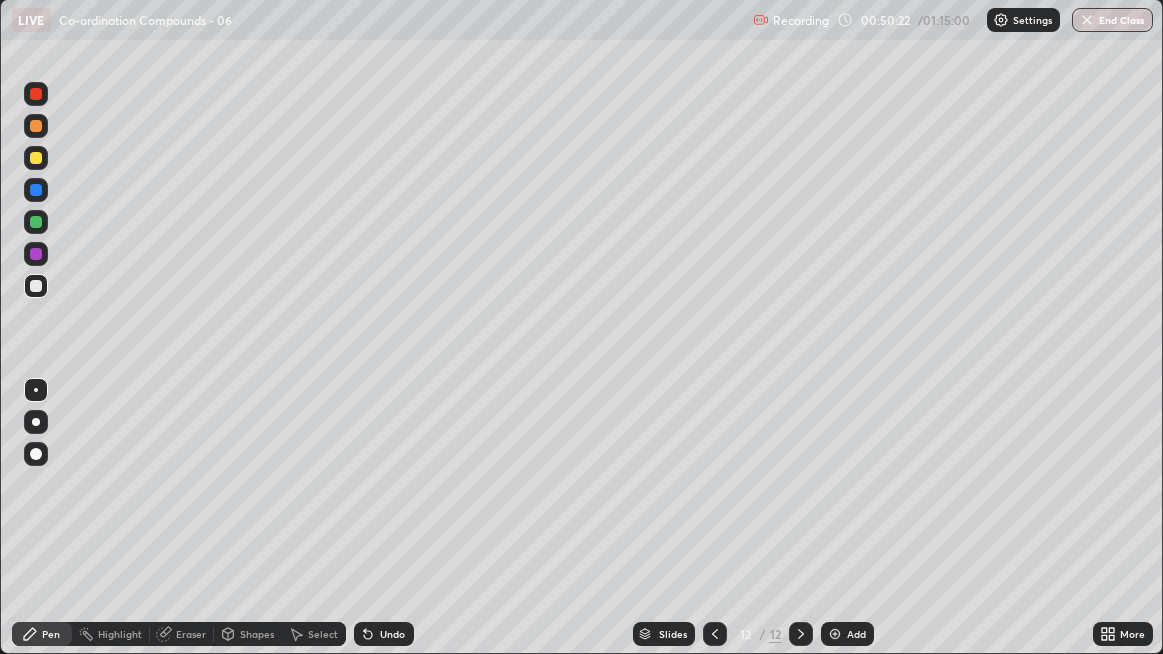 click at bounding box center (36, 158) 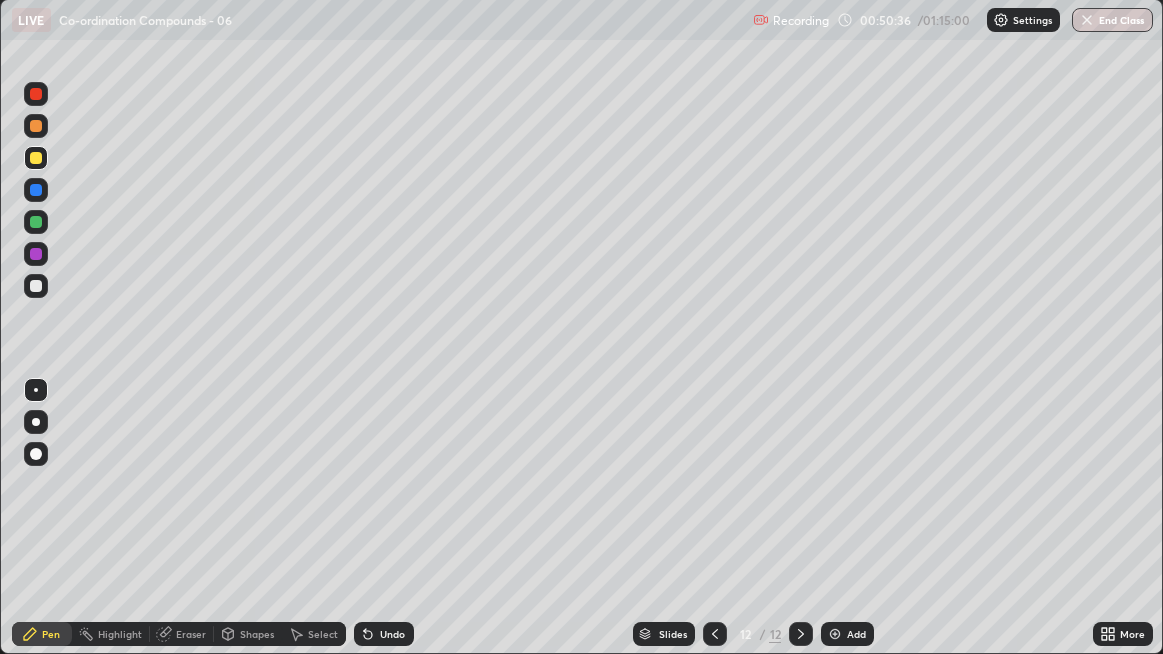 click on "Shapes" at bounding box center (257, 634) 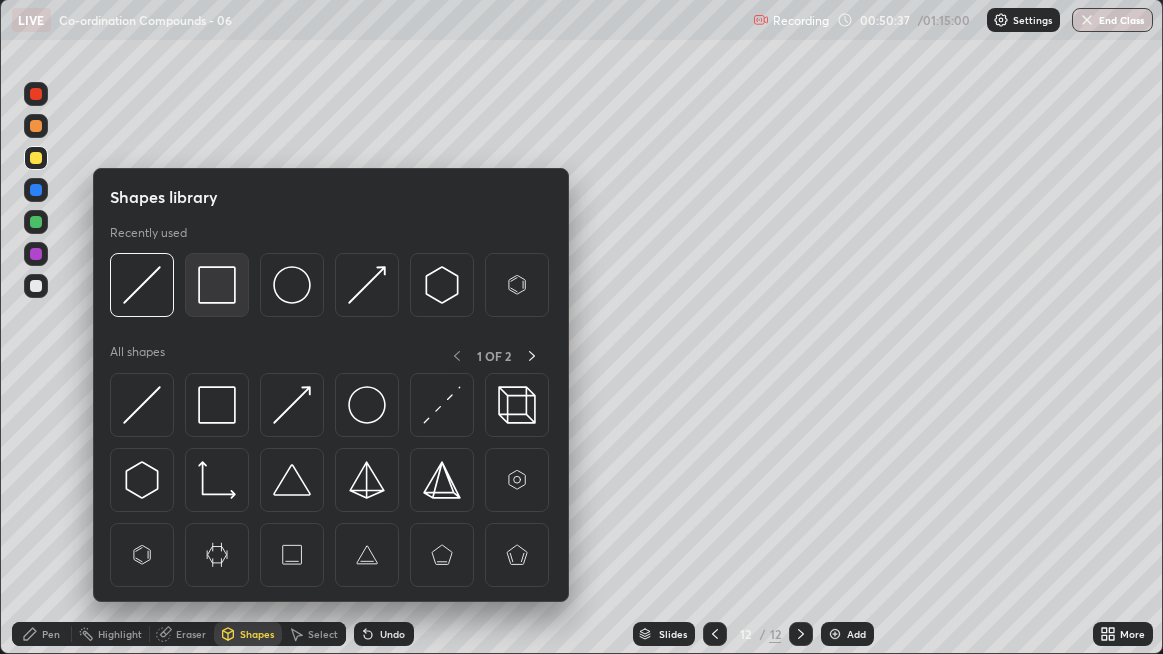click at bounding box center [217, 285] 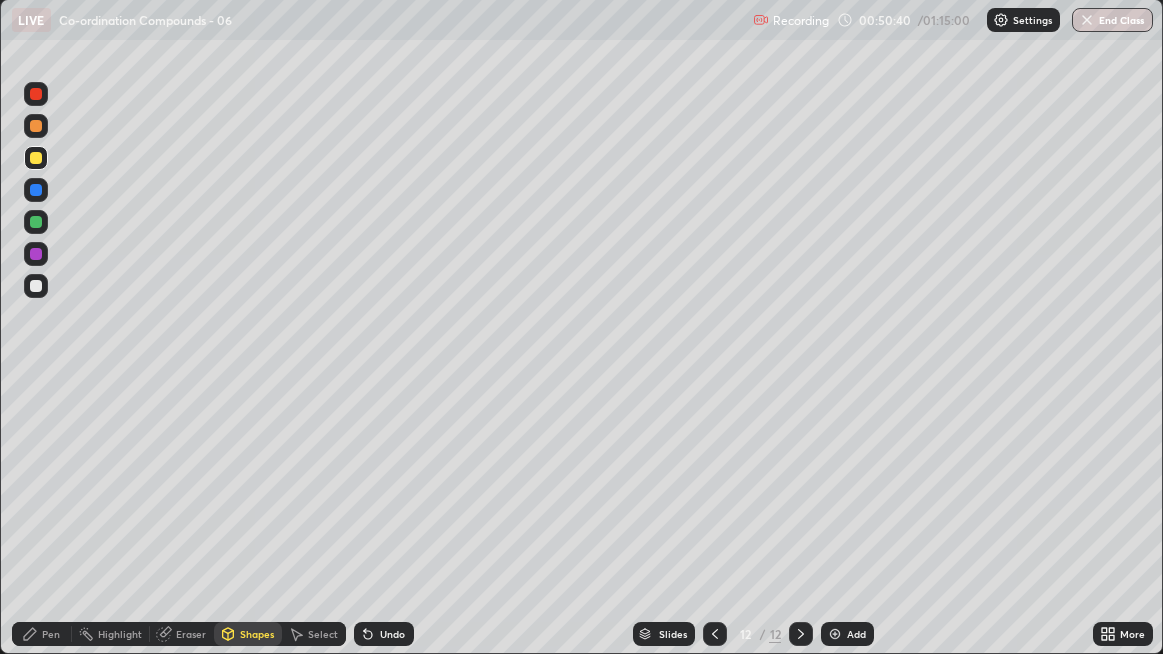 click on "Pen" at bounding box center [51, 634] 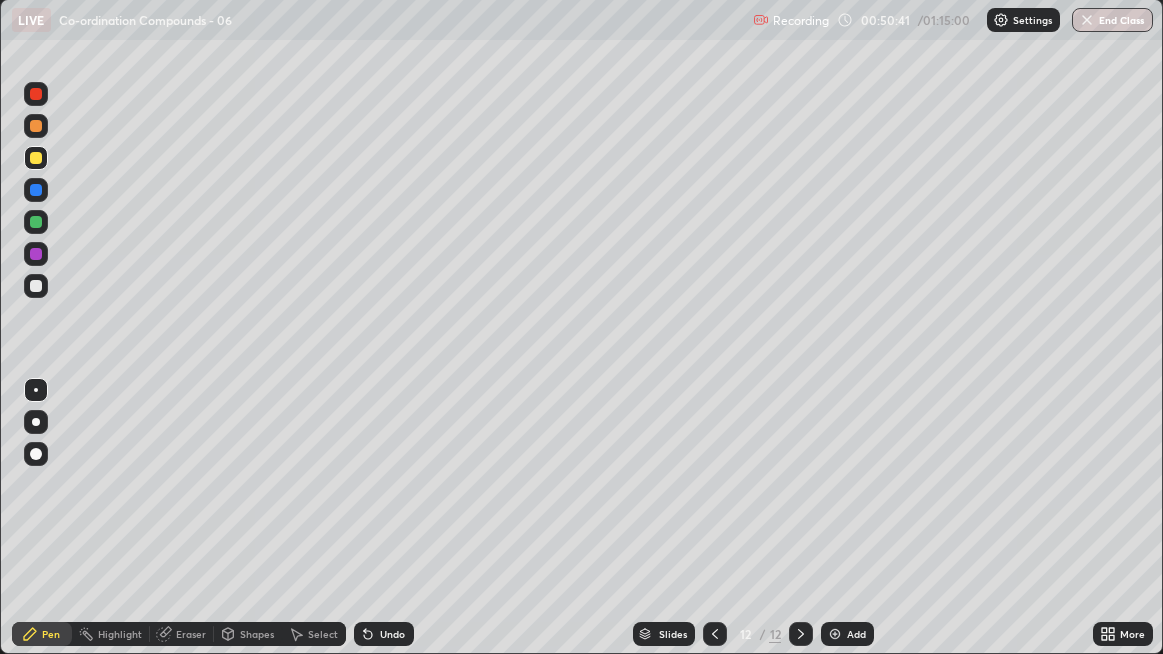 click at bounding box center [36, 286] 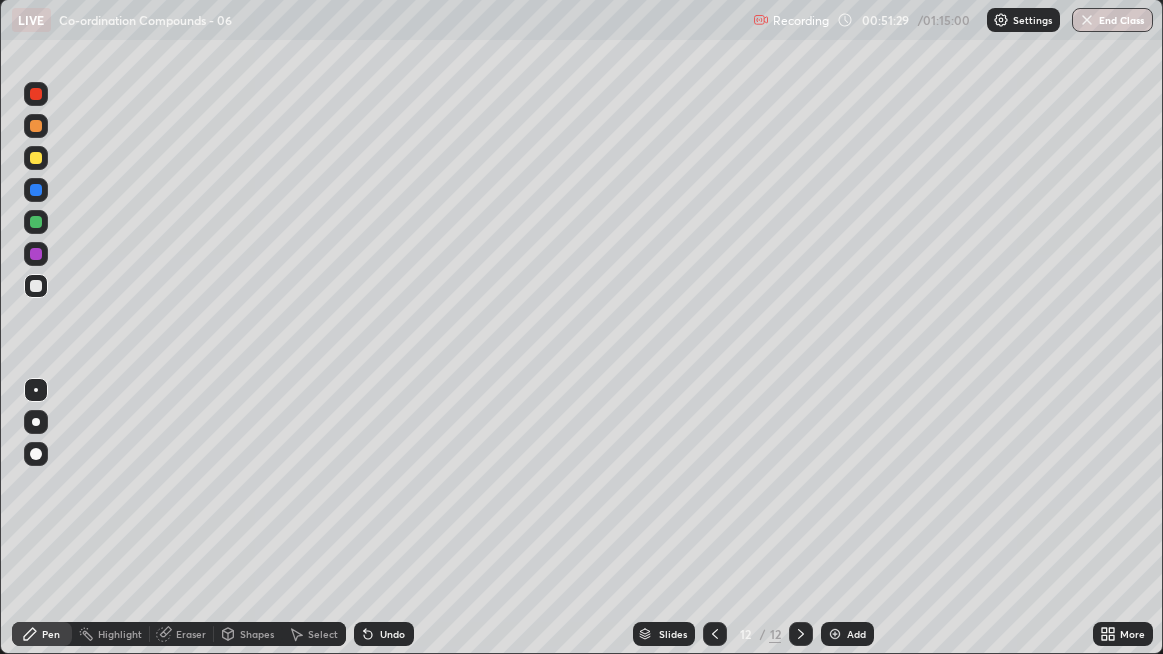click at bounding box center [36, 158] 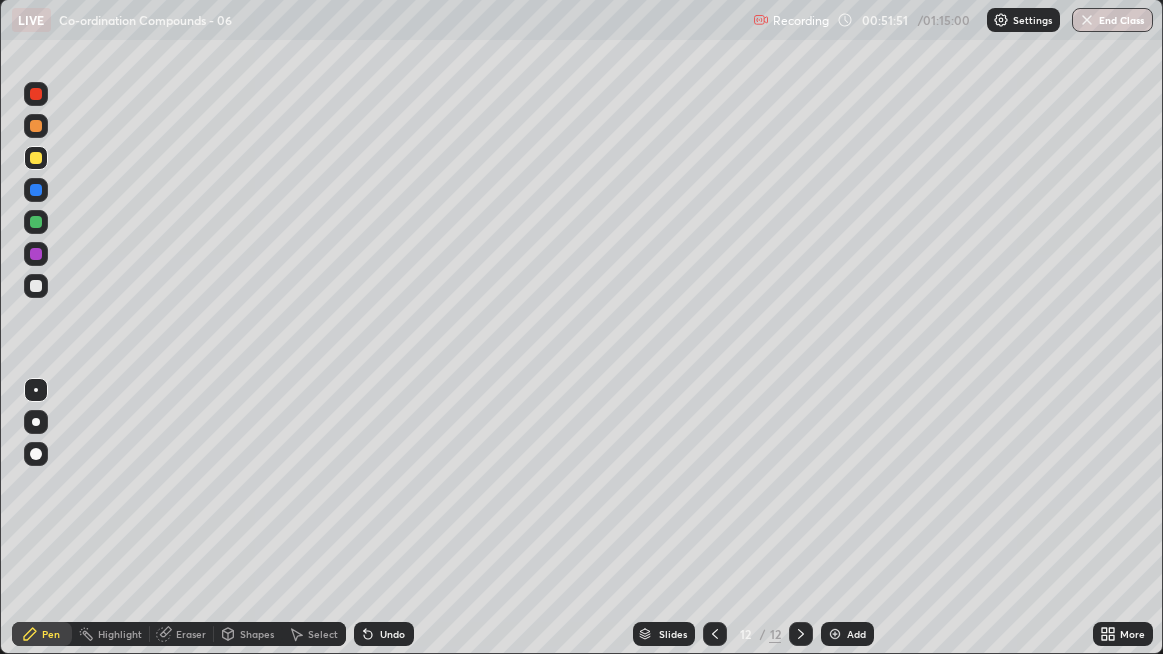 click on "Undo" at bounding box center (392, 634) 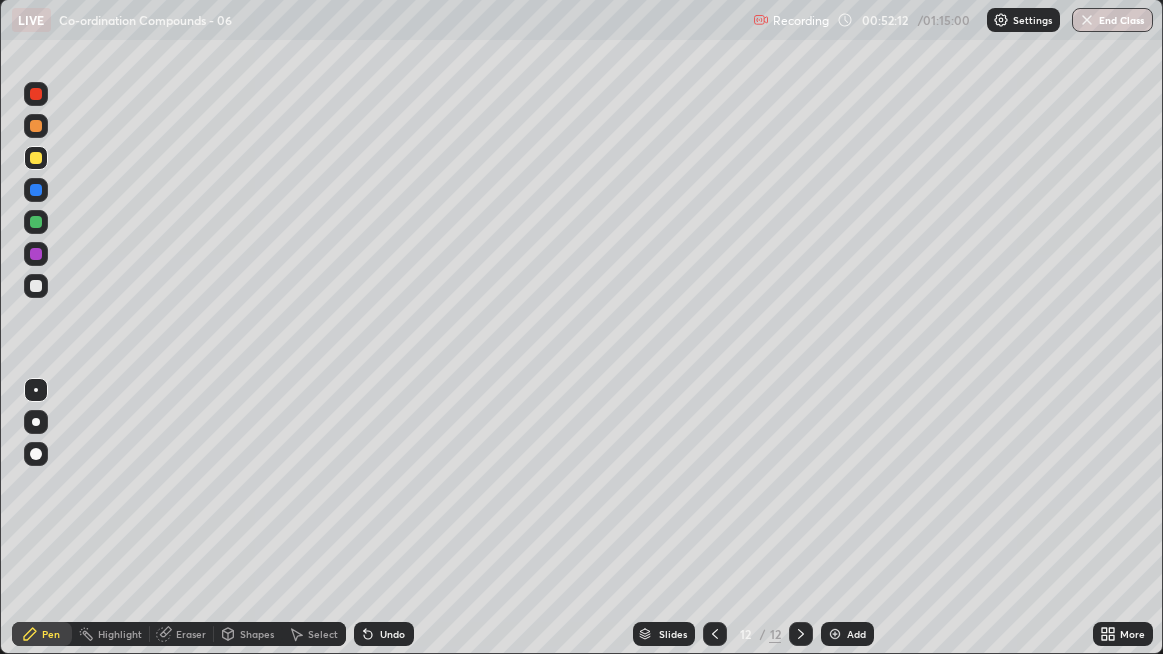 click on "Add" at bounding box center [847, 634] 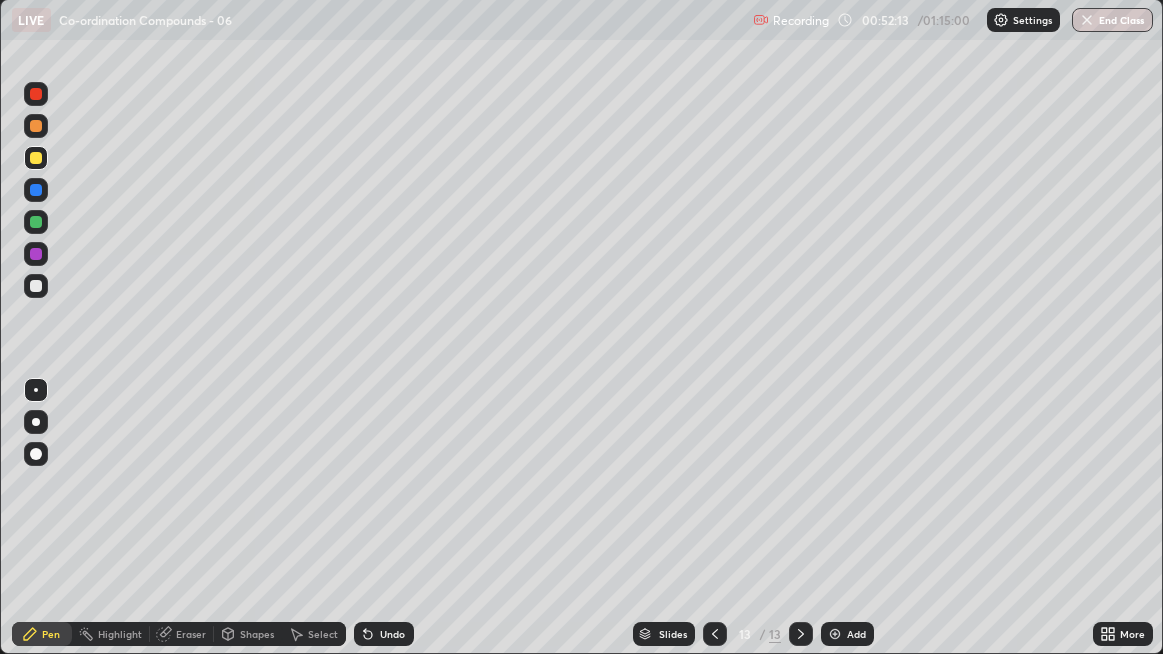 click at bounding box center [36, 286] 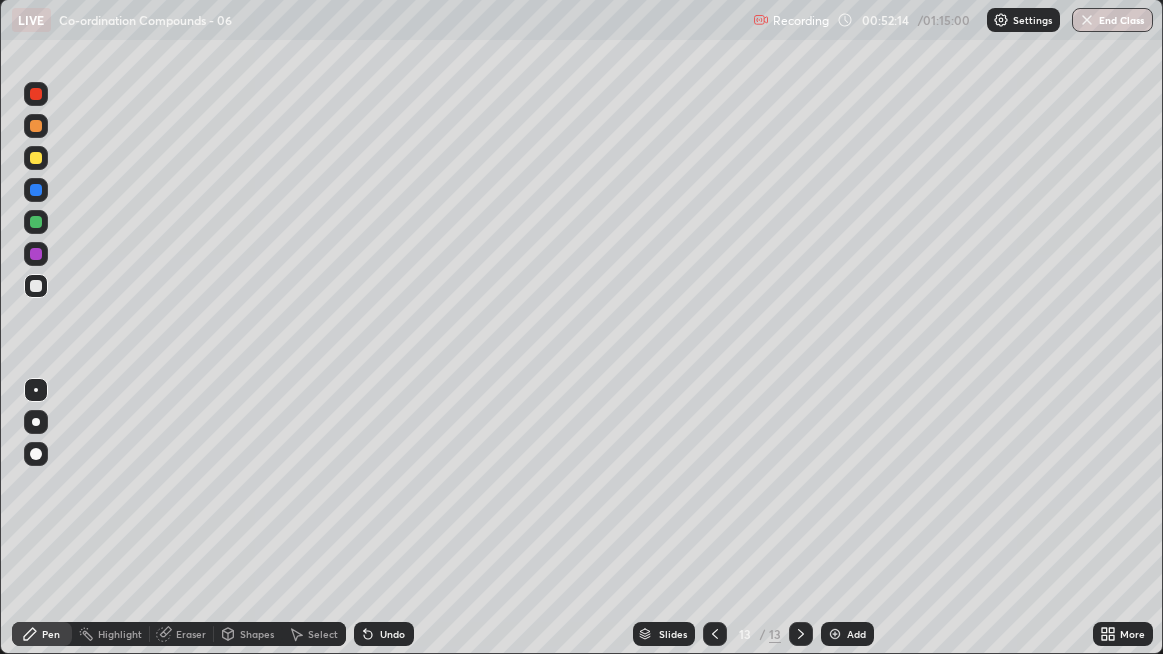 click on "Shapes" at bounding box center [248, 634] 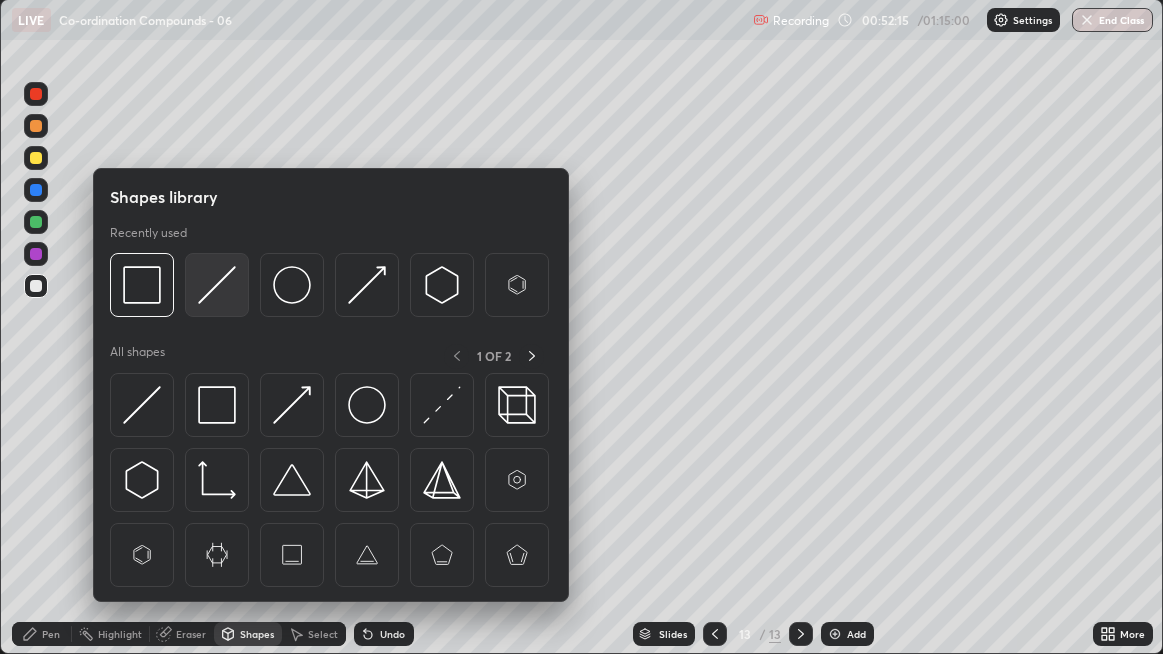 click at bounding box center (217, 285) 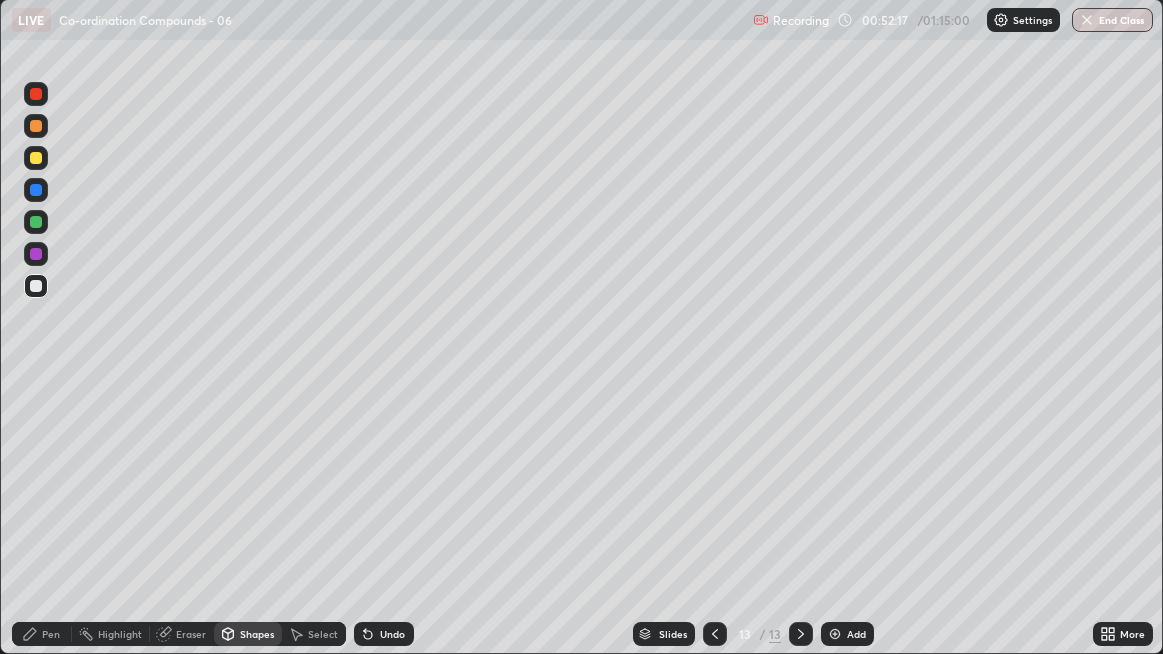click on "Pen" at bounding box center [51, 634] 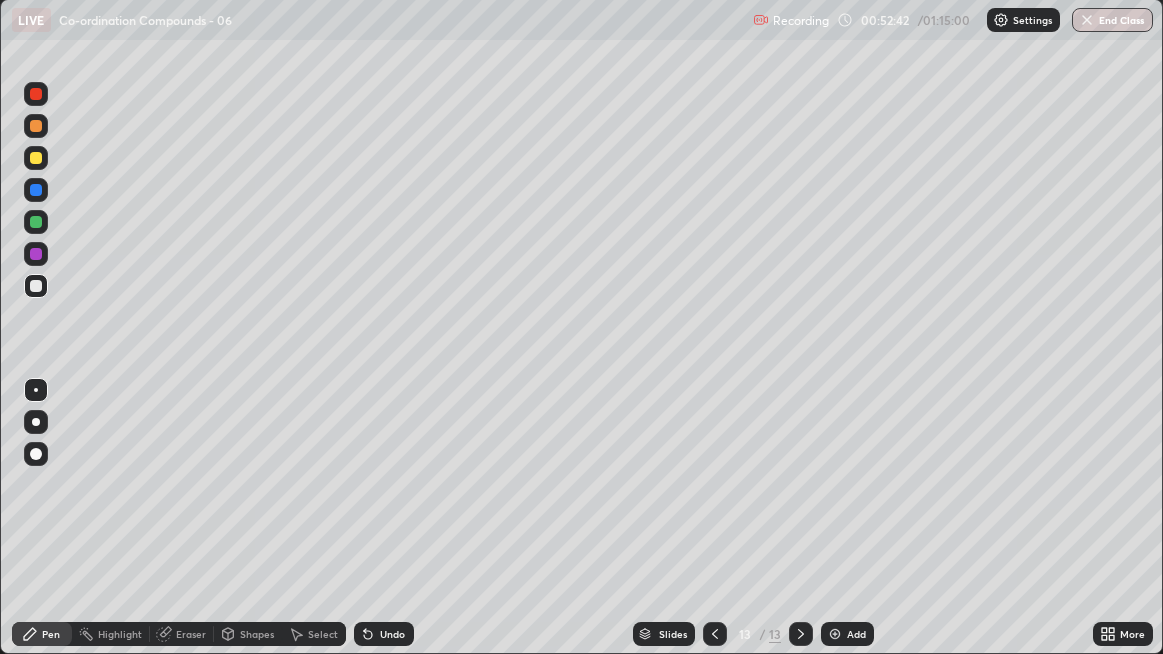 click on "Eraser" at bounding box center (182, 634) 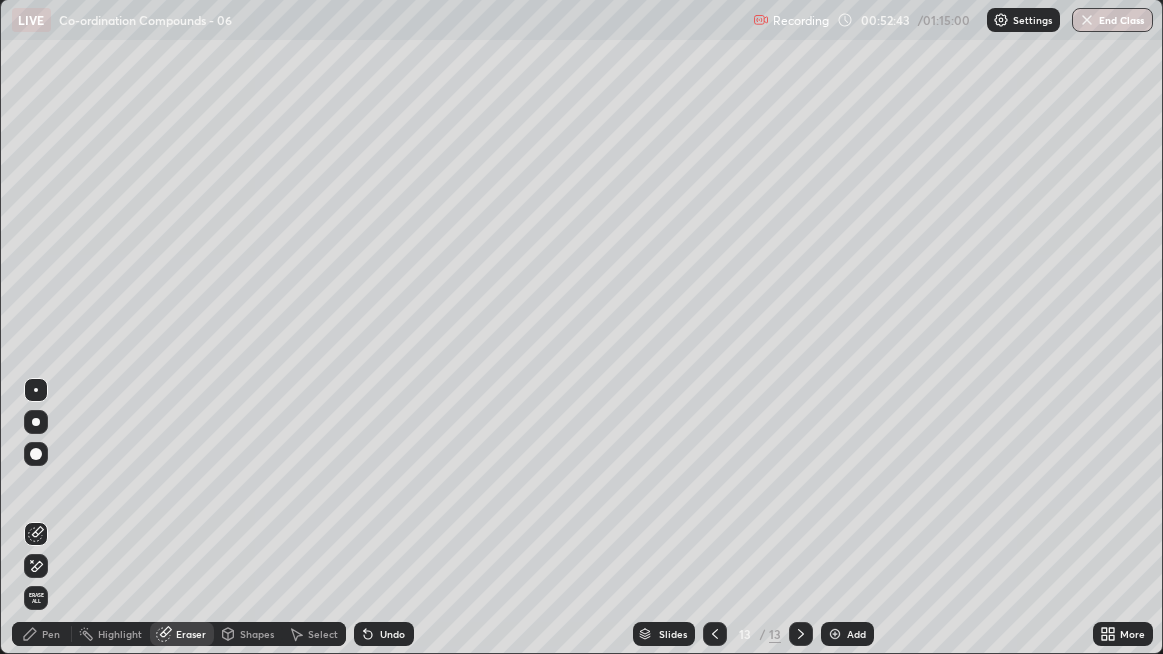 click on "Erase all" at bounding box center [36, 598] 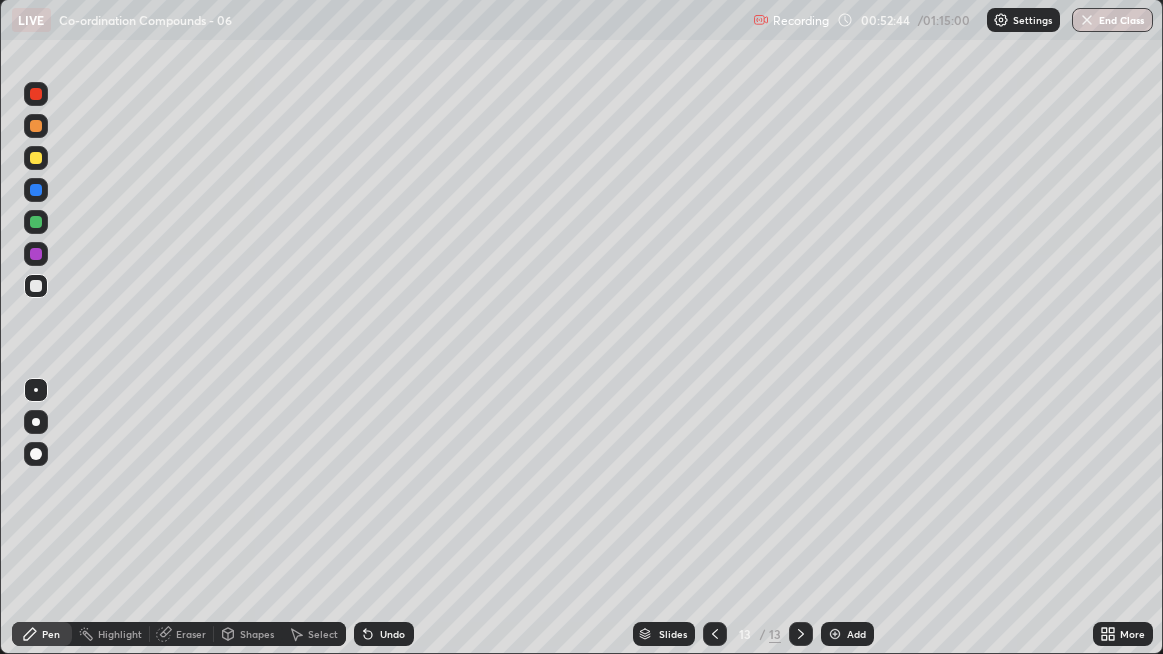 click at bounding box center (715, 634) 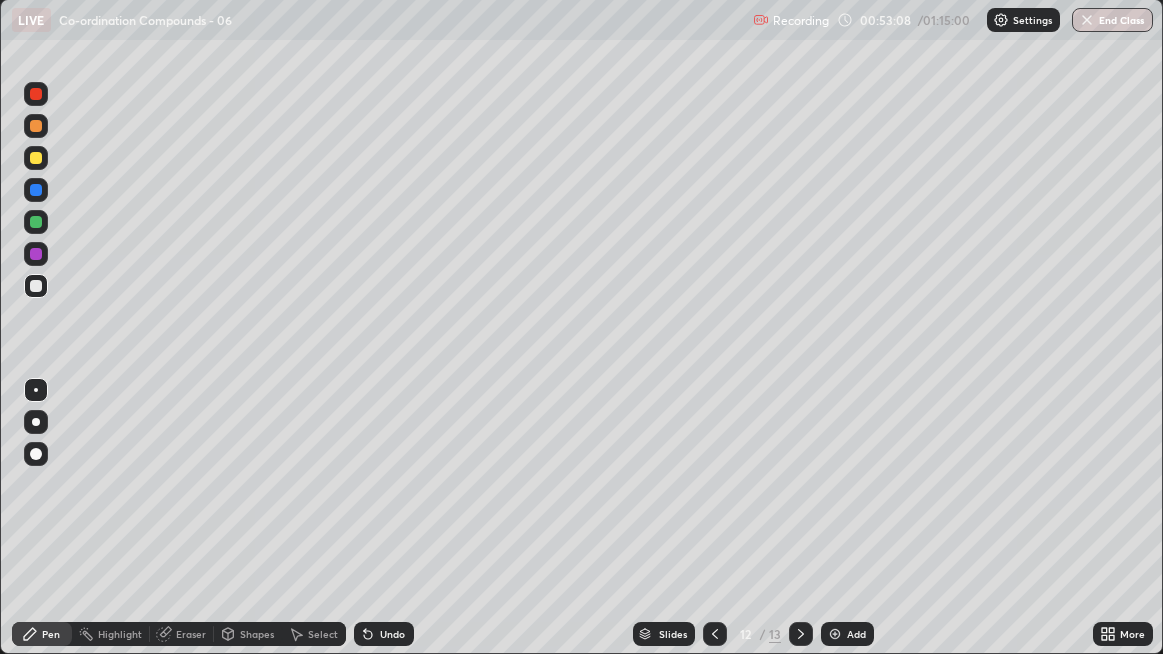 click at bounding box center [36, 158] 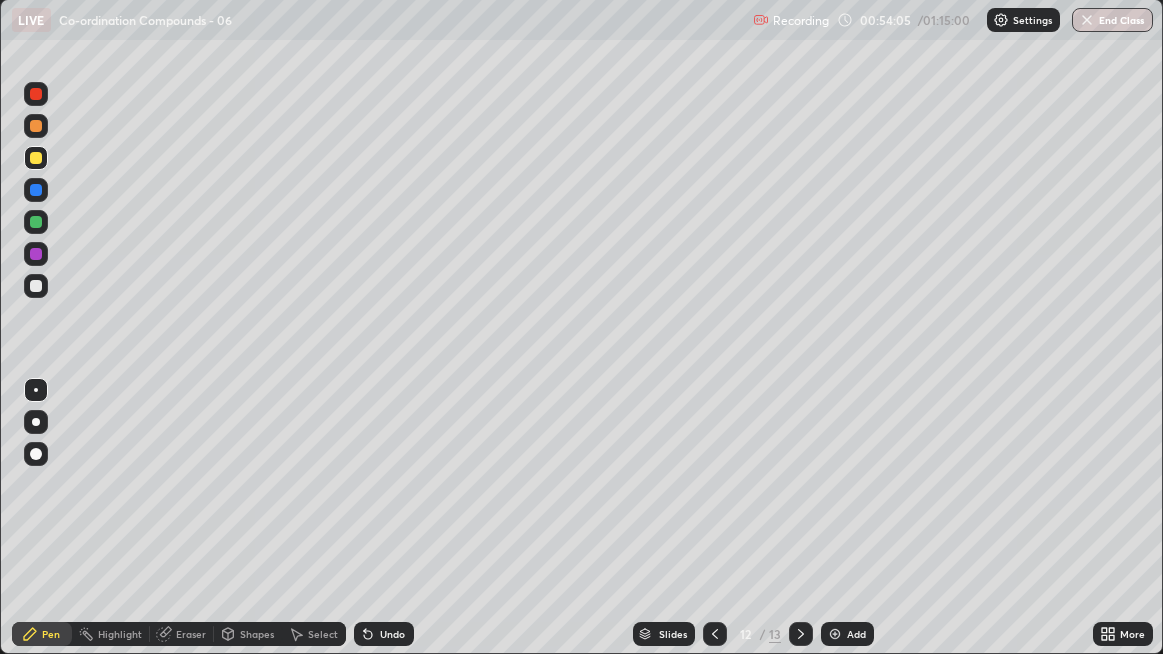 click on "Undo" at bounding box center (392, 634) 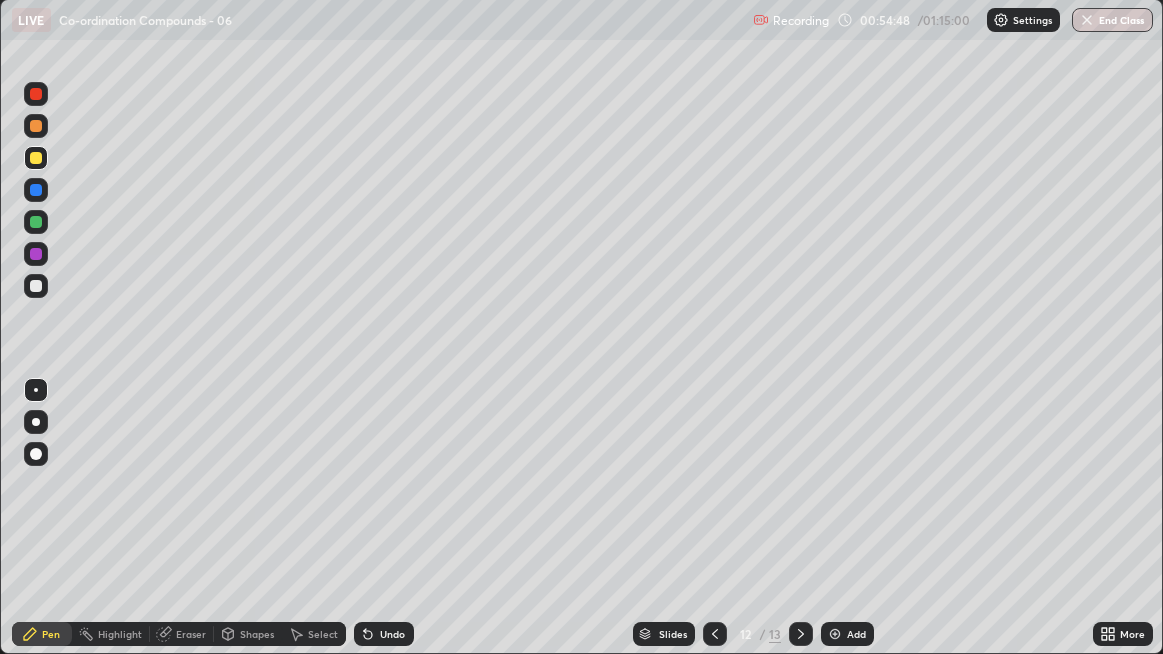 click on "Shapes" at bounding box center [248, 634] 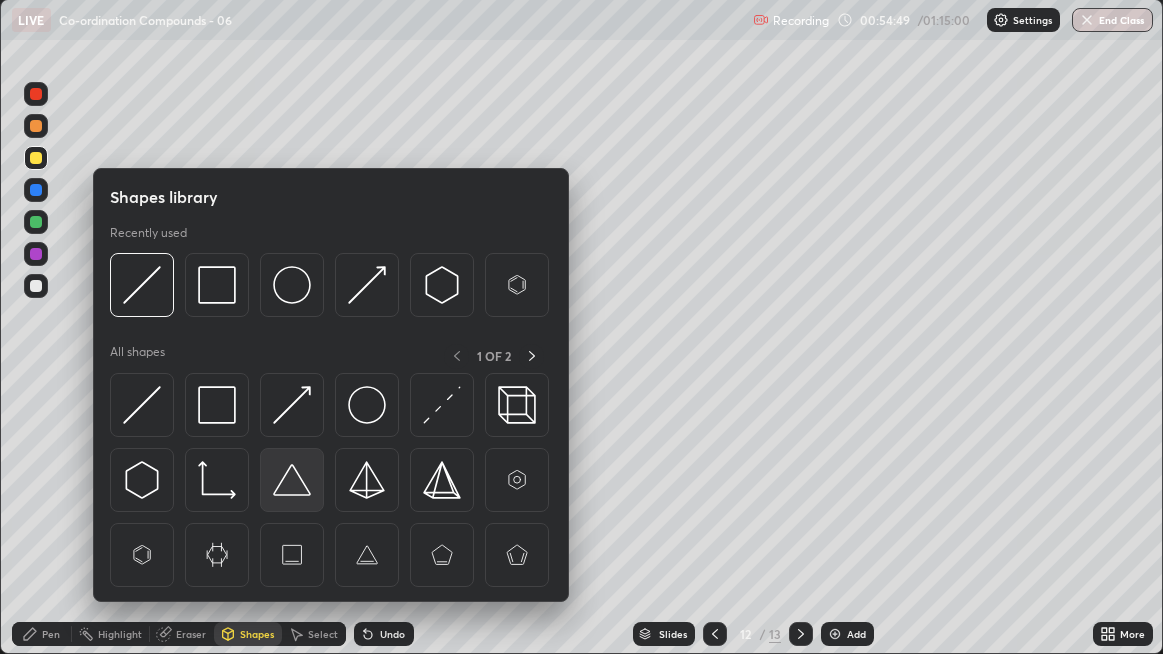 click at bounding box center (292, 480) 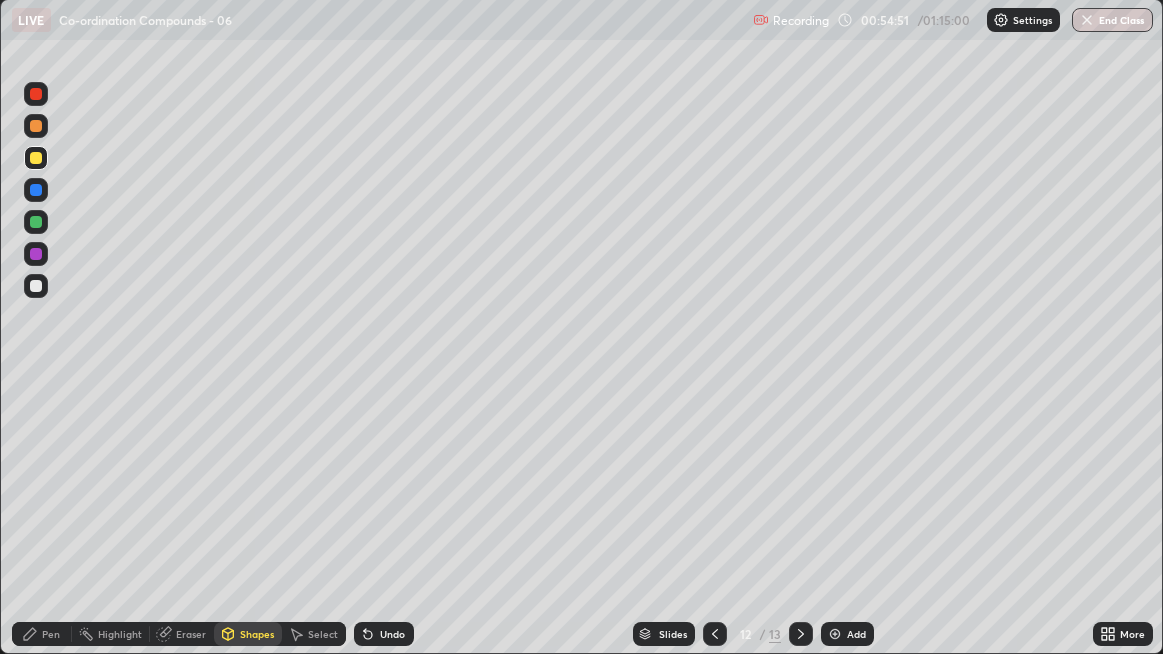 click on "Pen" at bounding box center [51, 634] 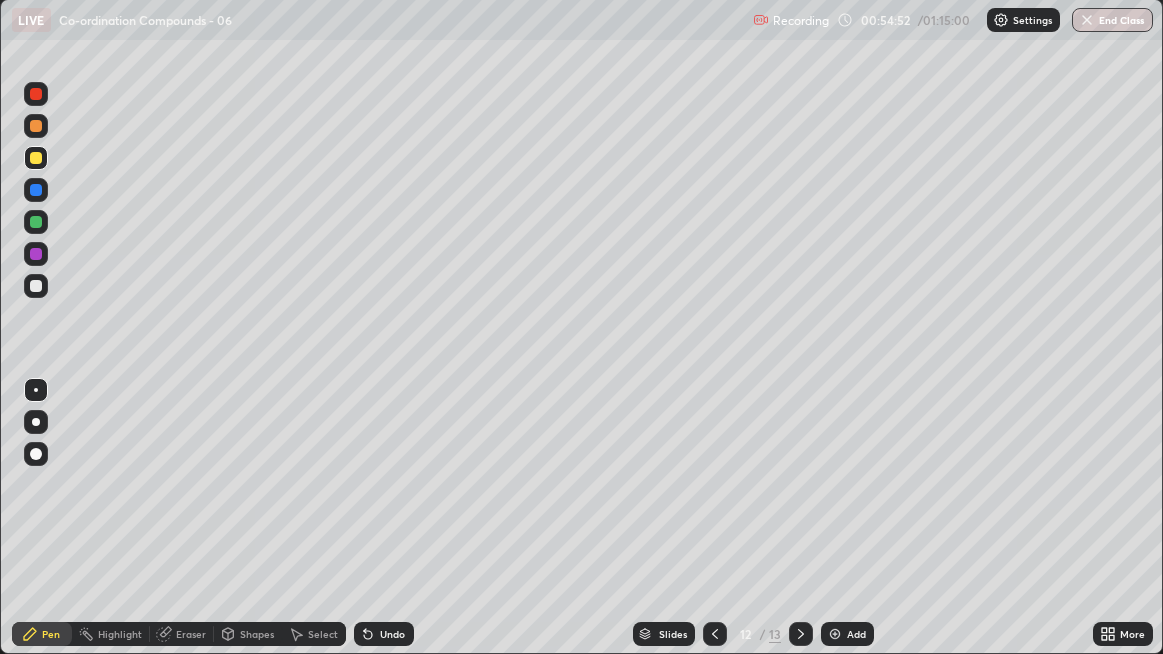 click at bounding box center [36, 222] 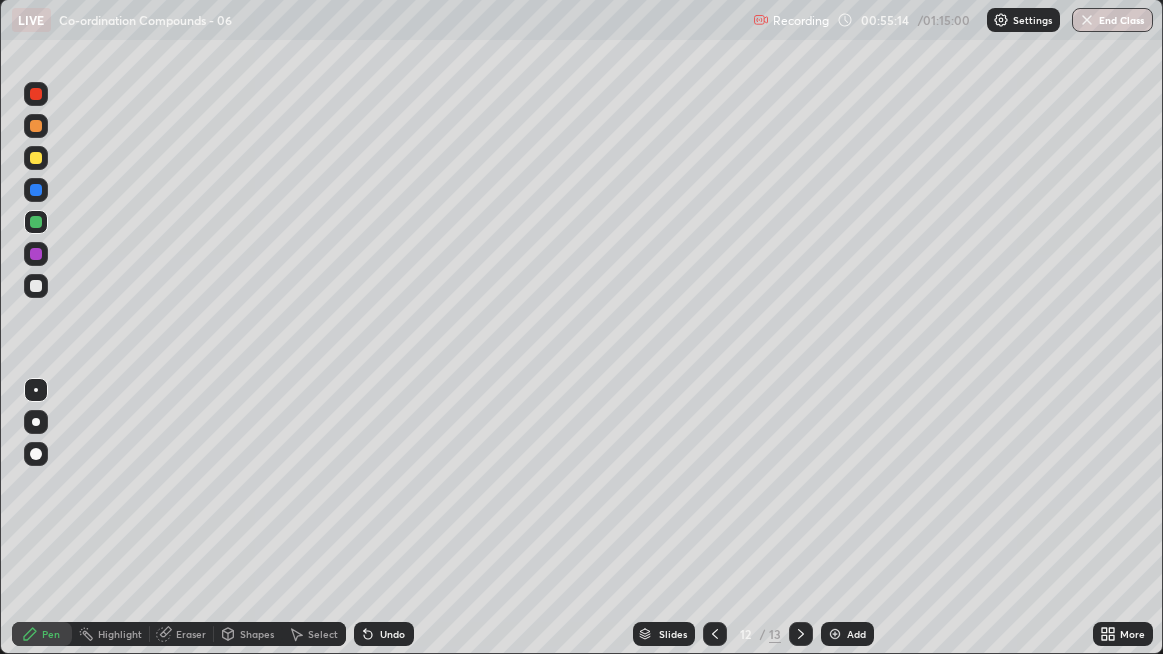 click 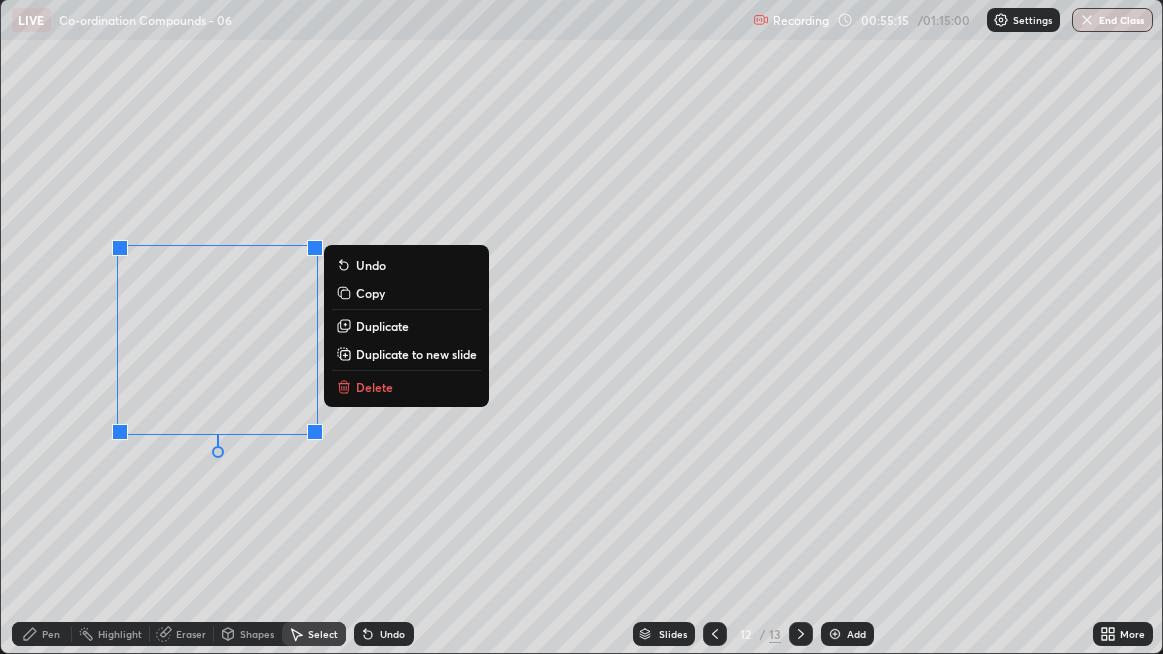 click on "Delete" at bounding box center (406, 387) 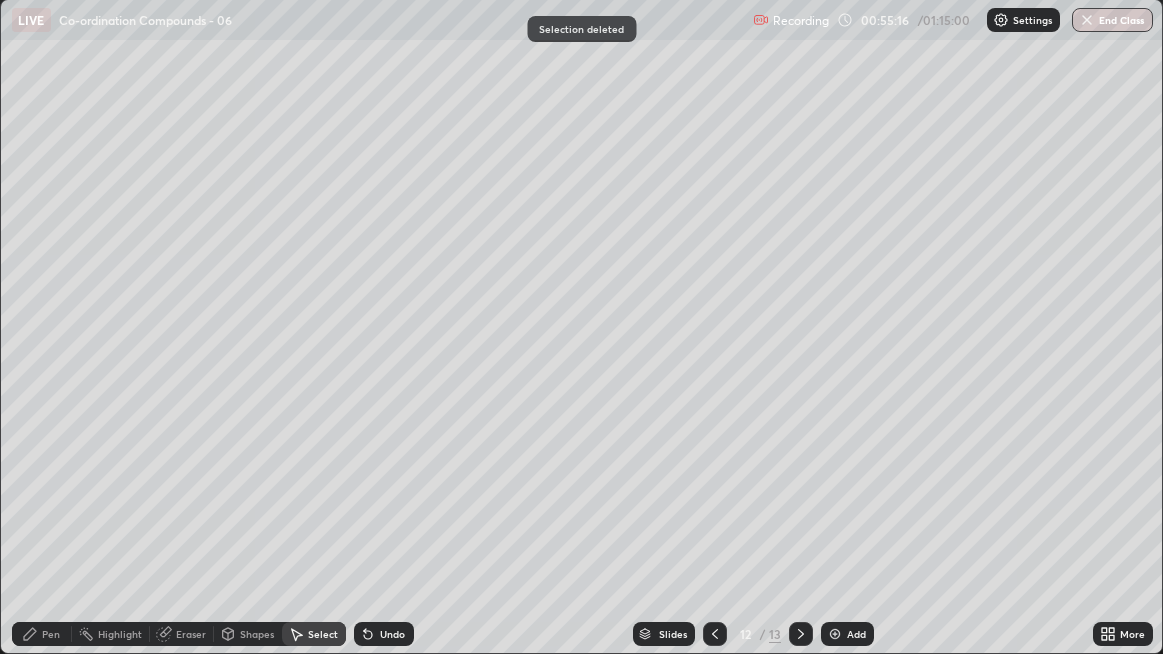 click on "Pen" at bounding box center [51, 634] 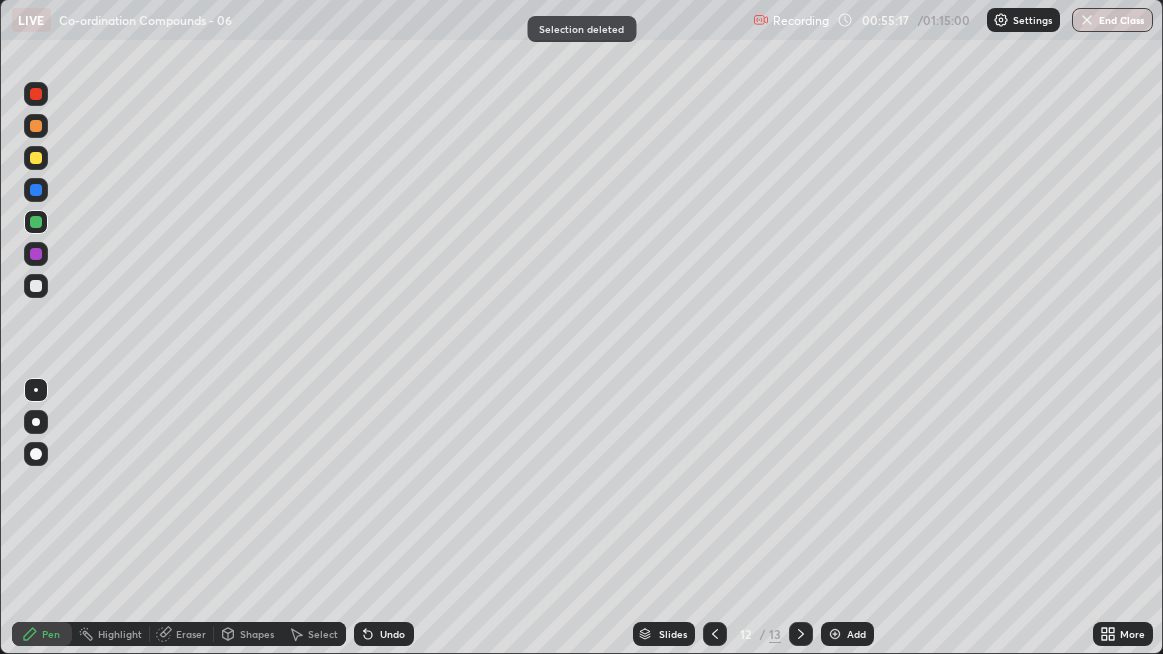 click at bounding box center (36, 286) 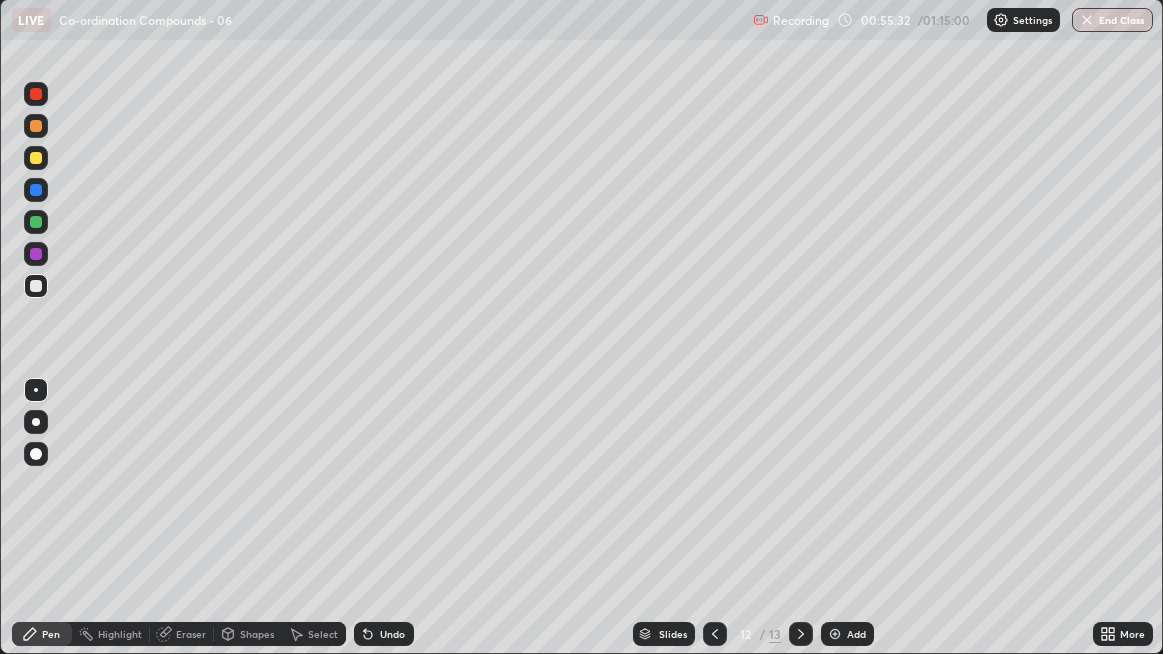 click on "Select" at bounding box center (314, 634) 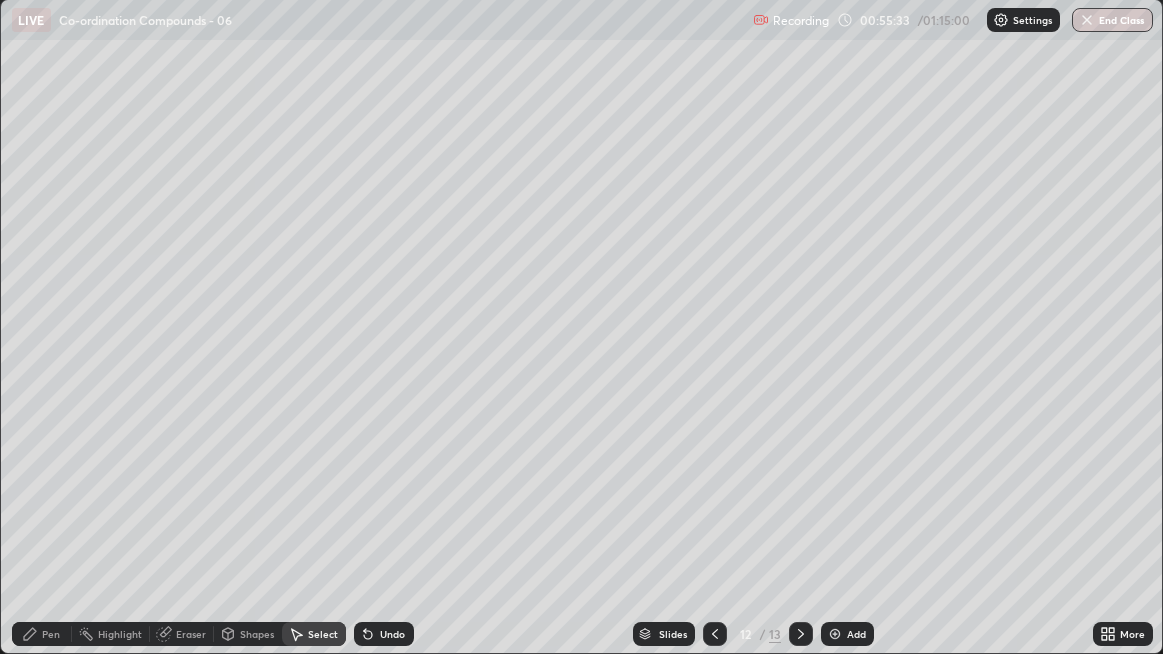 click on "Select" at bounding box center (314, 634) 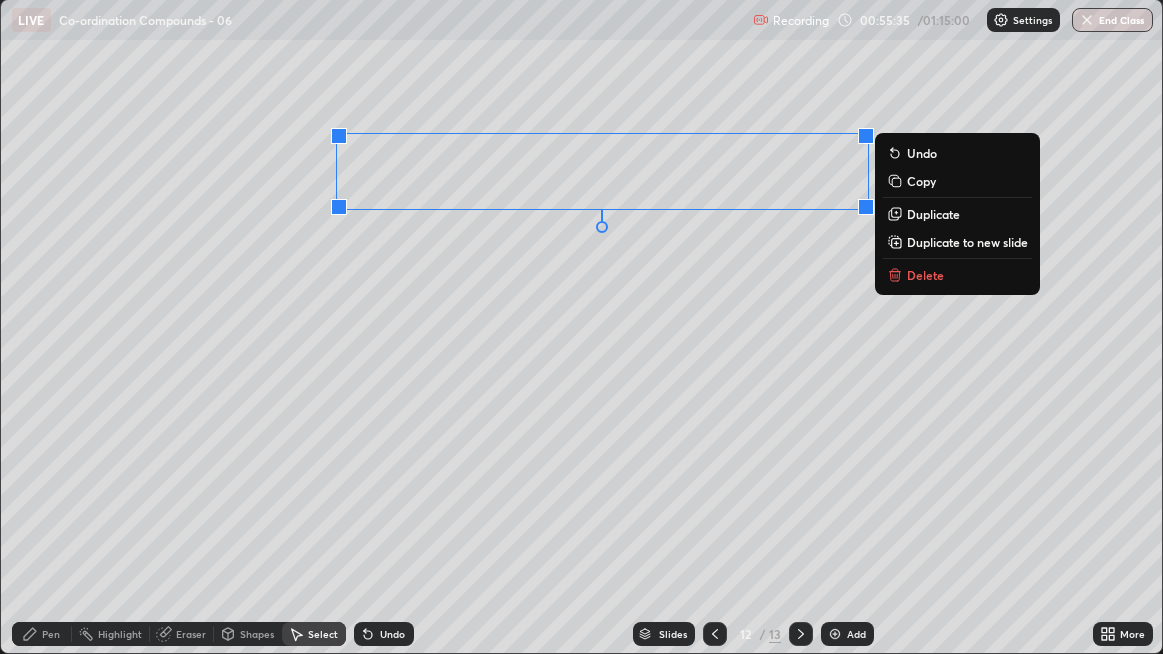 click on "Duplicate to new slide" at bounding box center [967, 242] 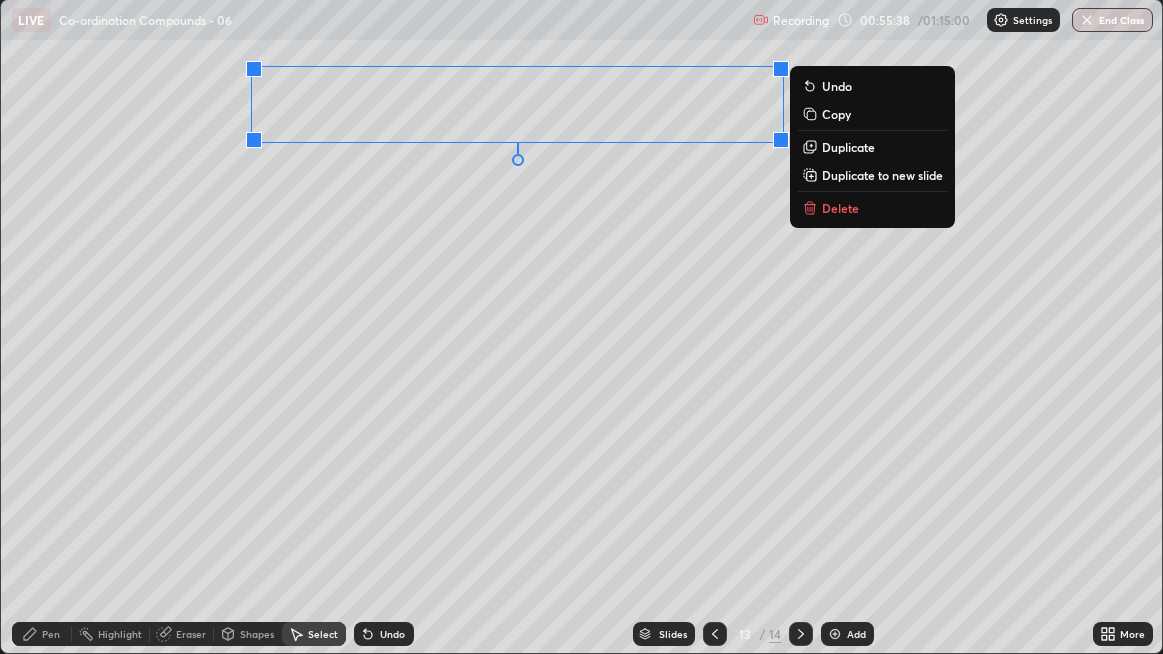 click on "0 ° Undo Copy Duplicate Duplicate to new slide Delete" at bounding box center (582, 326) 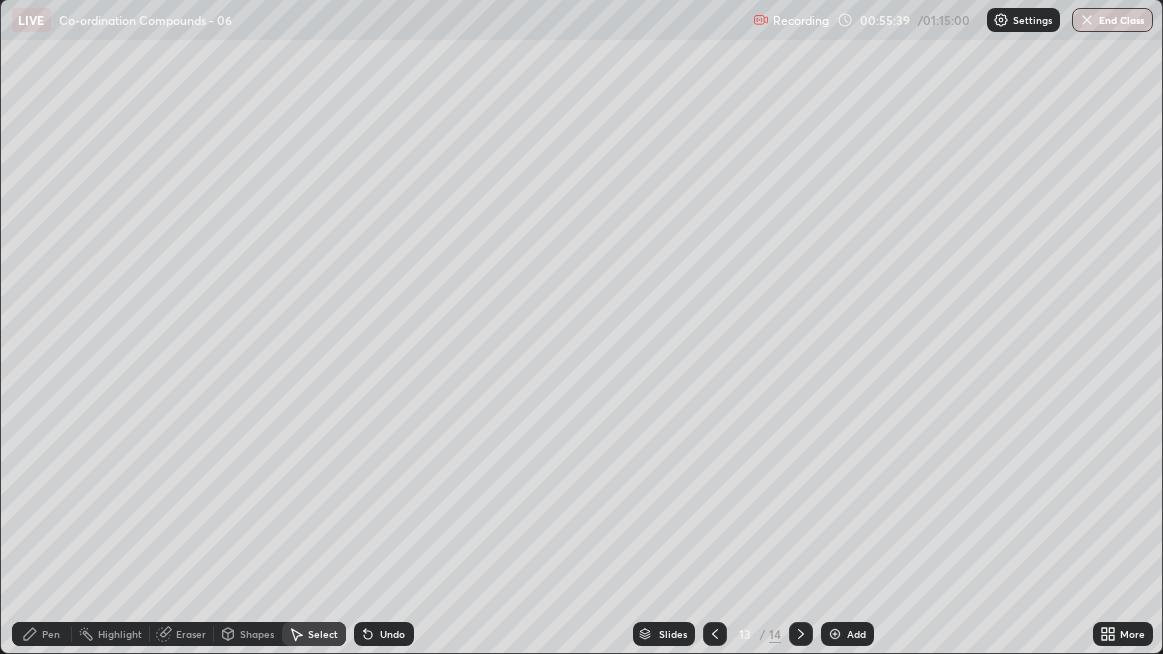 click on "Pen" at bounding box center (42, 634) 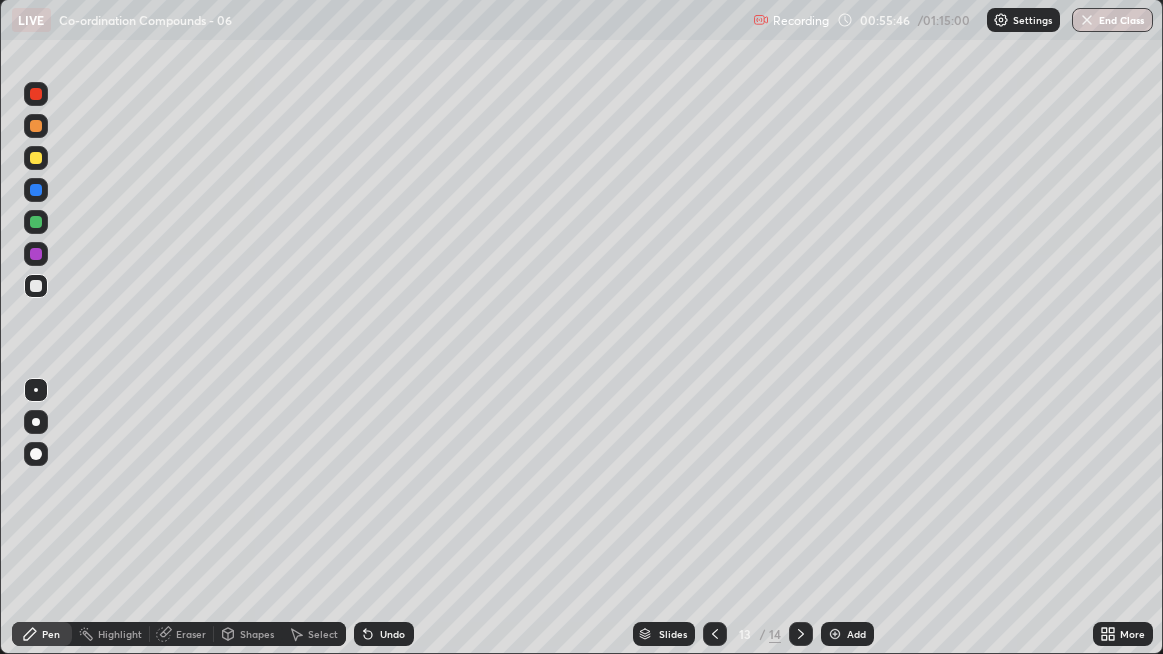 click at bounding box center [36, 158] 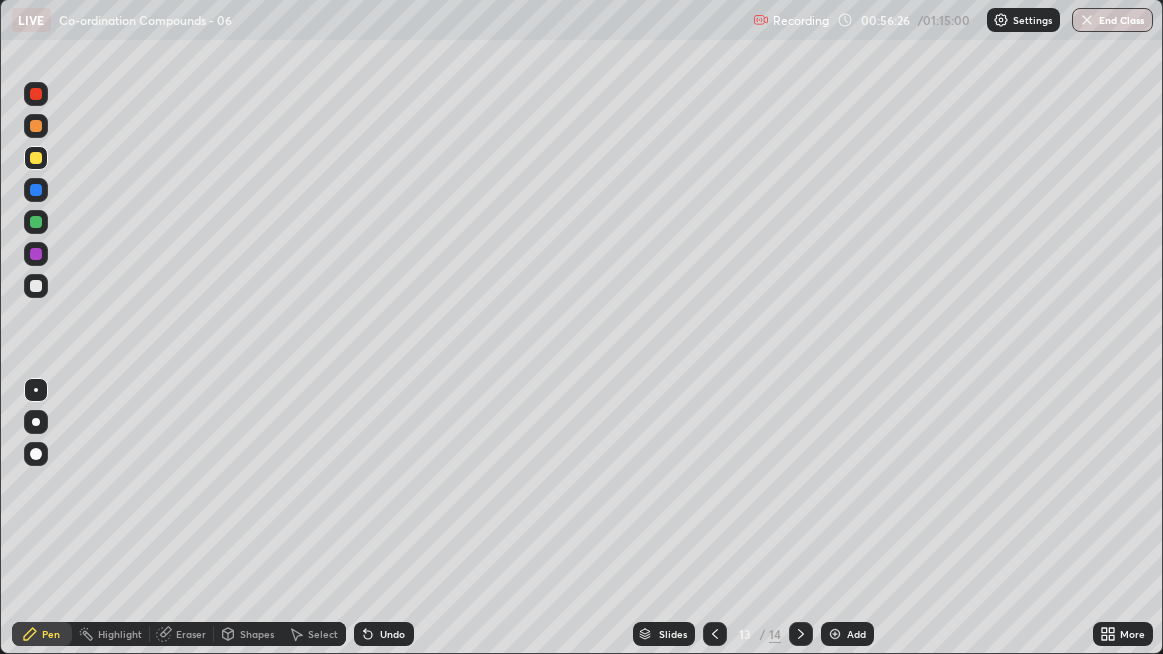 click at bounding box center (36, 286) 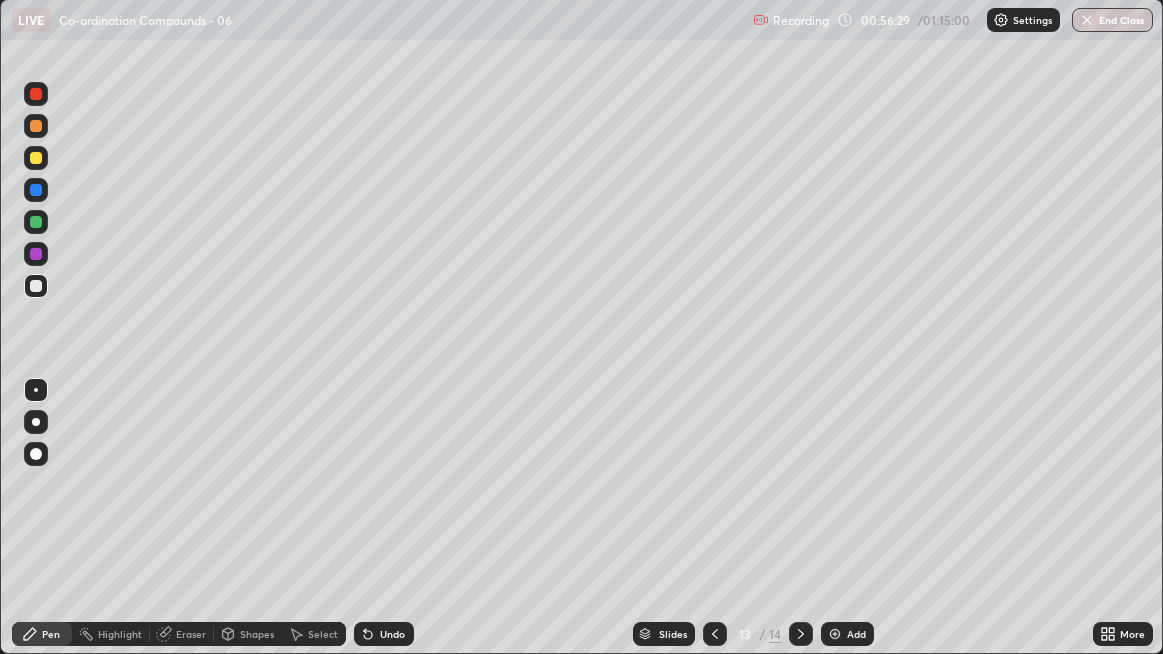 click on "Undo" at bounding box center [392, 634] 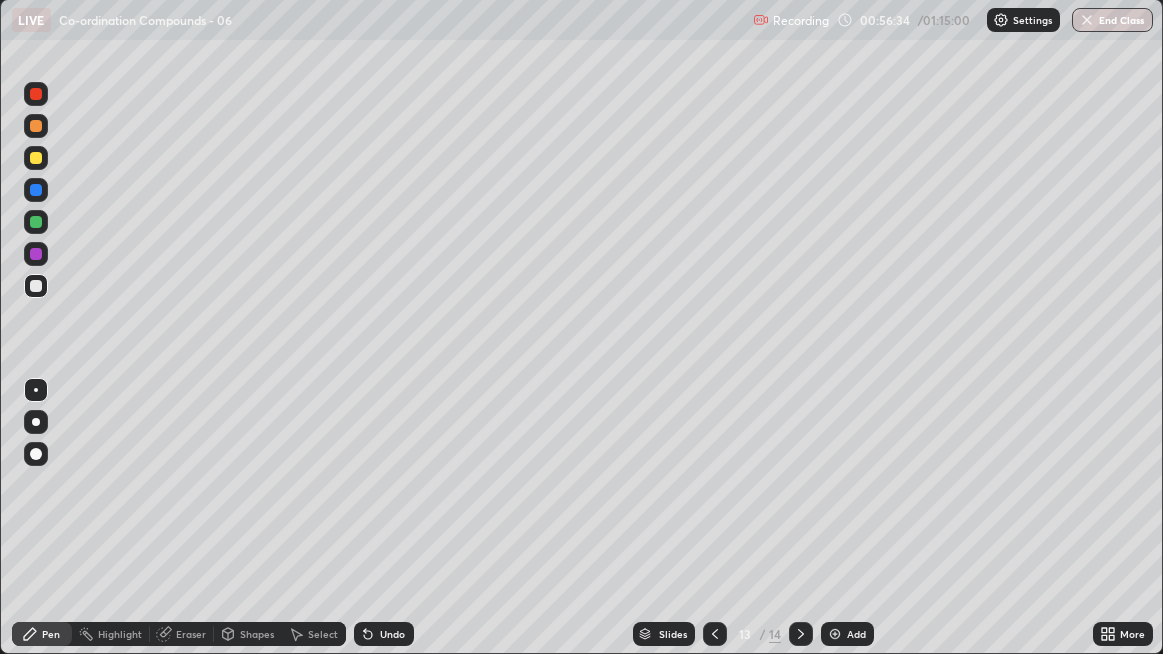 click at bounding box center [36, 158] 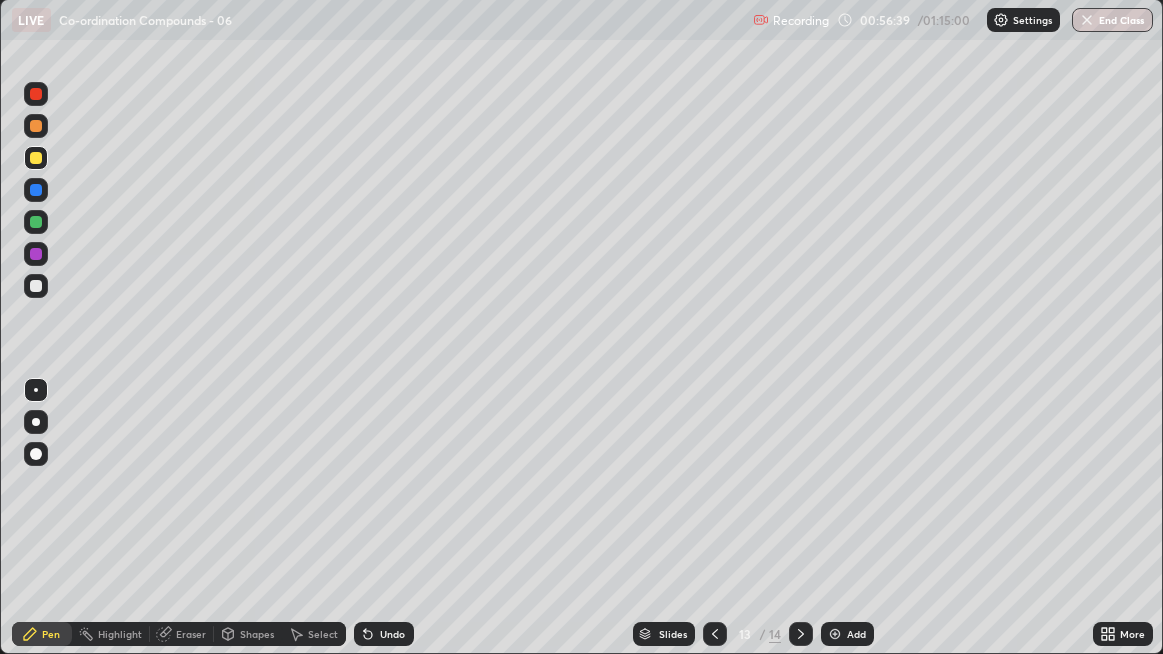 click on "Undo" at bounding box center [392, 634] 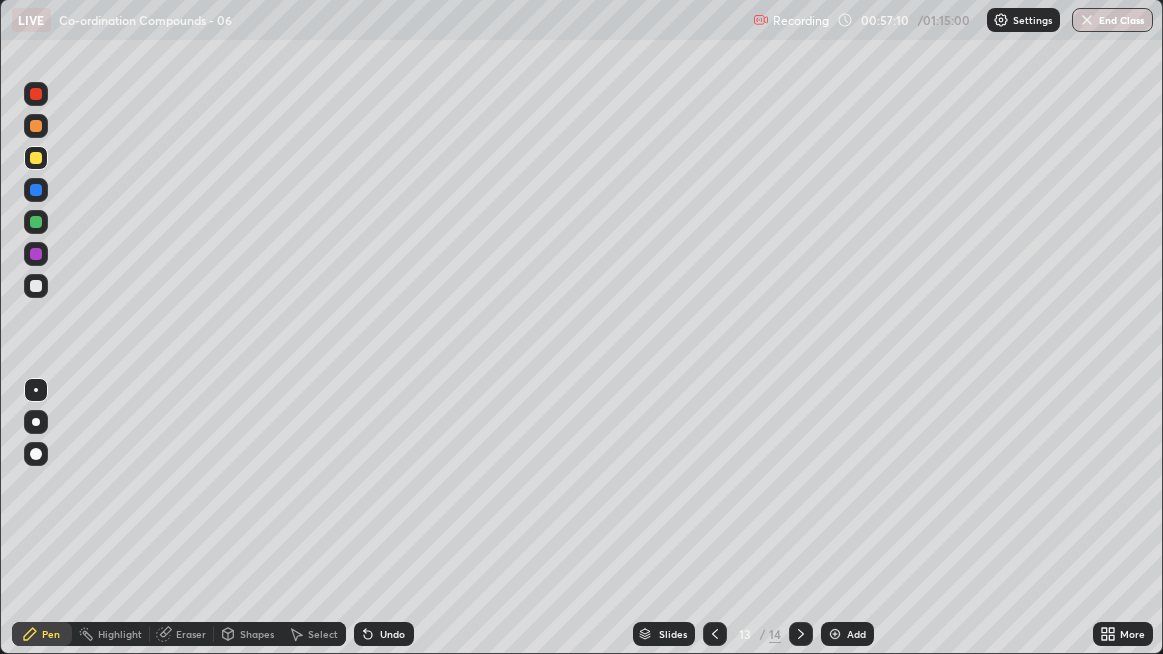 click at bounding box center [36, 222] 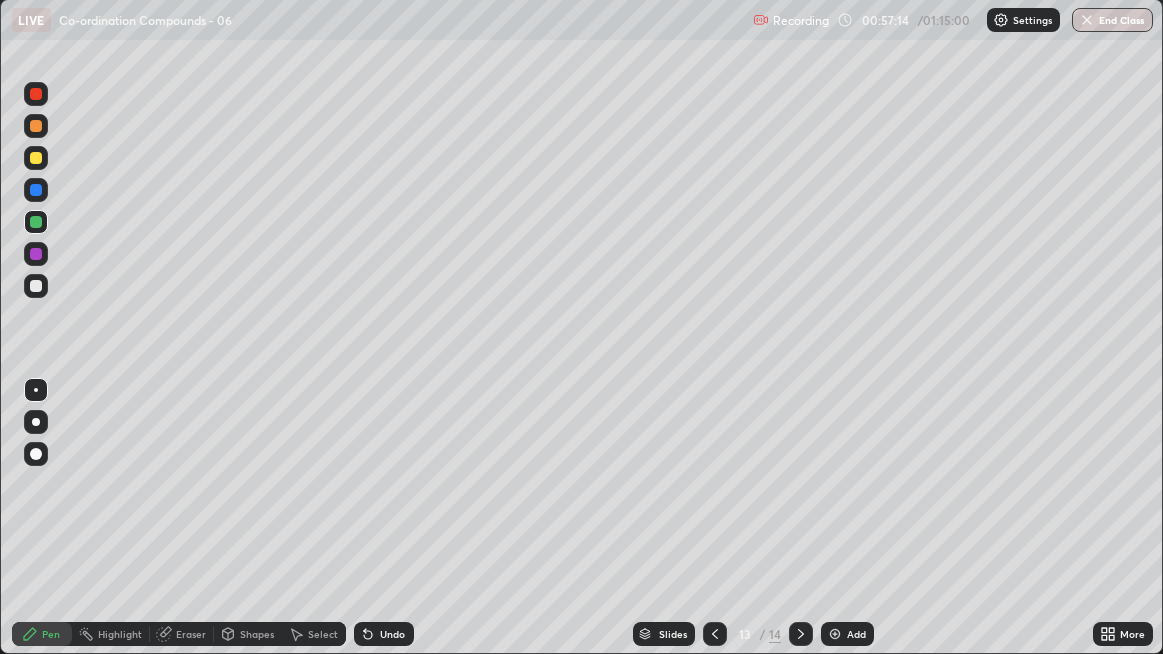 click at bounding box center [36, 286] 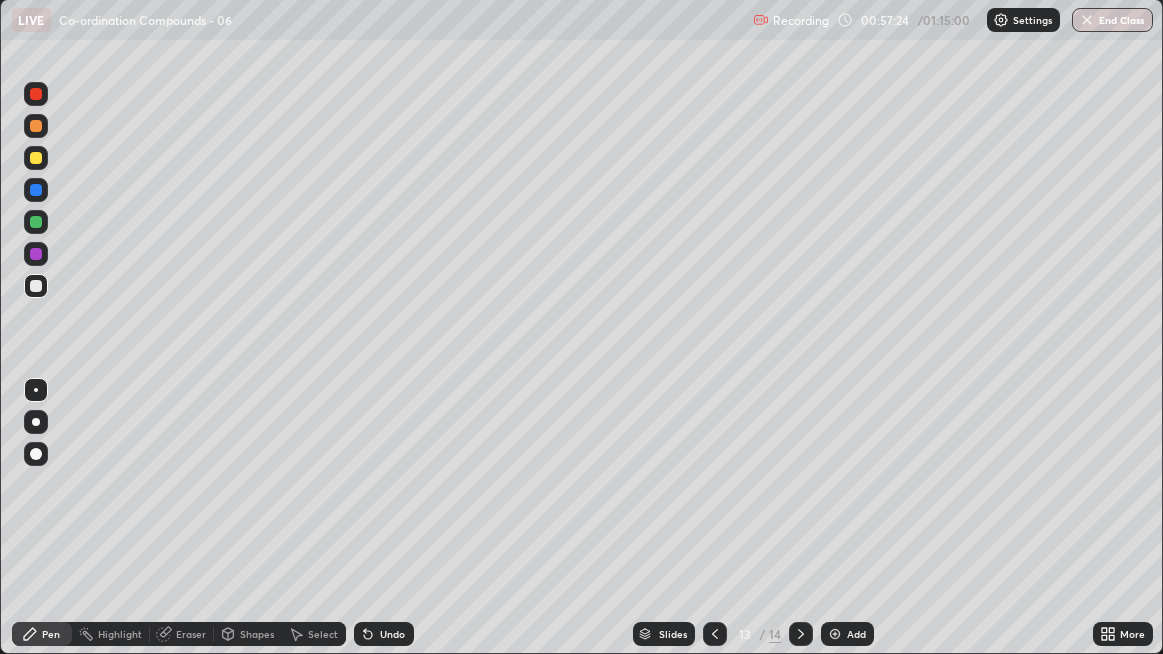 click at bounding box center (36, 222) 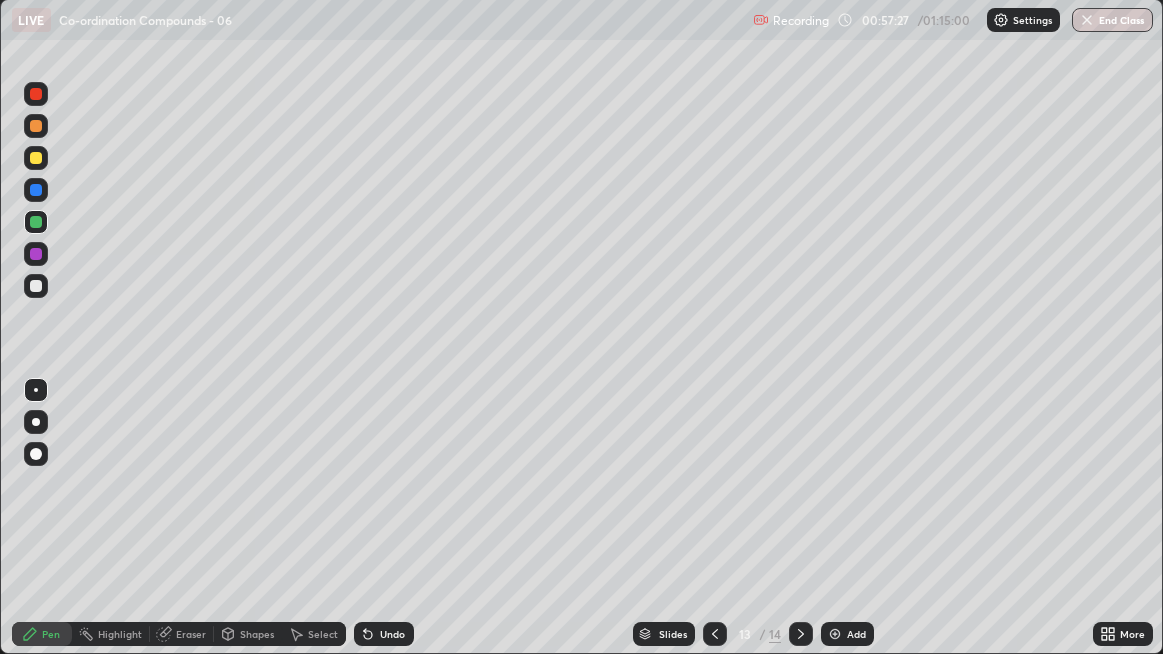 click at bounding box center [36, 254] 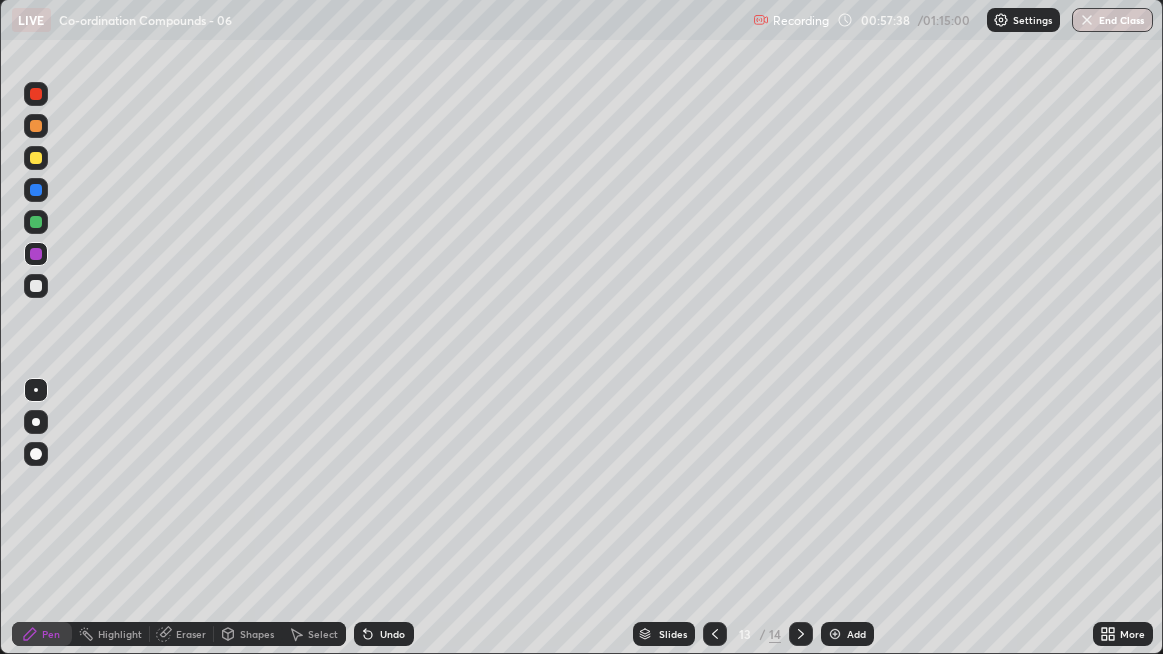 click 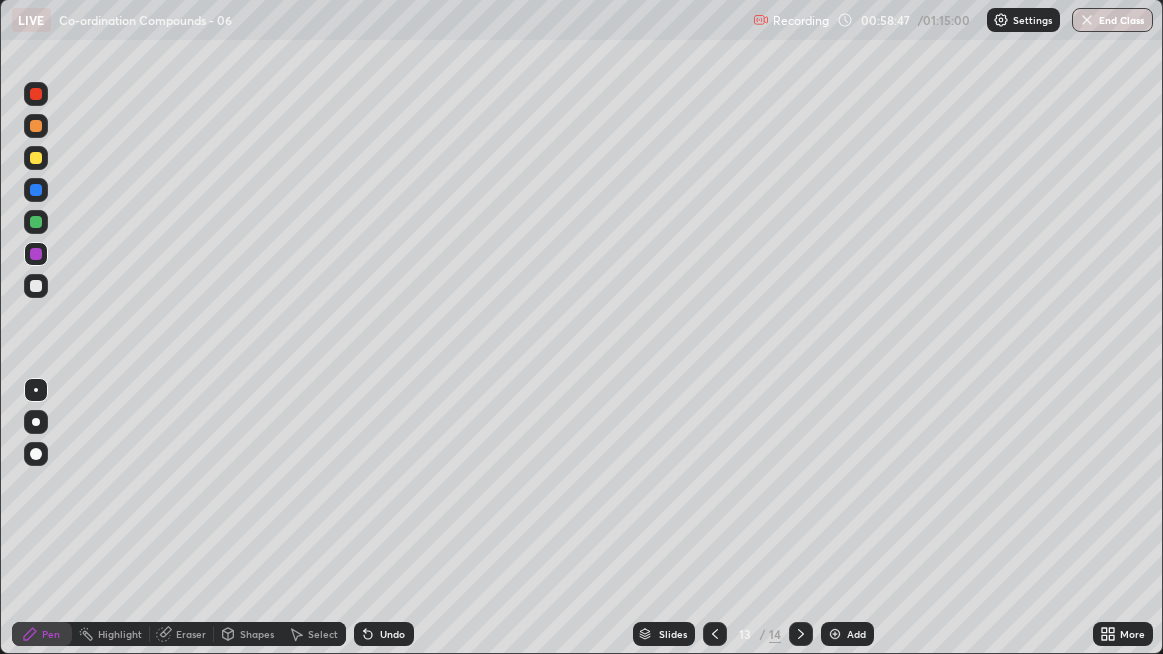 click at bounding box center [36, 94] 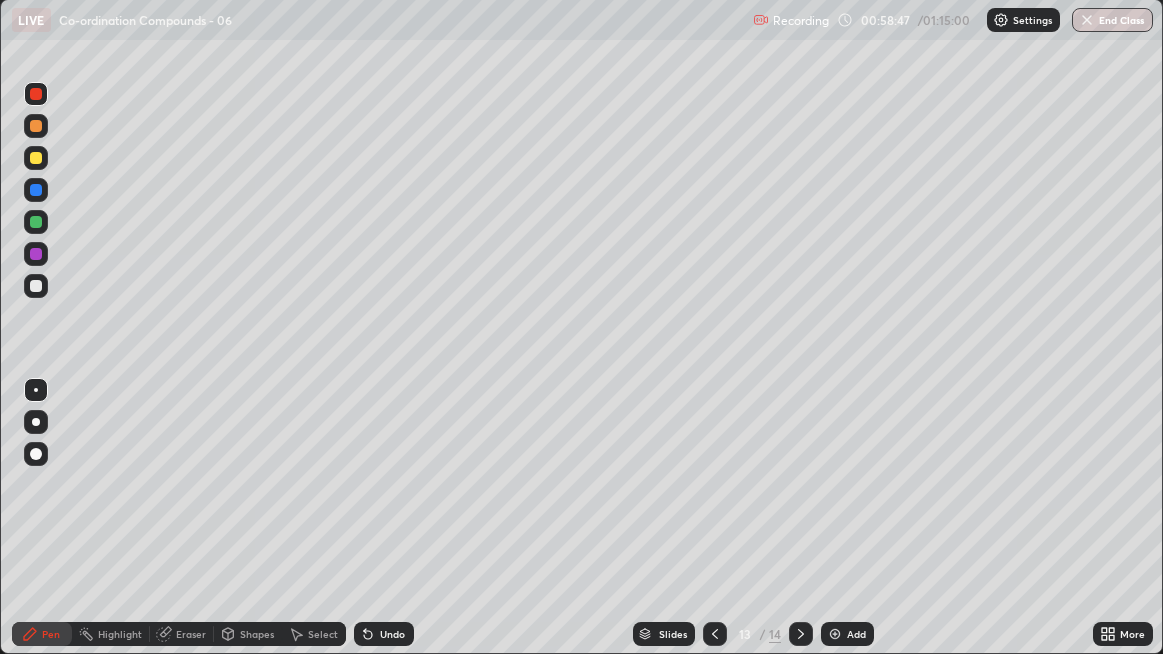 click at bounding box center [36, 454] 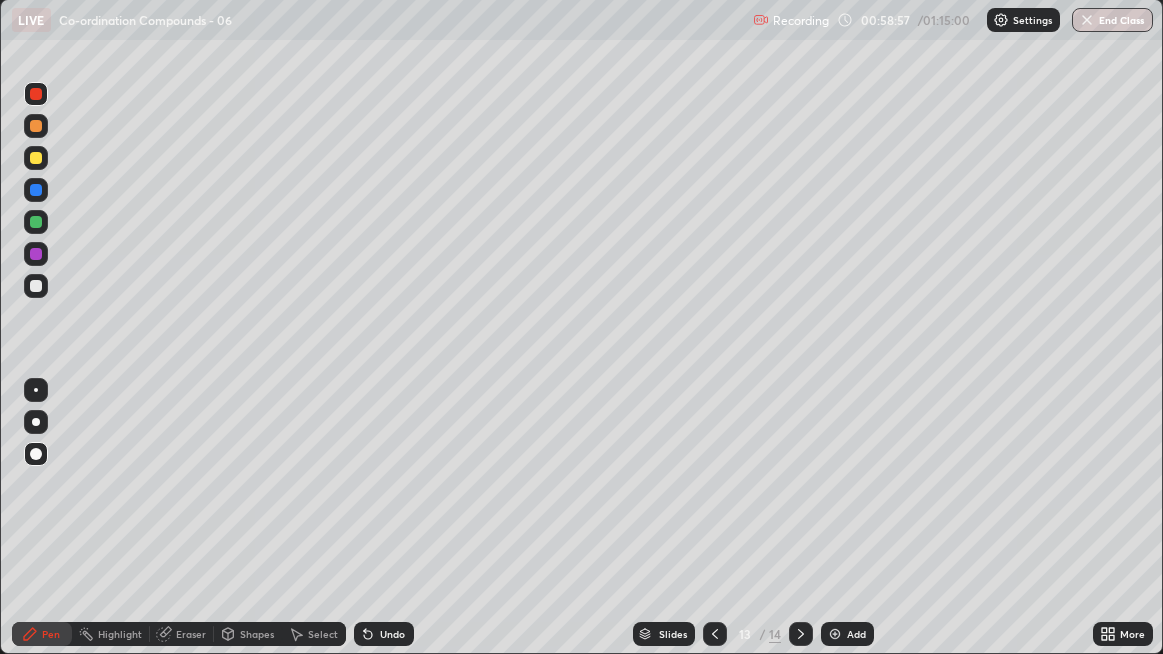 click at bounding box center [36, 286] 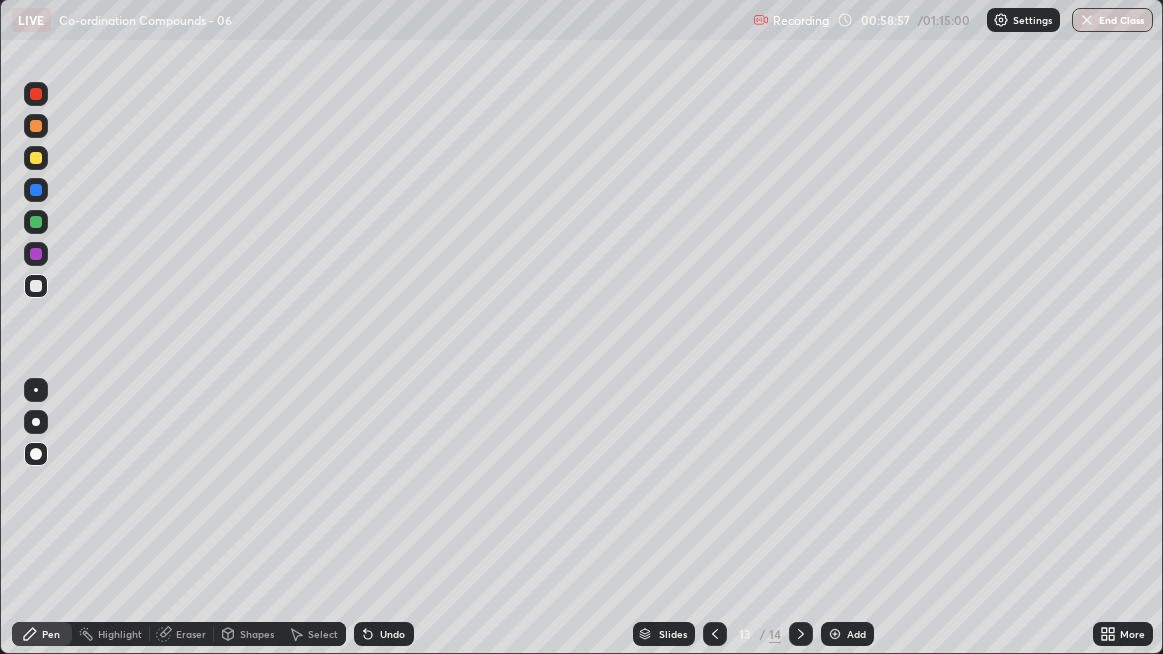 click at bounding box center (36, 390) 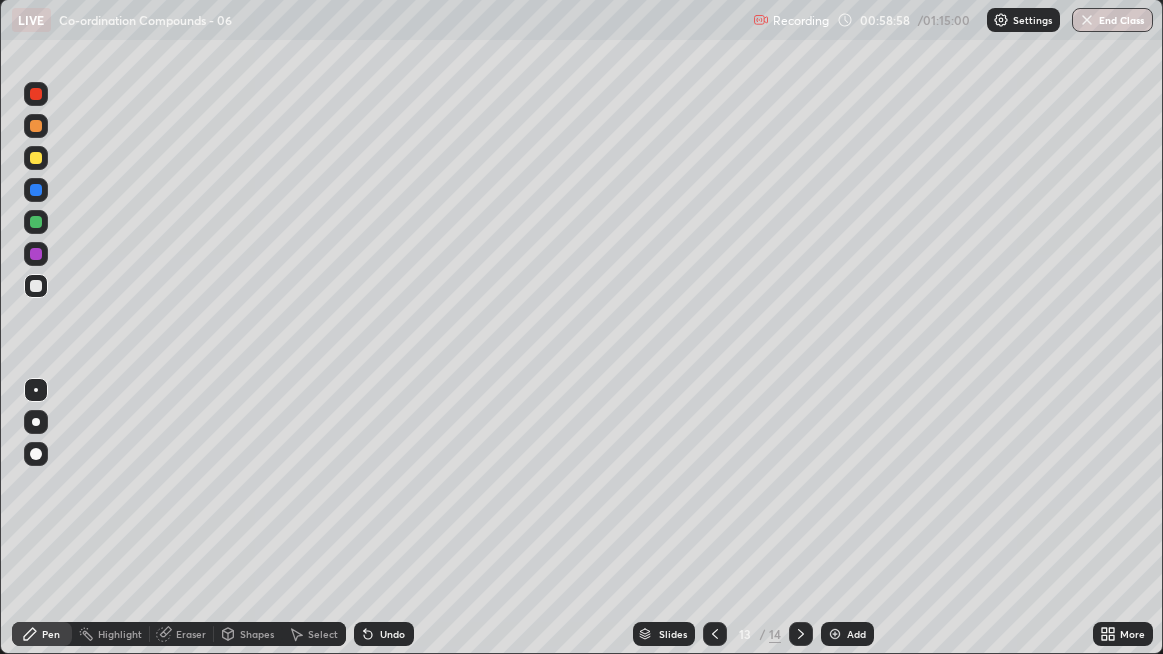 click at bounding box center (36, 158) 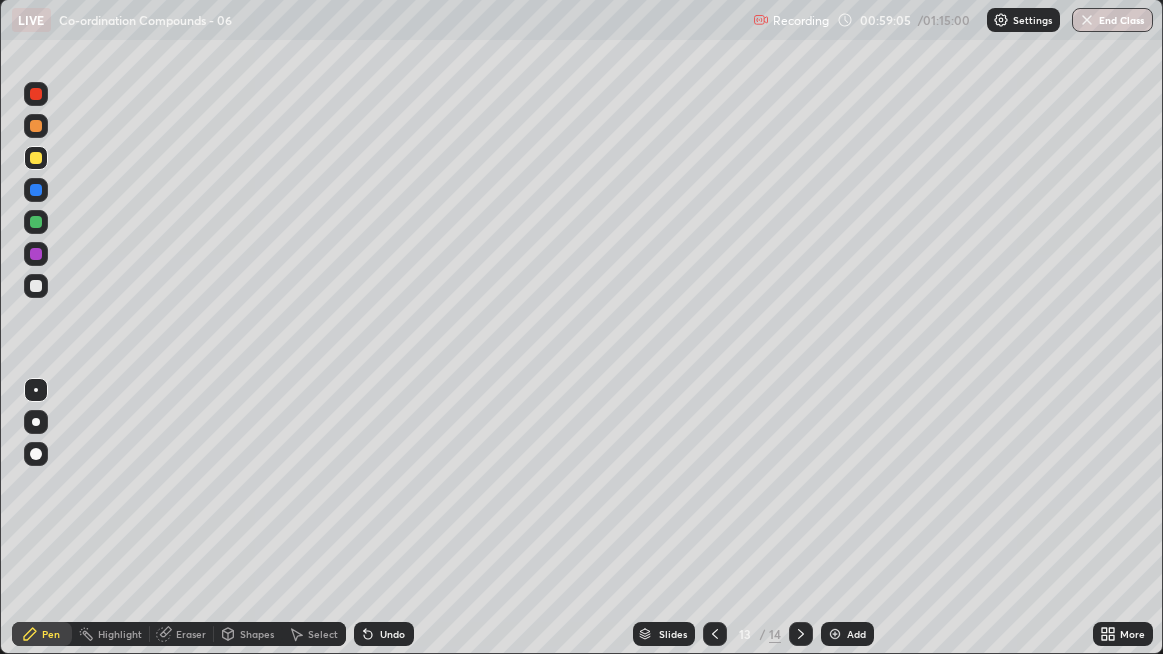click on "Undo" at bounding box center (392, 634) 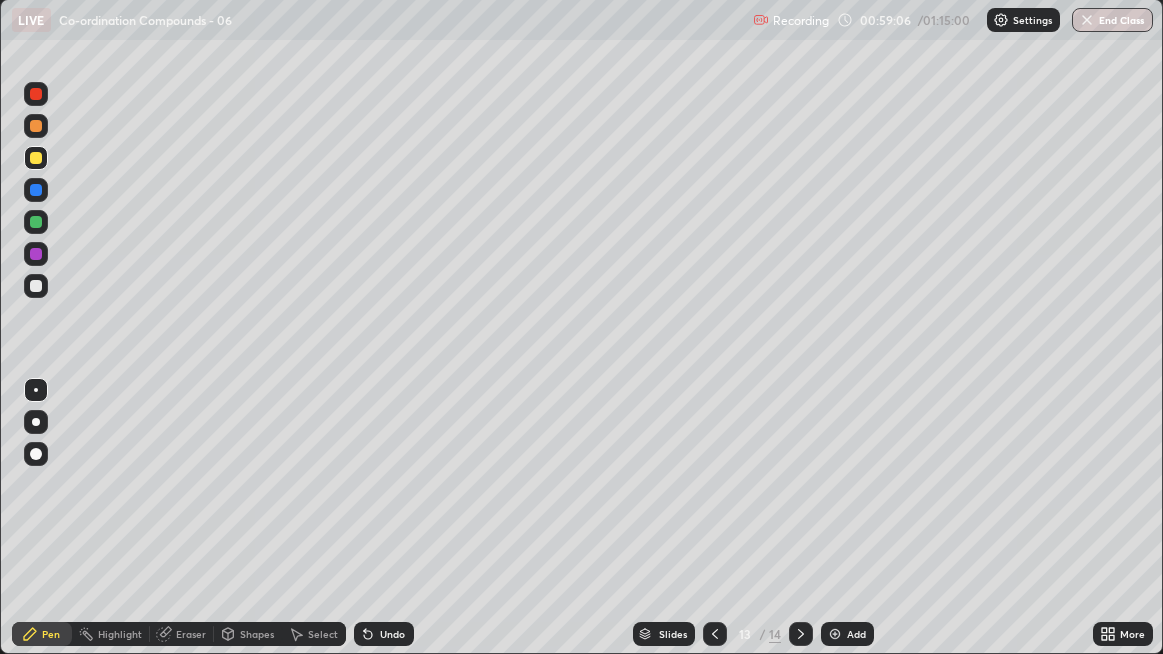 click on "Undo" at bounding box center (392, 634) 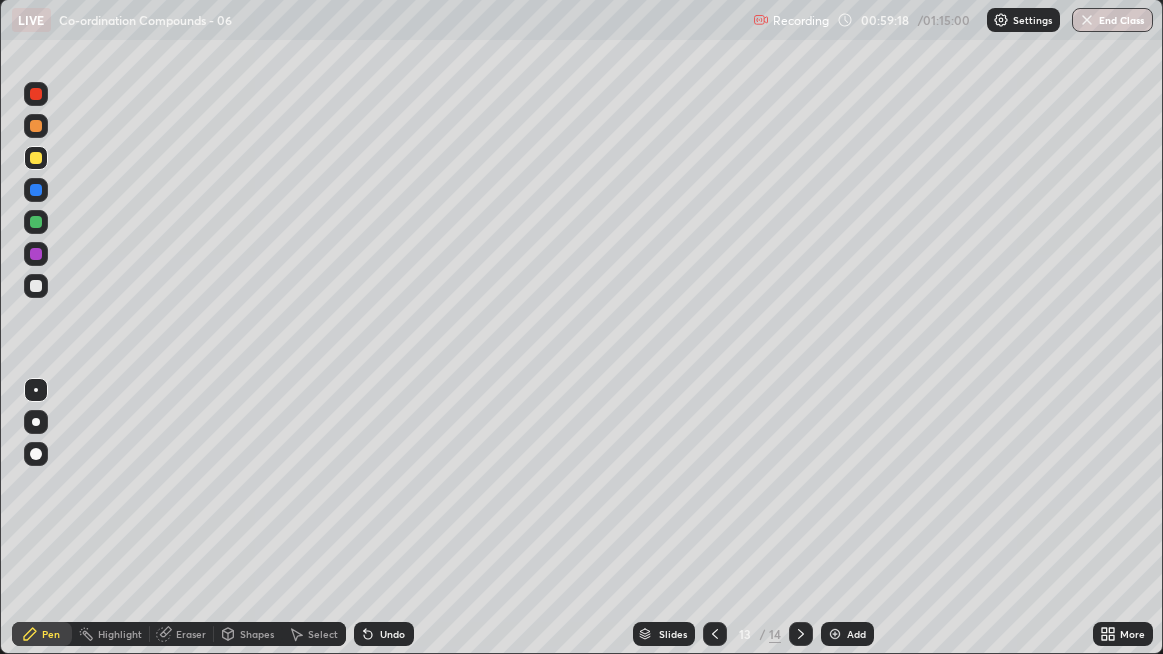 click at bounding box center [36, 222] 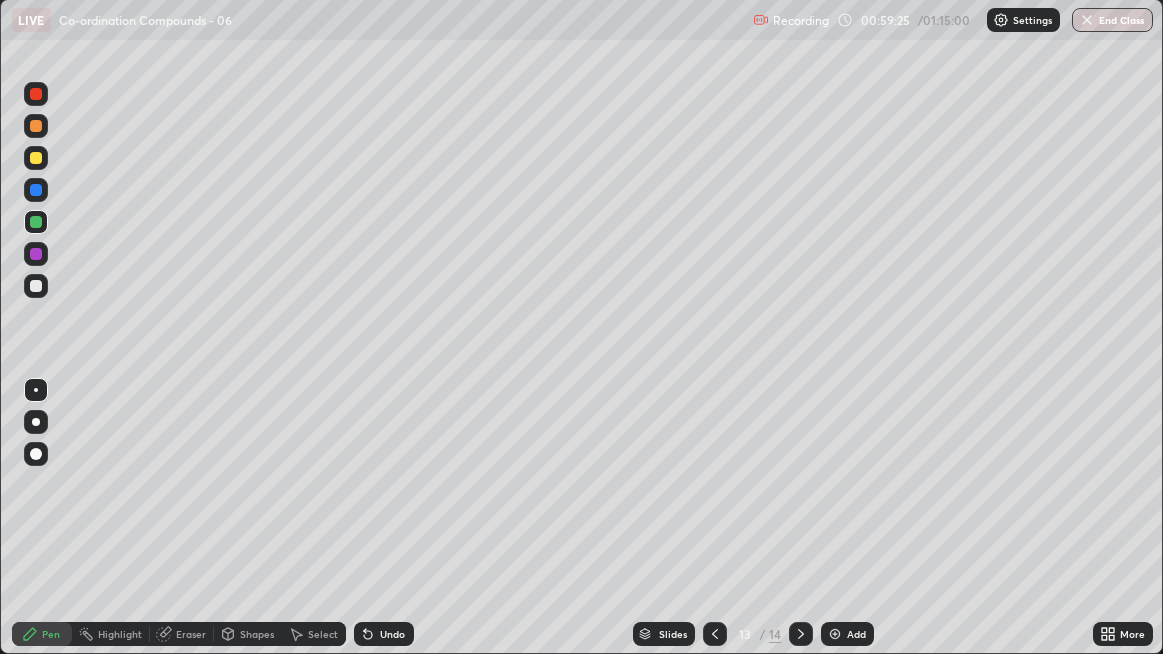 click at bounding box center (36, 190) 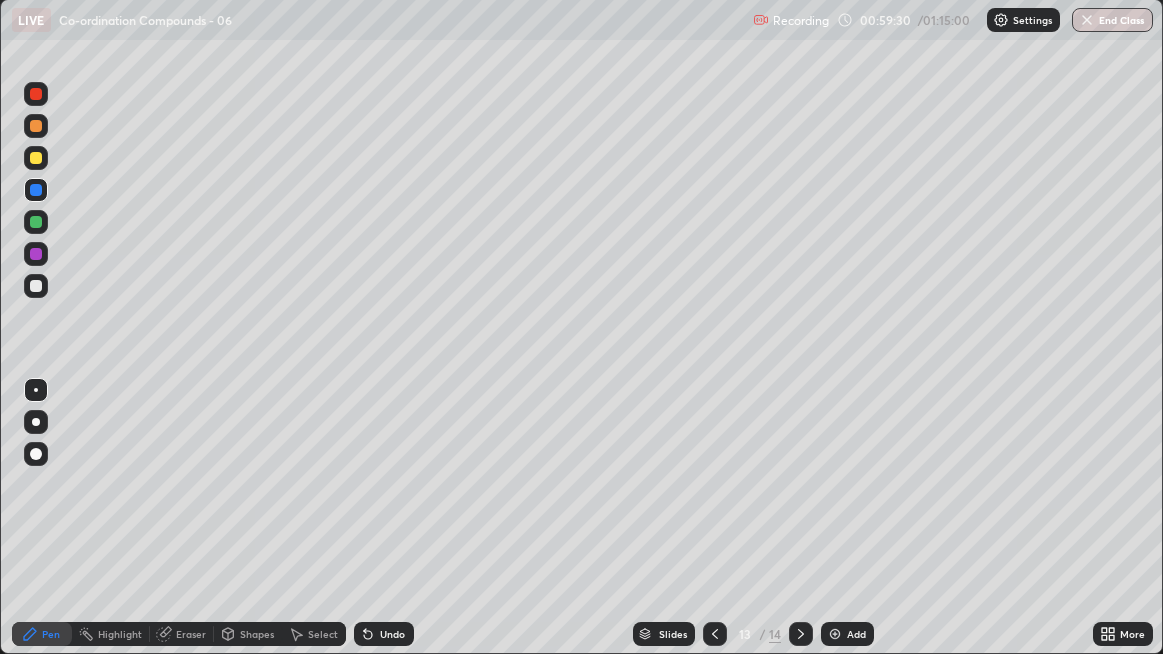 click at bounding box center (36, 222) 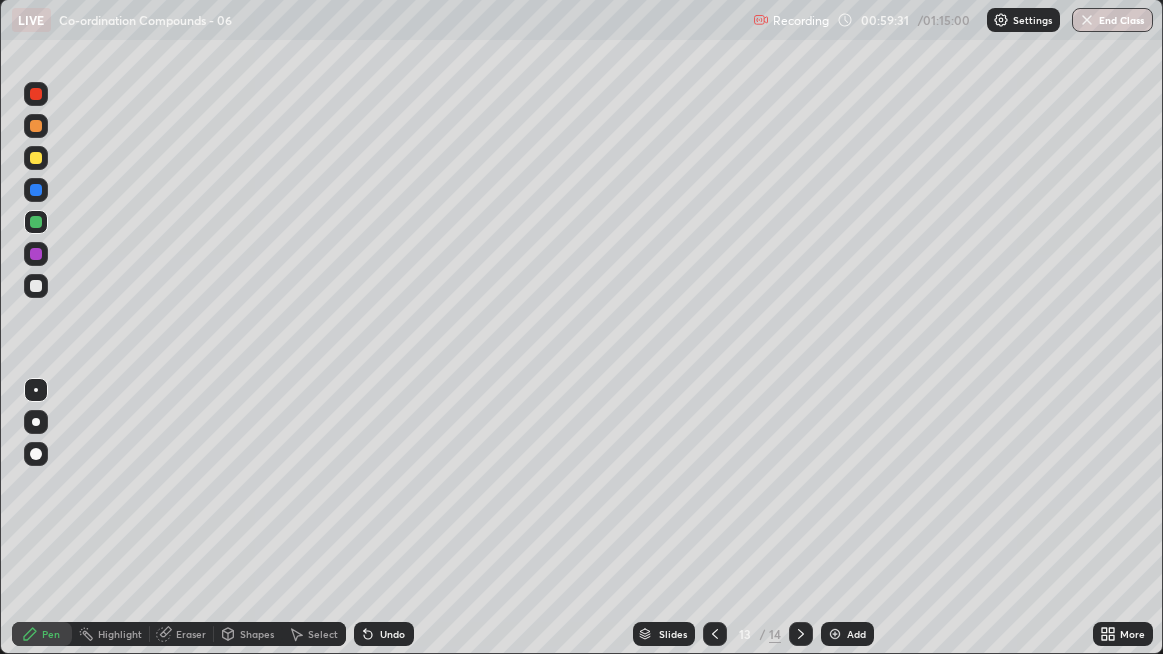 click at bounding box center [36, 254] 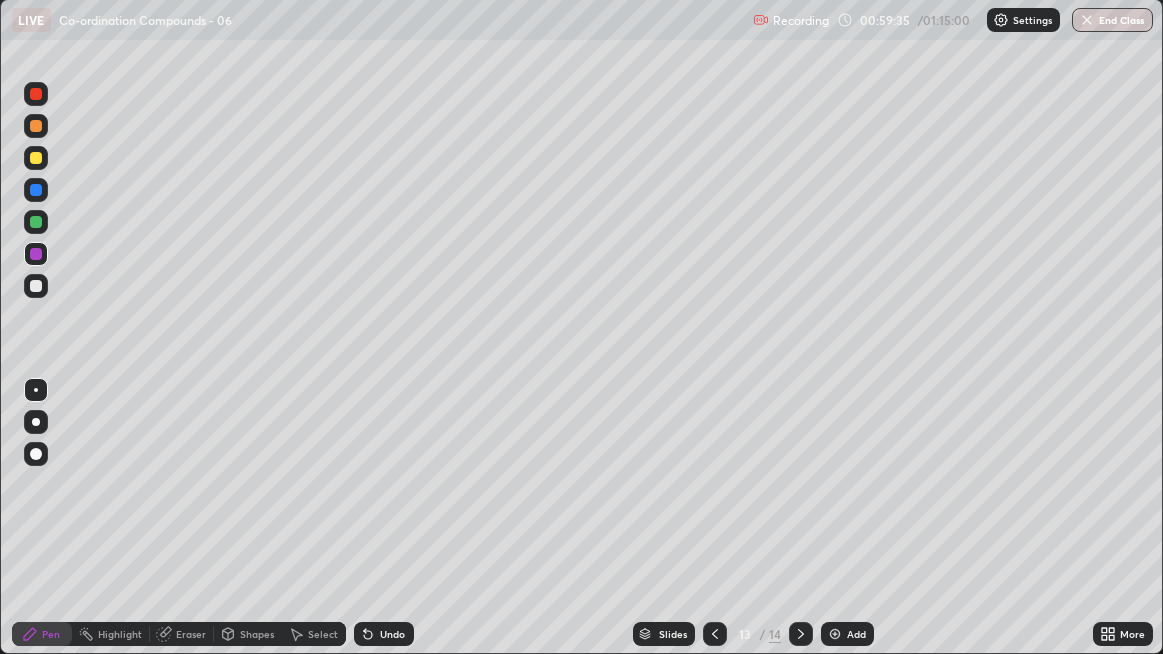 click at bounding box center (36, 94) 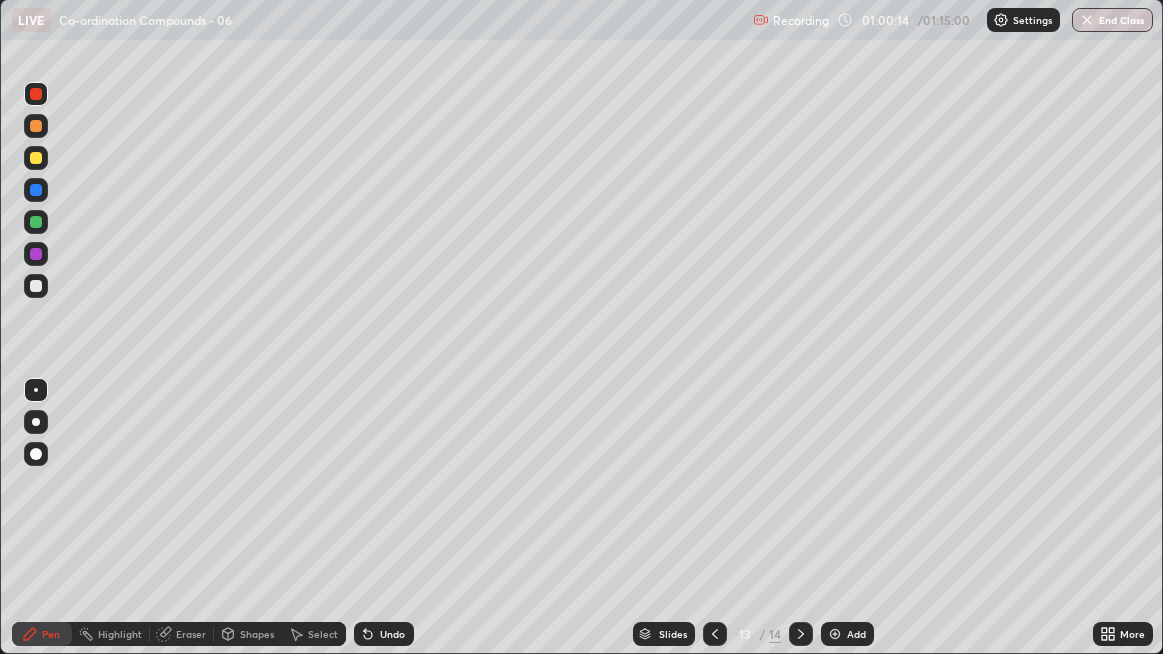 click on "Undo" at bounding box center (392, 634) 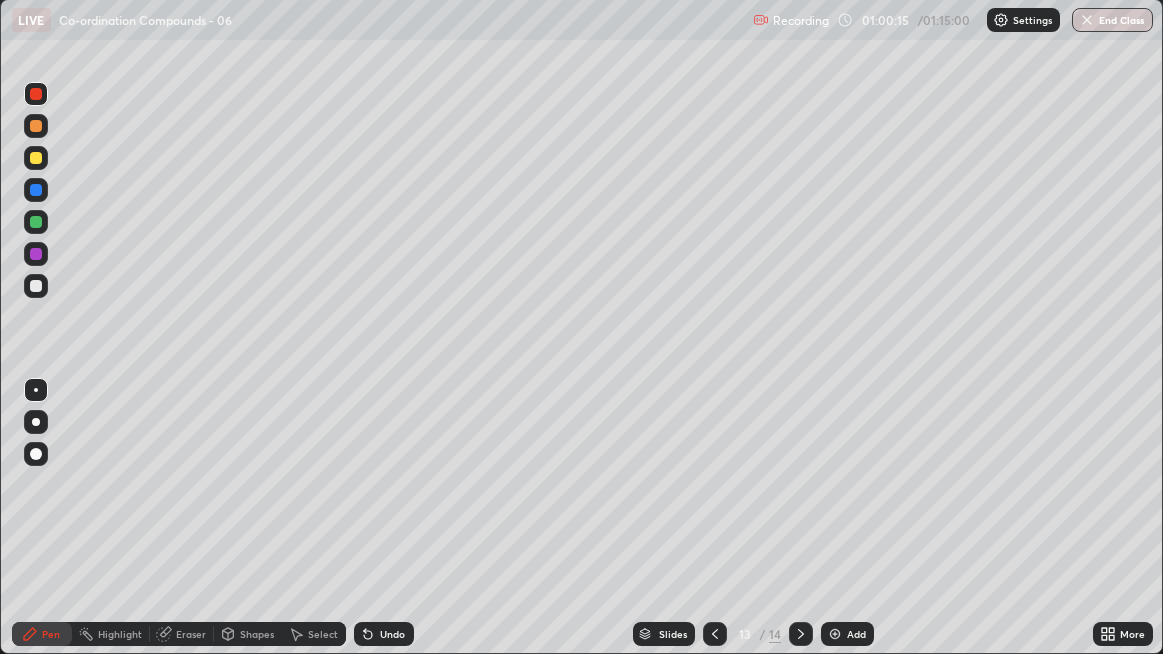 click on "Select" at bounding box center [314, 634] 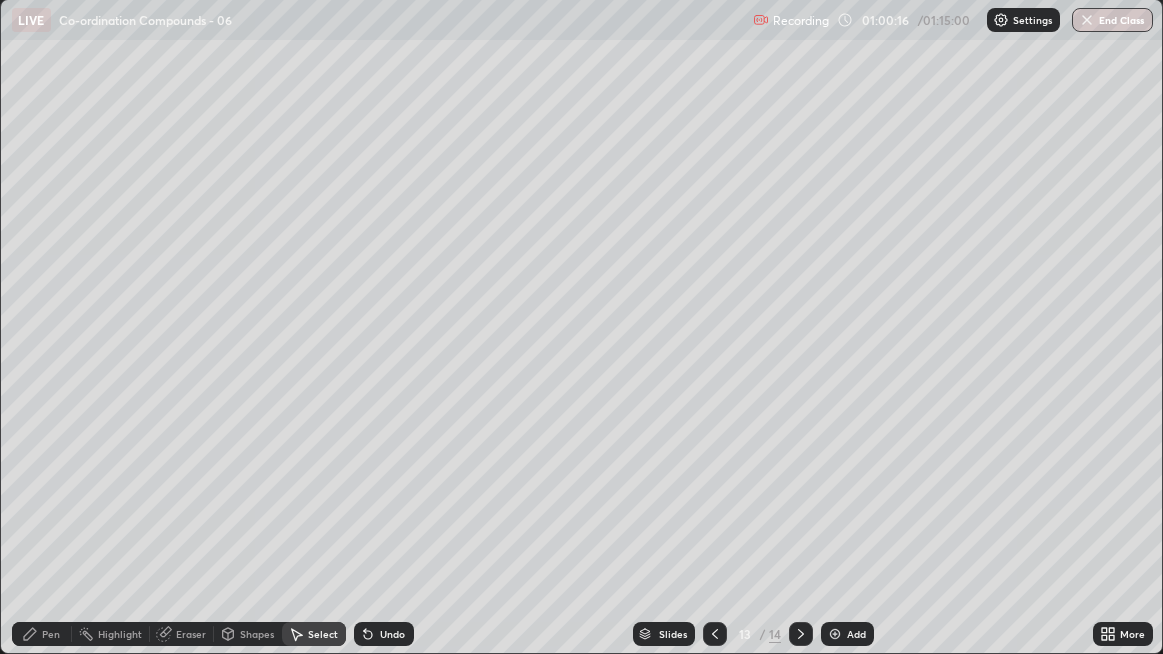 click on "Pen" at bounding box center [51, 634] 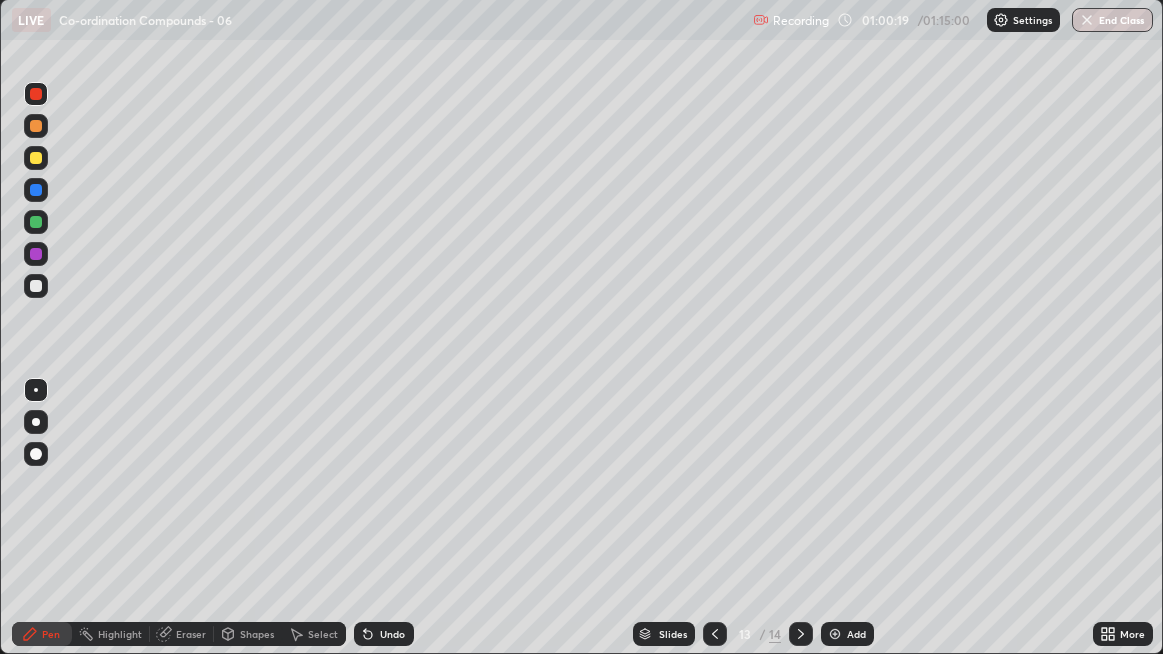 click 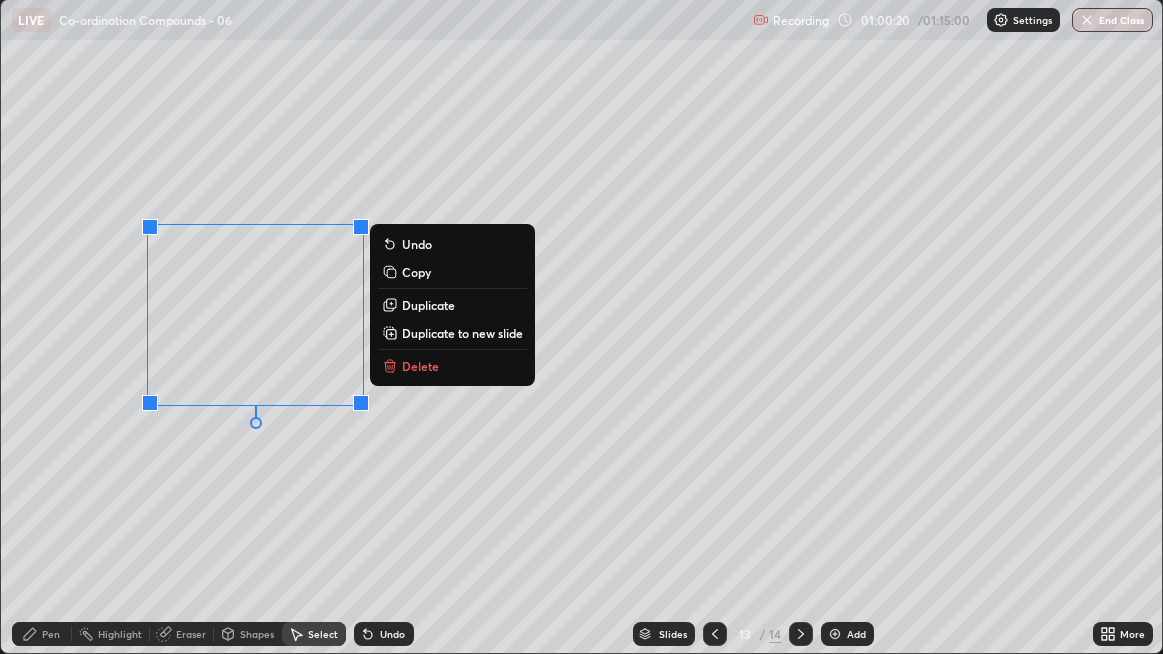 click on "Delete" at bounding box center [420, 366] 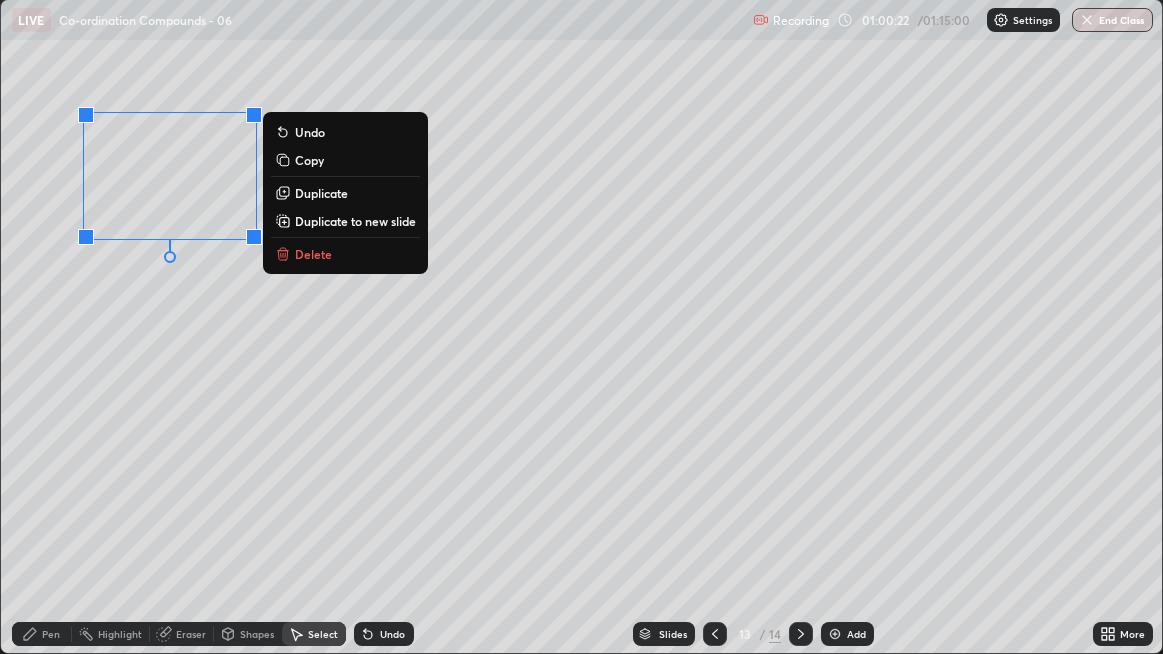 click on "Delete" at bounding box center (313, 254) 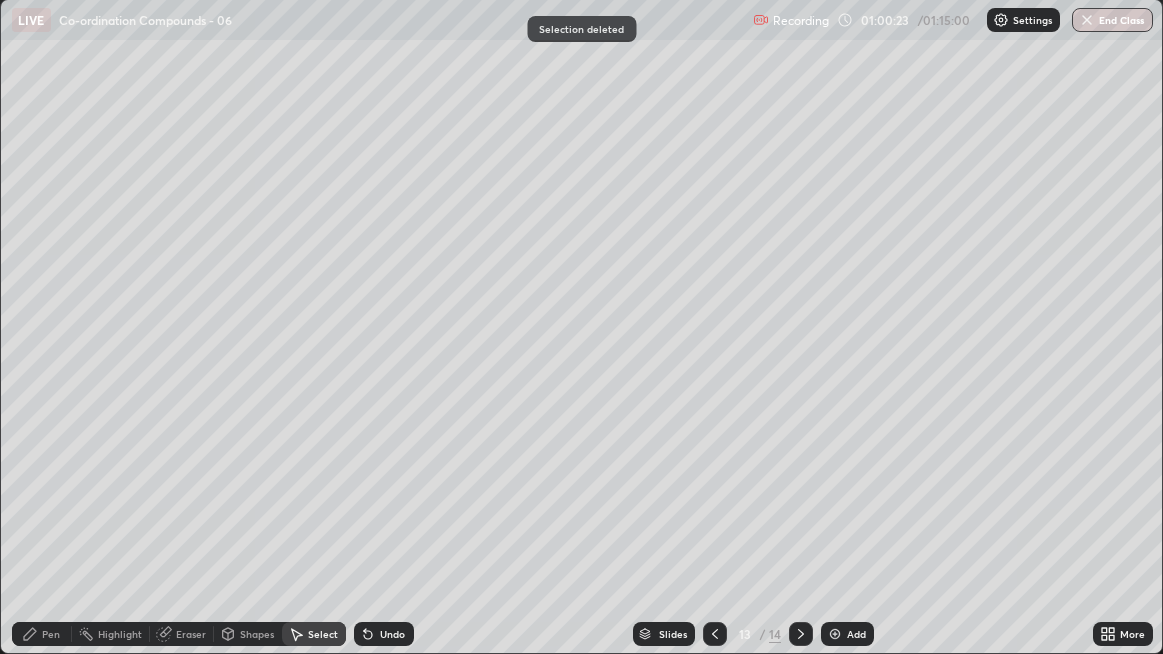 click 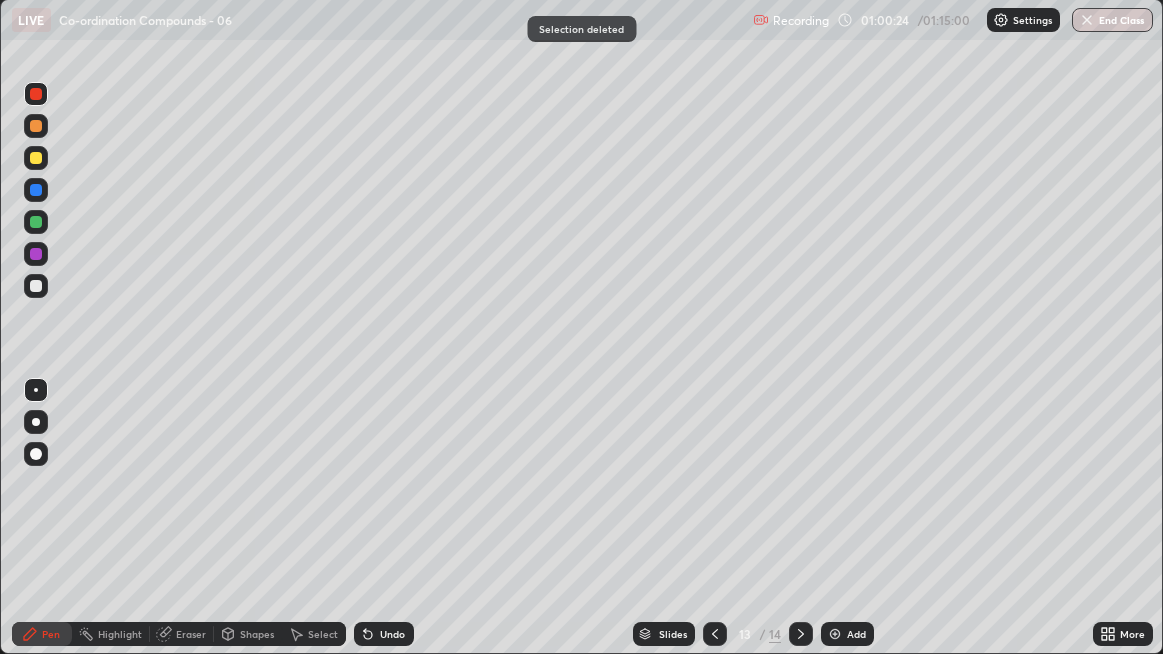 click at bounding box center [36, 286] 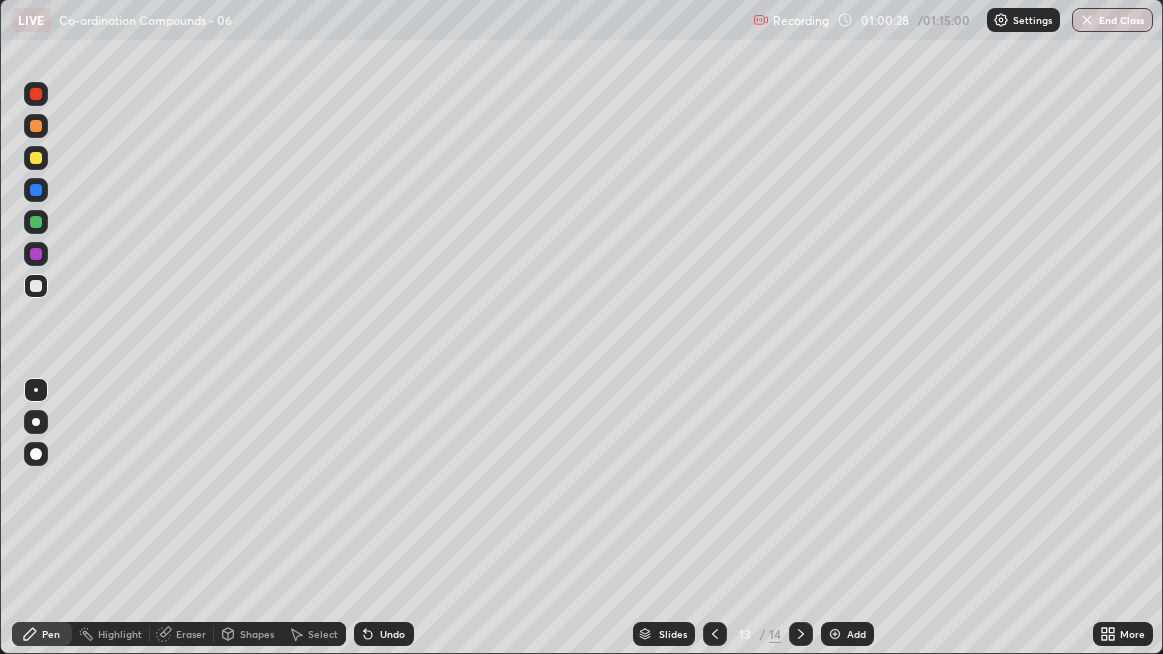 click 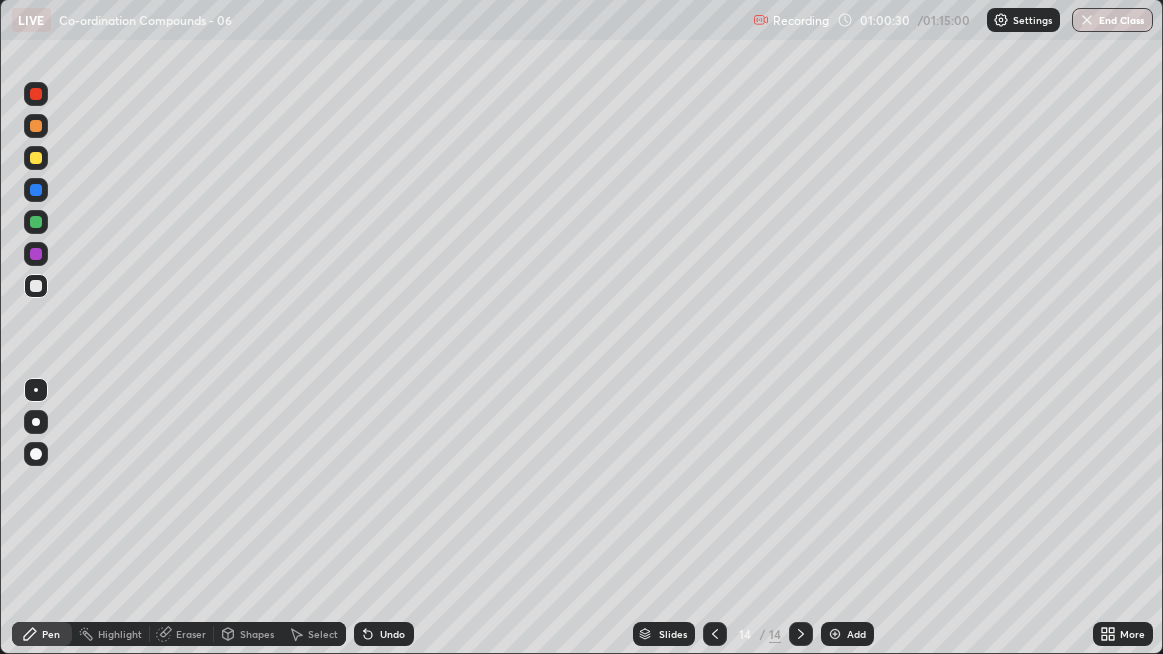 click 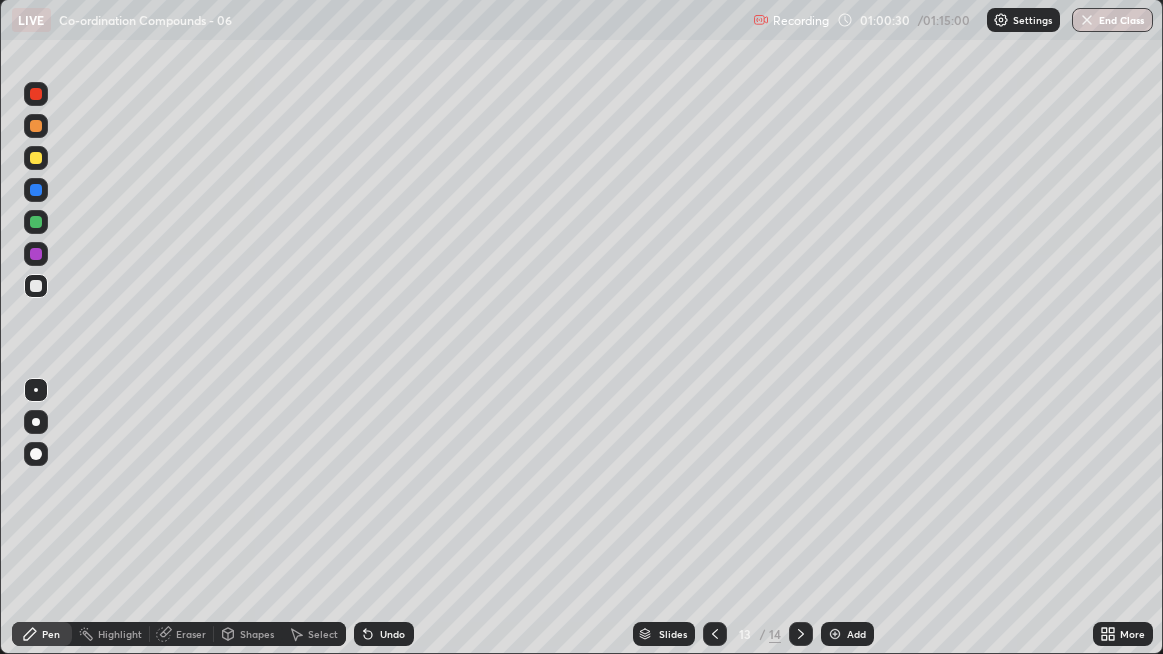 click on "Select" at bounding box center (323, 634) 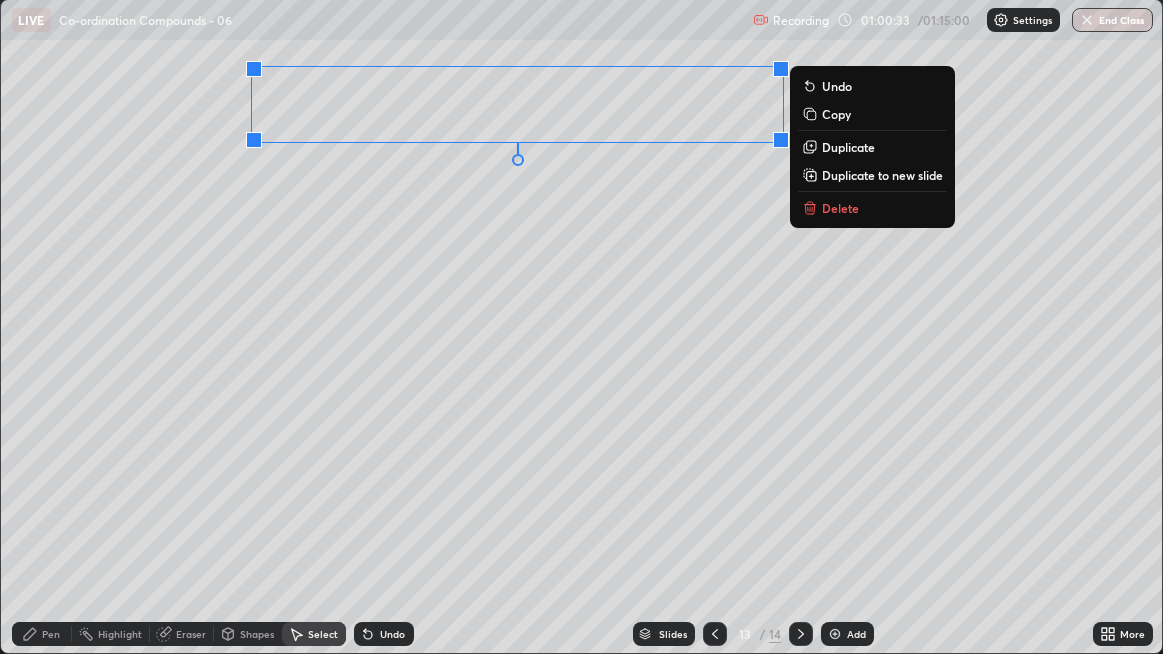 click on "Duplicate to new slide" at bounding box center (882, 175) 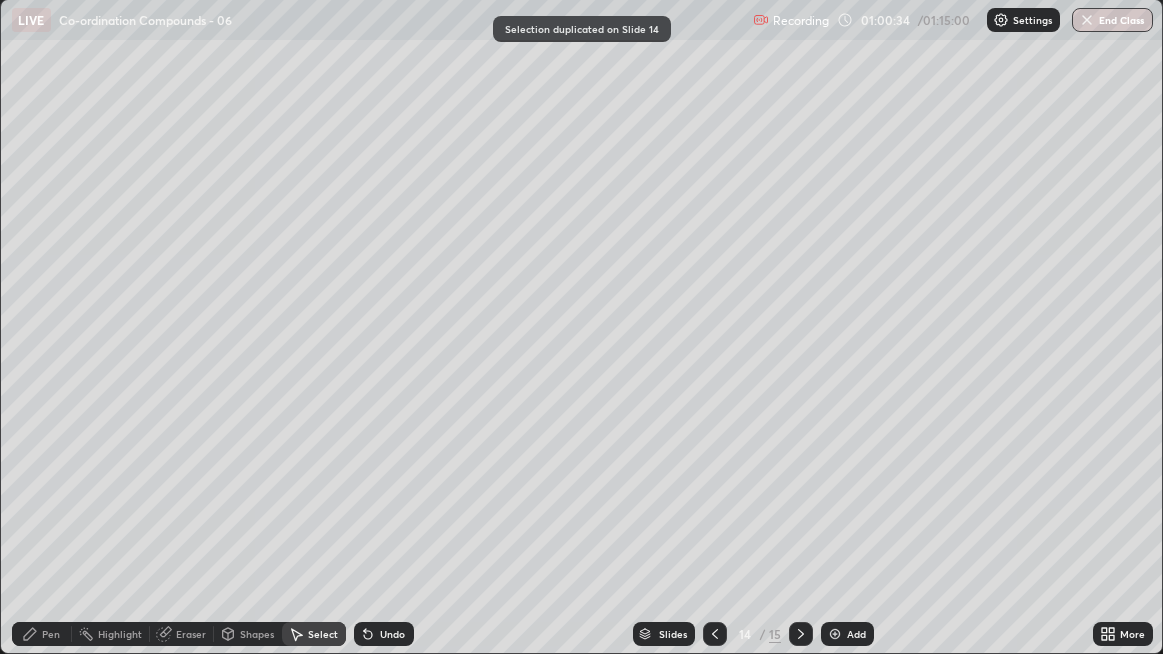 click on "Pen" at bounding box center (51, 634) 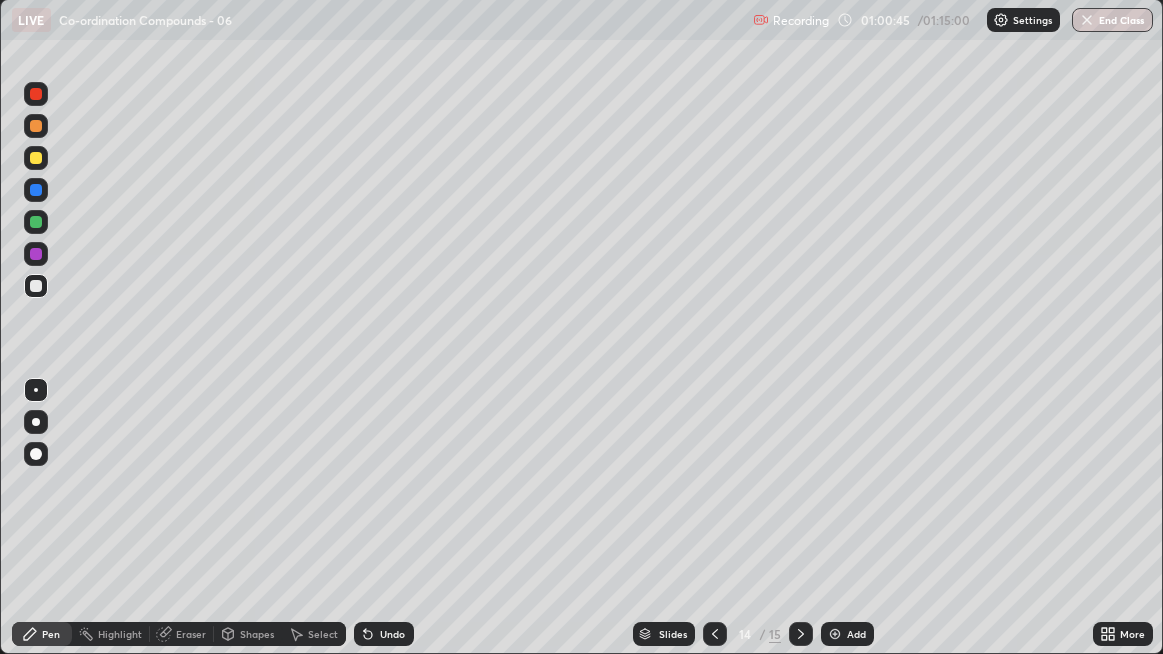 click at bounding box center [36, 158] 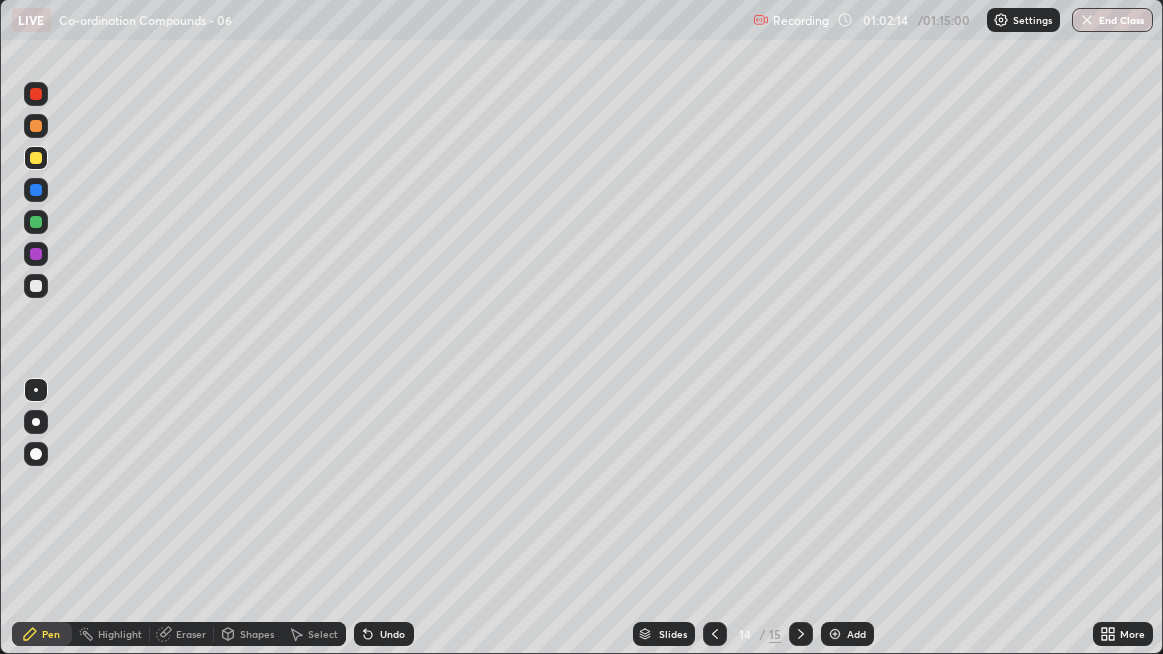 click at bounding box center (36, 222) 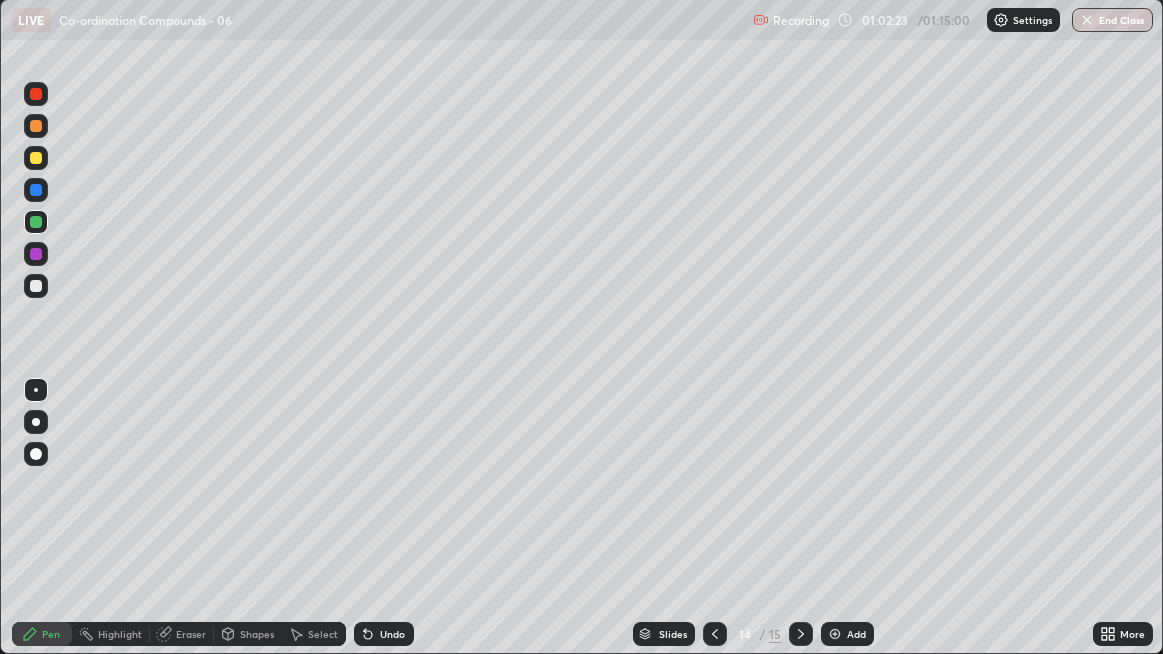 click at bounding box center [36, 158] 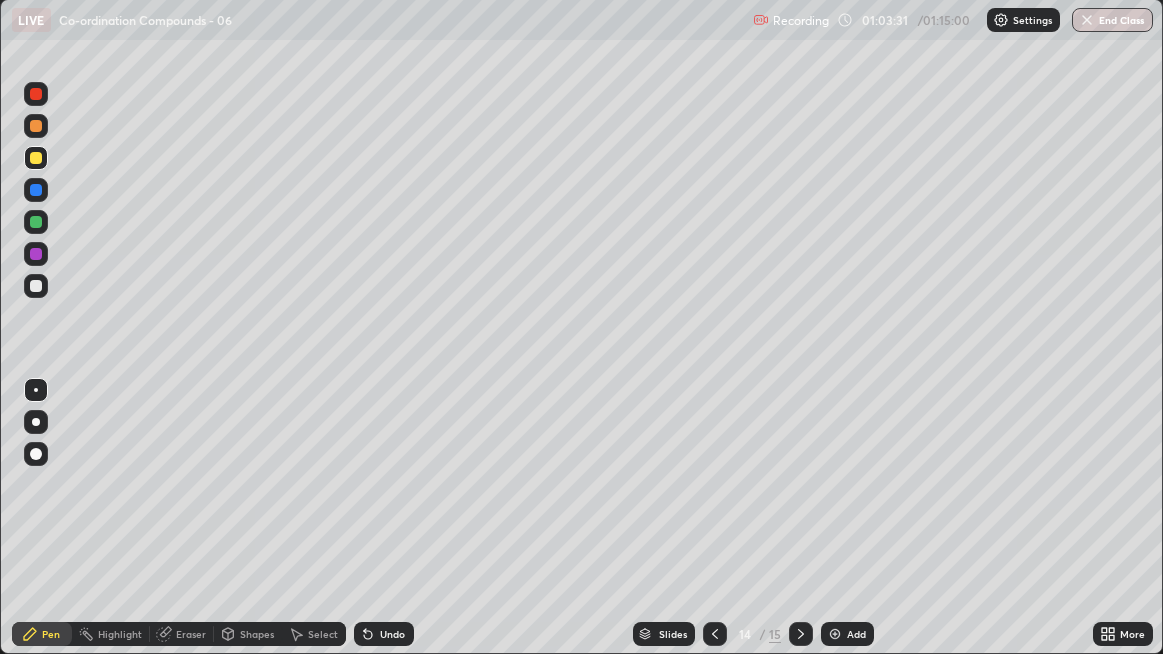 click on "Undo" at bounding box center [384, 634] 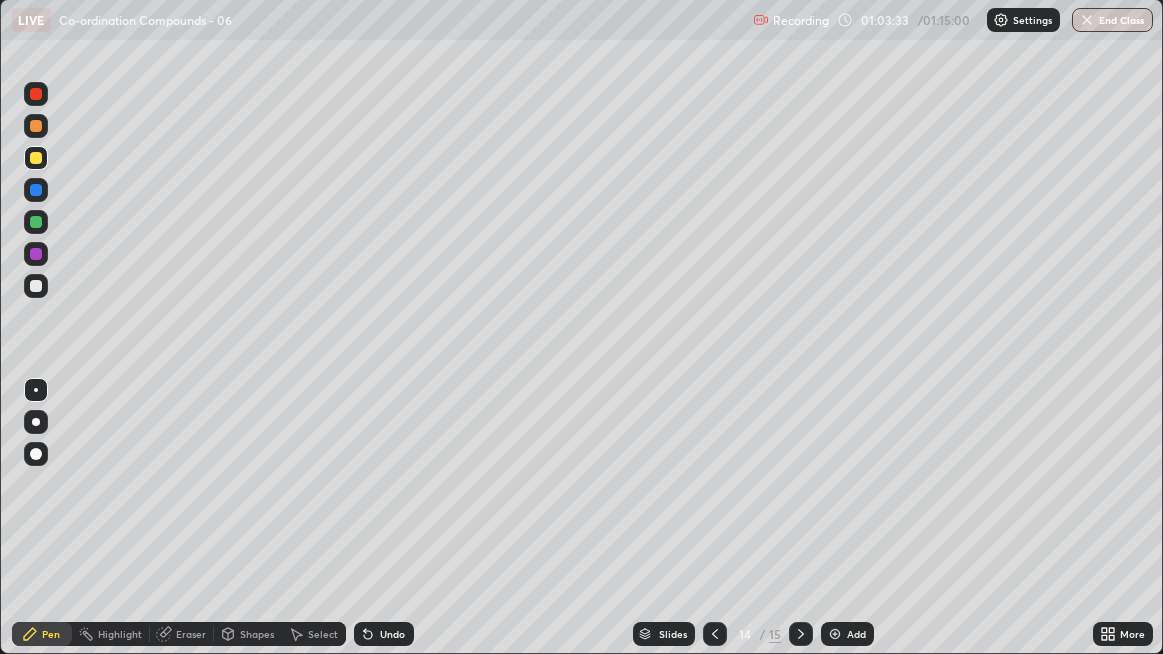 click on "Undo" at bounding box center (392, 634) 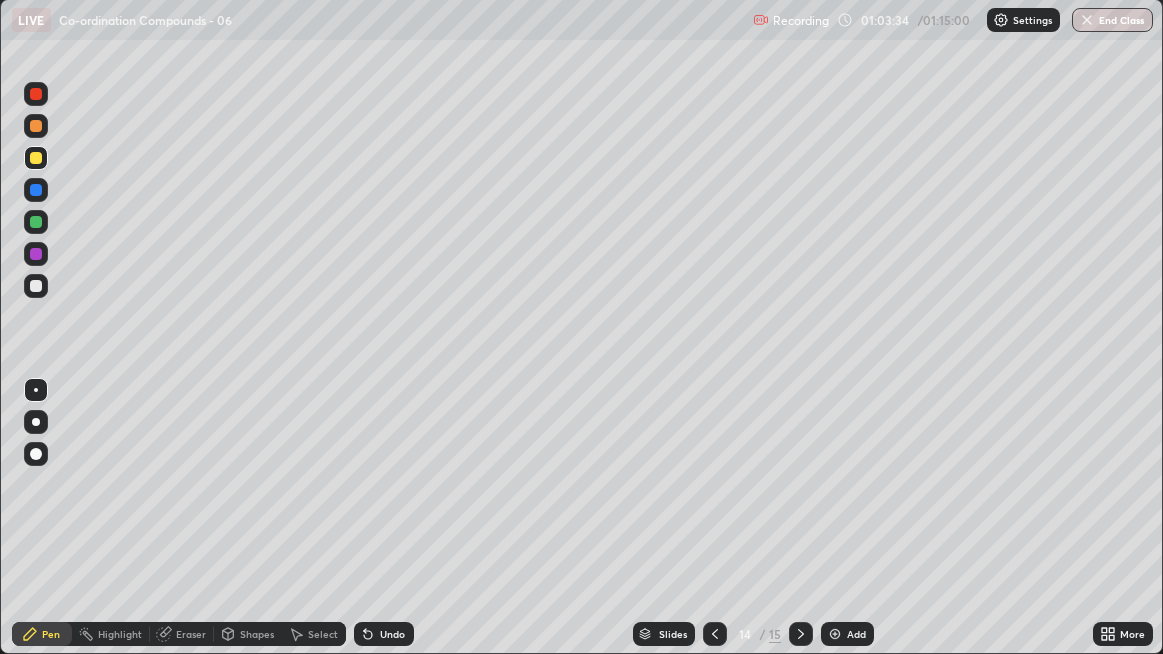 click on "Undo" at bounding box center (384, 634) 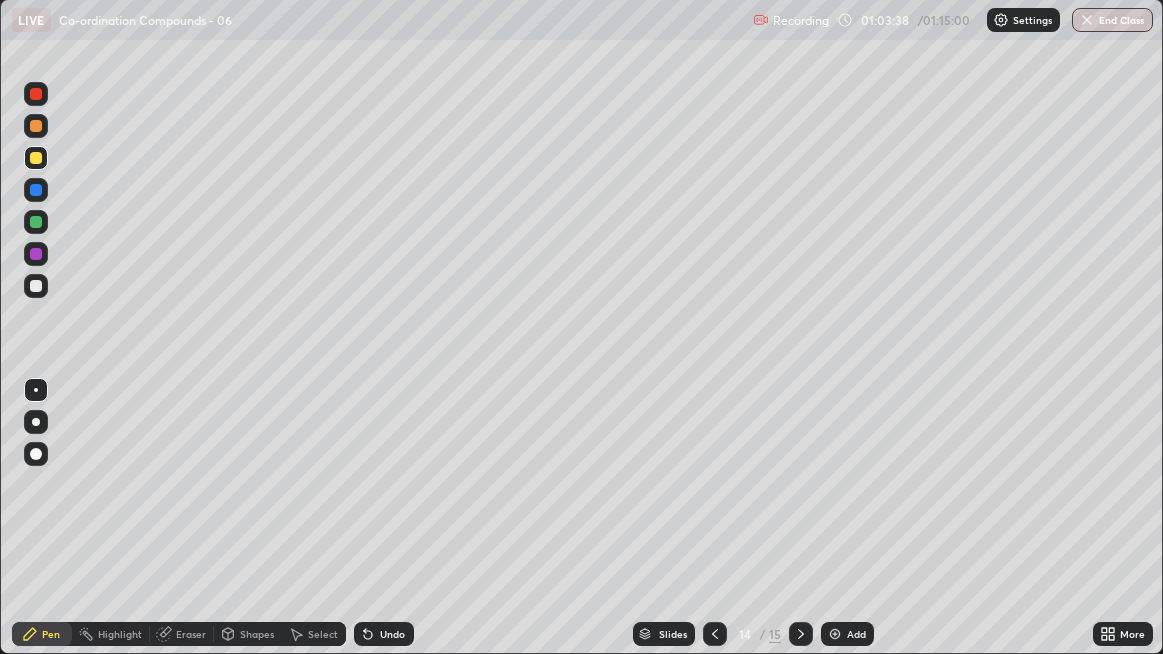 click at bounding box center (36, 222) 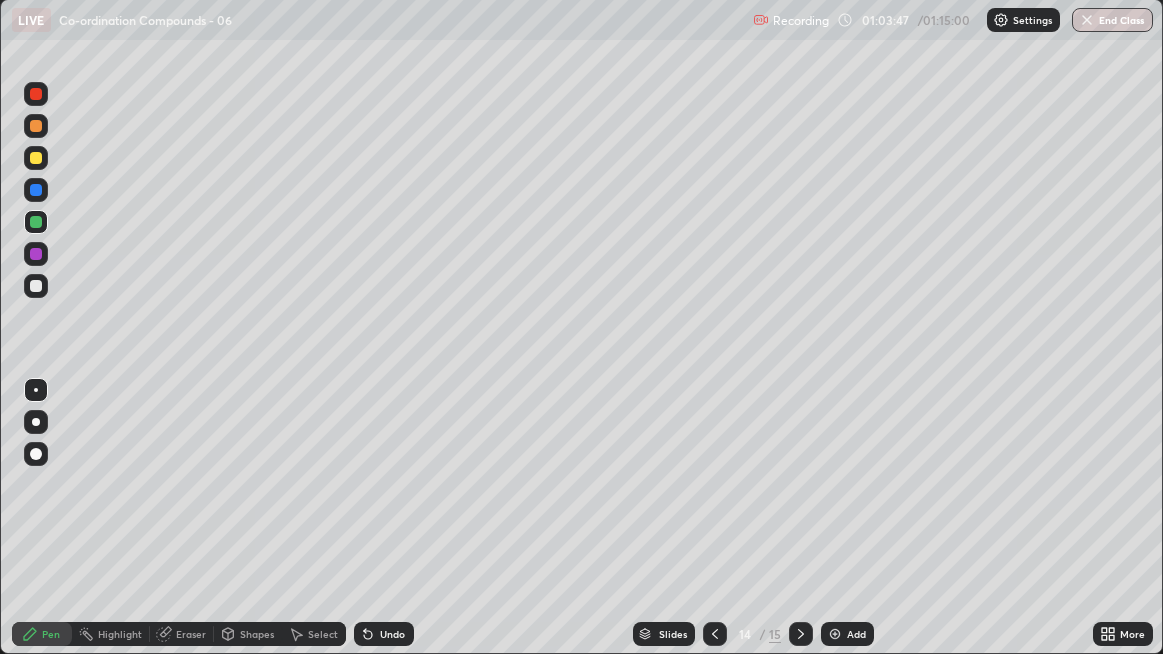 click at bounding box center (36, 286) 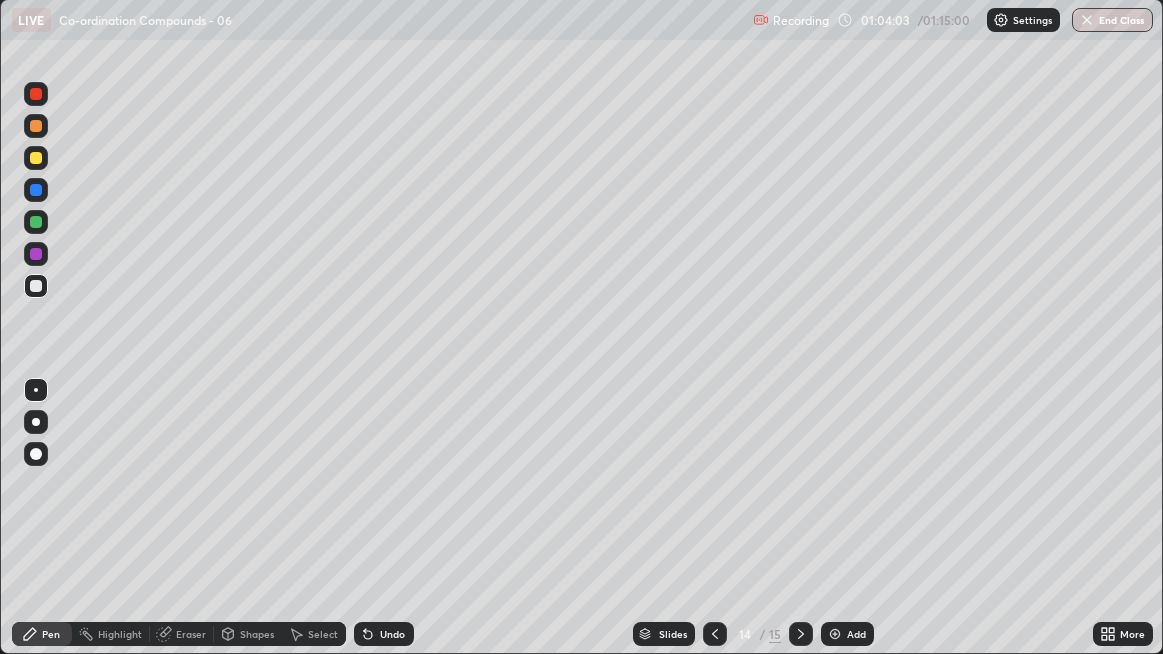 click on "Select" at bounding box center [323, 634] 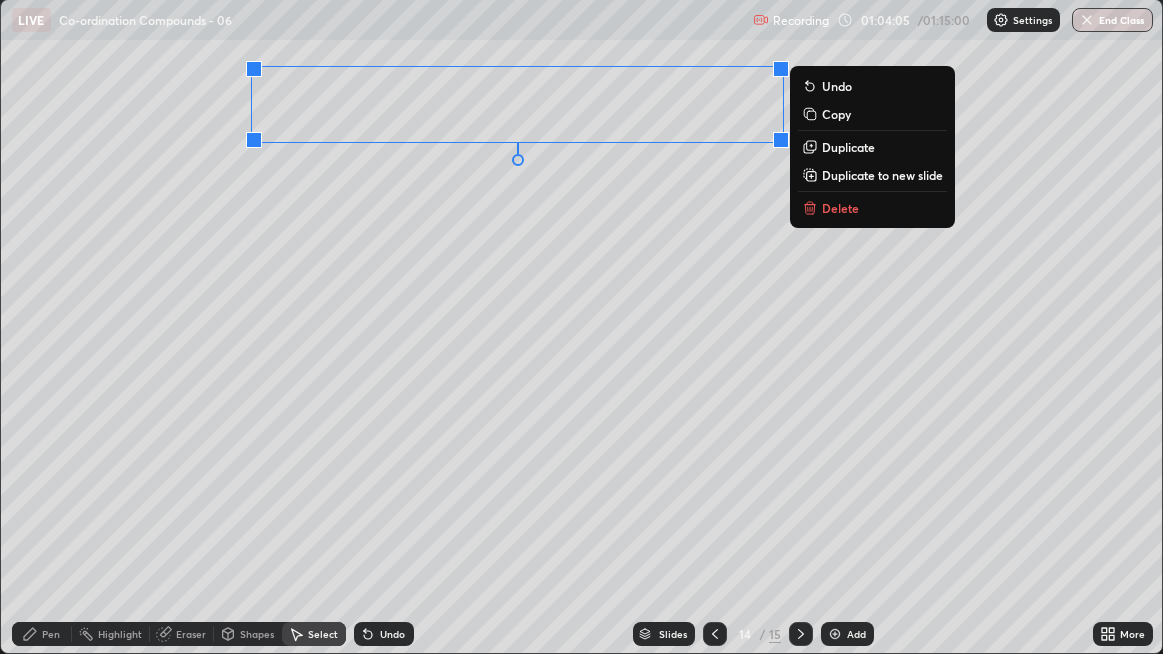 click on "Duplicate to new slide" at bounding box center (882, 175) 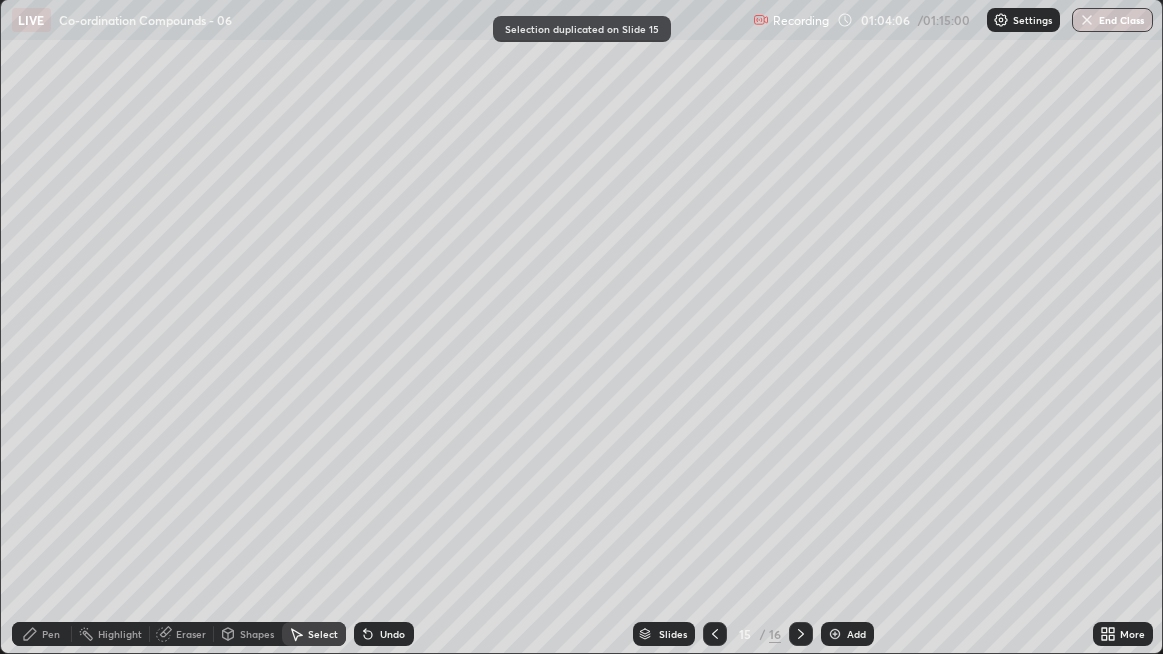 click on "Pen" at bounding box center [51, 634] 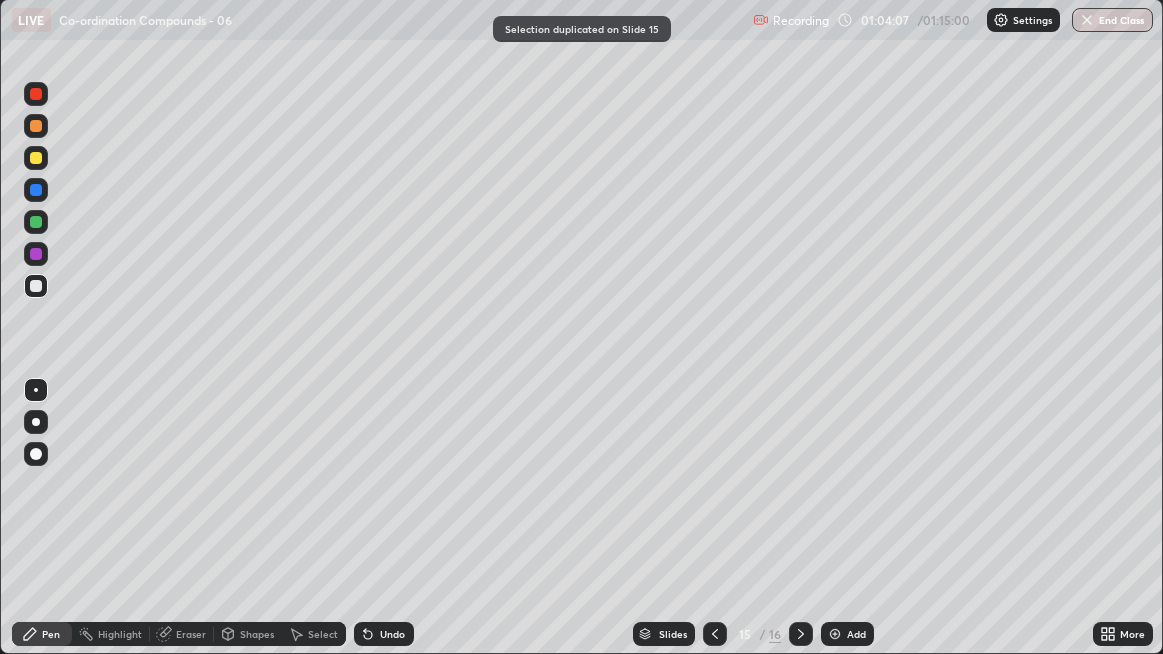 click at bounding box center [36, 158] 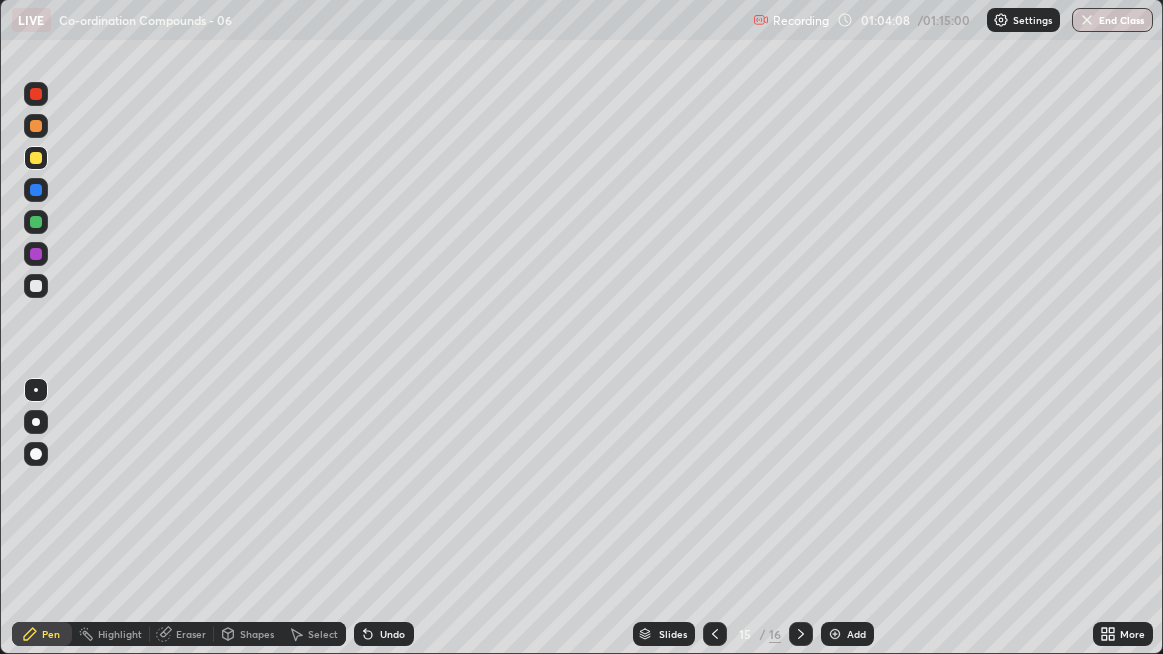 click at bounding box center (36, 286) 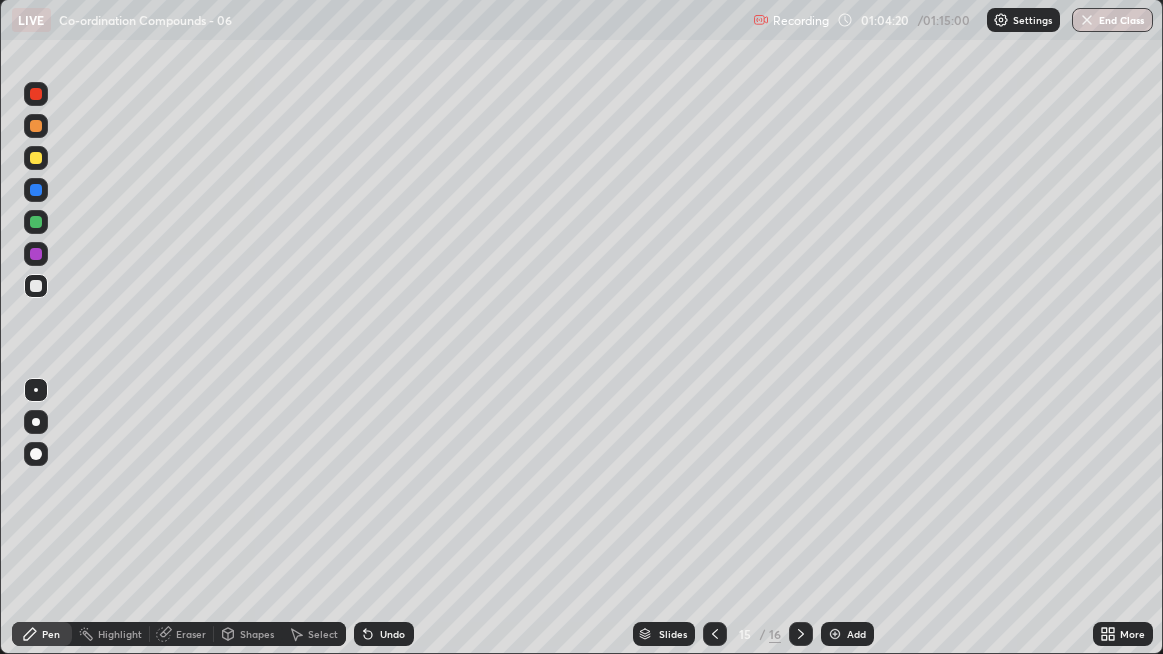 click on "Undo" at bounding box center [384, 634] 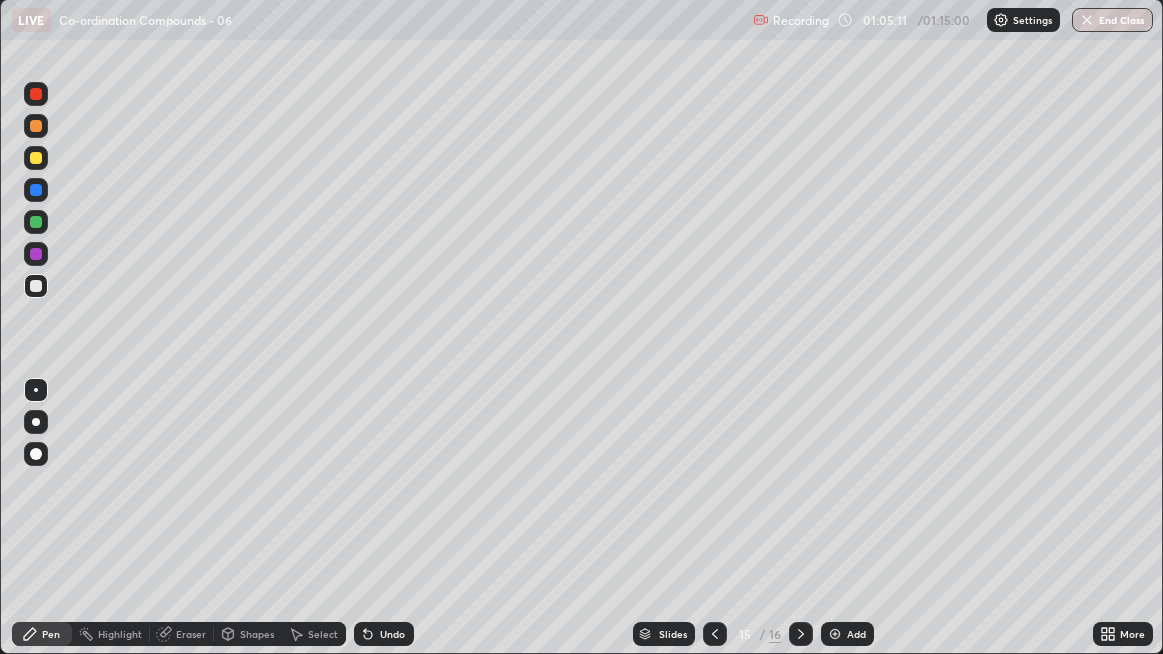 click at bounding box center (36, 158) 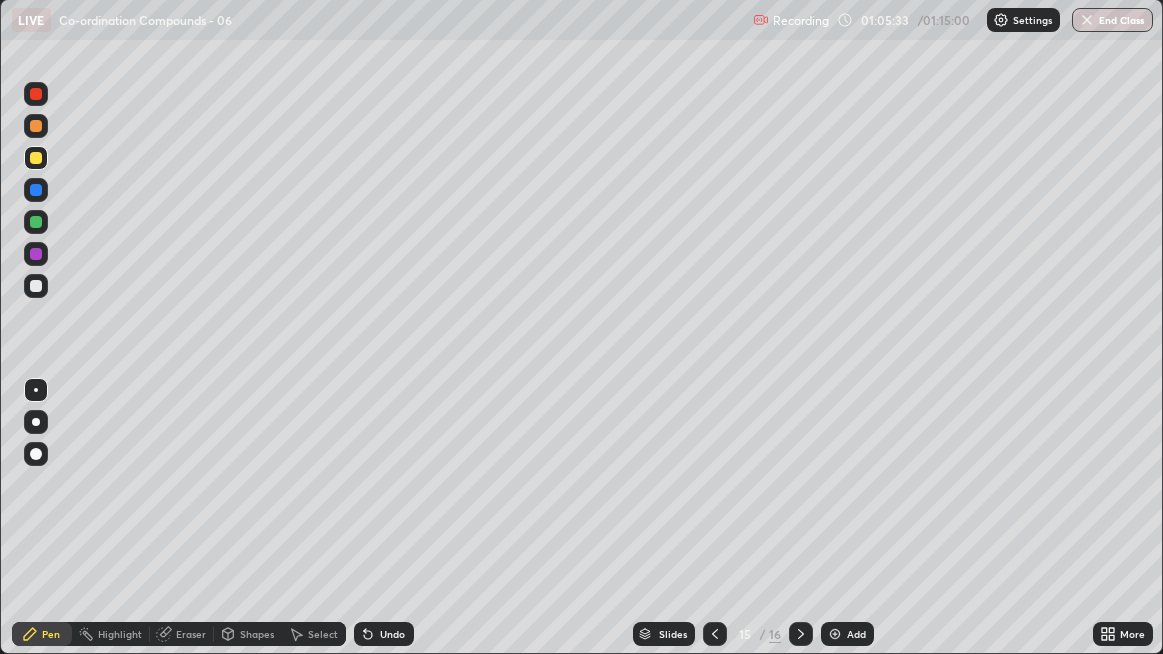 click on "Undo" at bounding box center [384, 634] 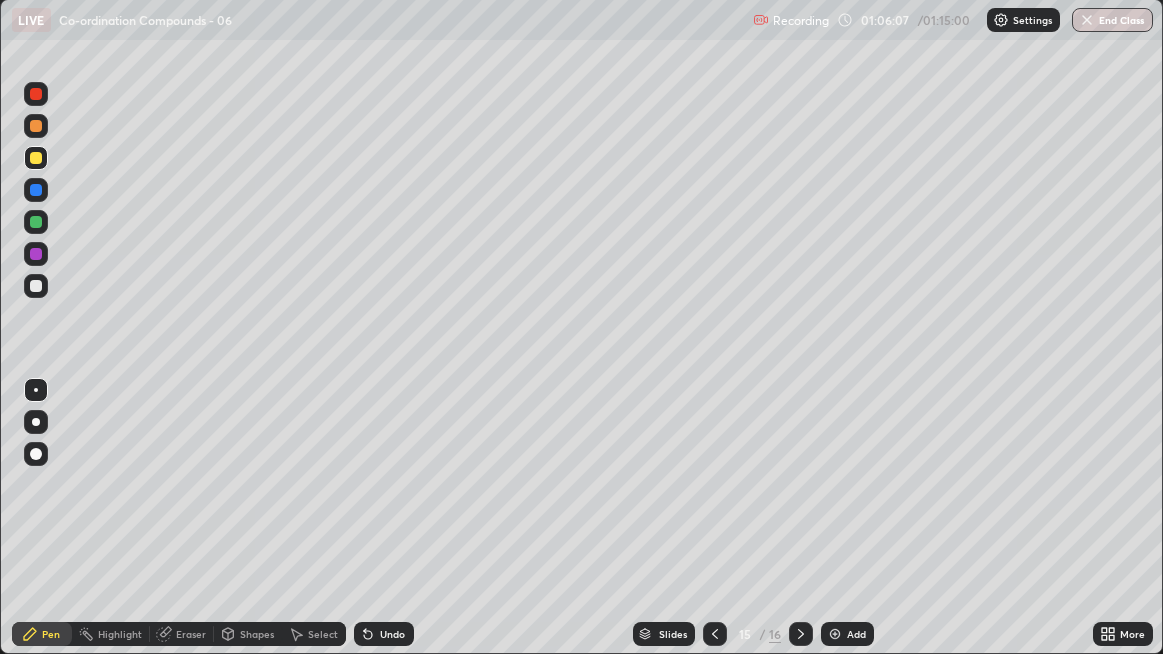click at bounding box center (36, 286) 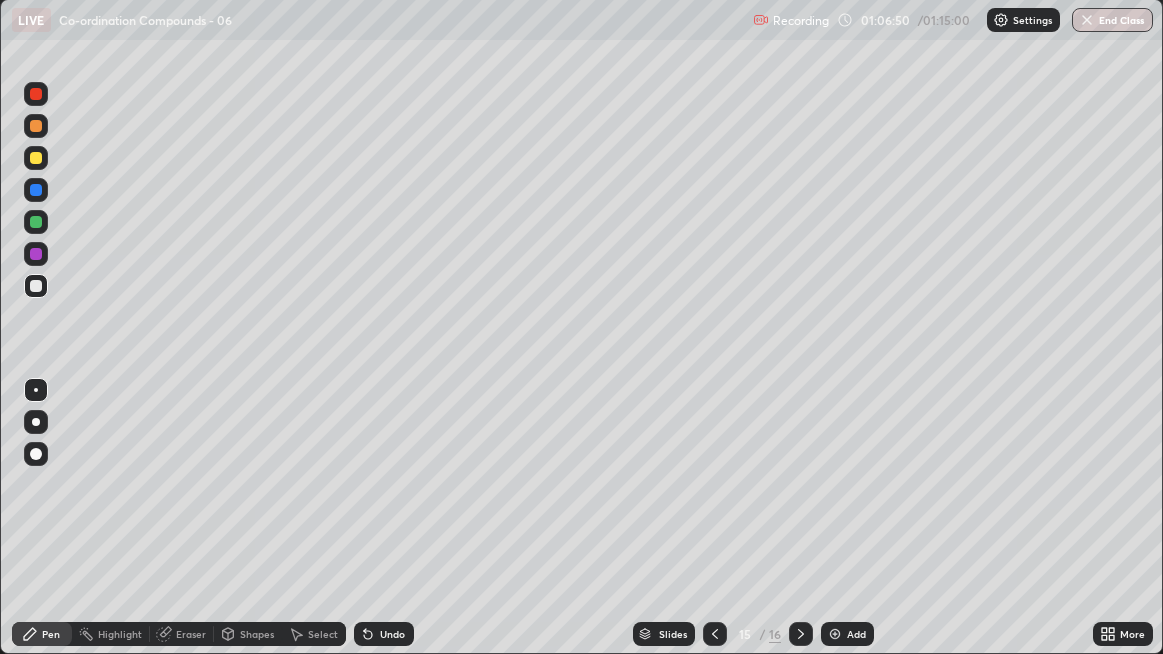 click at bounding box center (801, 634) 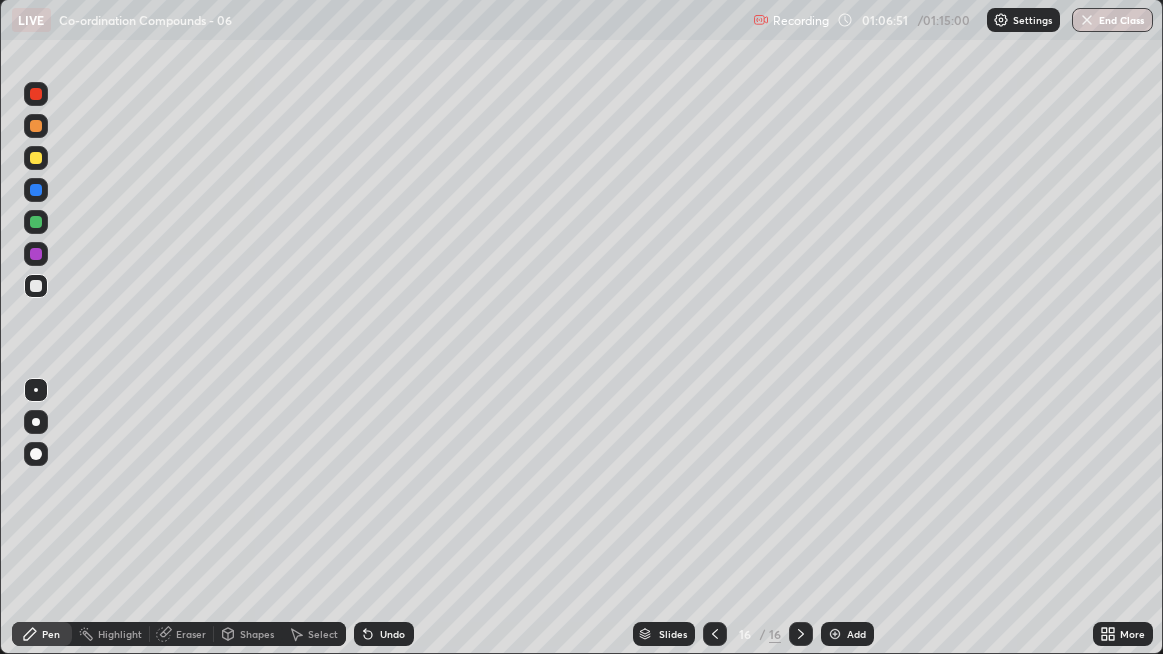 click on "Eraser" at bounding box center (182, 634) 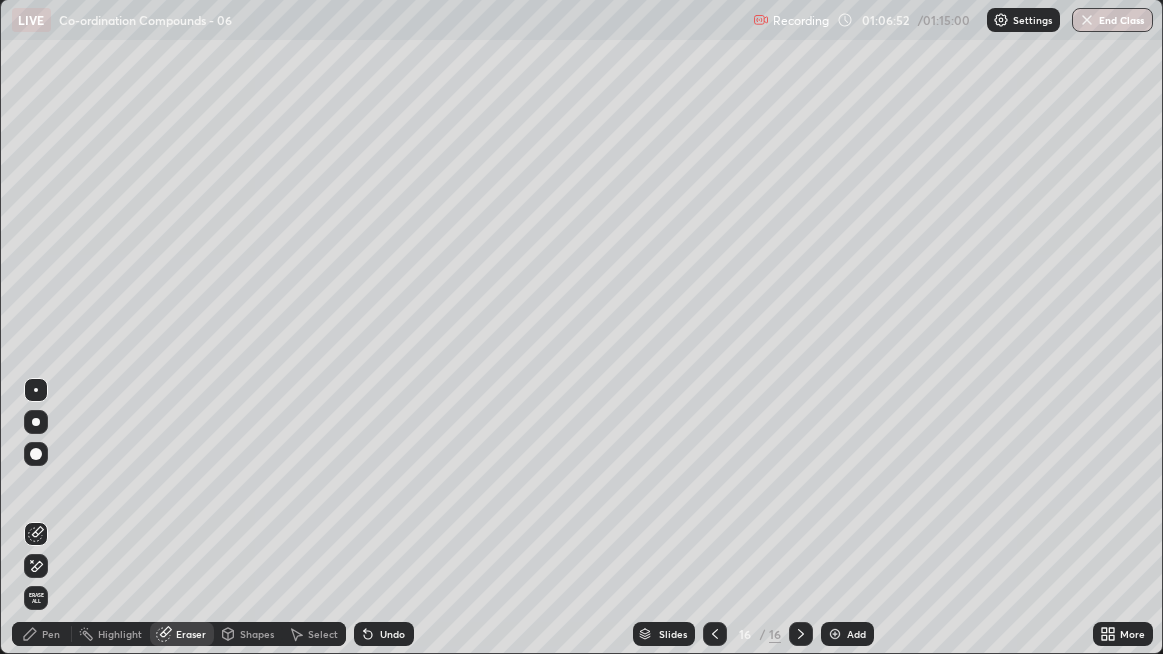 click on "Erase all" at bounding box center [36, 598] 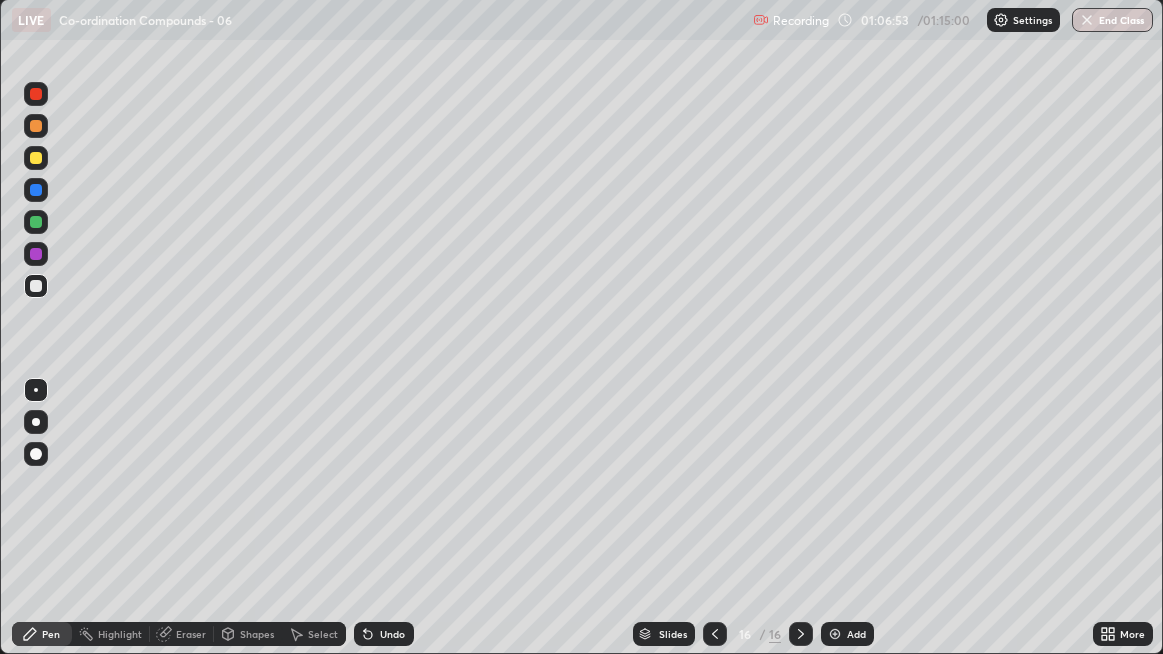 click at bounding box center (36, 454) 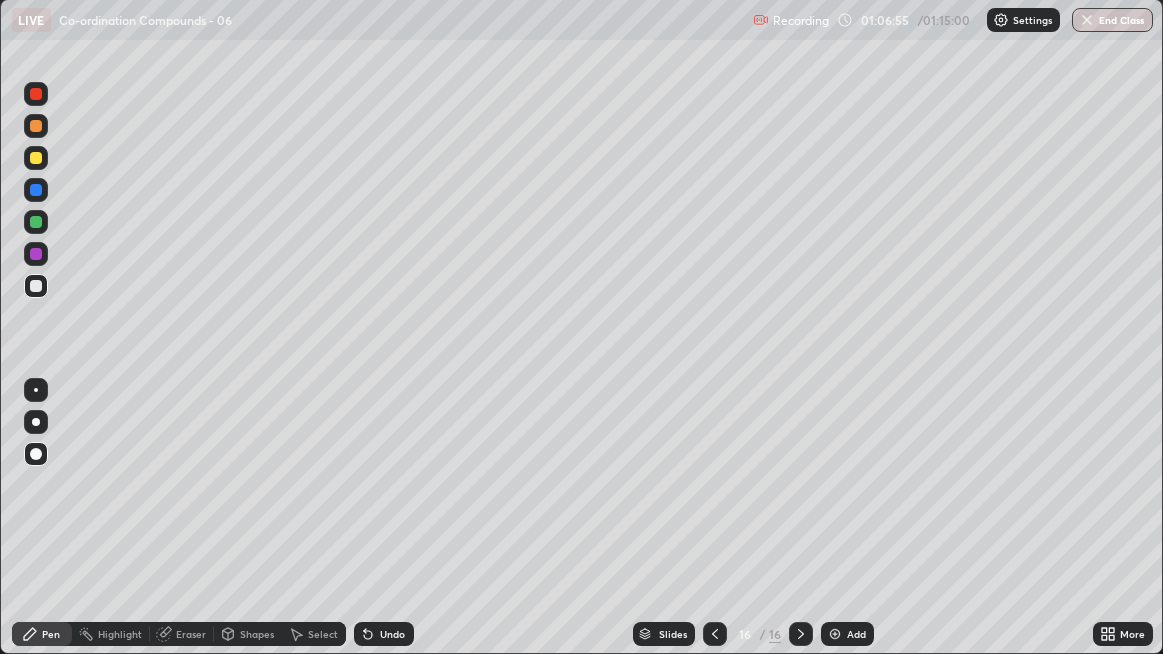 click 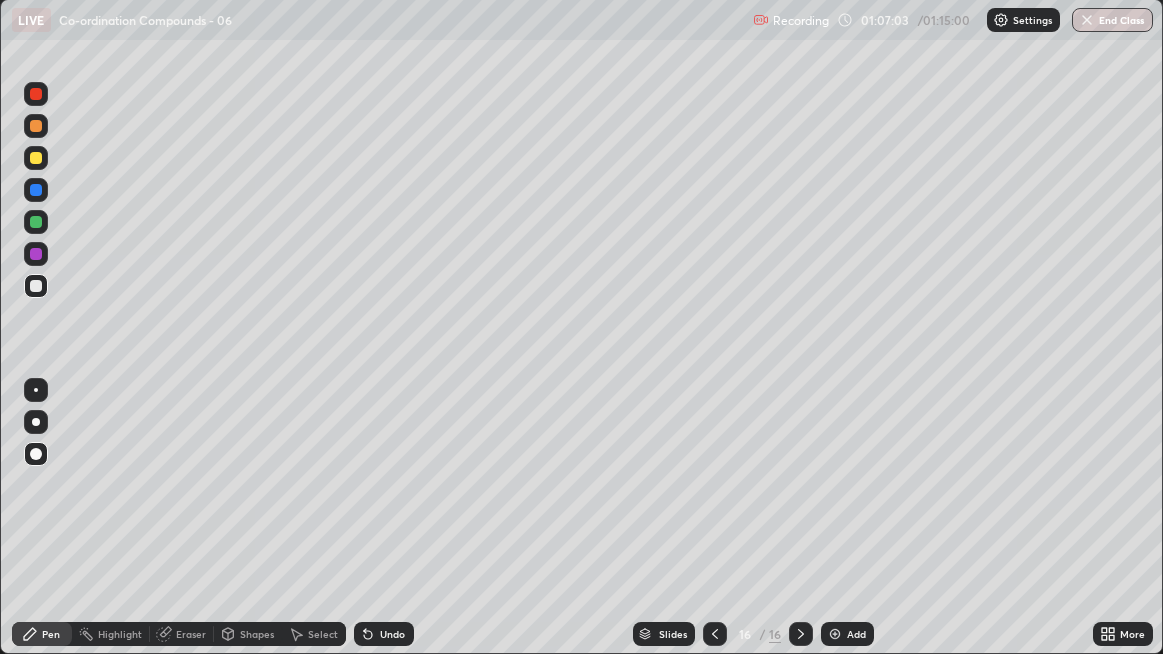 click on "Undo" at bounding box center [392, 634] 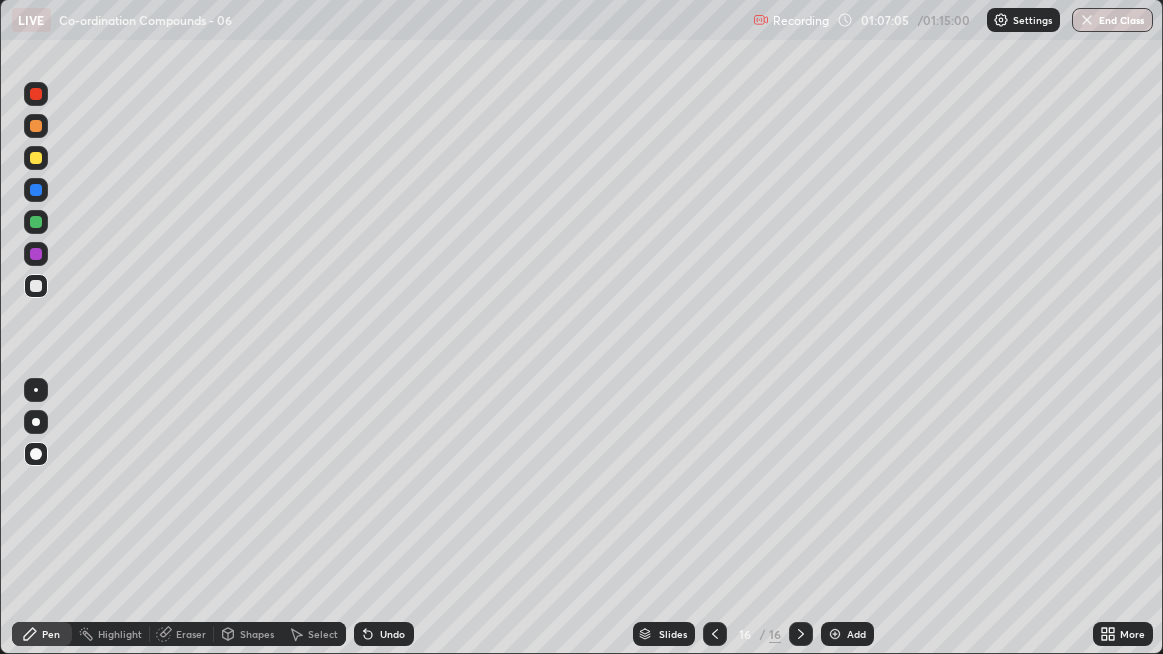click on "Undo" at bounding box center [392, 634] 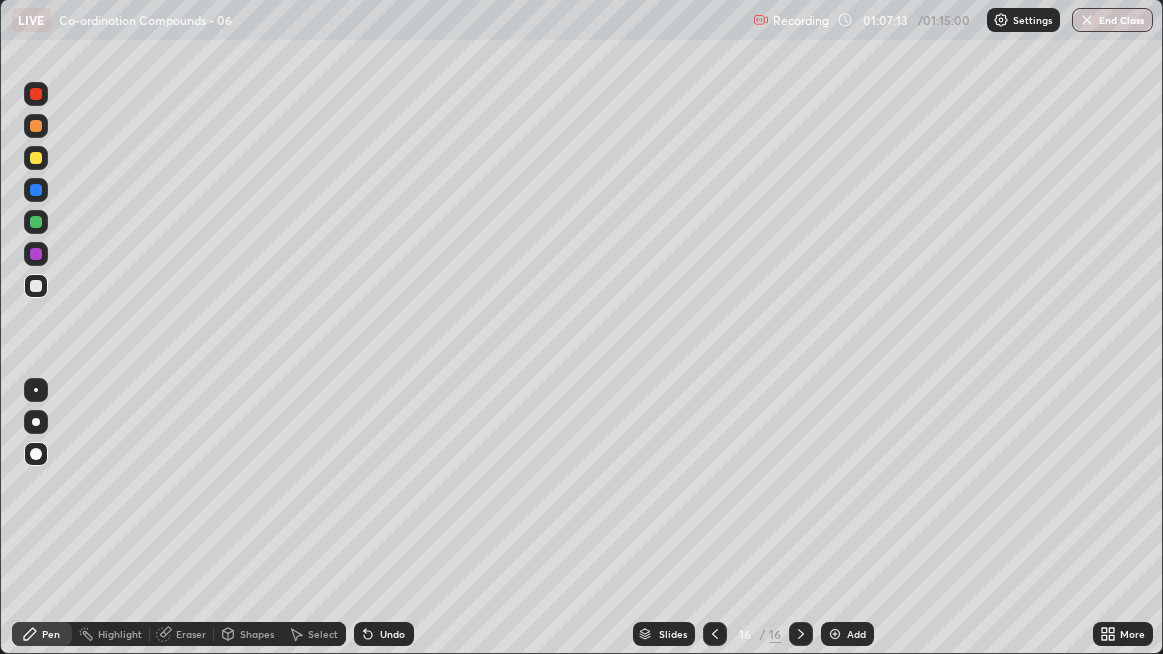 click on "Select" at bounding box center [323, 634] 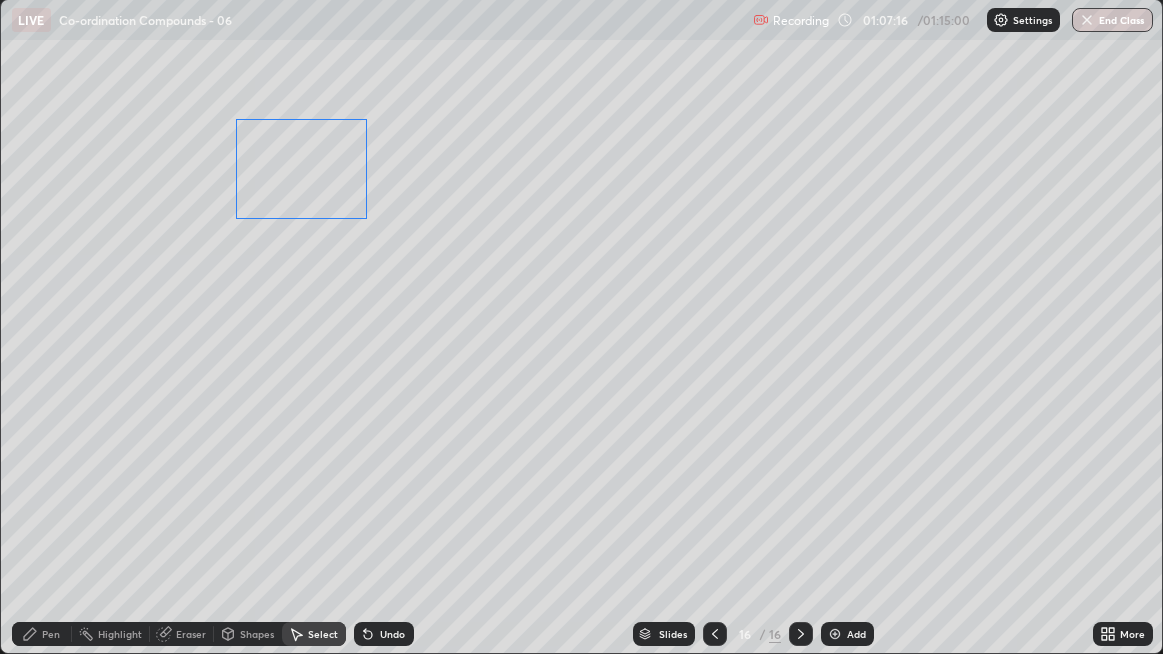 click on "0 ° Undo Copy Duplicate Duplicate to new slide Delete" at bounding box center (582, 326) 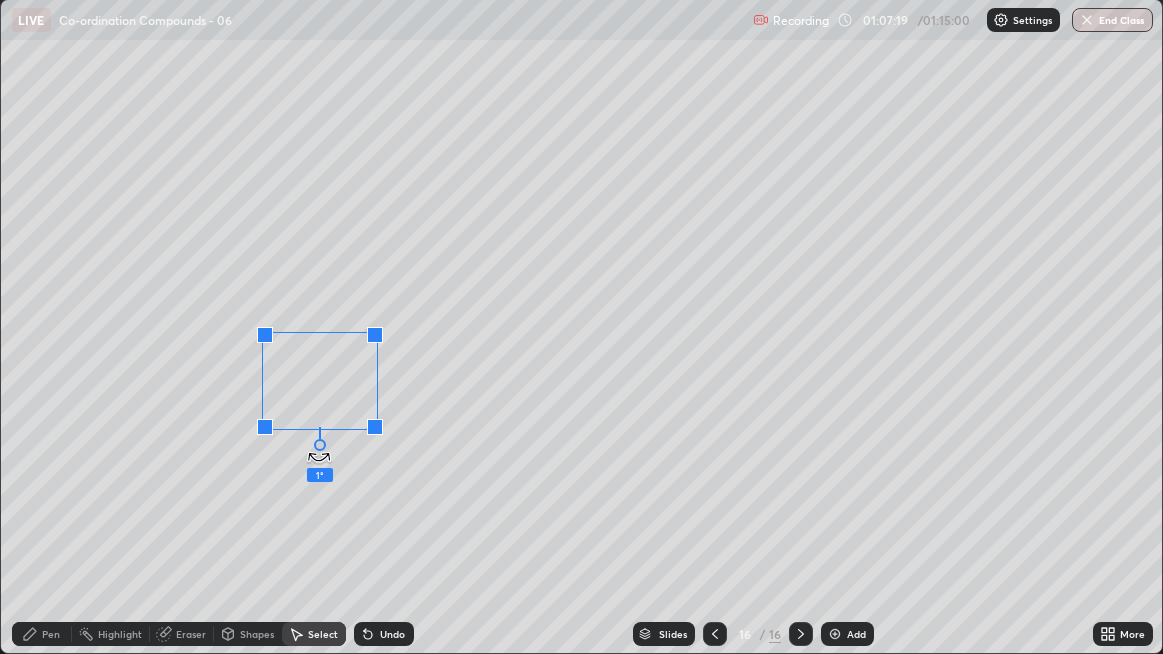 click on "1 ° Undo Copy Duplicate Duplicate to new slide Delete" at bounding box center (582, 326) 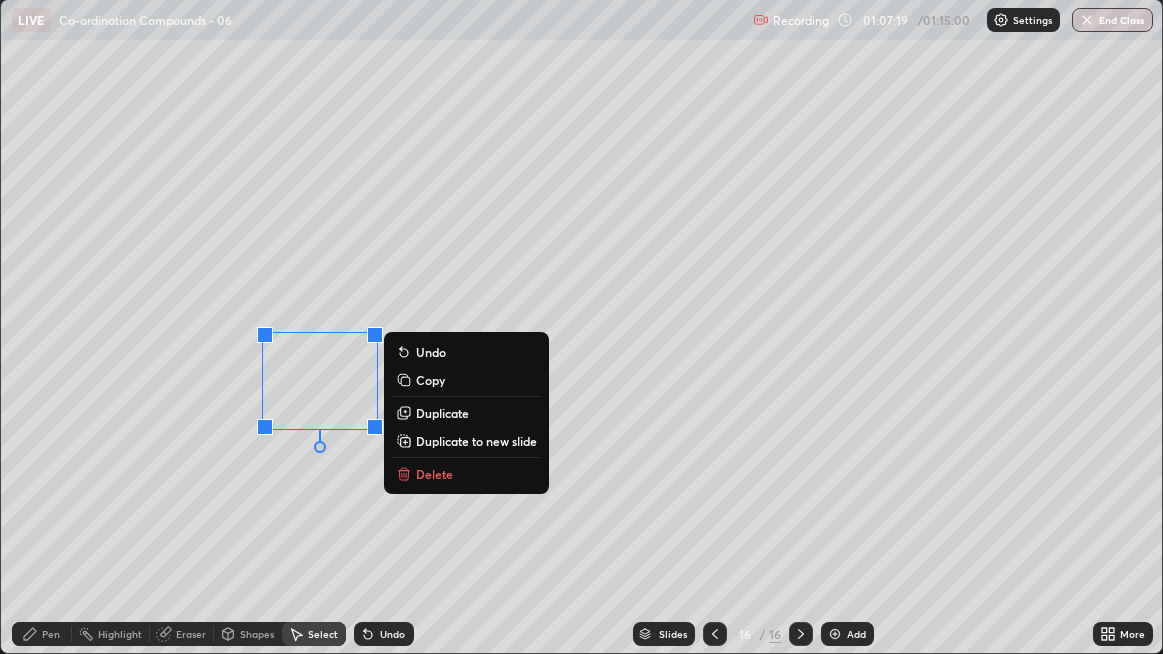 click on "0 ° Undo Copy Duplicate Duplicate to new slide Delete" at bounding box center [582, 326] 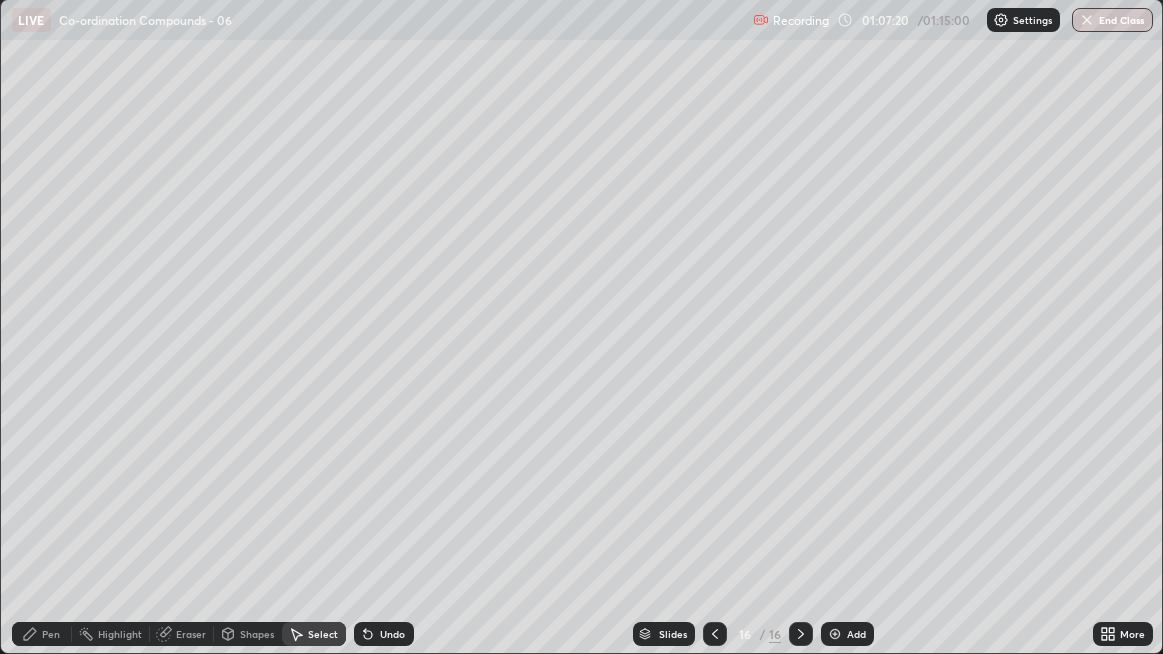 click on "Pen" at bounding box center [51, 634] 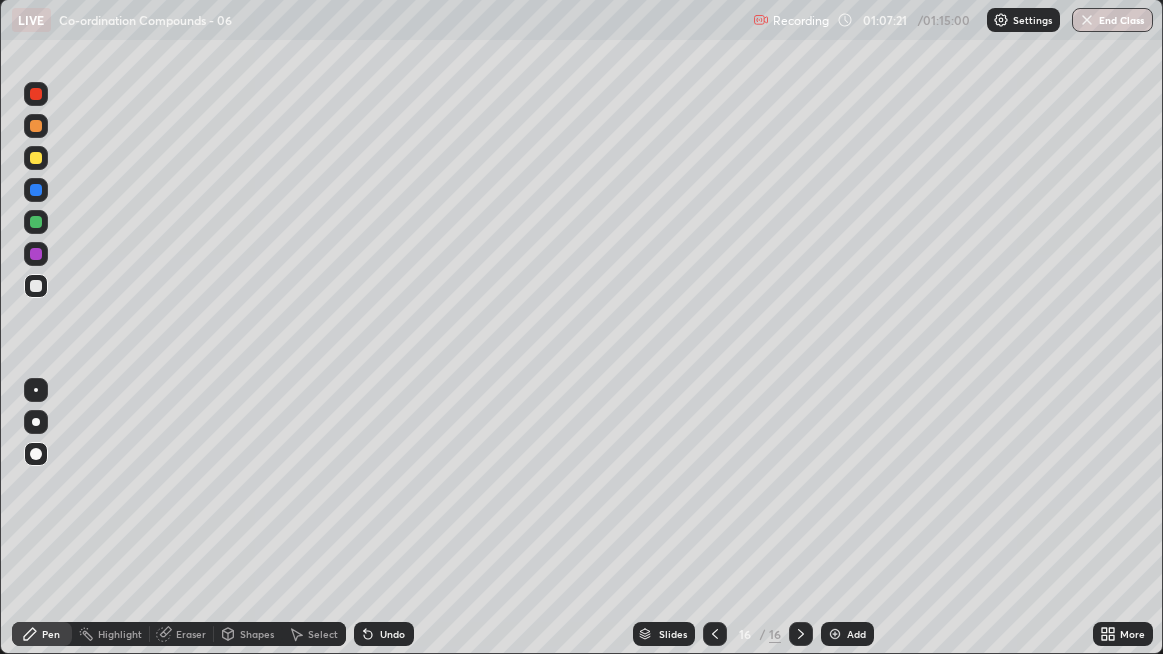 click at bounding box center [36, 390] 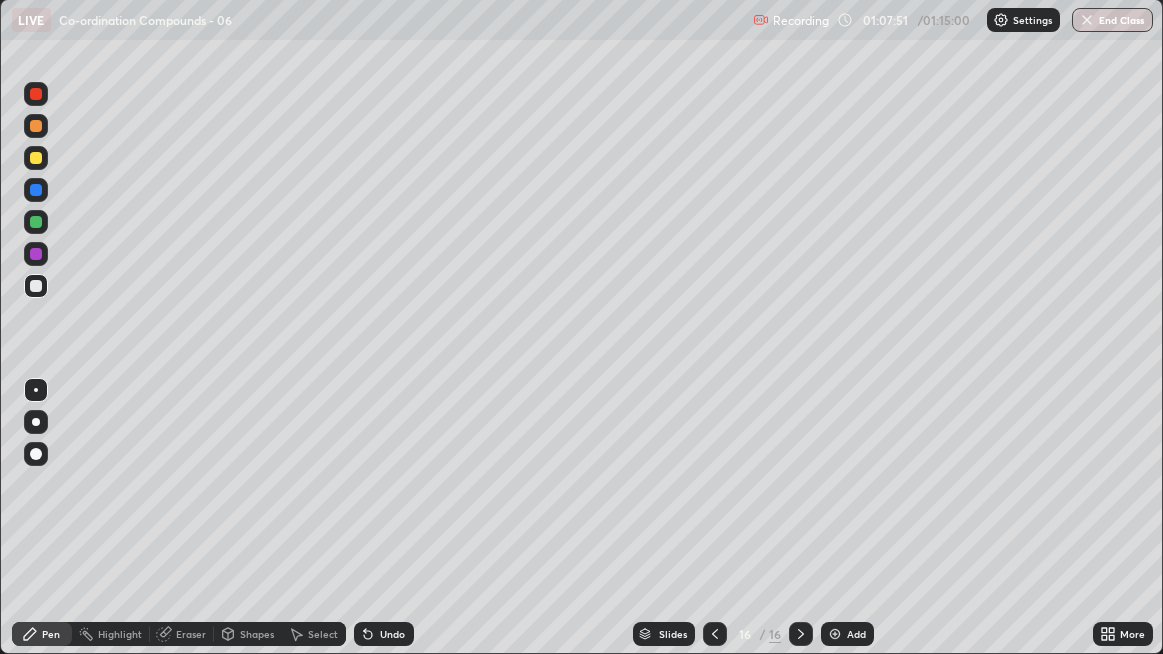 click on "Undo" at bounding box center [380, 634] 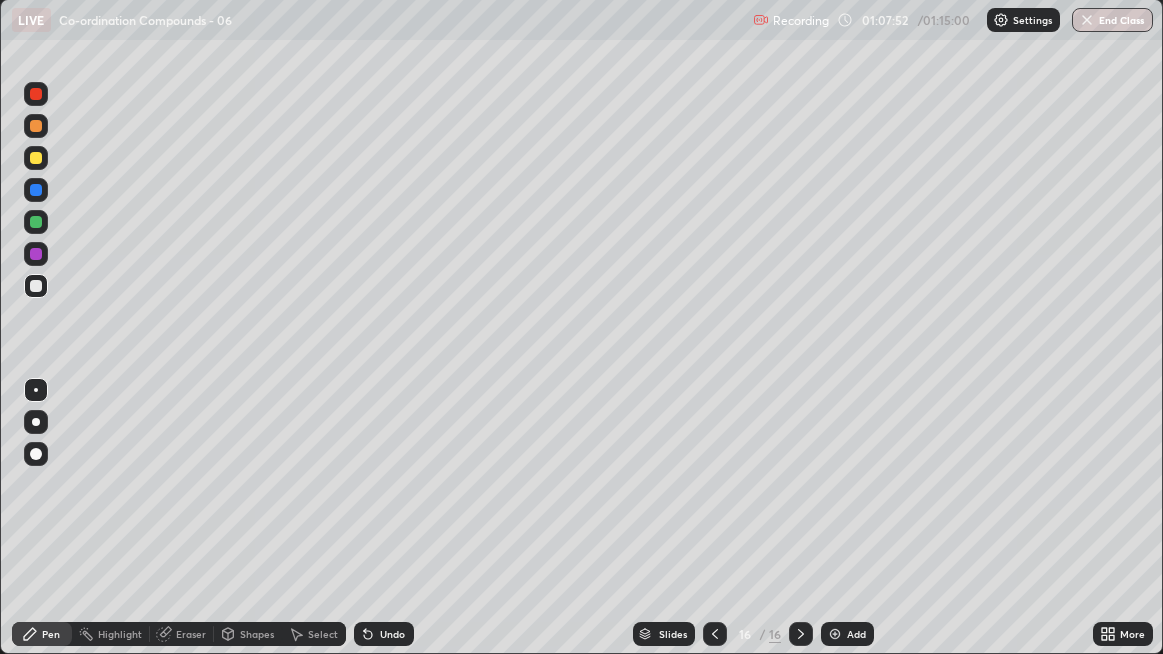 click on "Select" at bounding box center (323, 634) 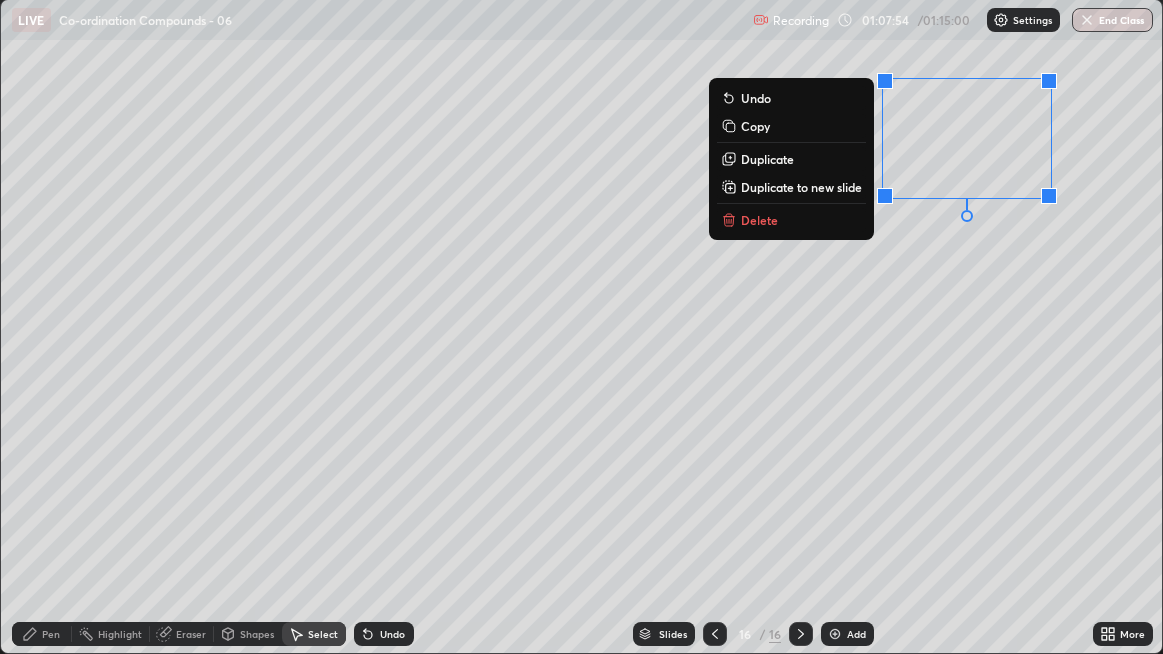 click on "Delete" at bounding box center (791, 220) 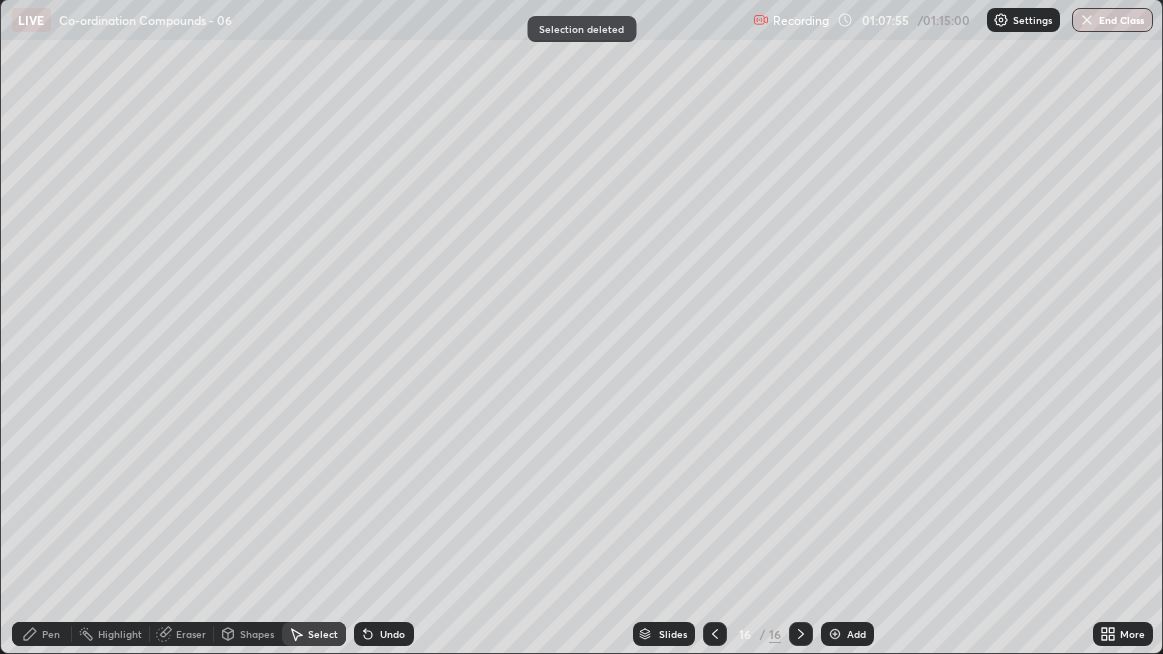 click 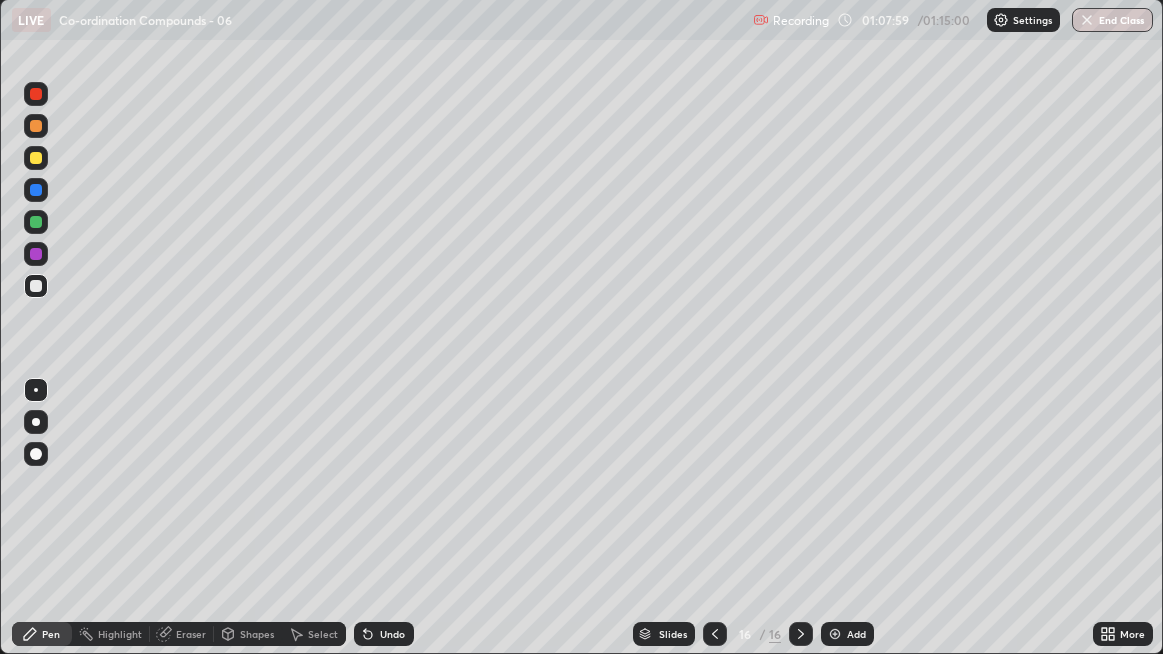 click at bounding box center [36, 158] 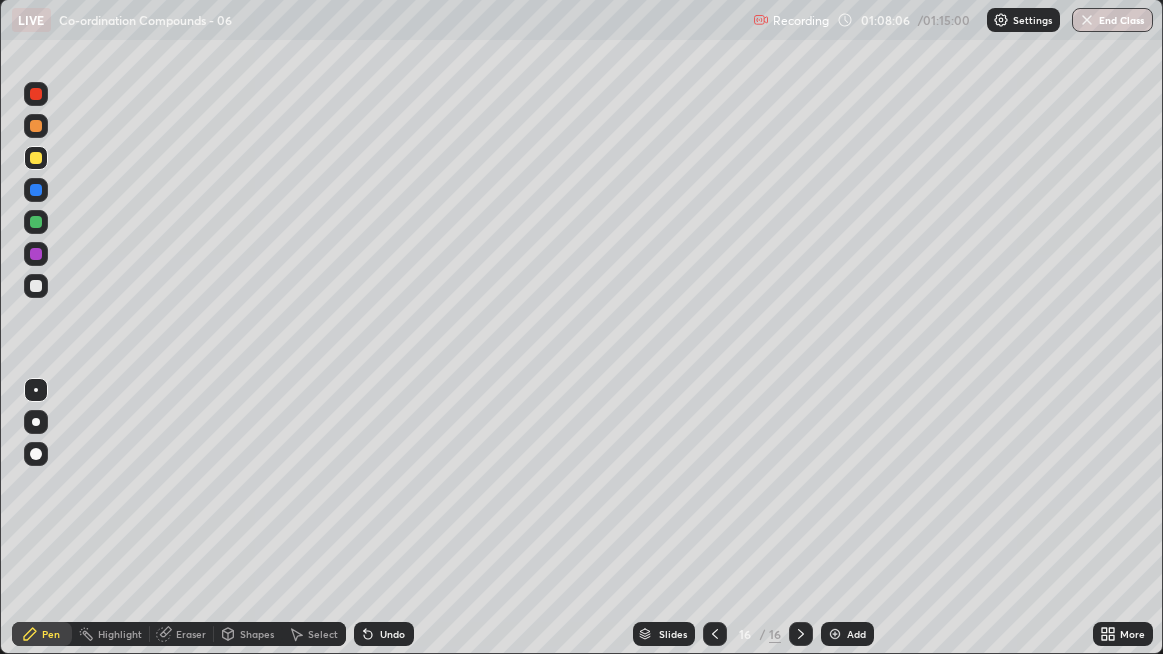 click on "Undo" at bounding box center [392, 634] 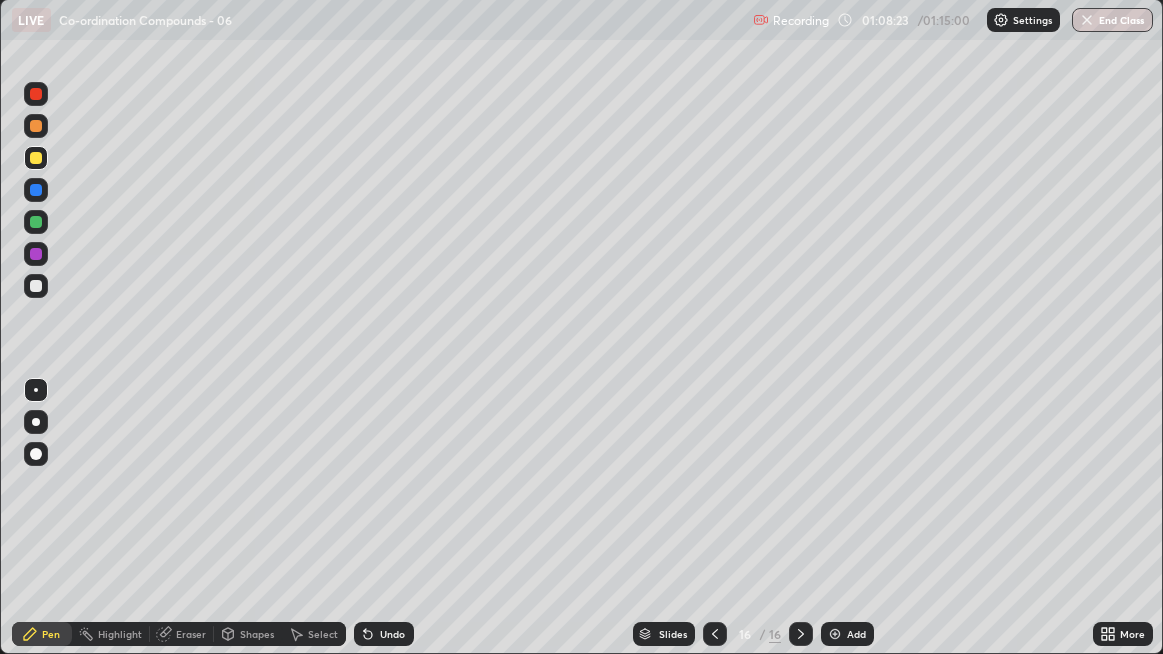 click at bounding box center (36, 254) 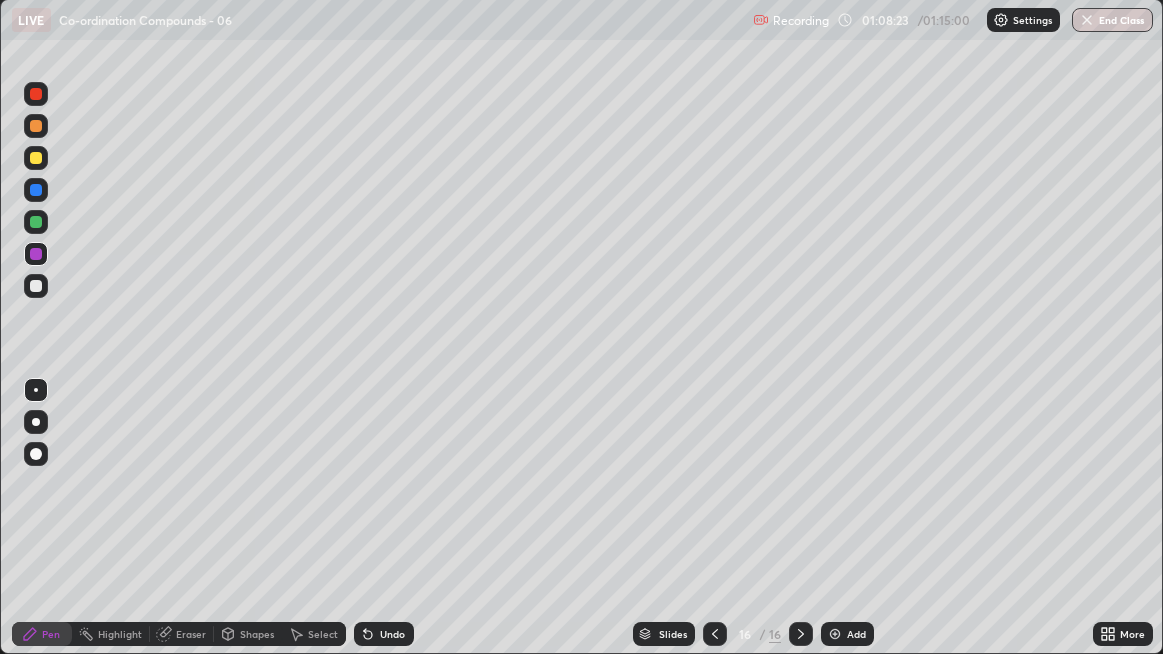 click at bounding box center (36, 422) 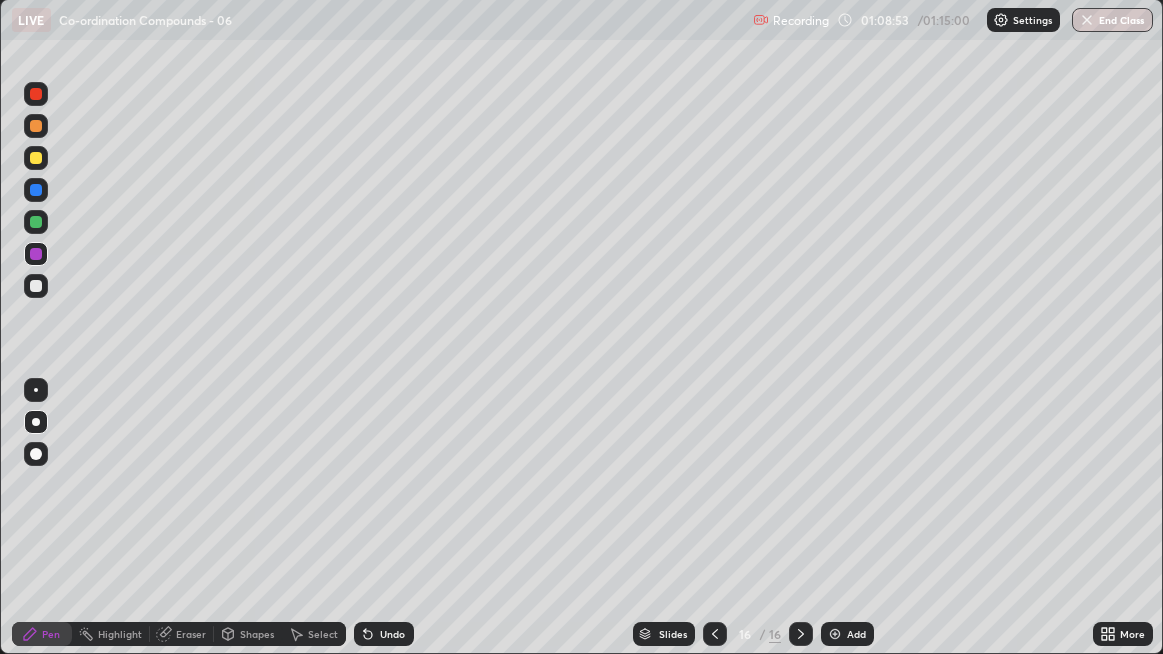 click on "Undo" at bounding box center [384, 634] 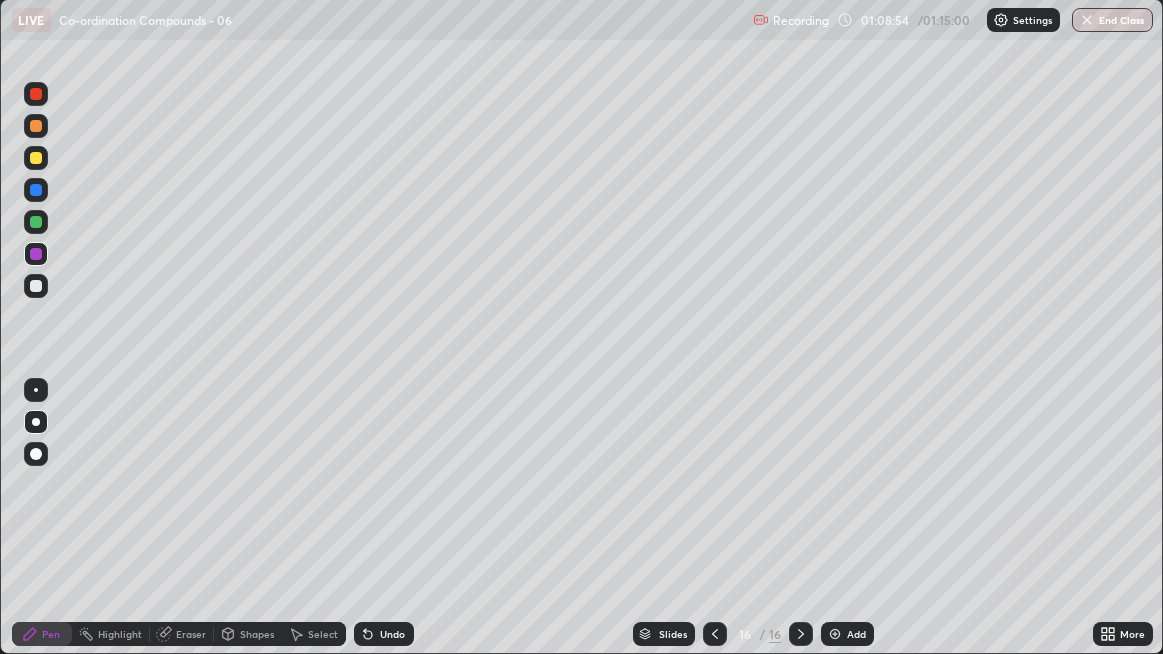 click on "Undo" at bounding box center (392, 634) 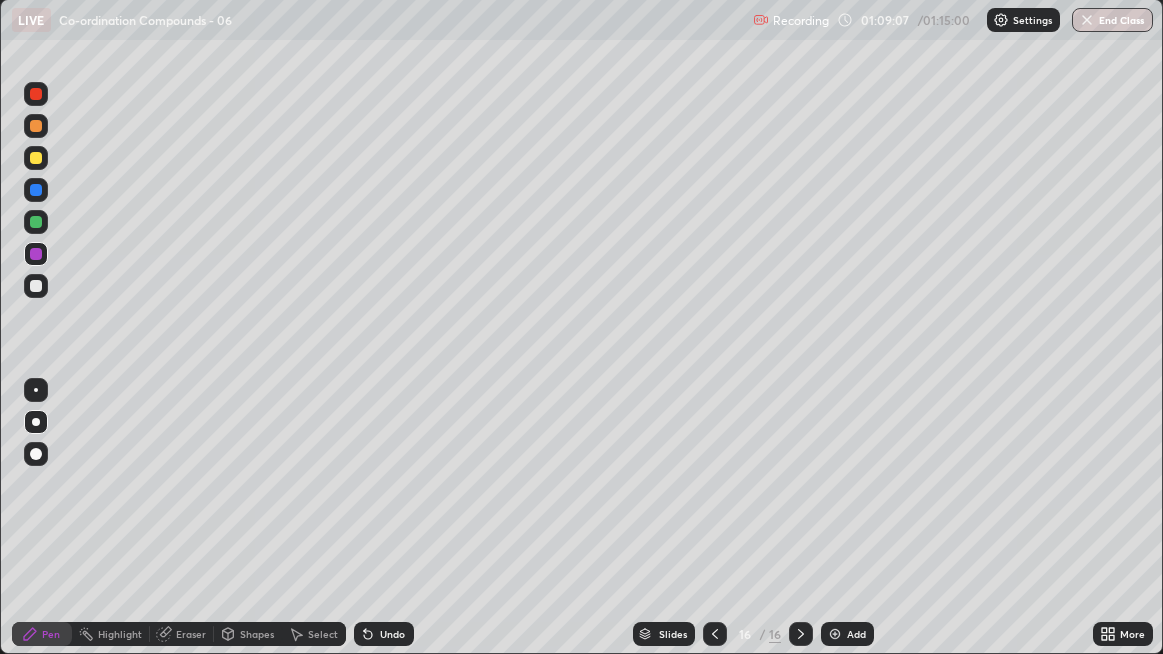 click at bounding box center [36, 286] 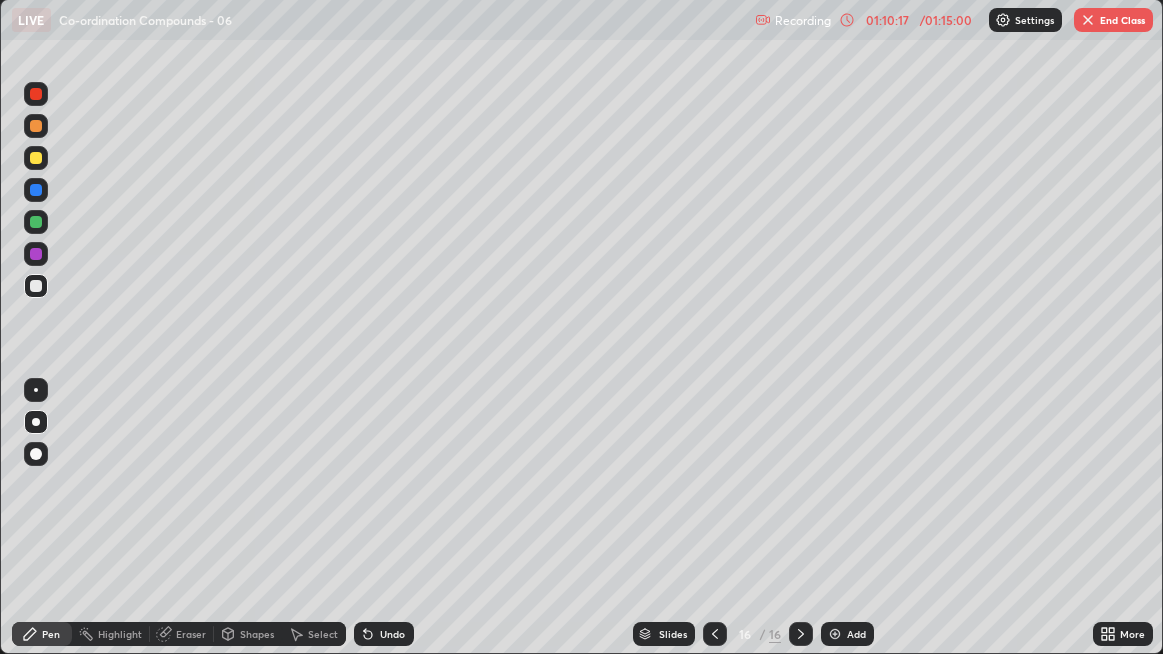 click on "Add" at bounding box center [847, 634] 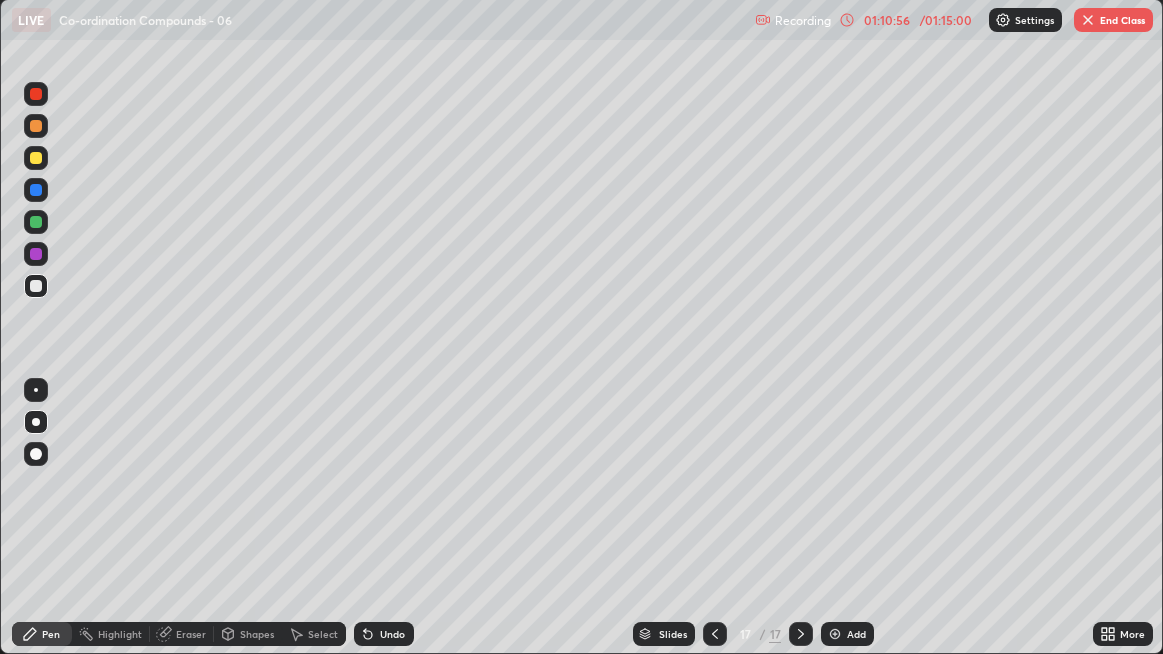 click at bounding box center (715, 634) 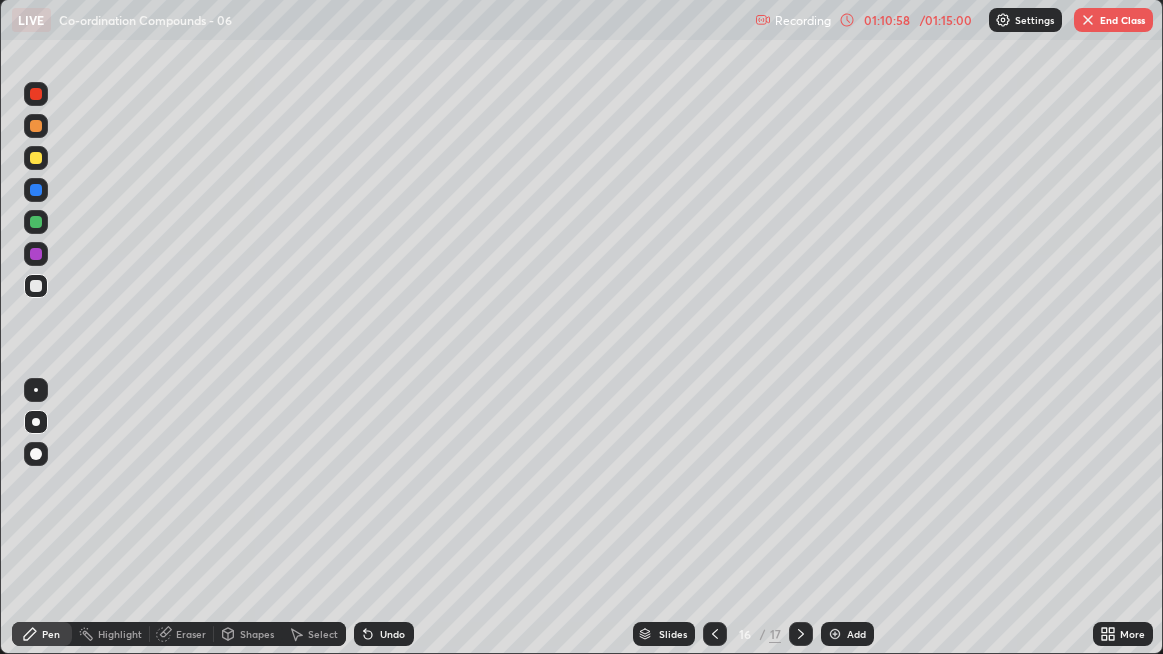 click 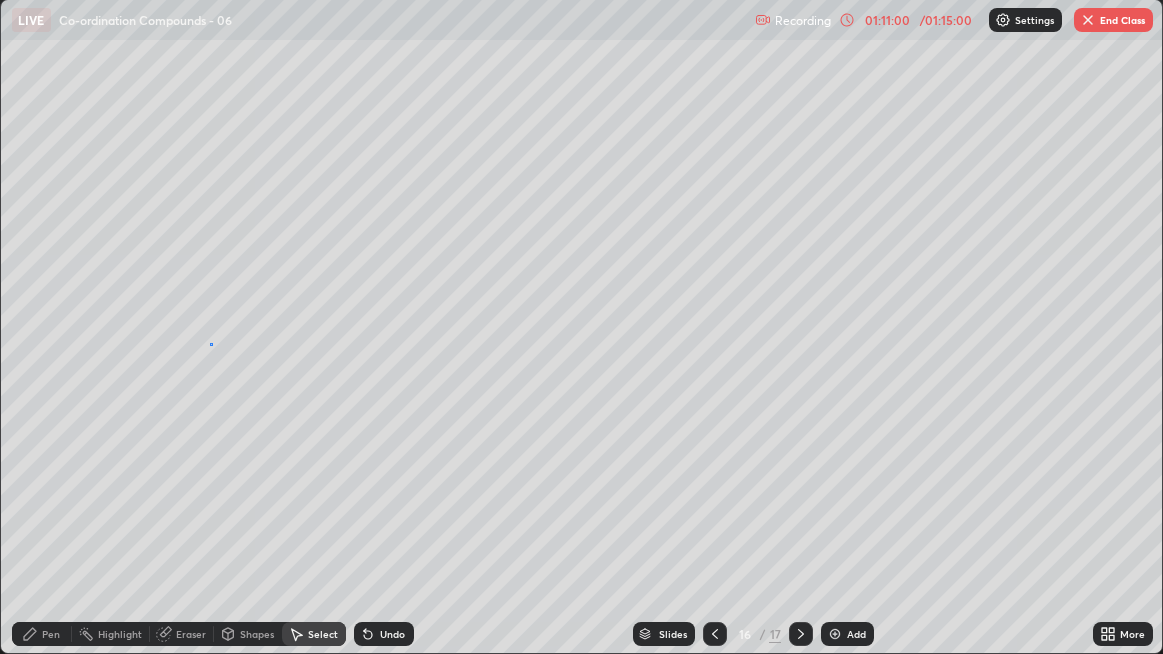 click on "0 ° Undo Copy Duplicate Duplicate to new slide Delete" at bounding box center [582, 326] 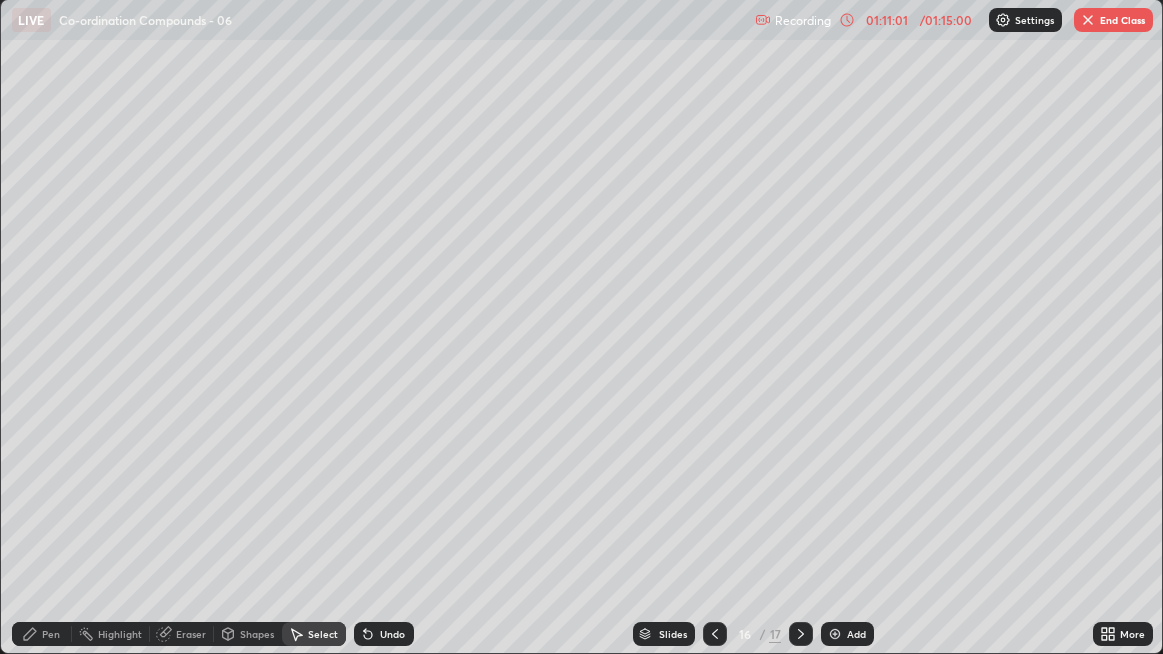 click on "Pen" at bounding box center [42, 634] 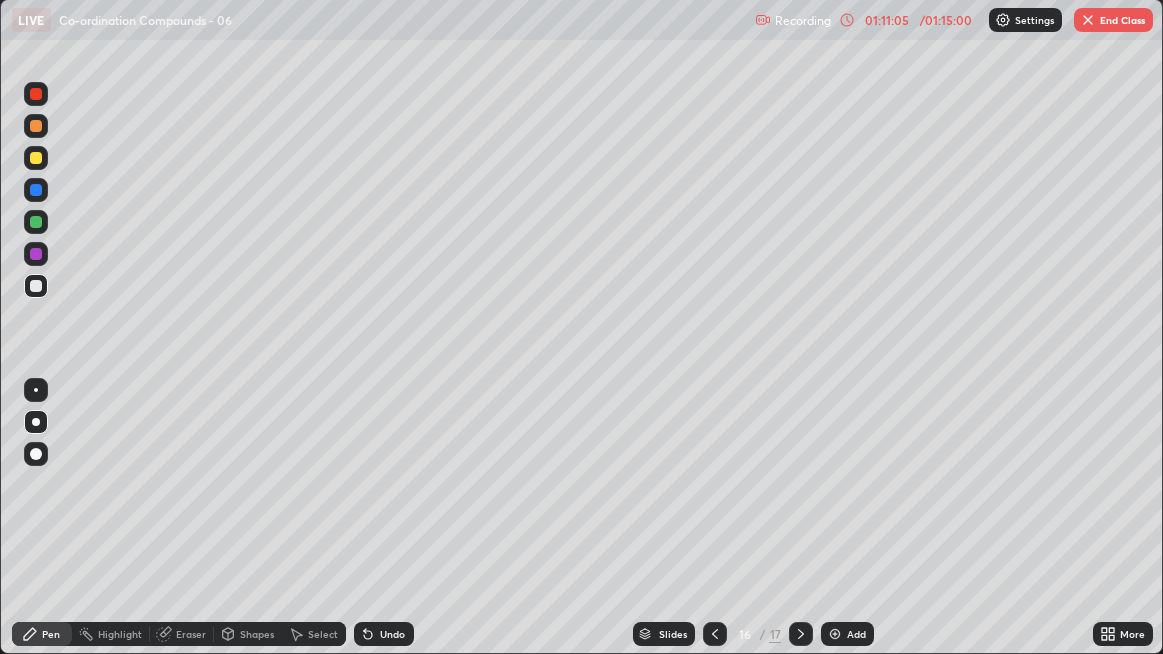 click on "Undo" at bounding box center (384, 634) 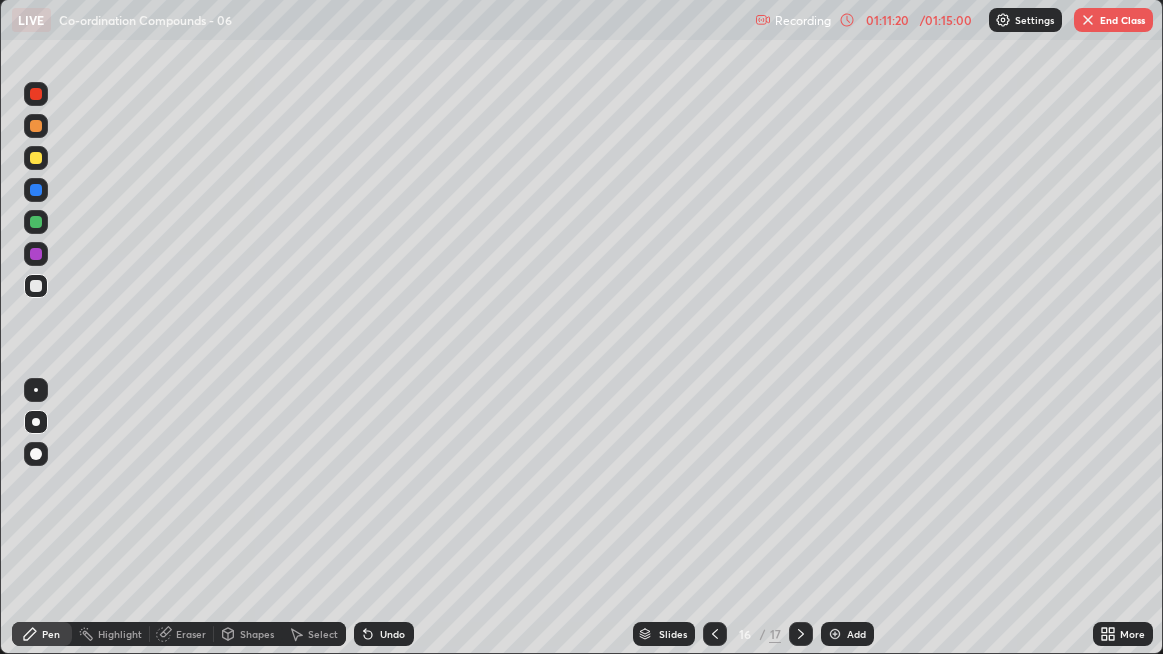 click on "Select" at bounding box center (314, 634) 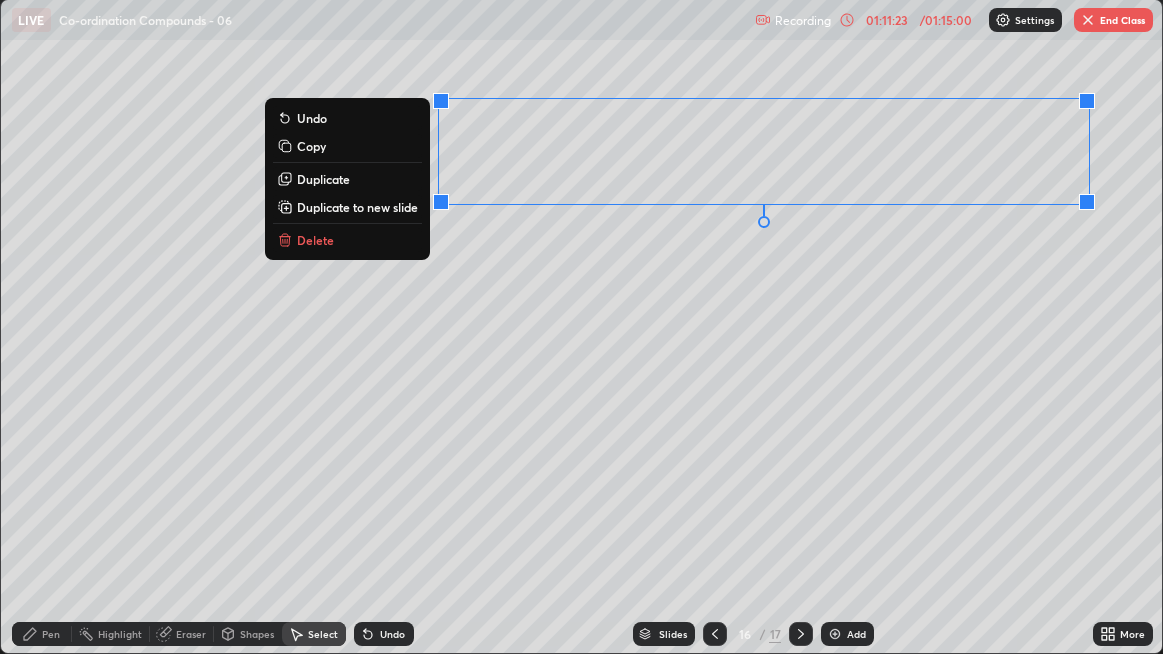 click on "Duplicate" at bounding box center [347, 179] 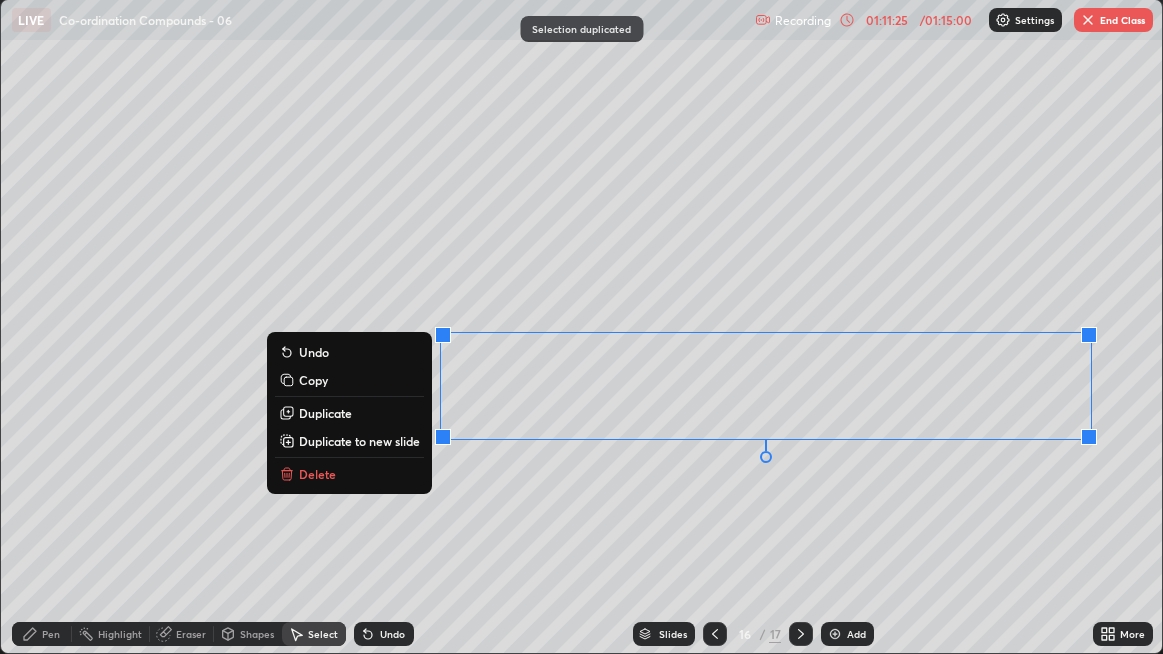 click on "0 ° Undo Copy Duplicate Duplicate to new slide Delete" at bounding box center (582, 326) 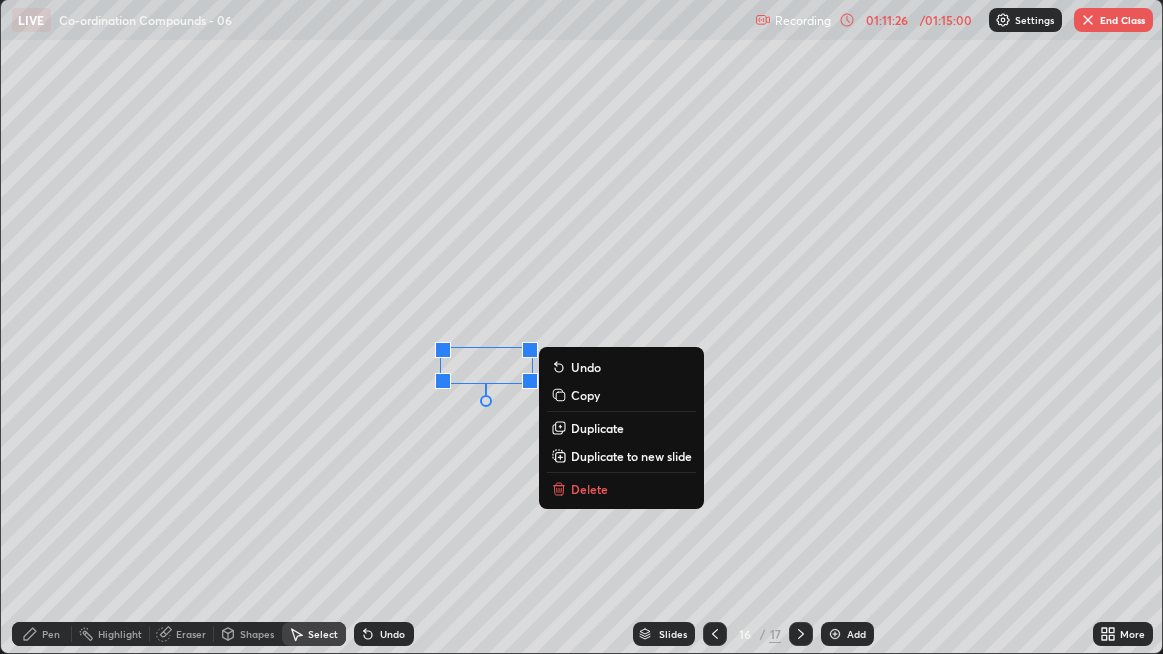 click on "Delete" at bounding box center (589, 489) 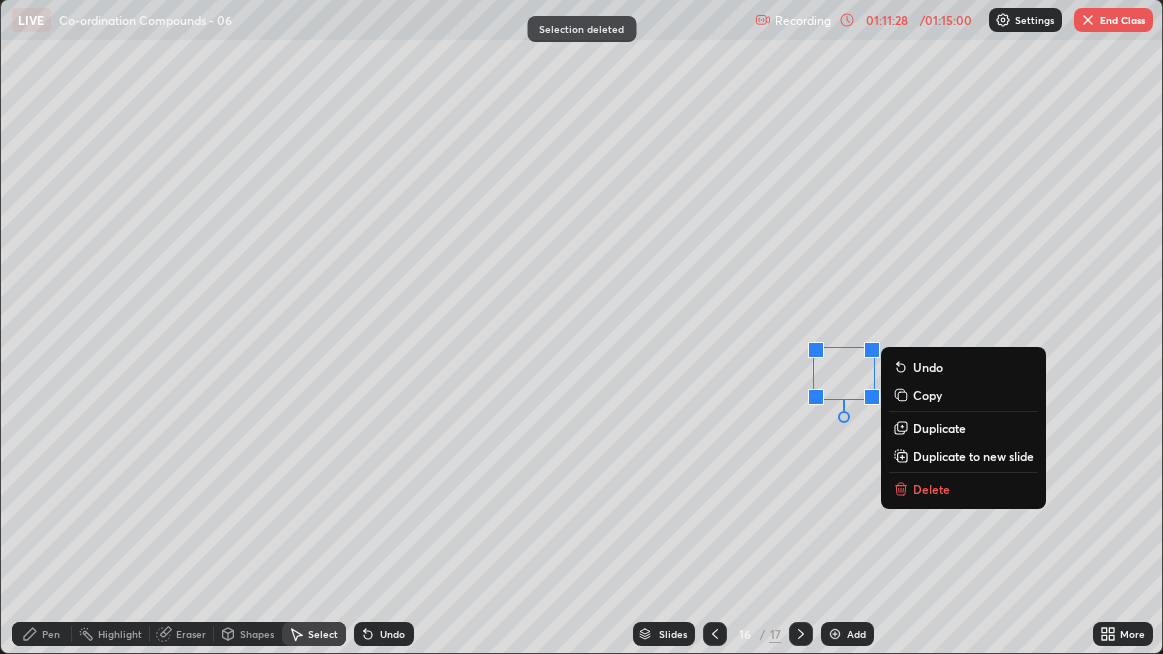 click on "Delete" at bounding box center [931, 489] 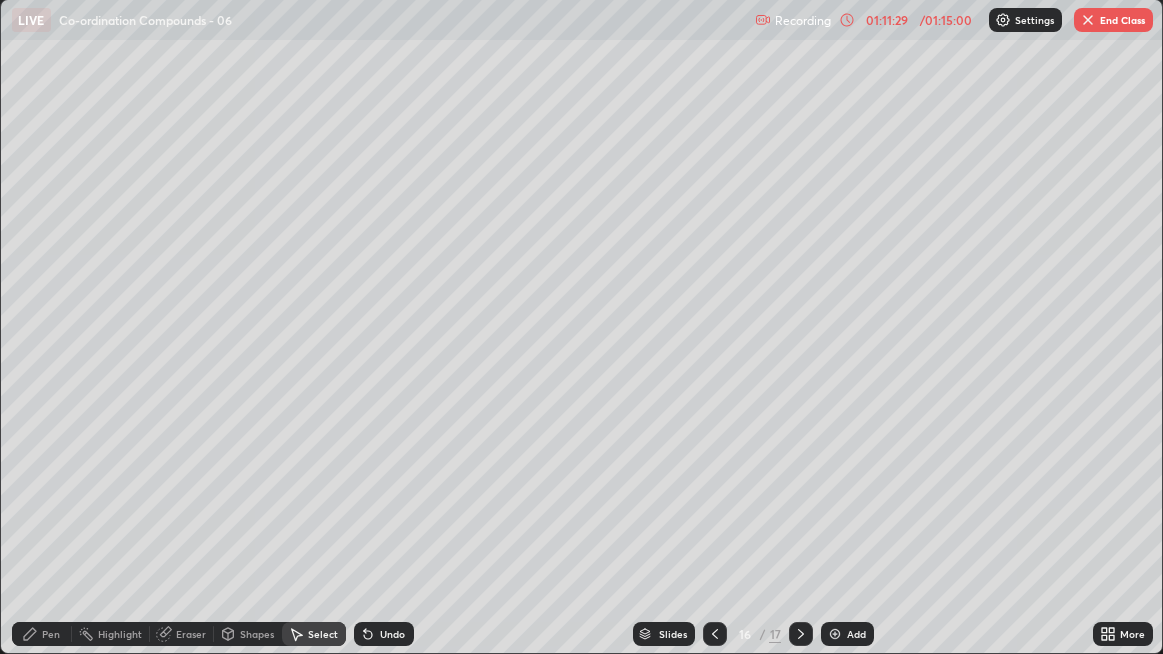 click on "Pen" at bounding box center (42, 634) 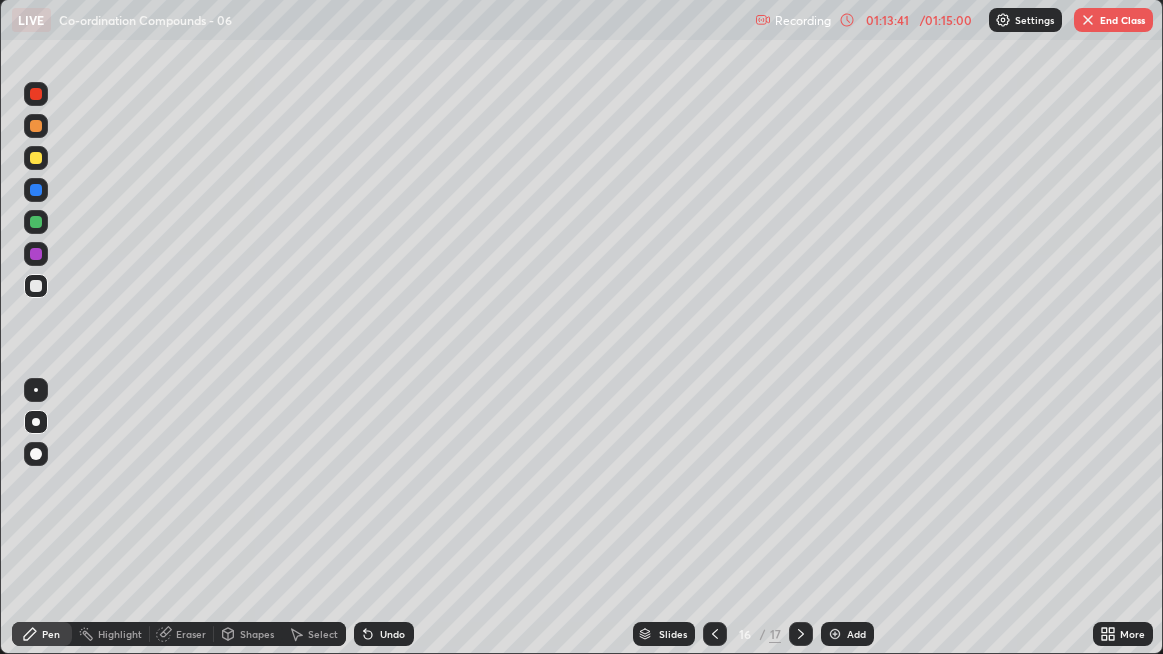 click on "End Class" at bounding box center [1113, 20] 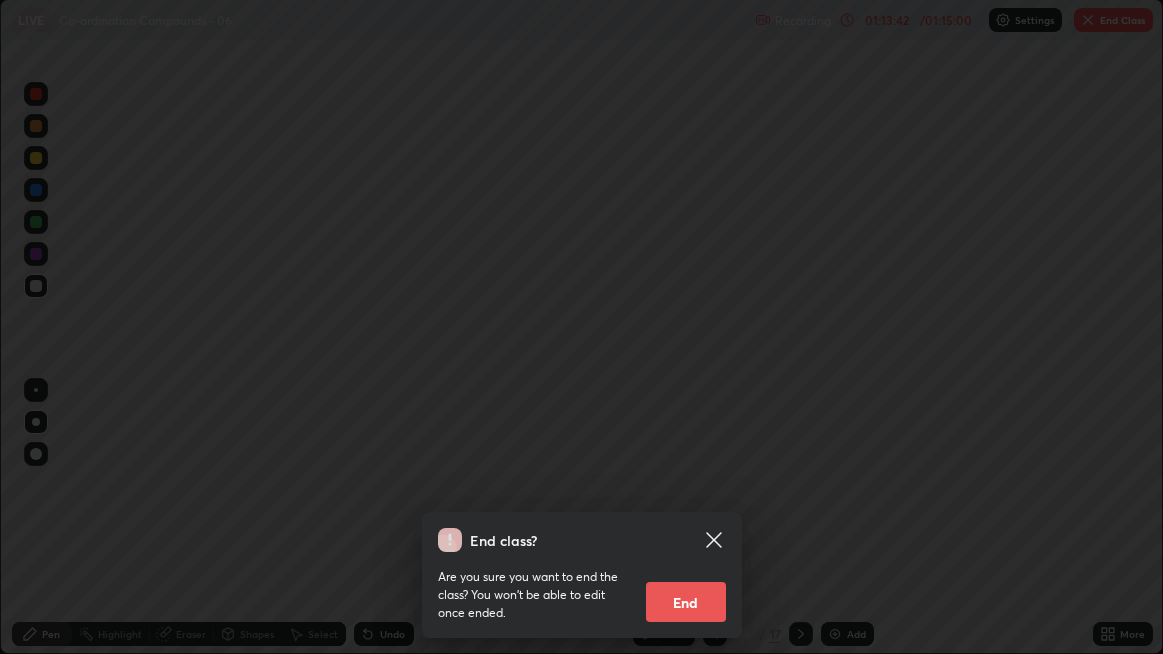 click on "End" at bounding box center (686, 602) 